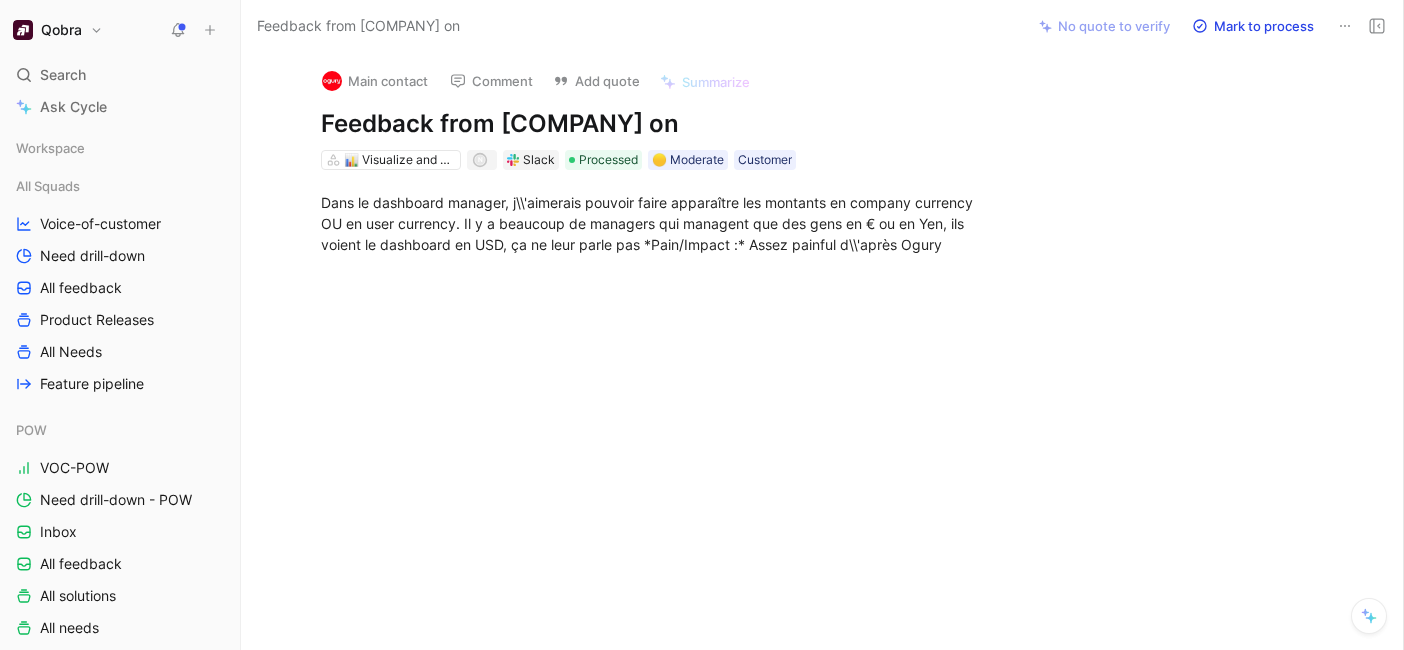 scroll, scrollTop: 0, scrollLeft: 0, axis: both 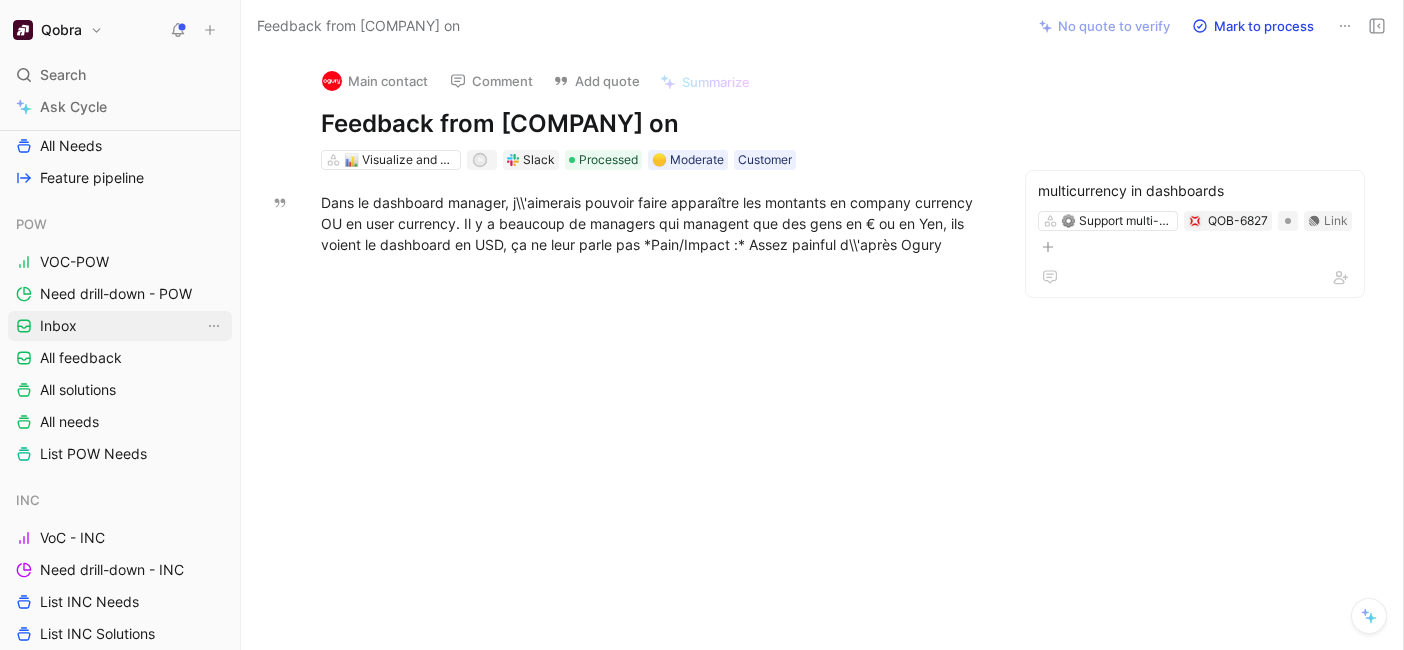 click on "Inbox" at bounding box center (58, 326) 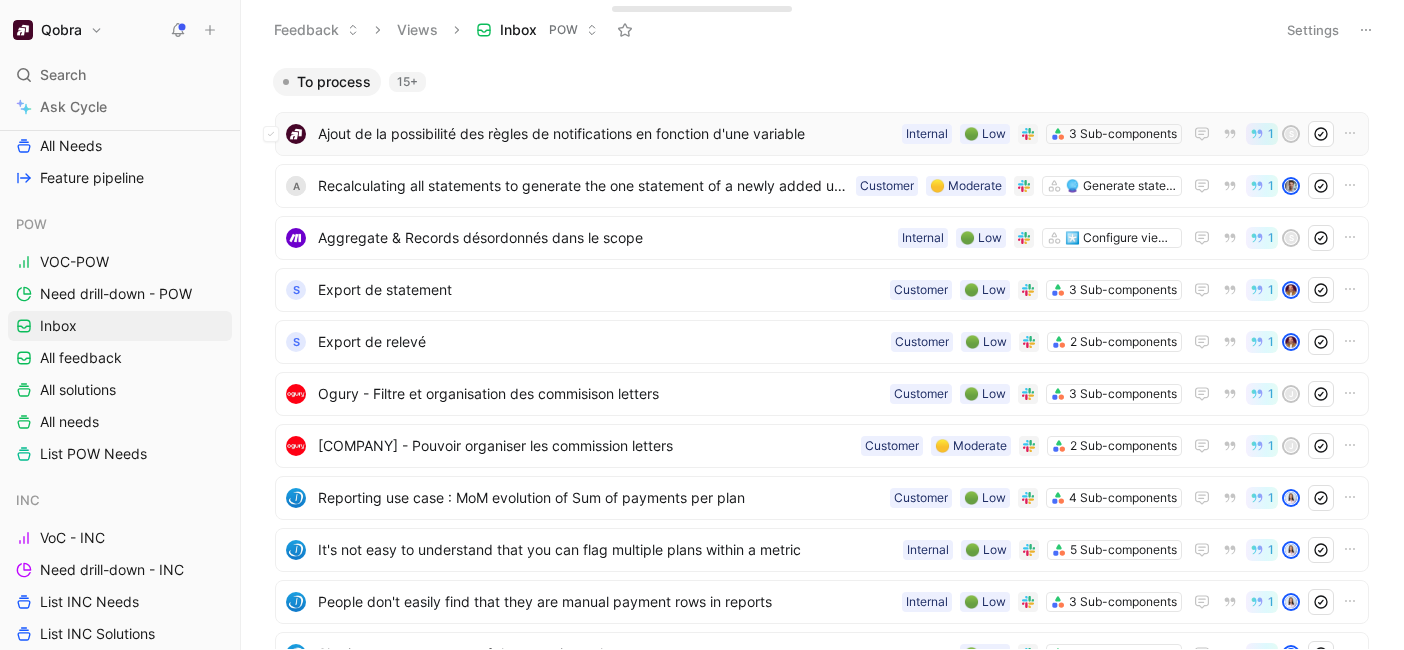 click on "Ajout de la possibilité des règles de notifications en fonction d'une variable 3 Sub-components 🟢 Low Internal 1 s" at bounding box center [822, 134] 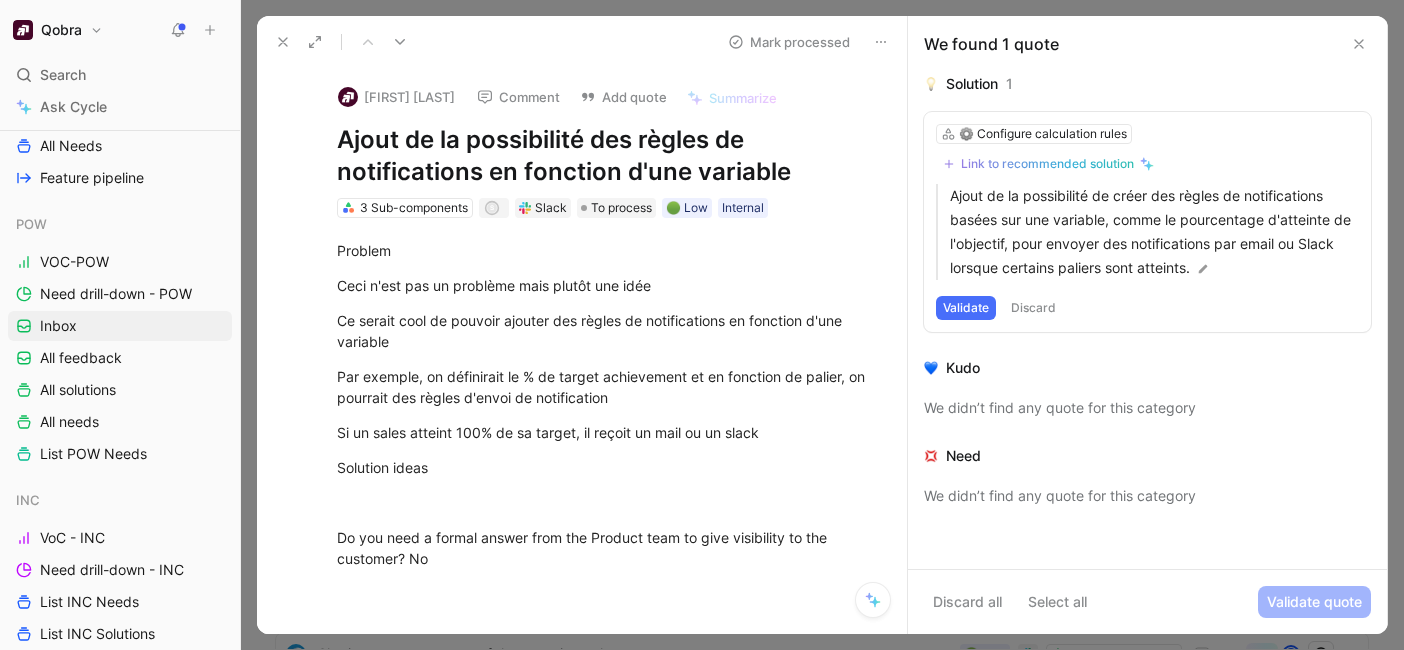 click on "Link to recommended solution" at bounding box center [1047, 164] 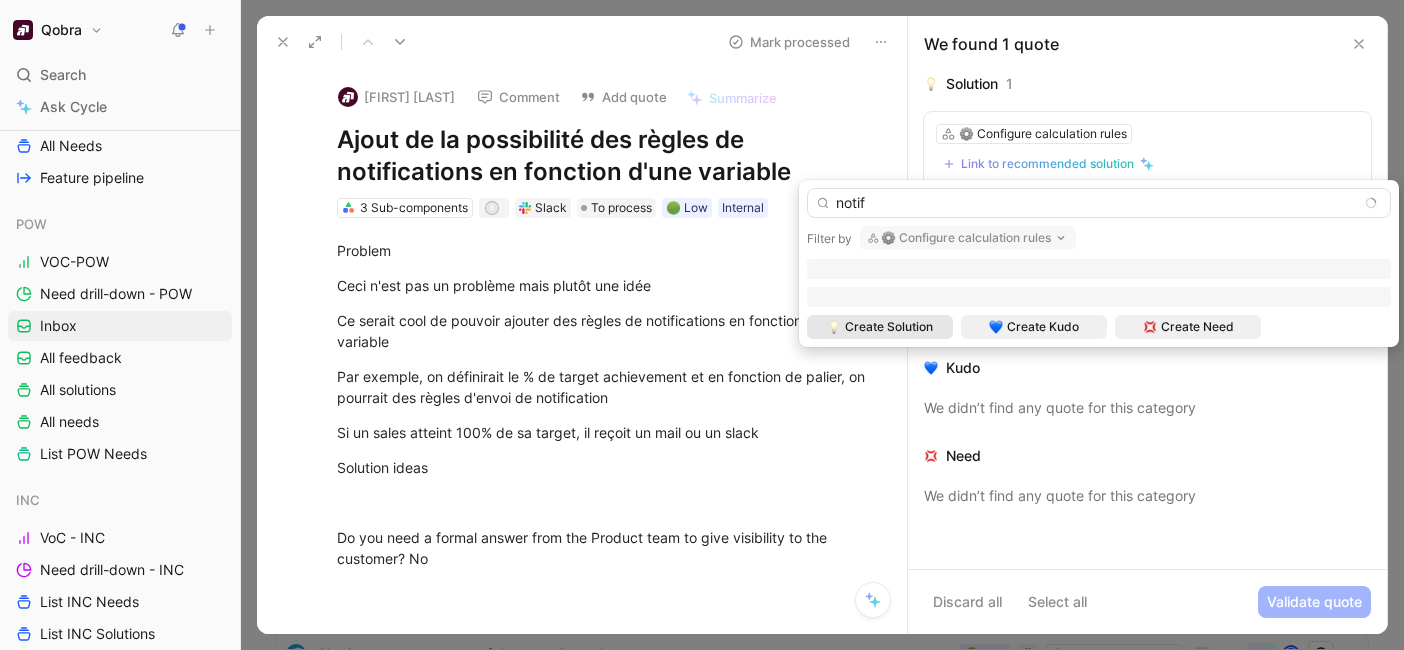 click on "⚙️ Configure calculation rules" at bounding box center (968, 238) 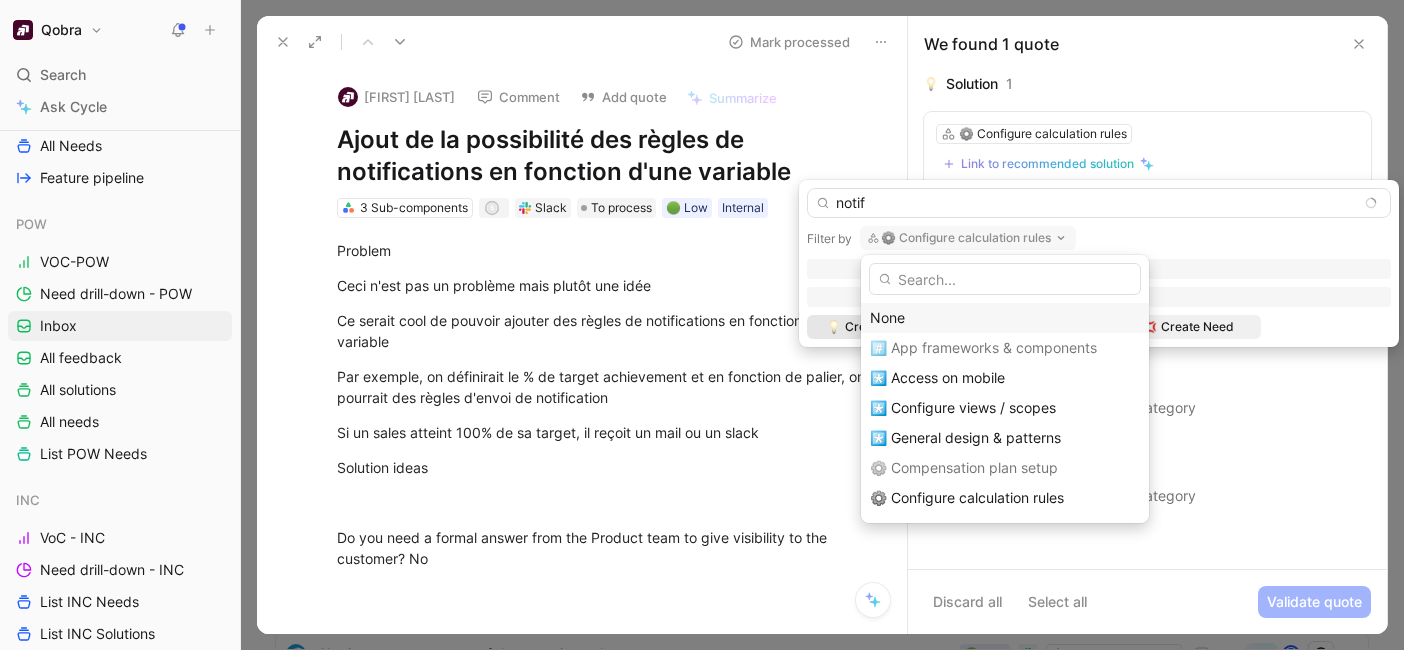 click on "None" at bounding box center [1005, 318] 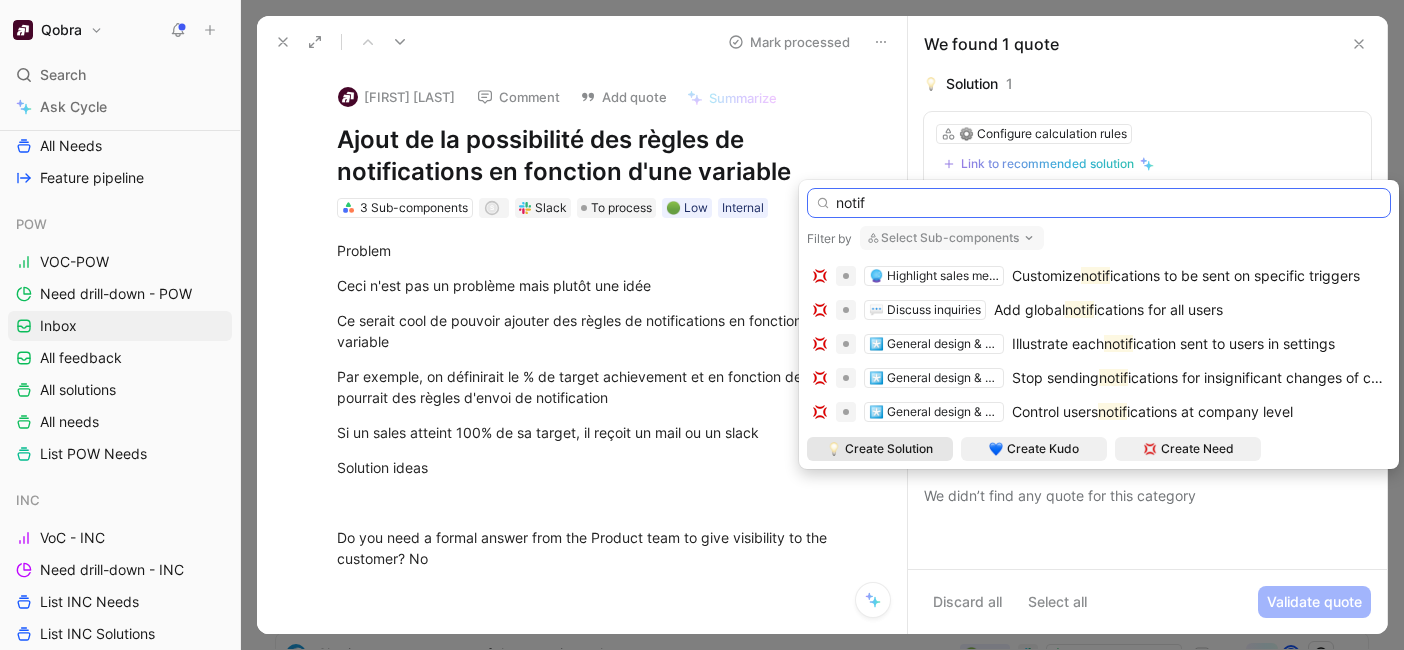 click on "notif" at bounding box center (1099, 203) 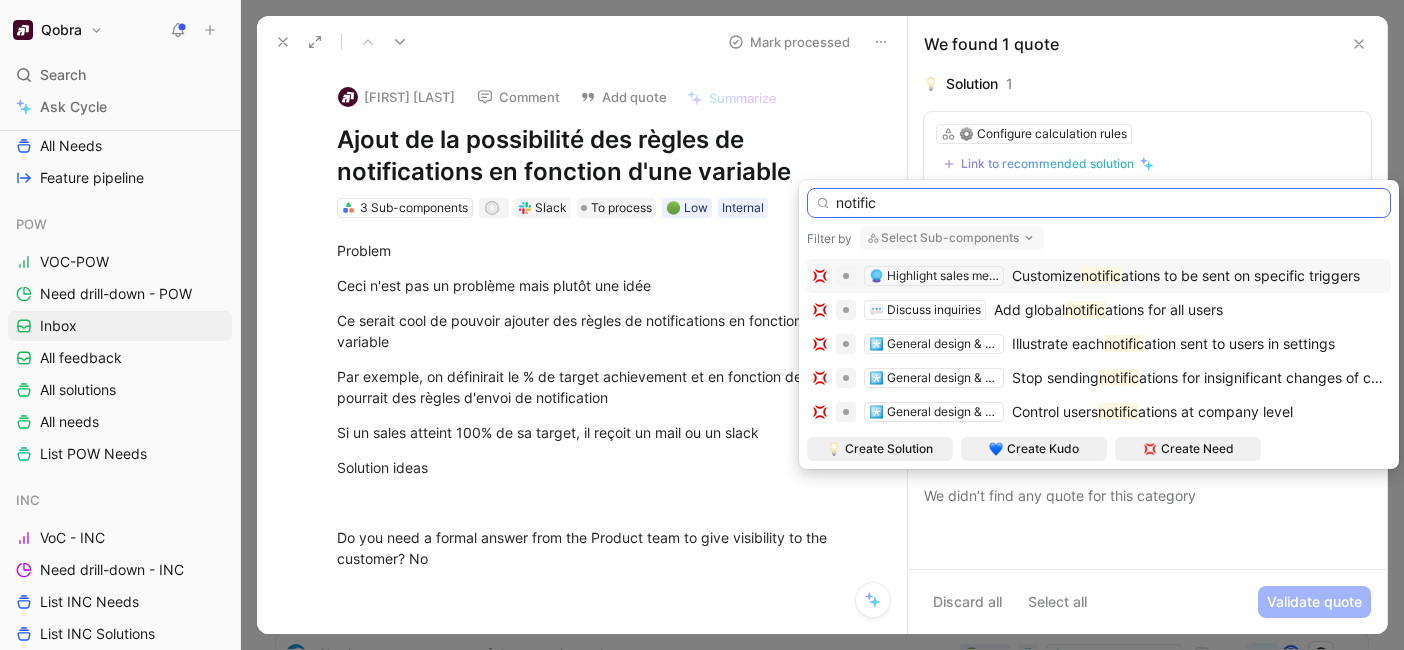 type on "notific" 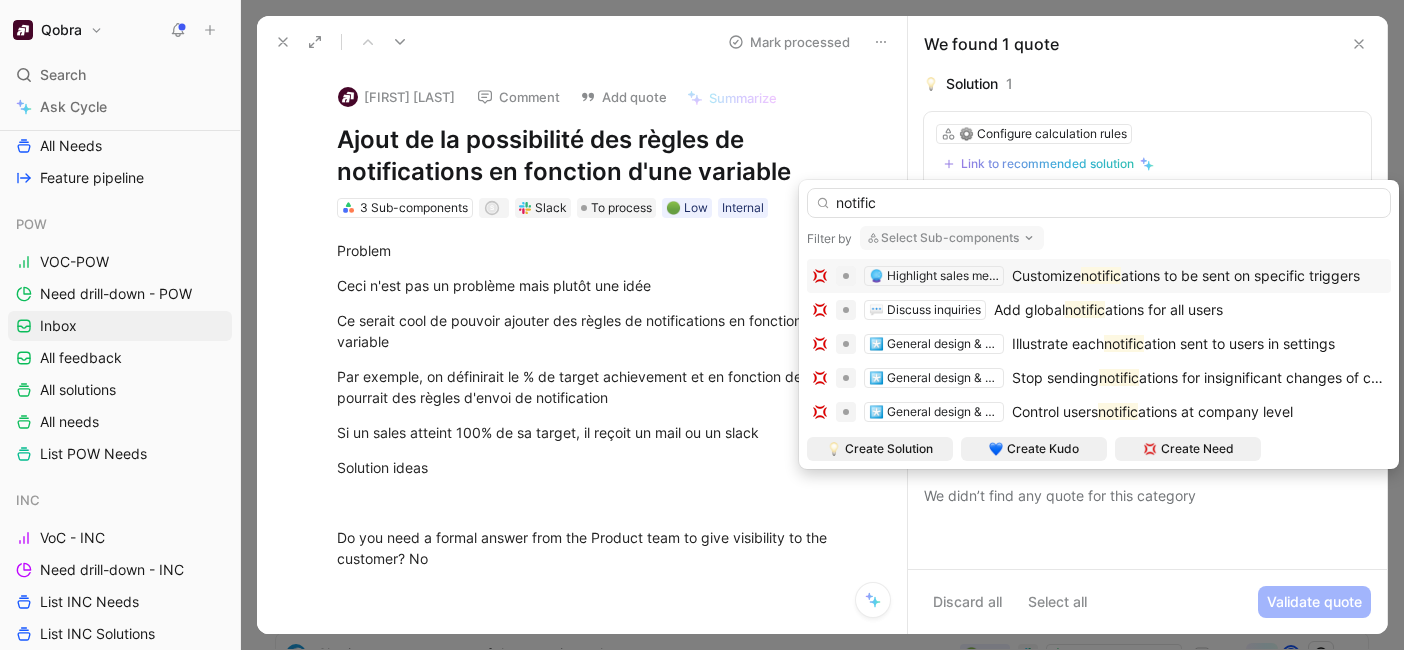 click on "notific" at bounding box center [1101, 275] 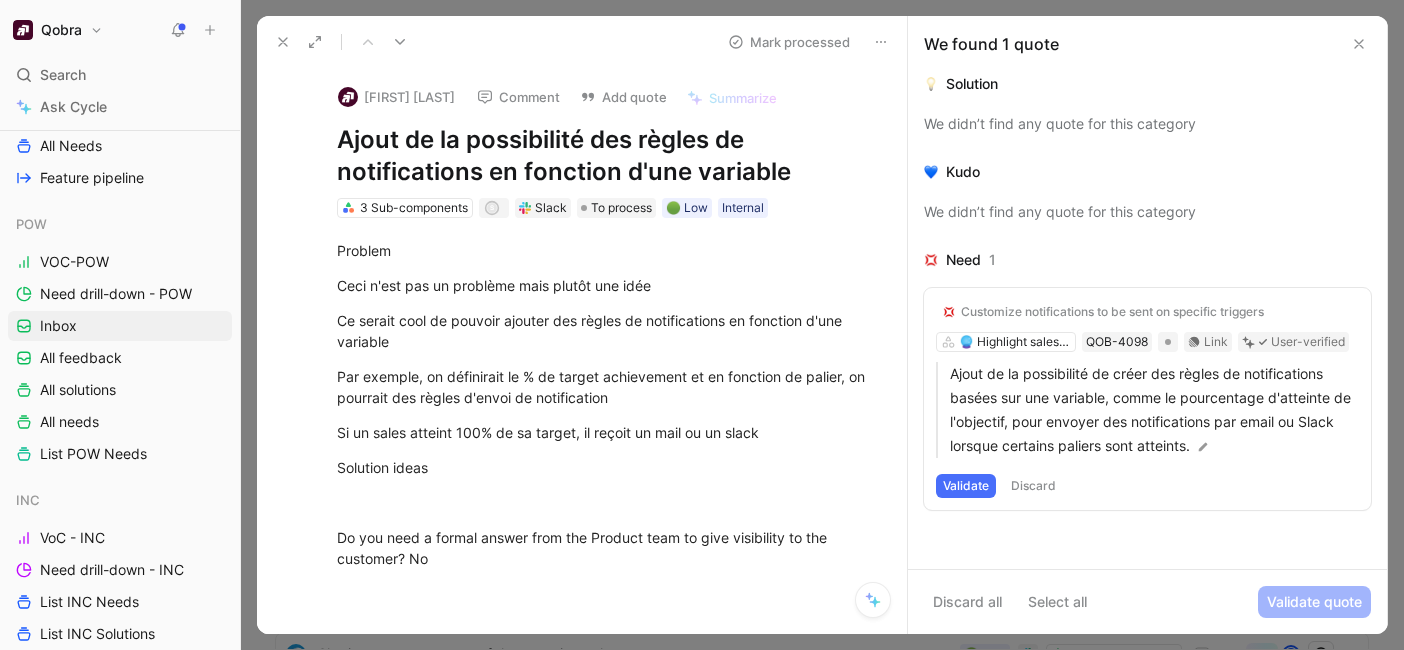 click on "Validate" at bounding box center [966, 486] 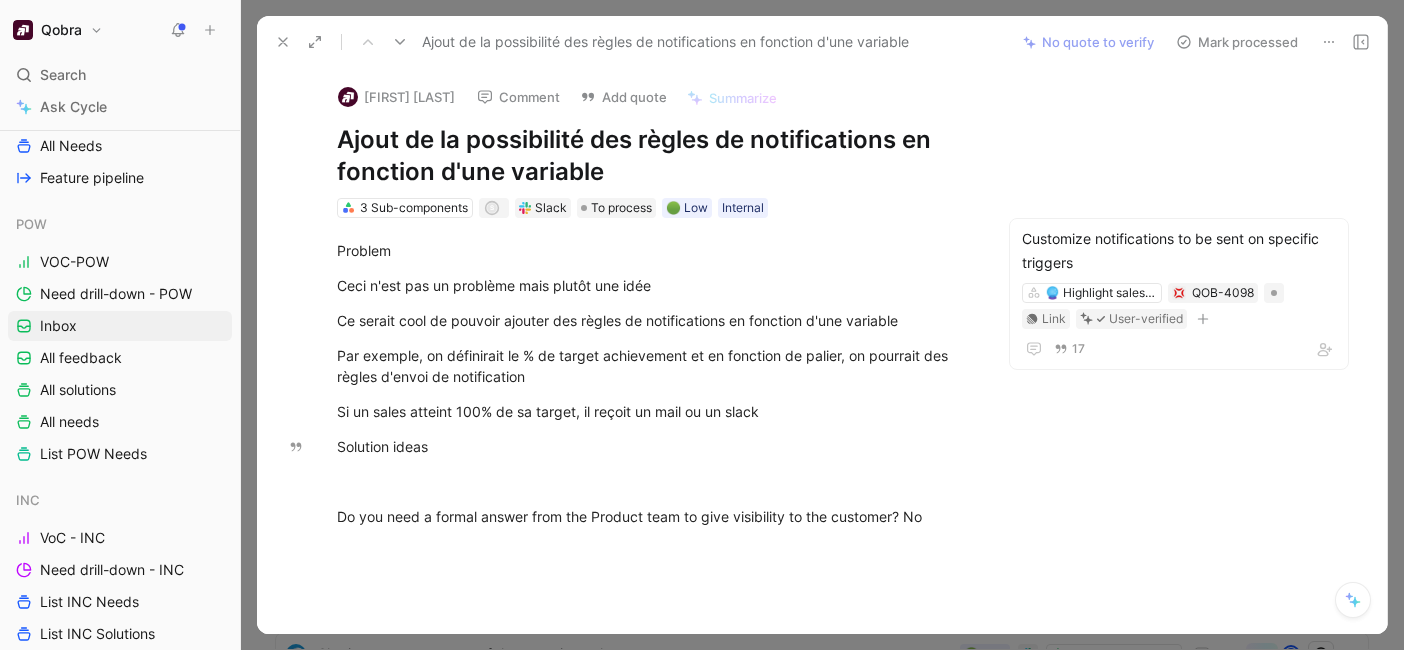 click on "Mark processed" at bounding box center (1237, 42) 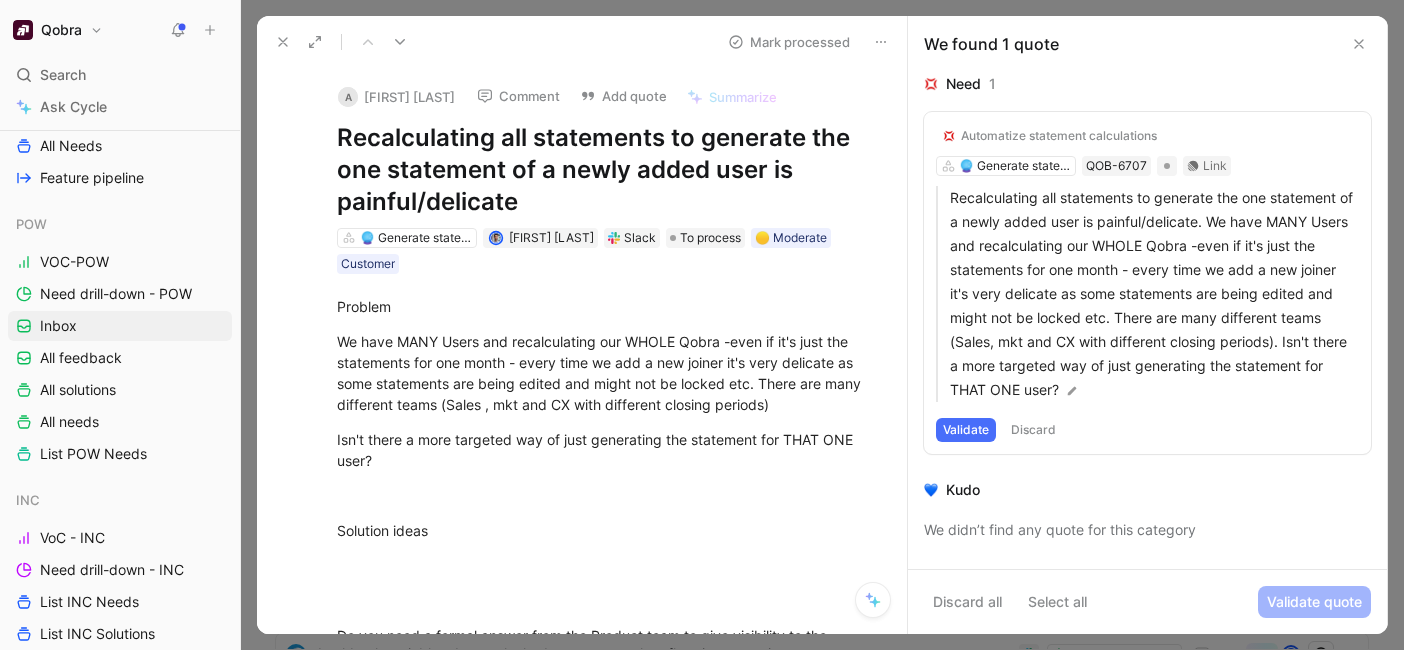 click on "Validate" at bounding box center (966, 430) 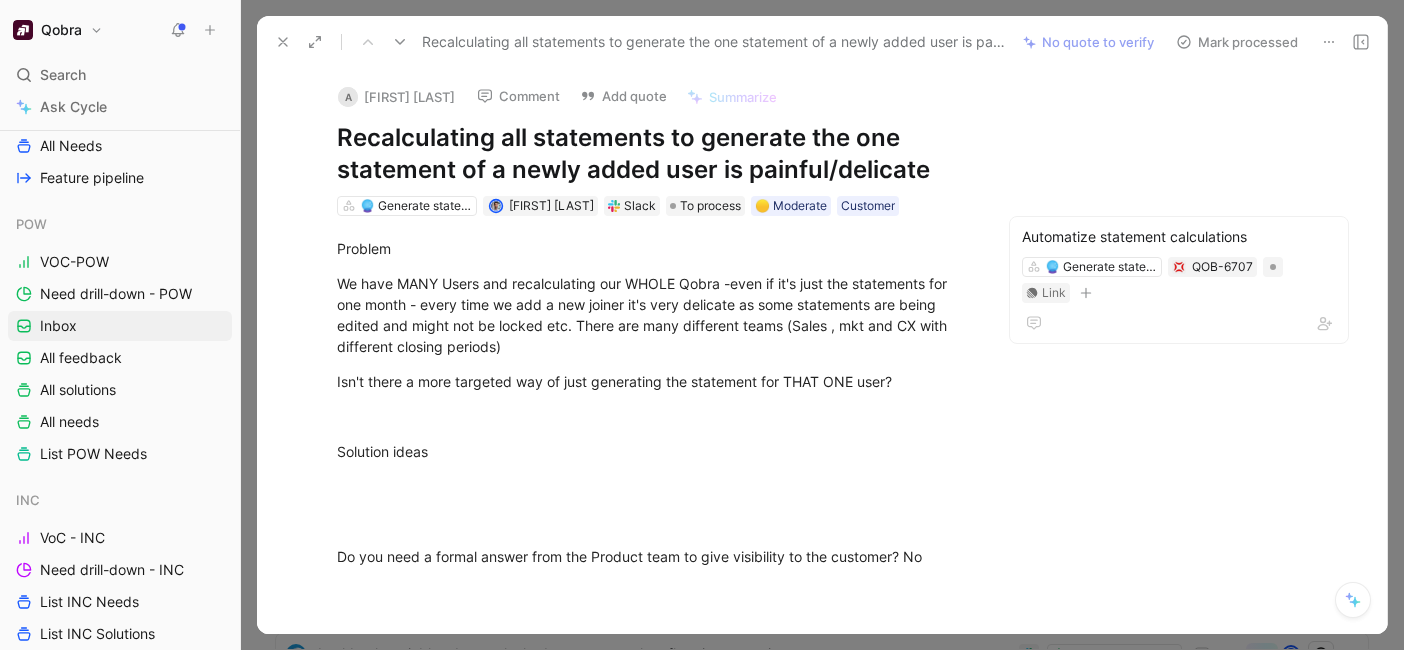 click on "Mark processed" at bounding box center [1237, 42] 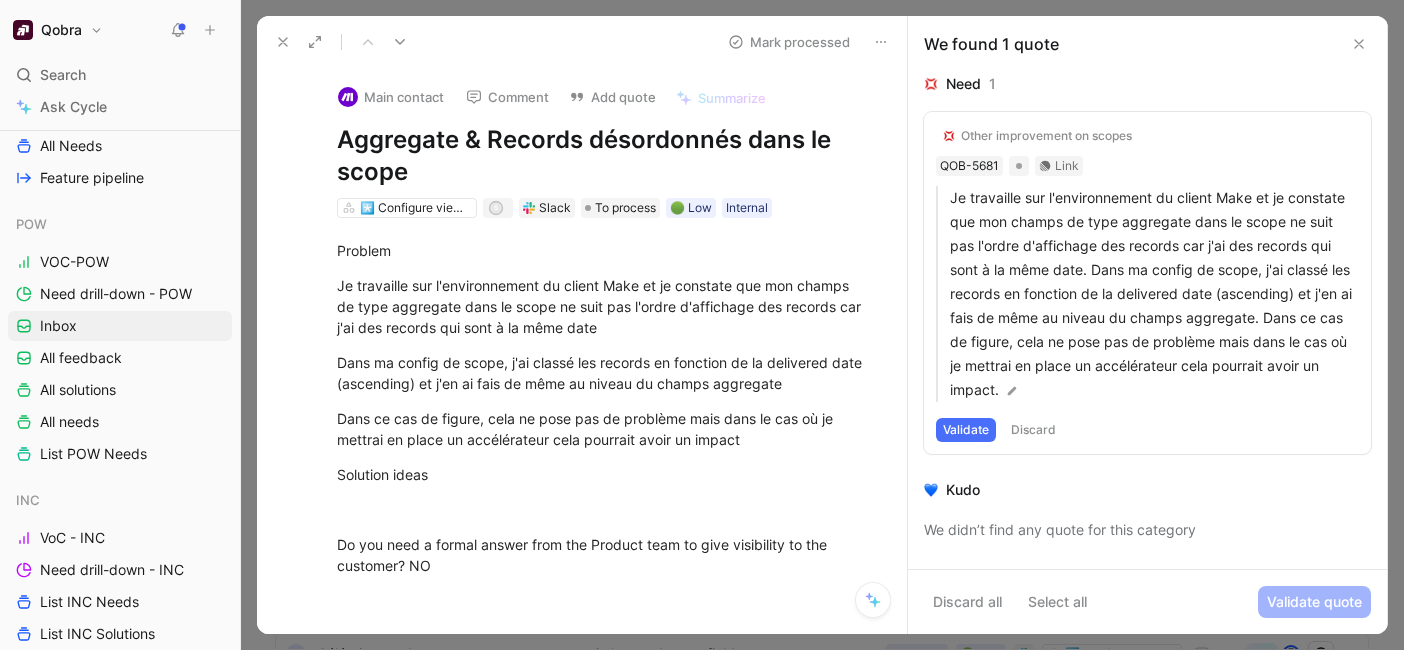 click on "Slack" at bounding box center (555, 208) 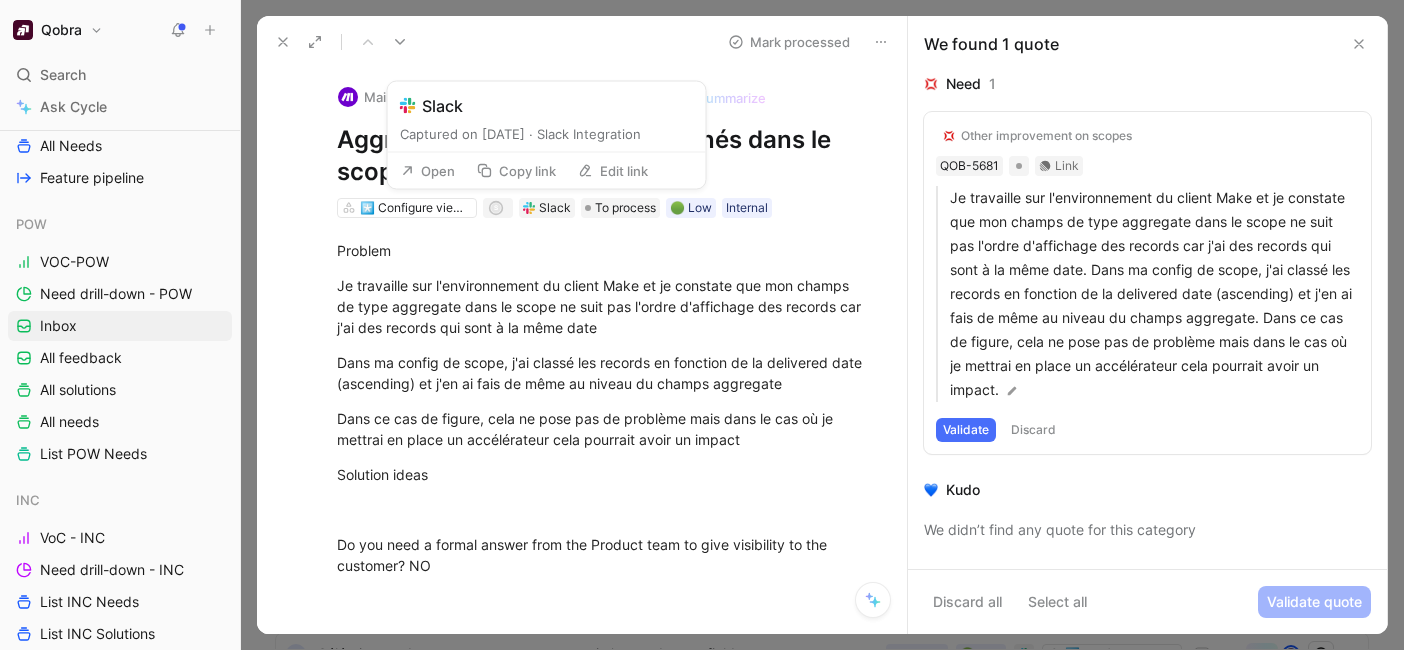 click on "Open" at bounding box center (428, 171) 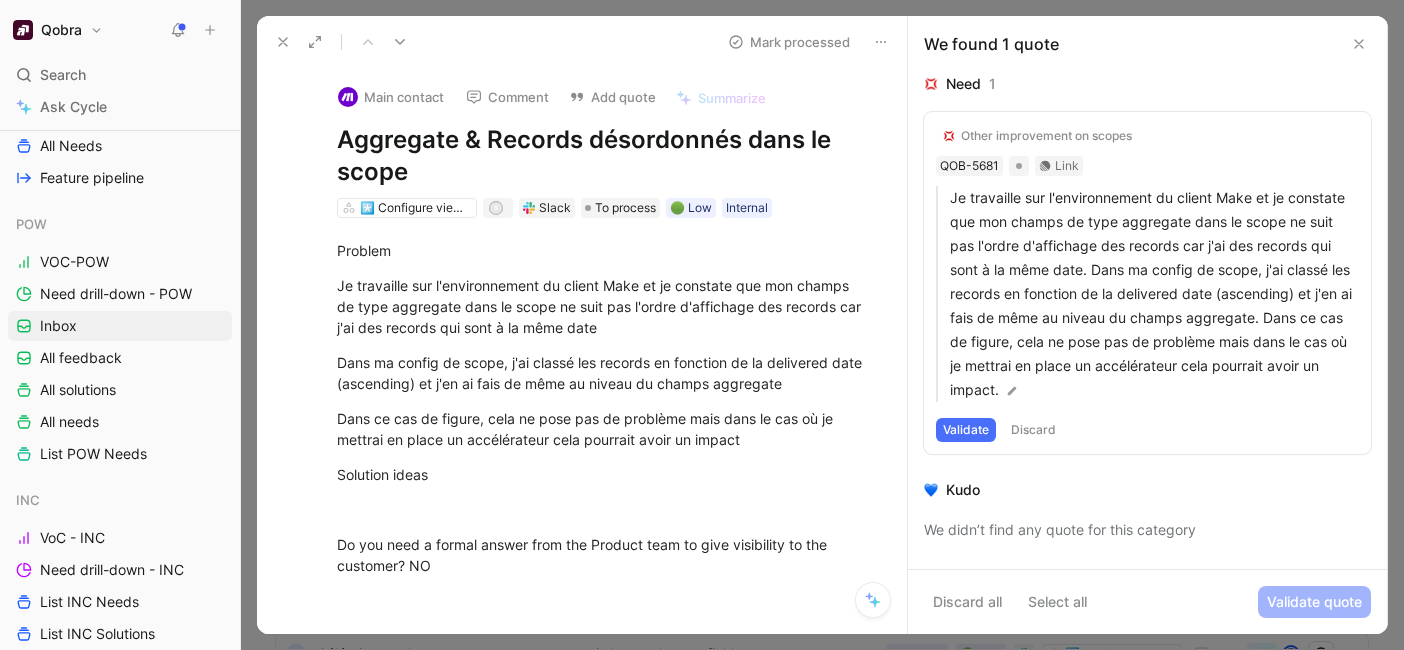 click 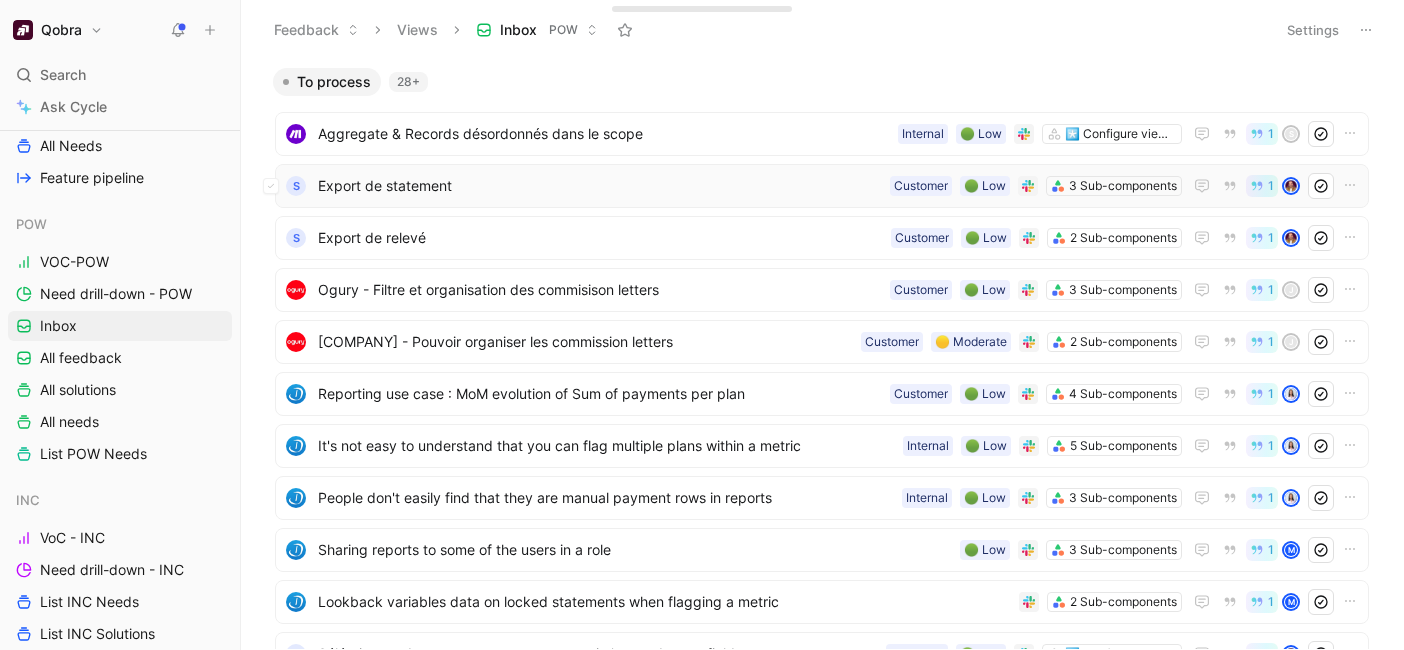 click on "Export de statement" at bounding box center (600, 186) 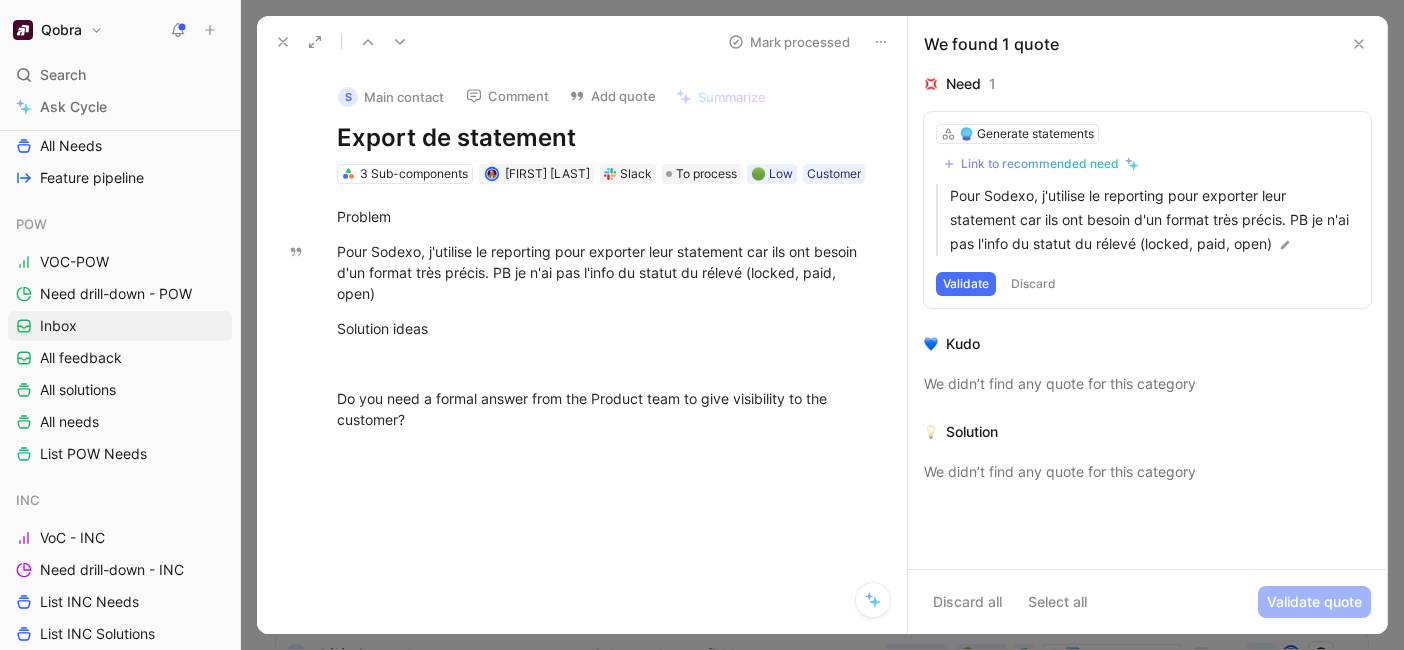 click at bounding box center (283, 42) 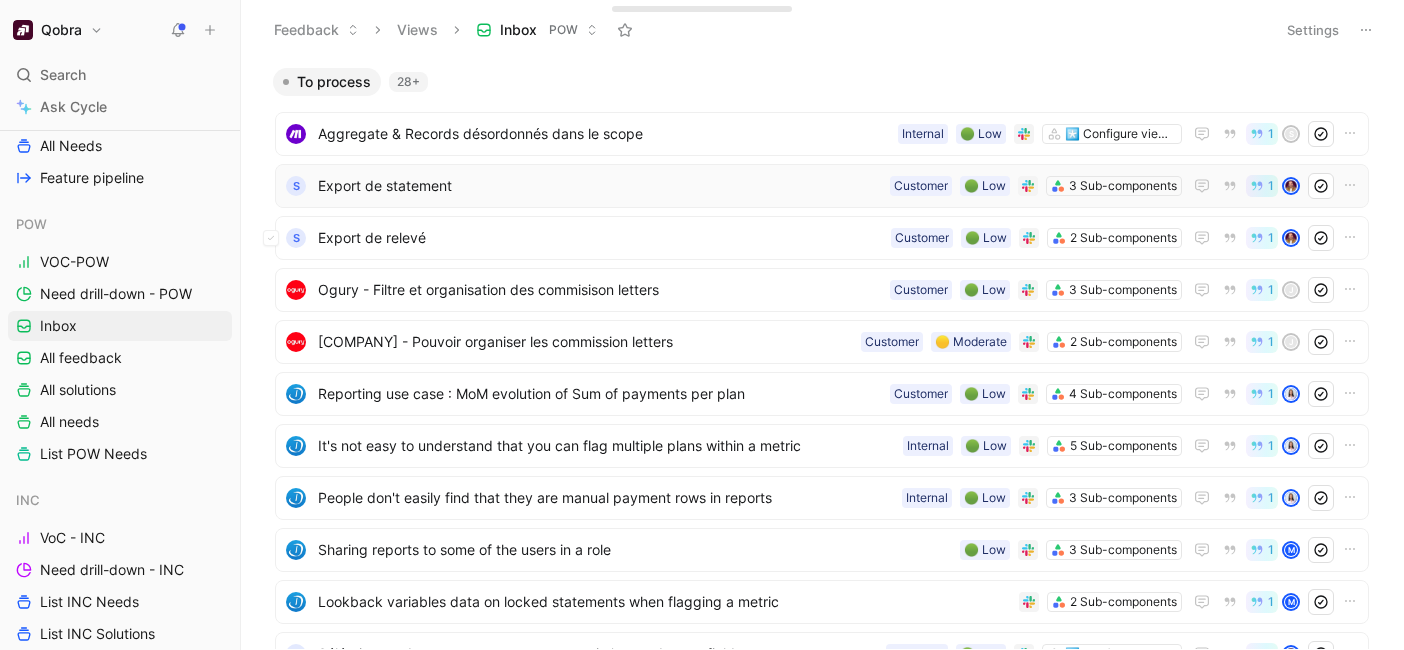 click on "S Export de statement 3 Sub-components 🟢 Low Customer 1" at bounding box center [822, 186] 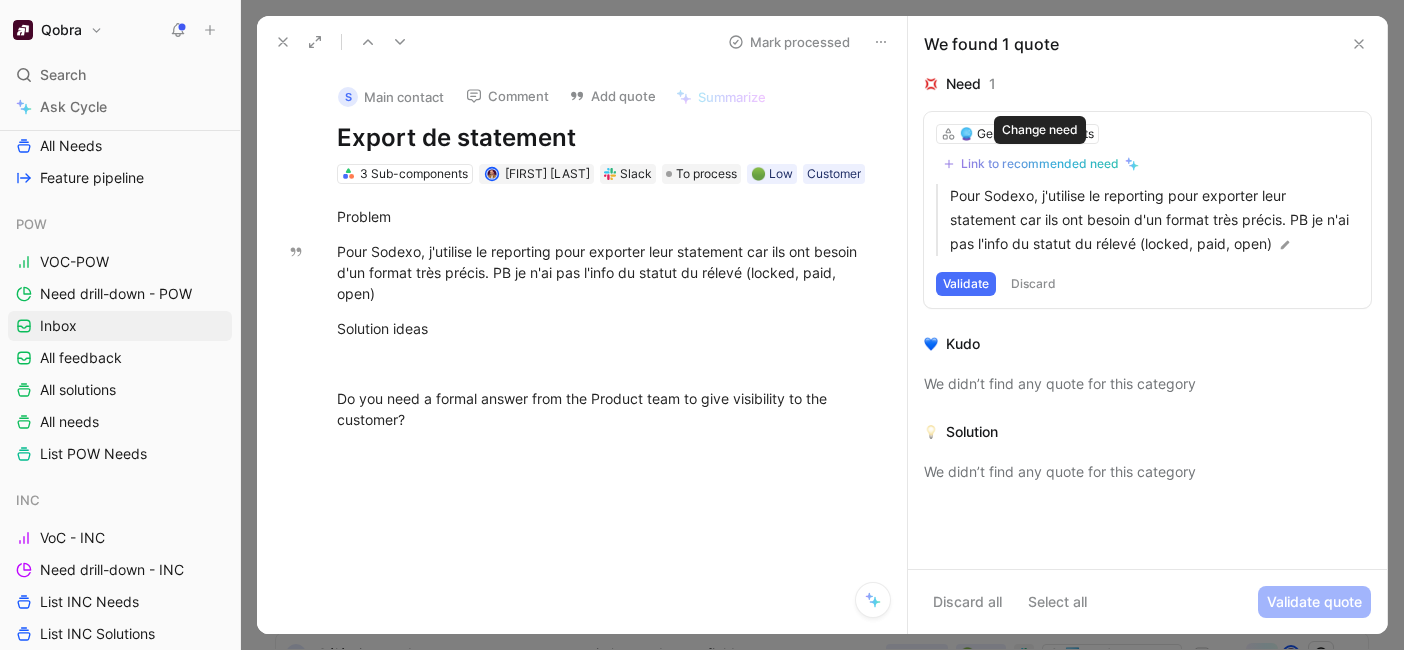 click on "Link to recommended need" at bounding box center [1040, 164] 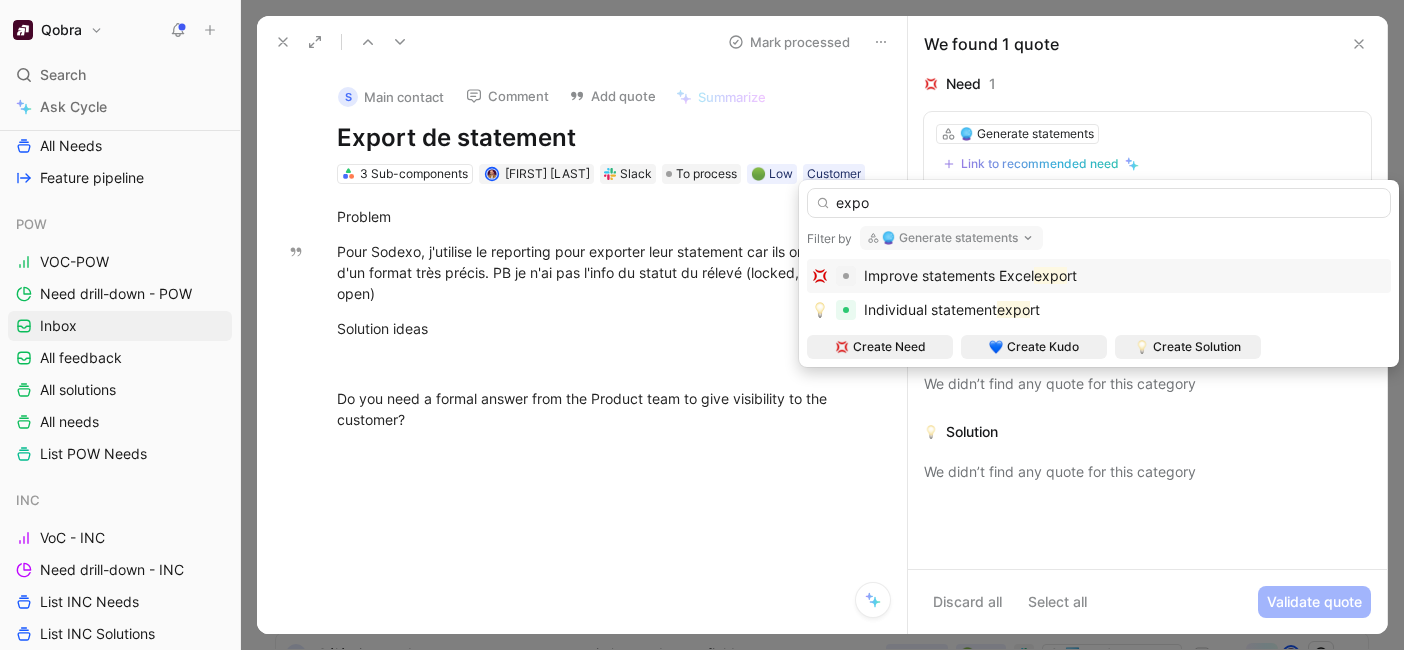 type on "expo" 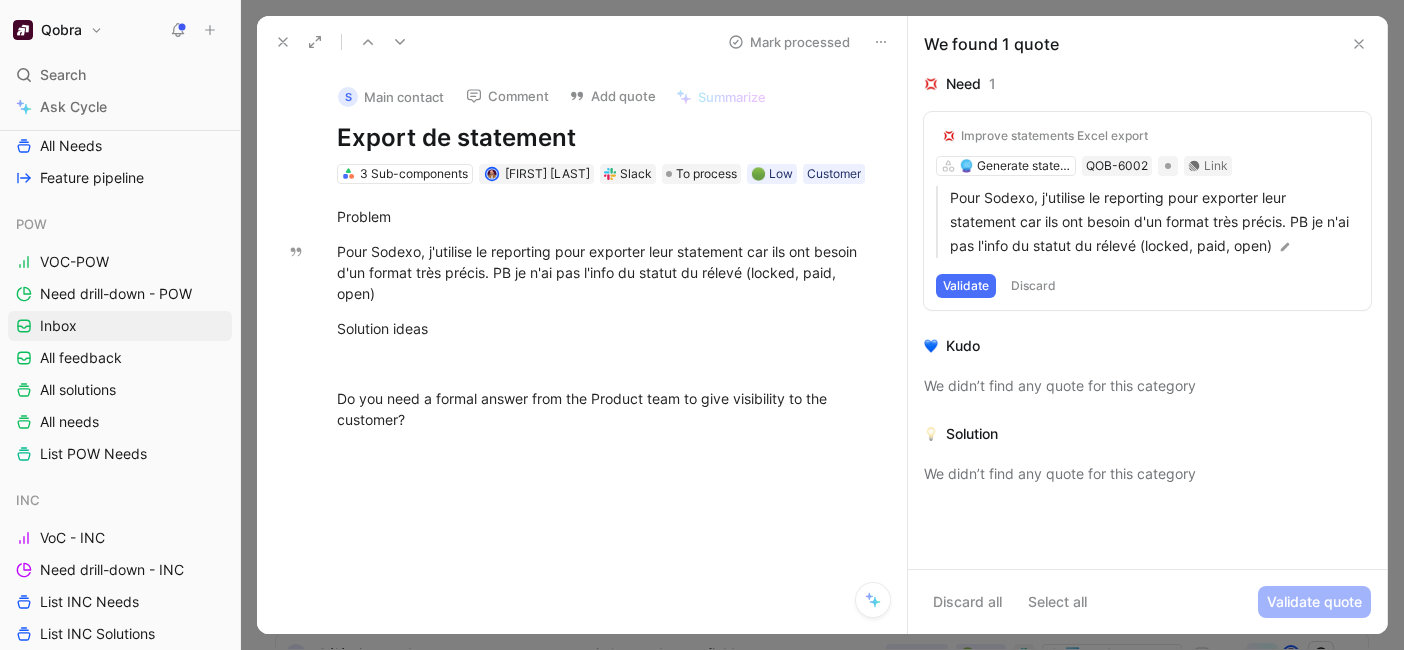 click on "Validate" at bounding box center [966, 286] 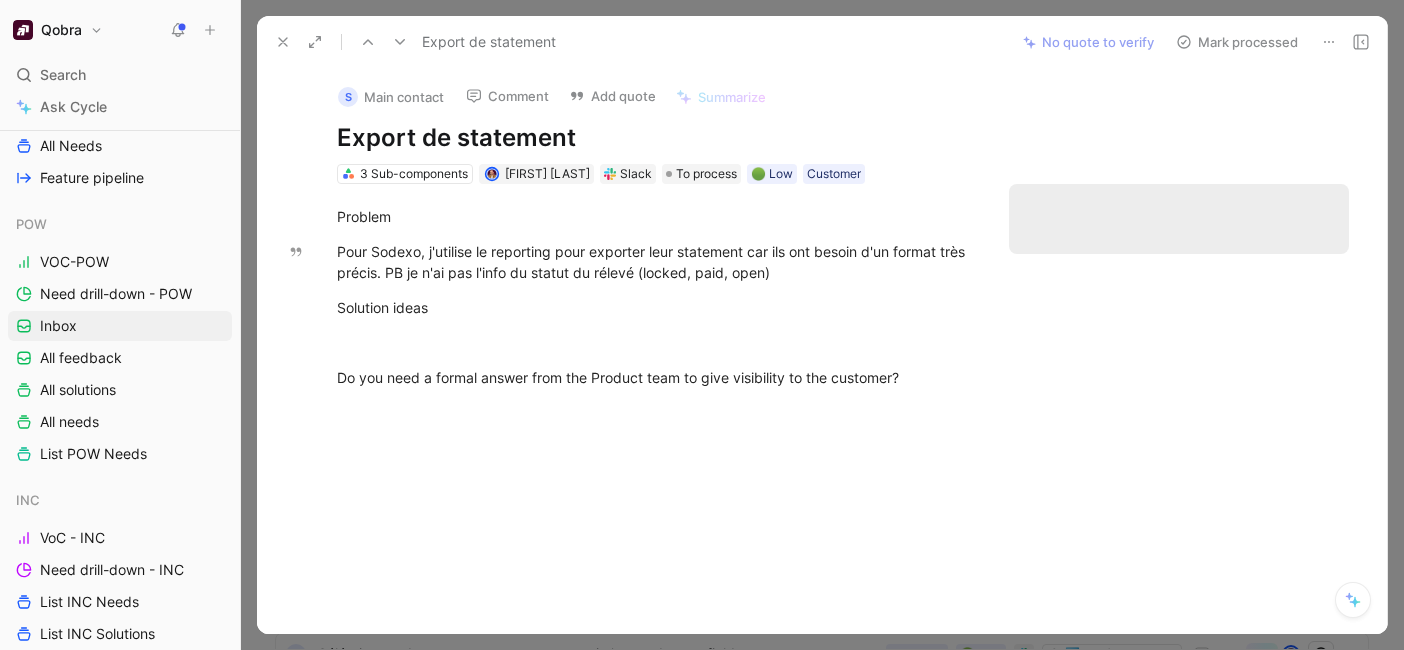 click on "Mark processed" at bounding box center [1237, 42] 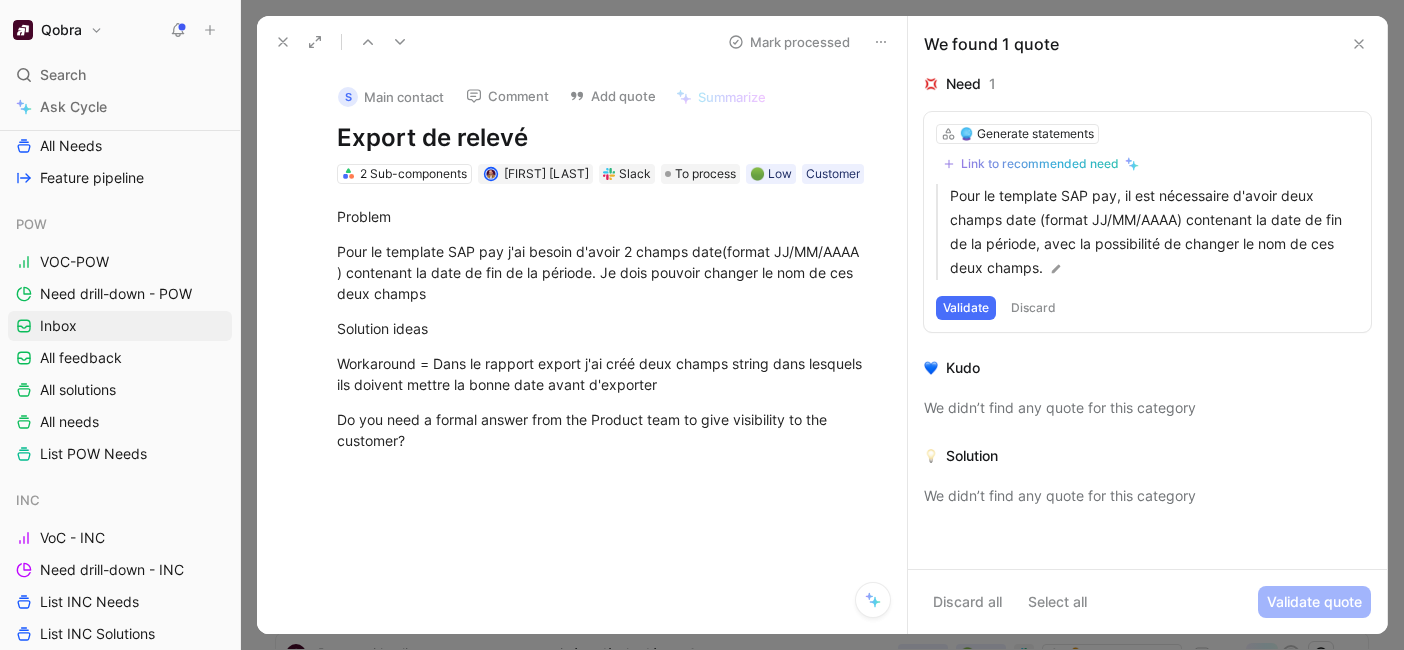 click on "Generate statements Link to recommended need Pour le template SAP pay, il est nécessaire d'avoir deux champs date (format JJ/MM/AAAA) contenant la date de fin de la période, avec la possibilité de changer le nom de ces deux champs. Validate Discard" at bounding box center [1147, 222] 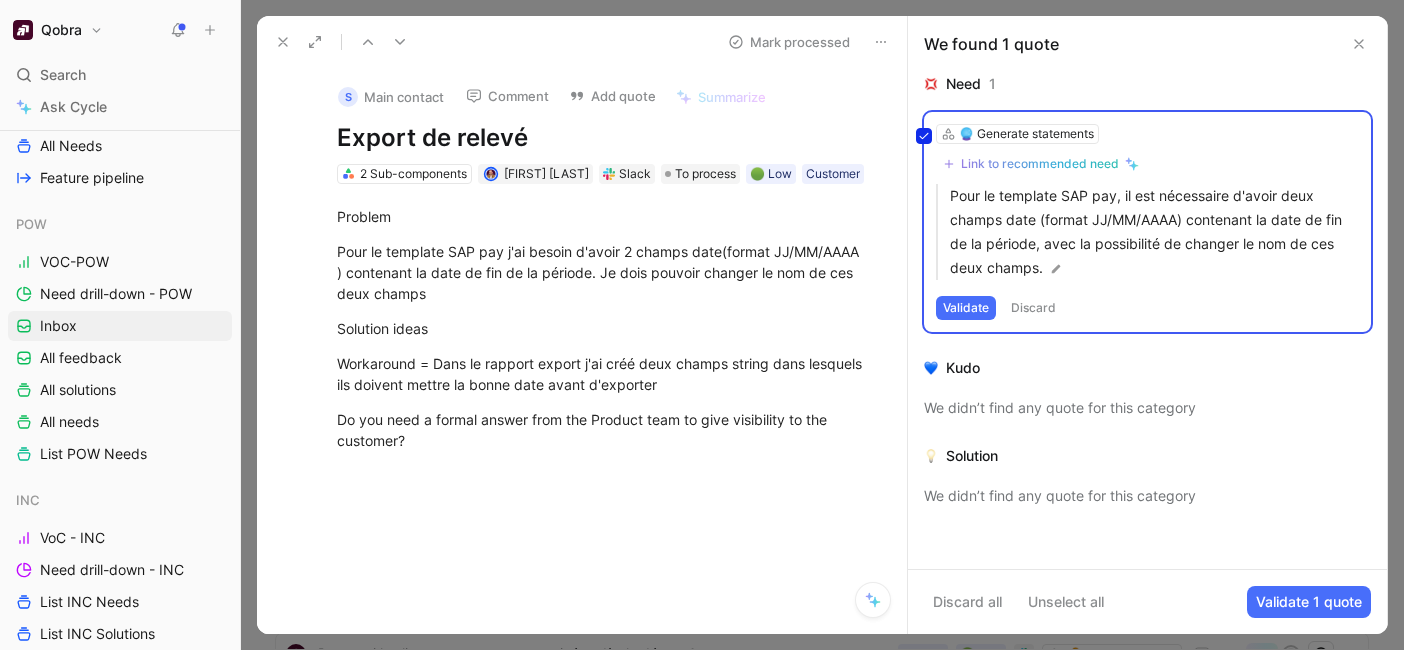 click on "Generate statements Link to recommended need Pour le template SAP pay, il est nécessaire d'avoir deux champs date (format JJ/MM/AAAA) contenant la date de fin de la période, avec la possibilité de changer le nom de ces deux champs. Validate Discard" at bounding box center [1147, 222] 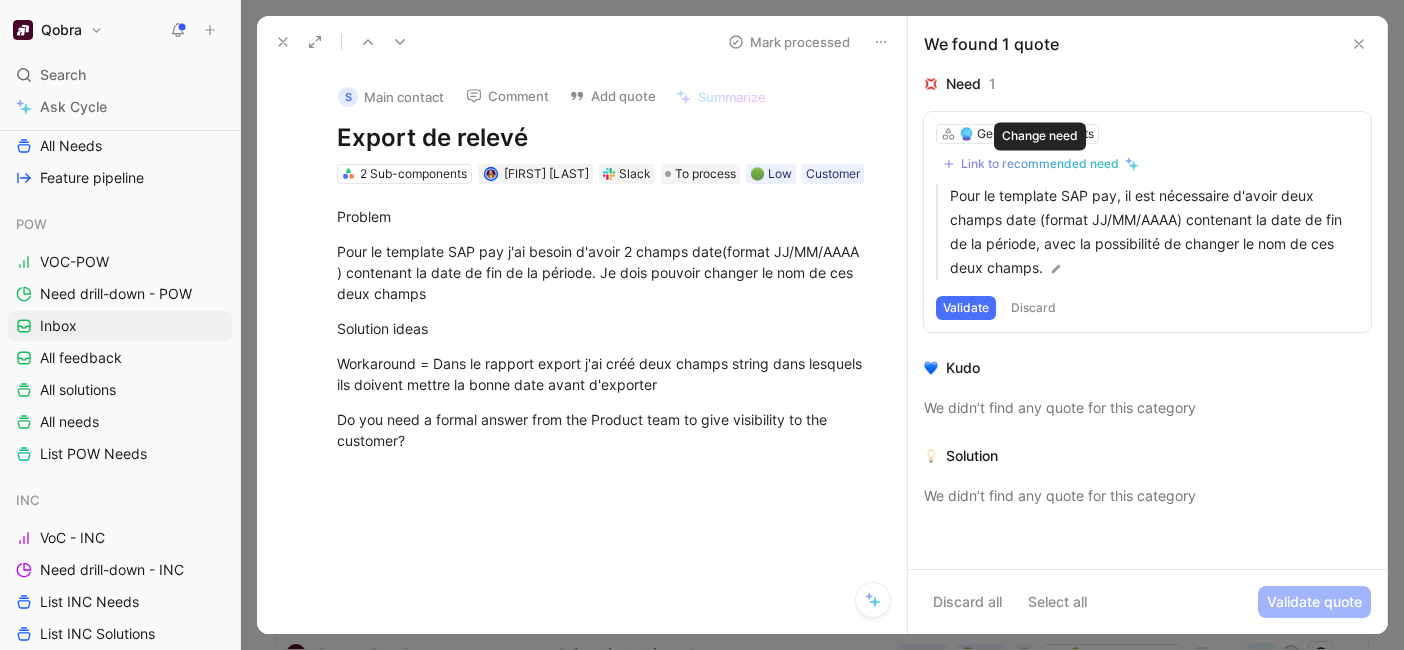 click on "Link to recommended need" at bounding box center [1040, 164] 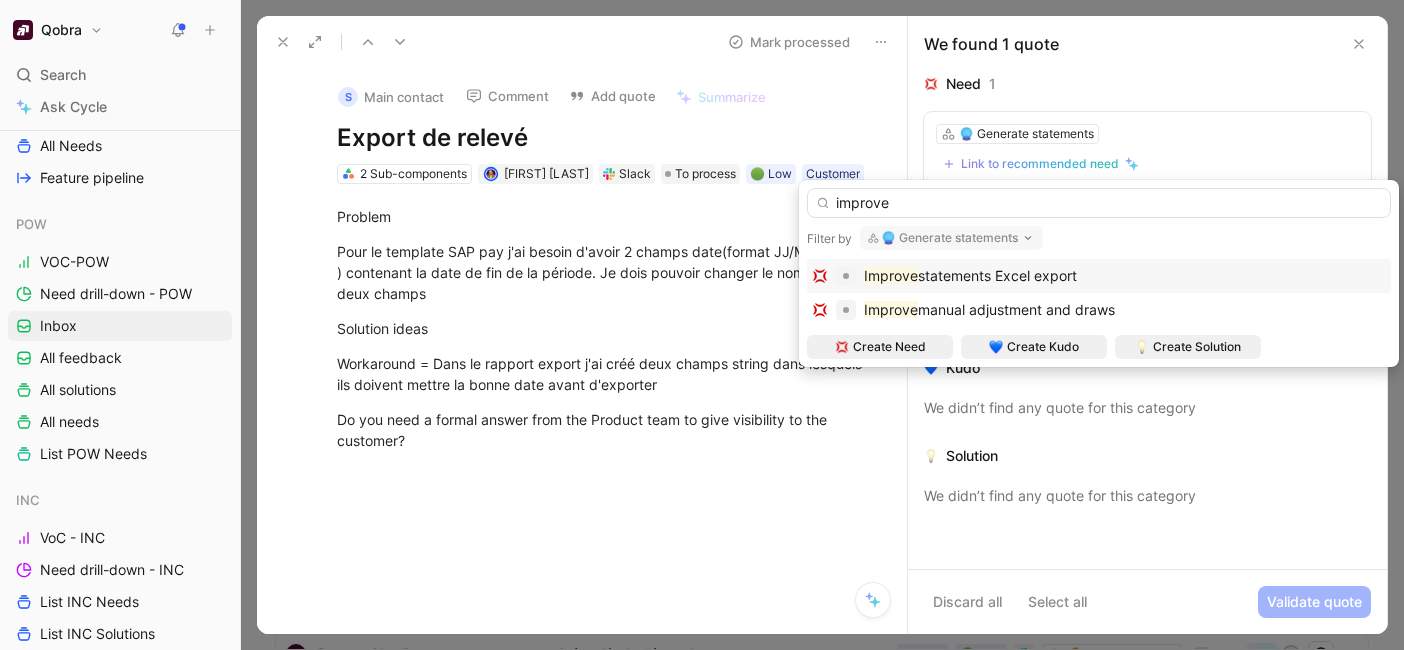 type on "improve" 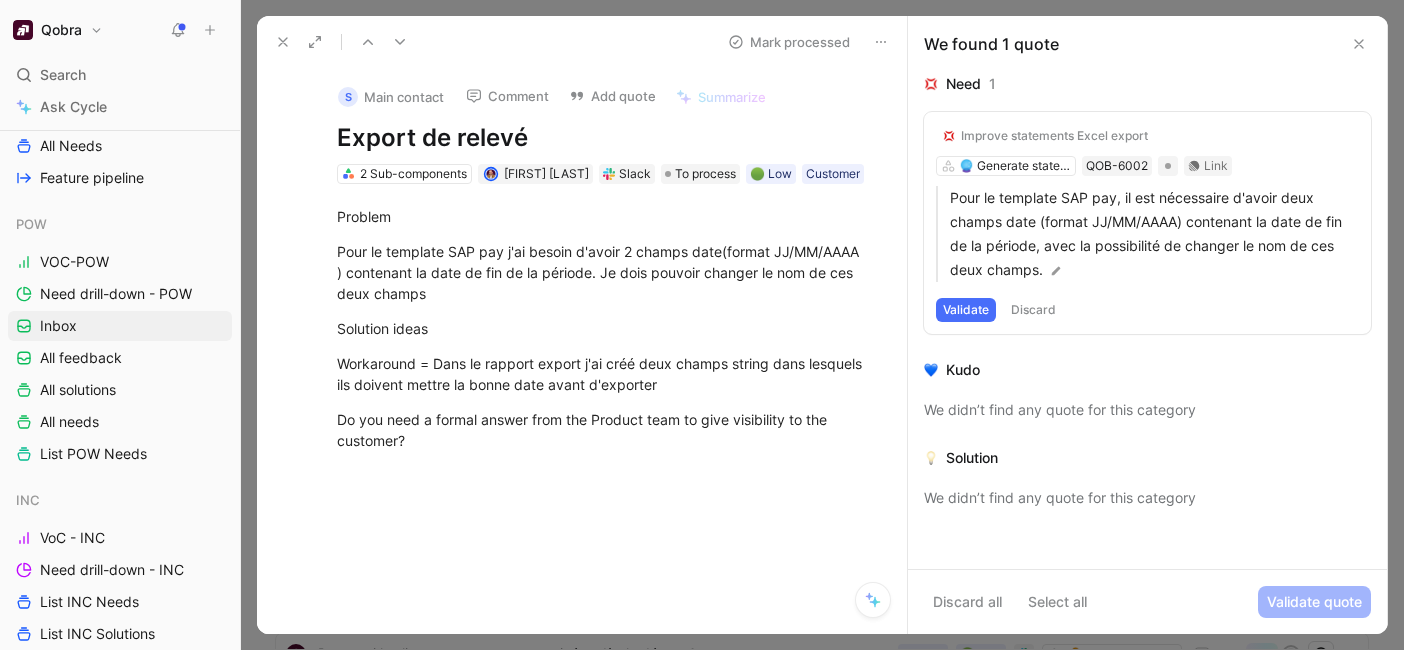 click on "Validate" at bounding box center (966, 310) 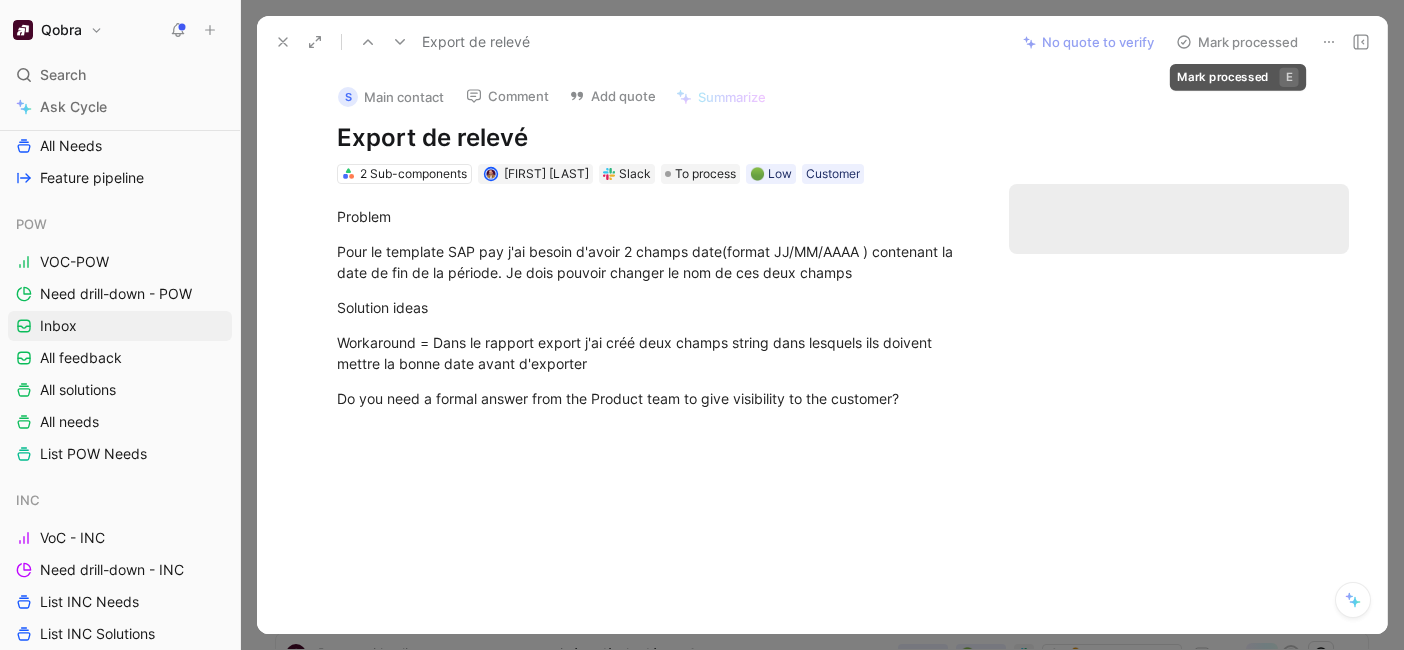click on "Mark processed" at bounding box center (1237, 42) 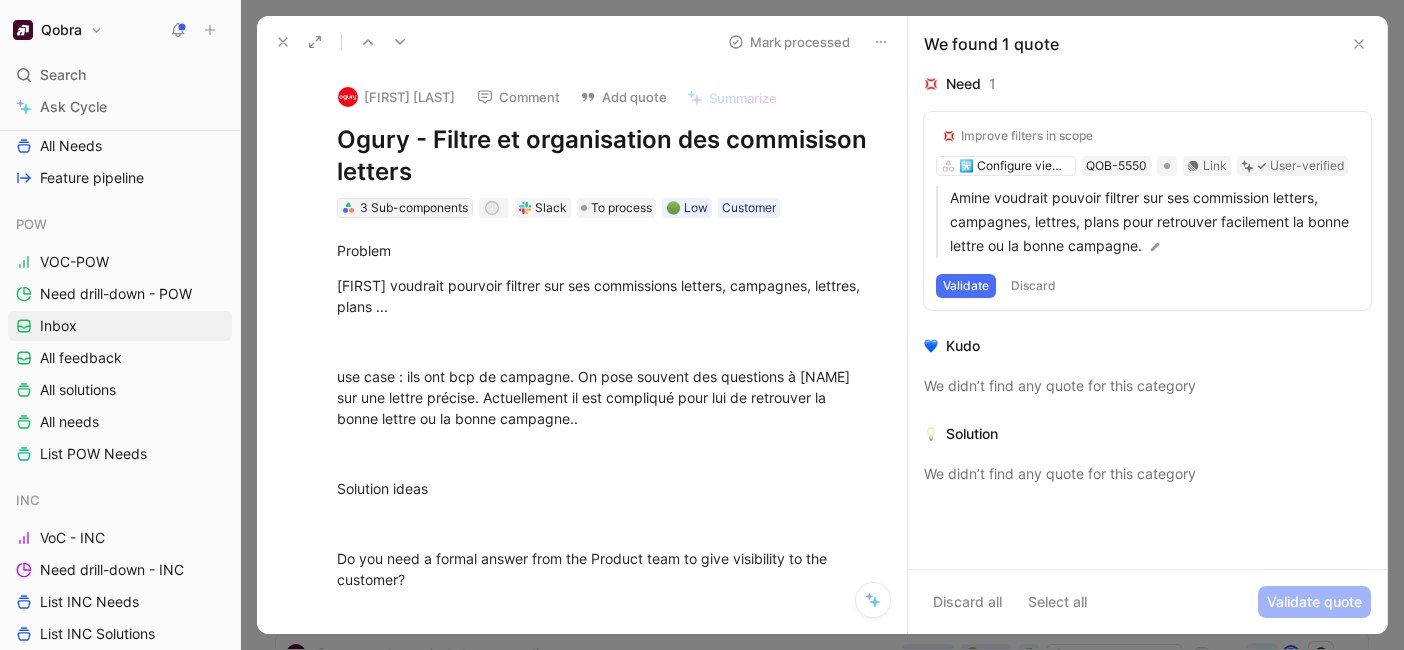 click on "3 Sub-components" at bounding box center (414, 208) 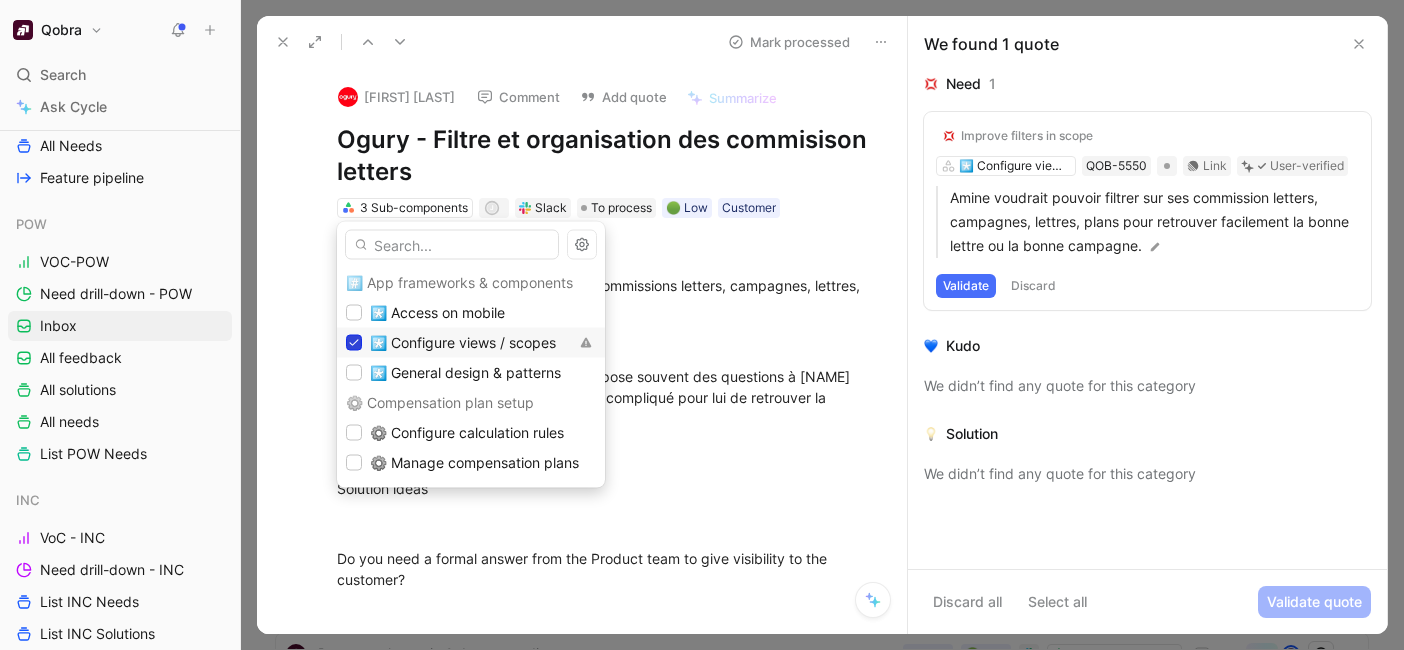 click 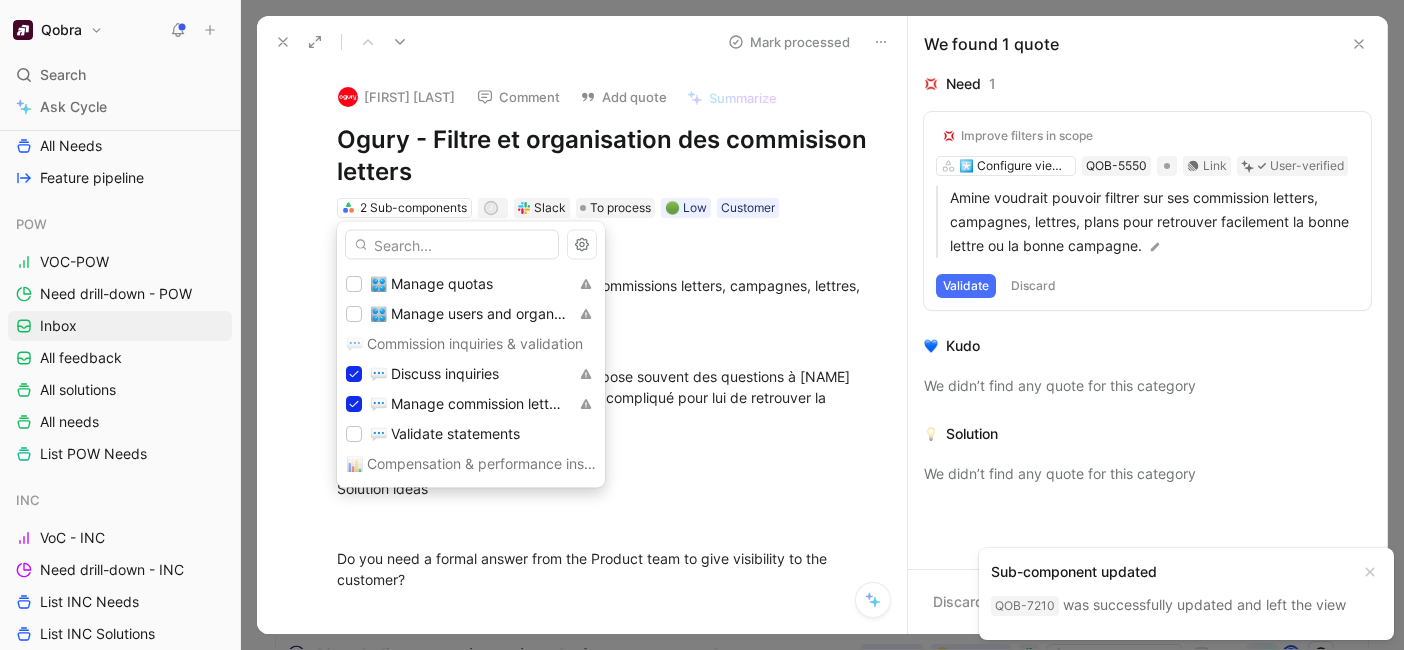 scroll, scrollTop: 393, scrollLeft: 0, axis: vertical 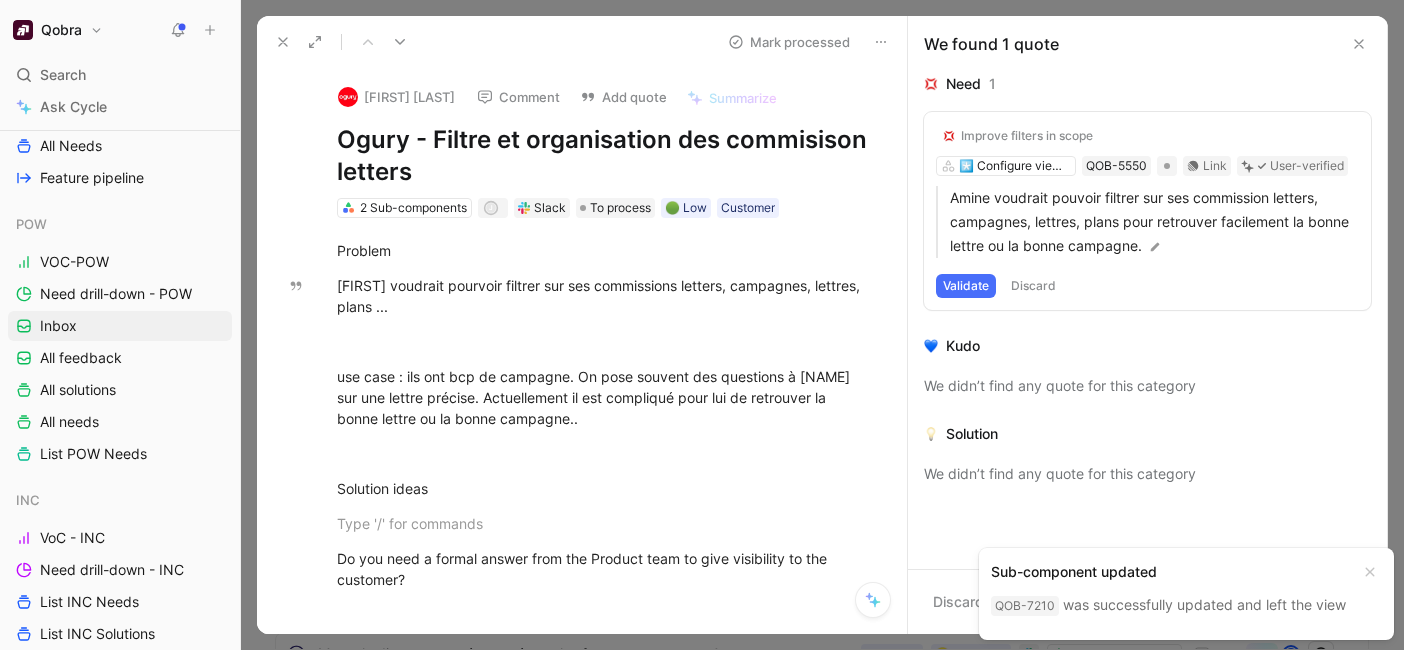 click 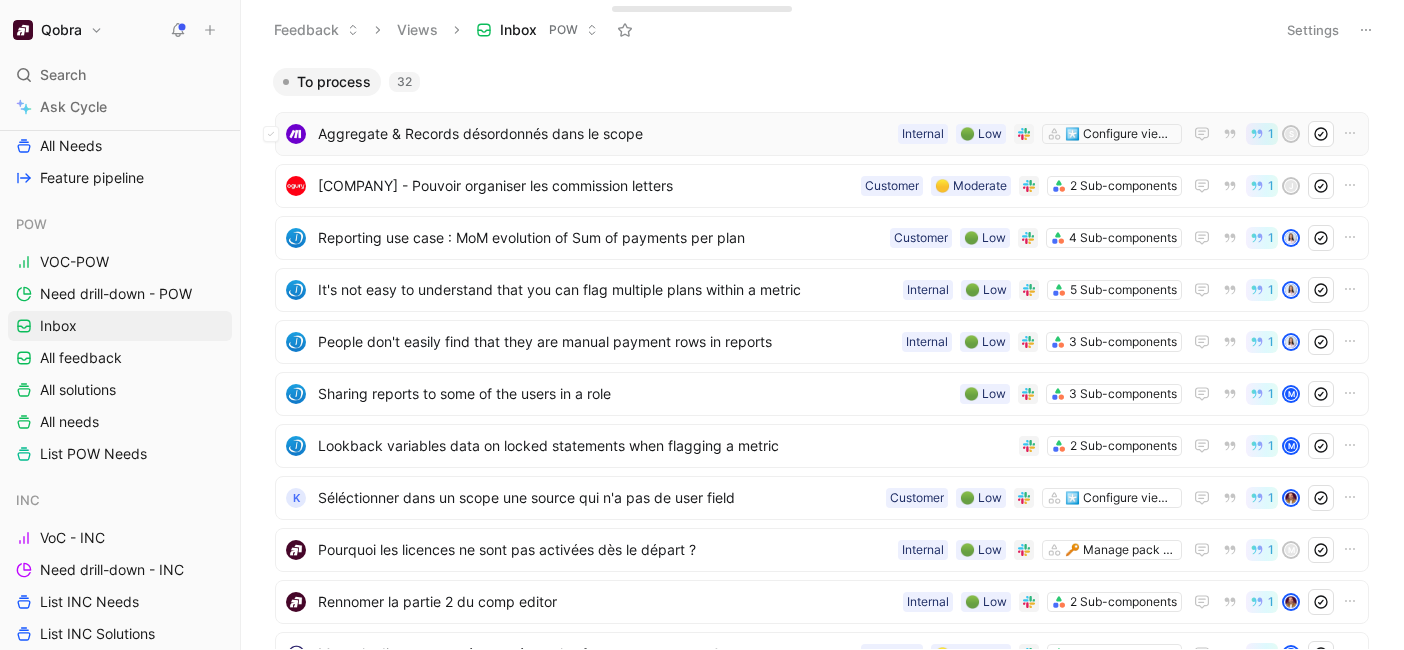 click on "Aggregate & Records désordonnés dans le scope" at bounding box center [604, 134] 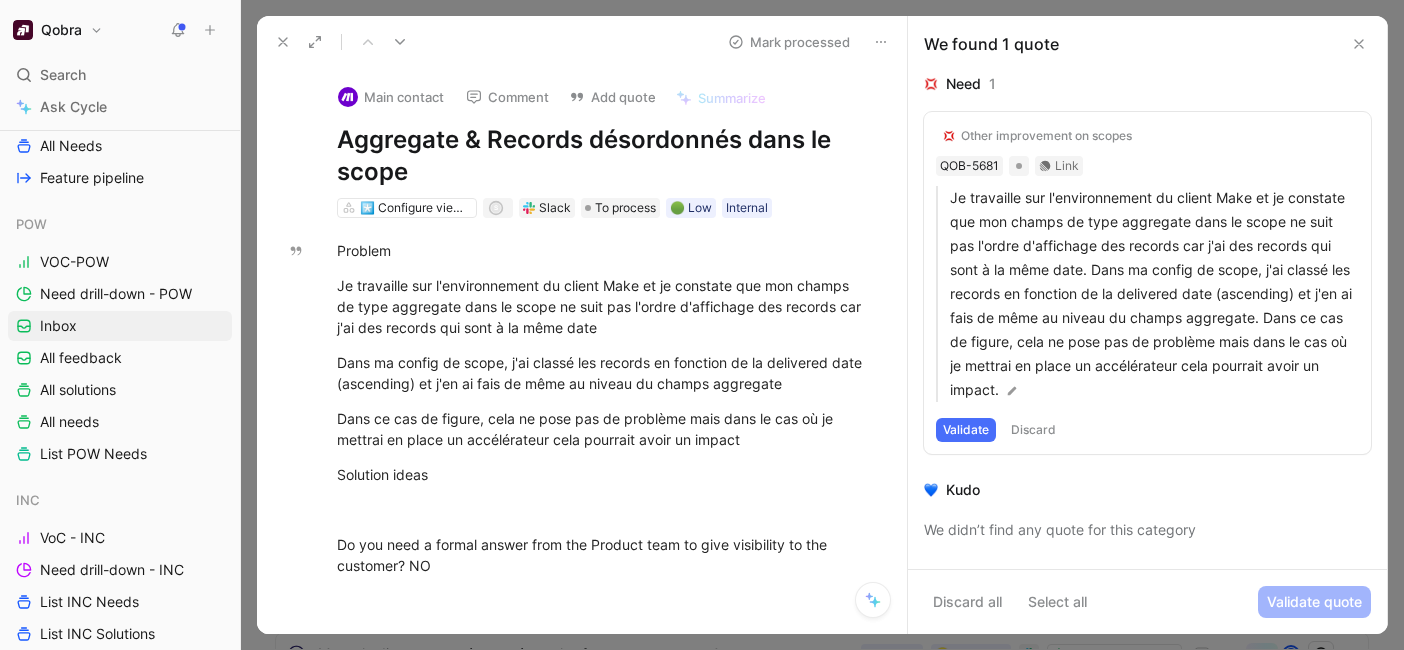 click on "Aggregate & Records désordonnés dans le scope Mark processed" at bounding box center (582, 42) 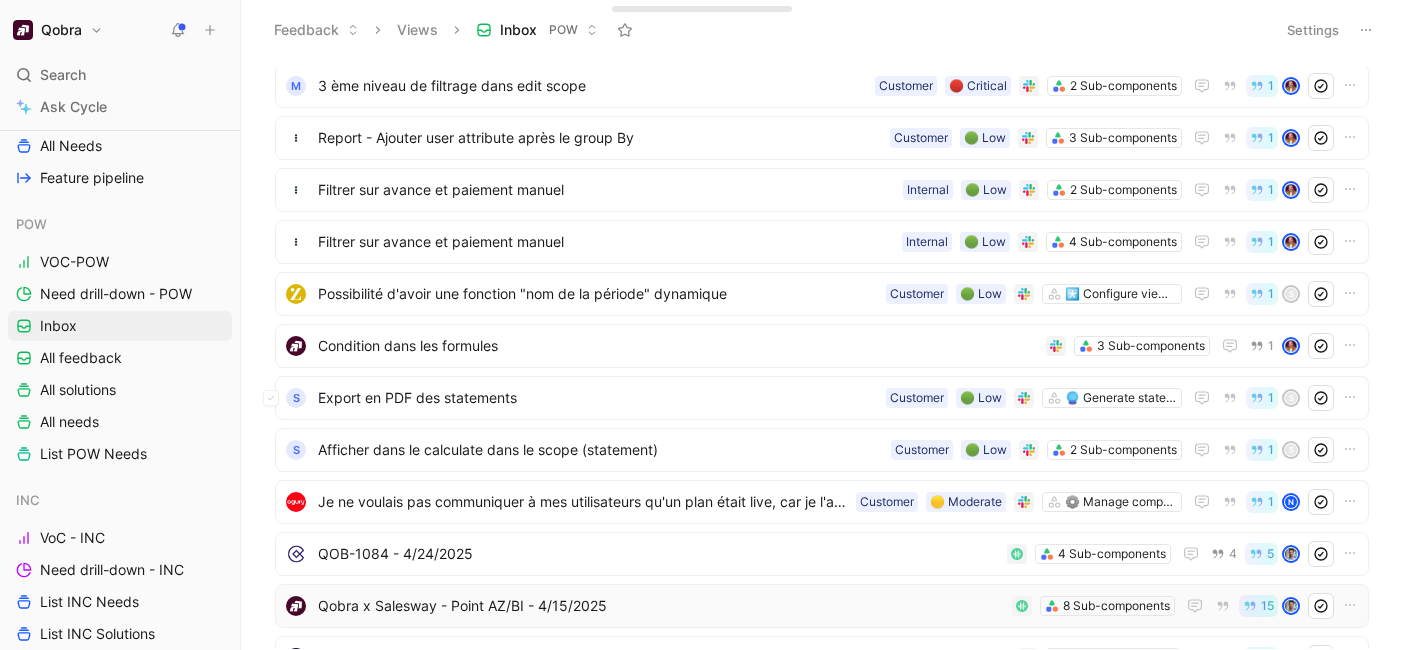 scroll, scrollTop: 1028, scrollLeft: 0, axis: vertical 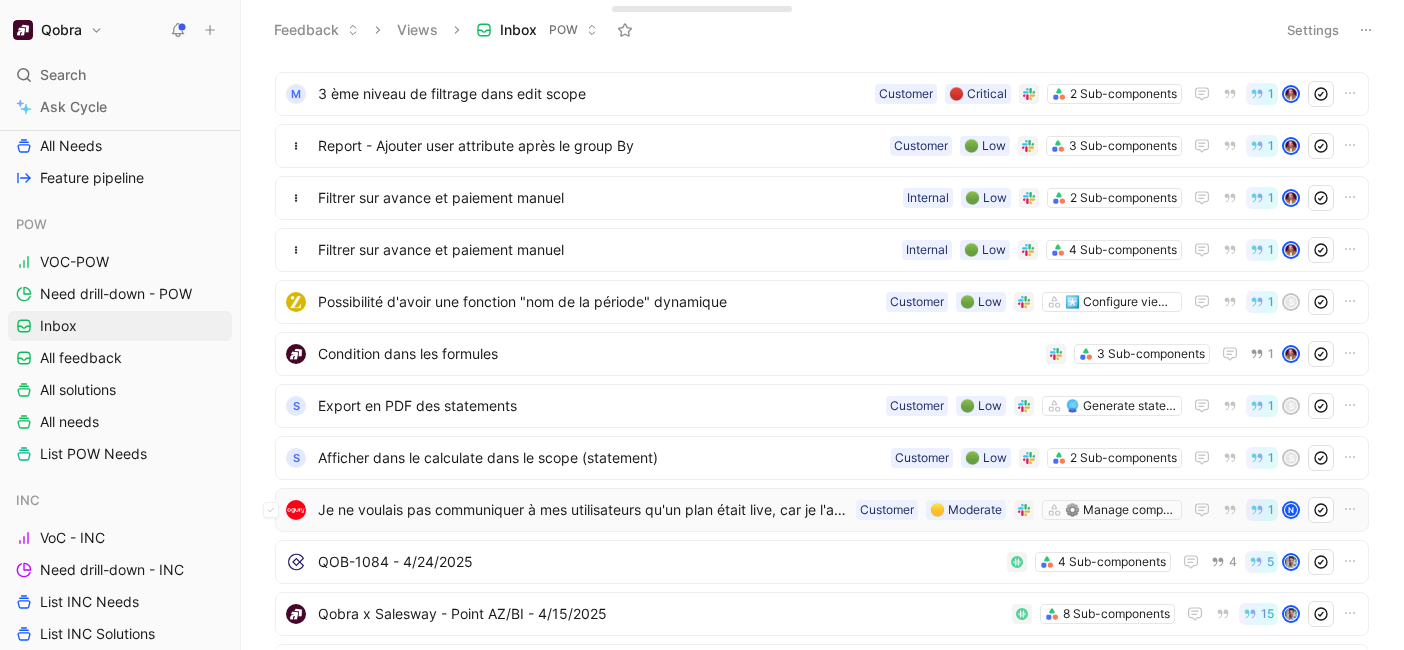 click on "Je ne voulais pas communiquer à mes utilisateurs qu'un plan était live, car je l'avais juste envoyé pour tester un SPIFF sur tout le monde" at bounding box center (583, 510) 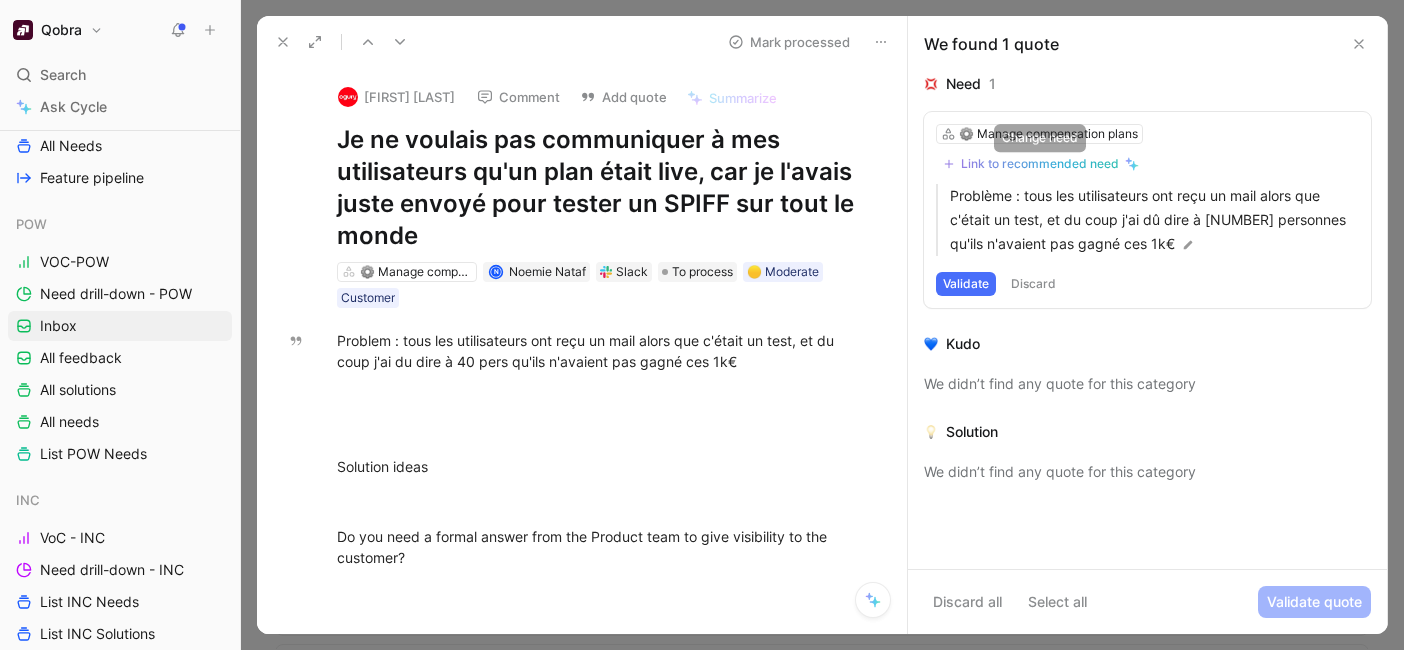 click on "Link to recommended need" at bounding box center [1040, 164] 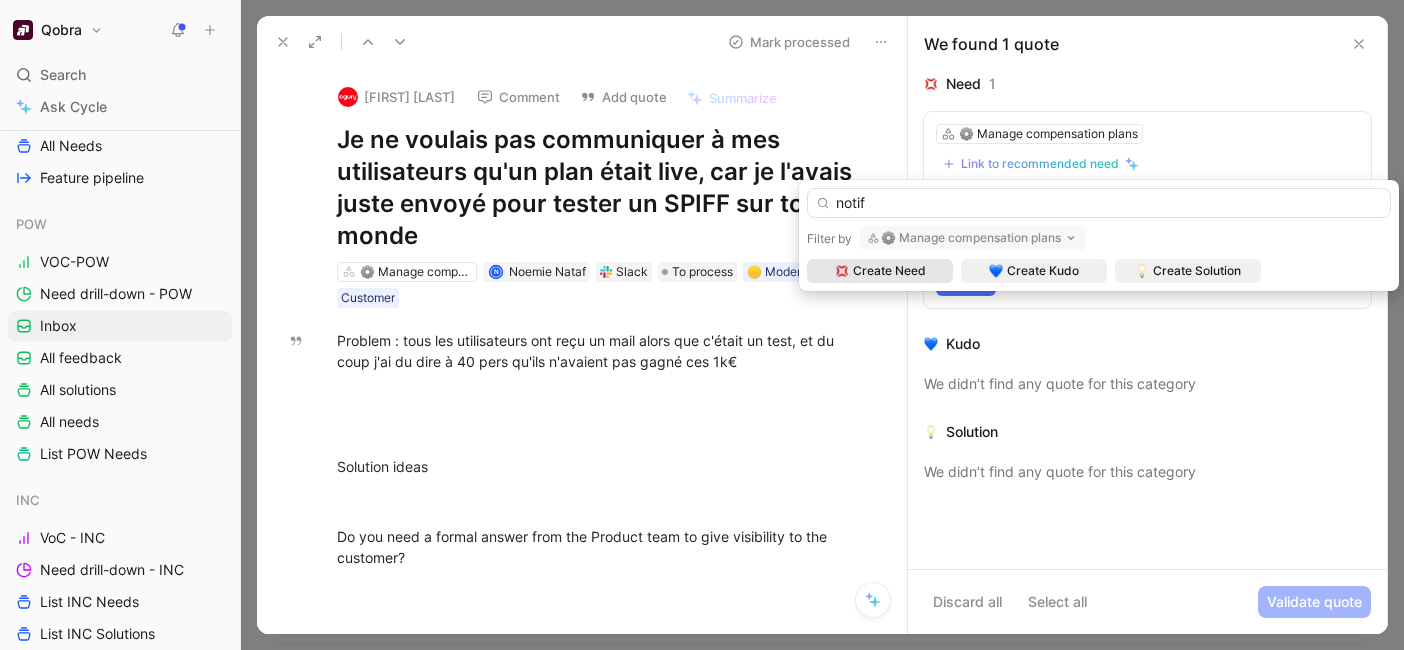 type on "notif" 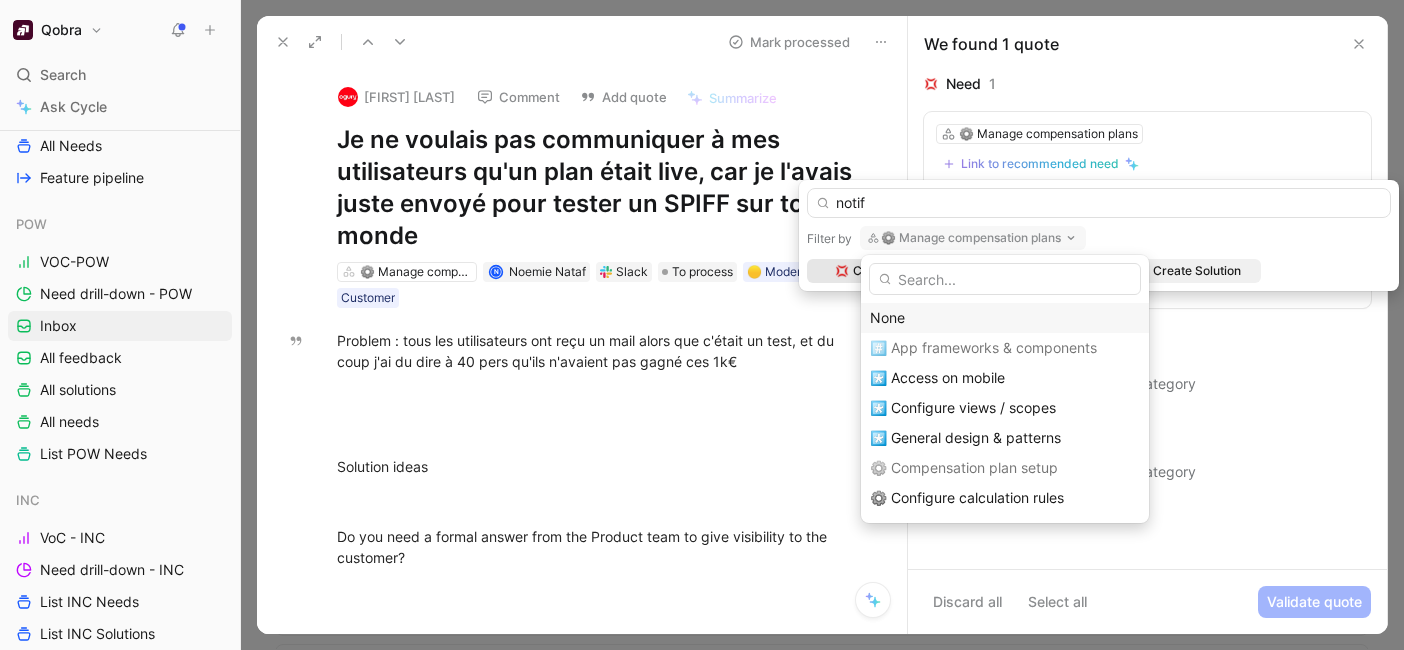 click on "None" at bounding box center (1005, 318) 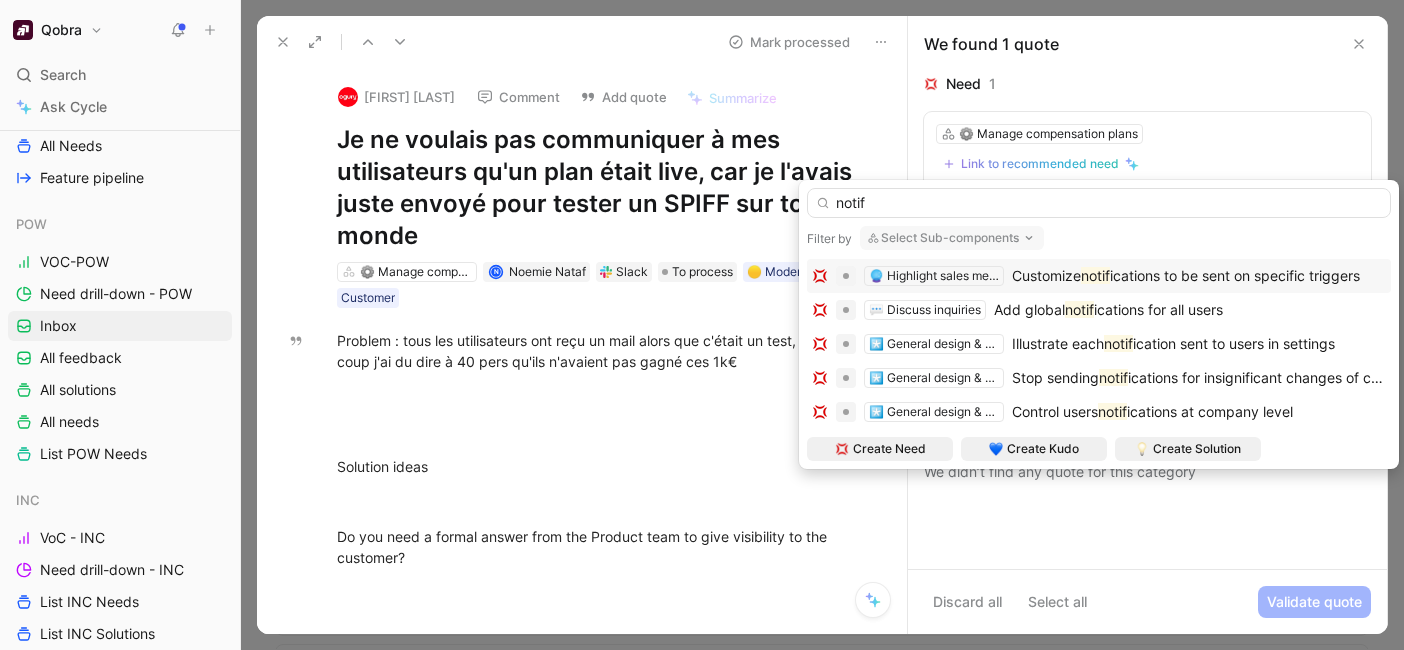 click on "Customize" at bounding box center [1046, 275] 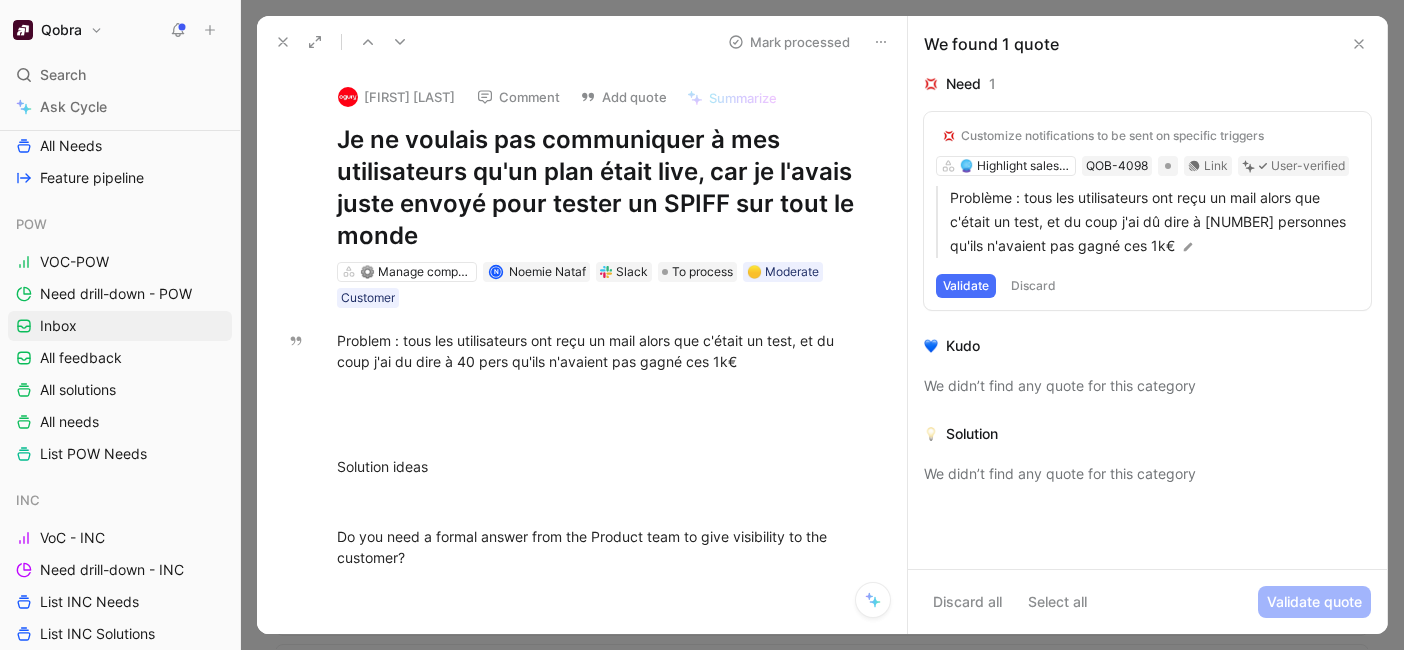 click on "Validate" at bounding box center [966, 286] 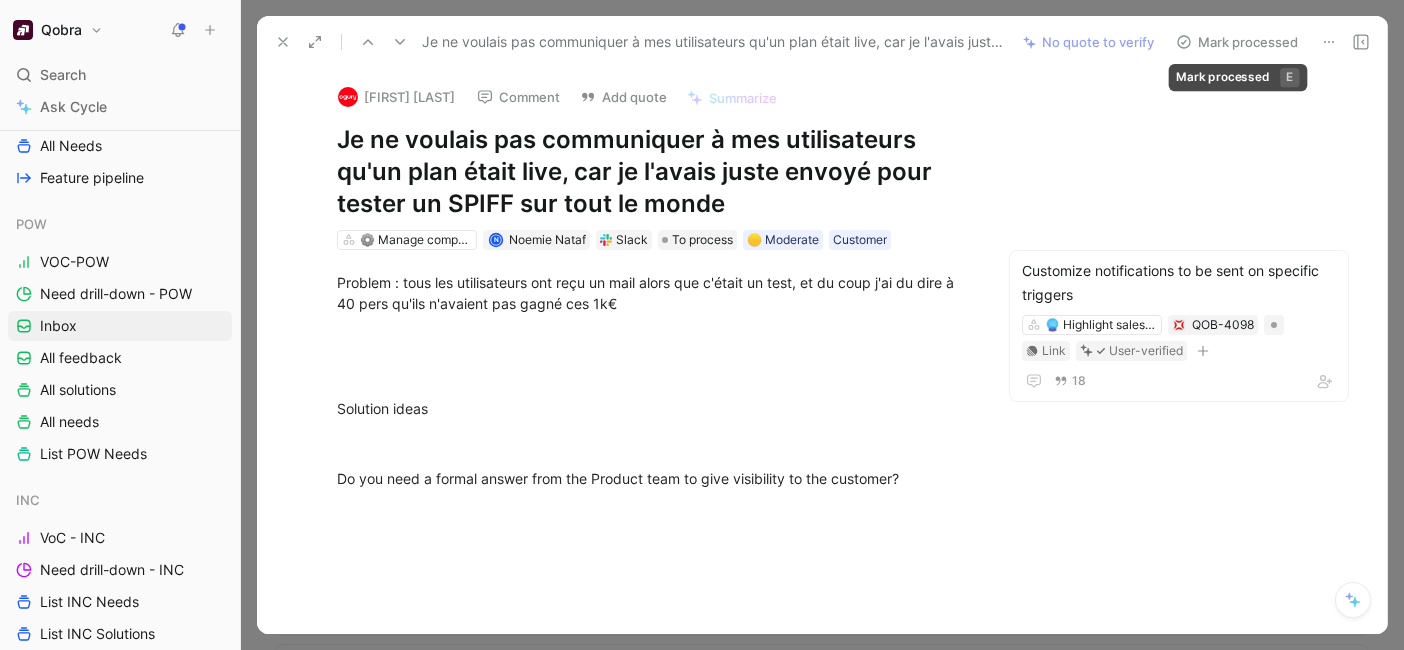 click on "Mark processed" at bounding box center [1237, 42] 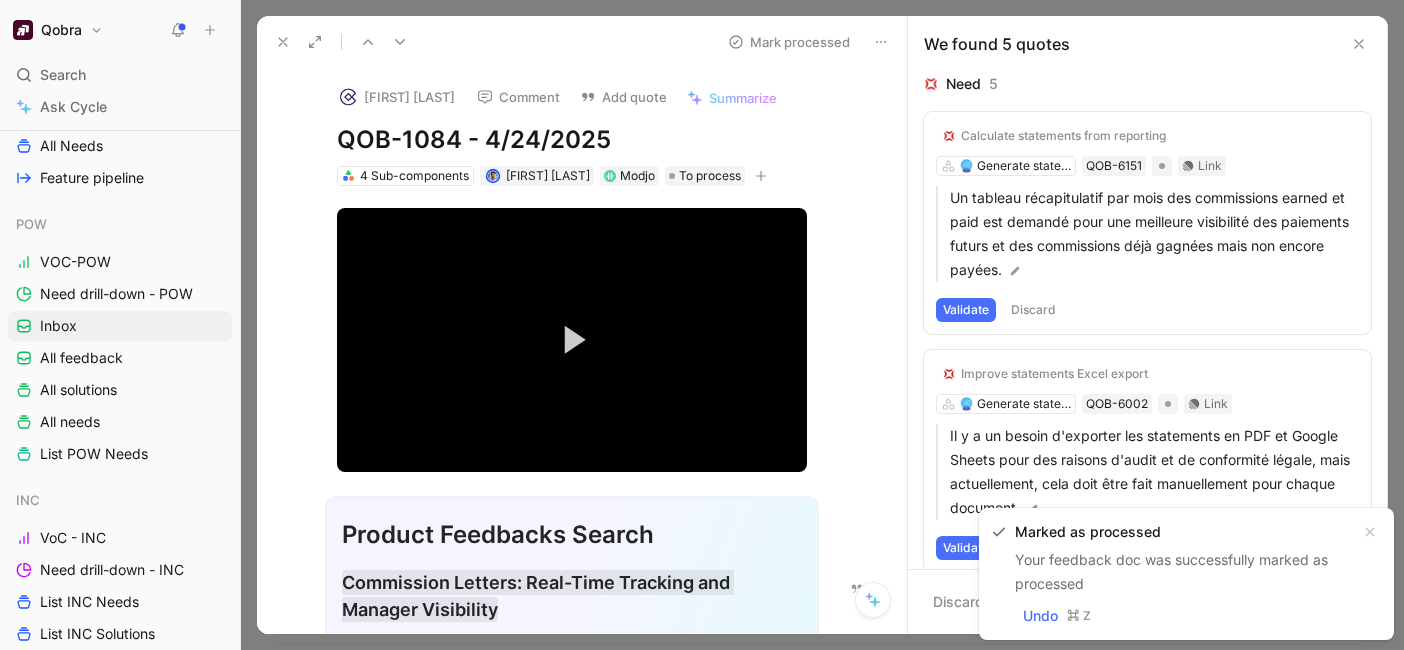 click 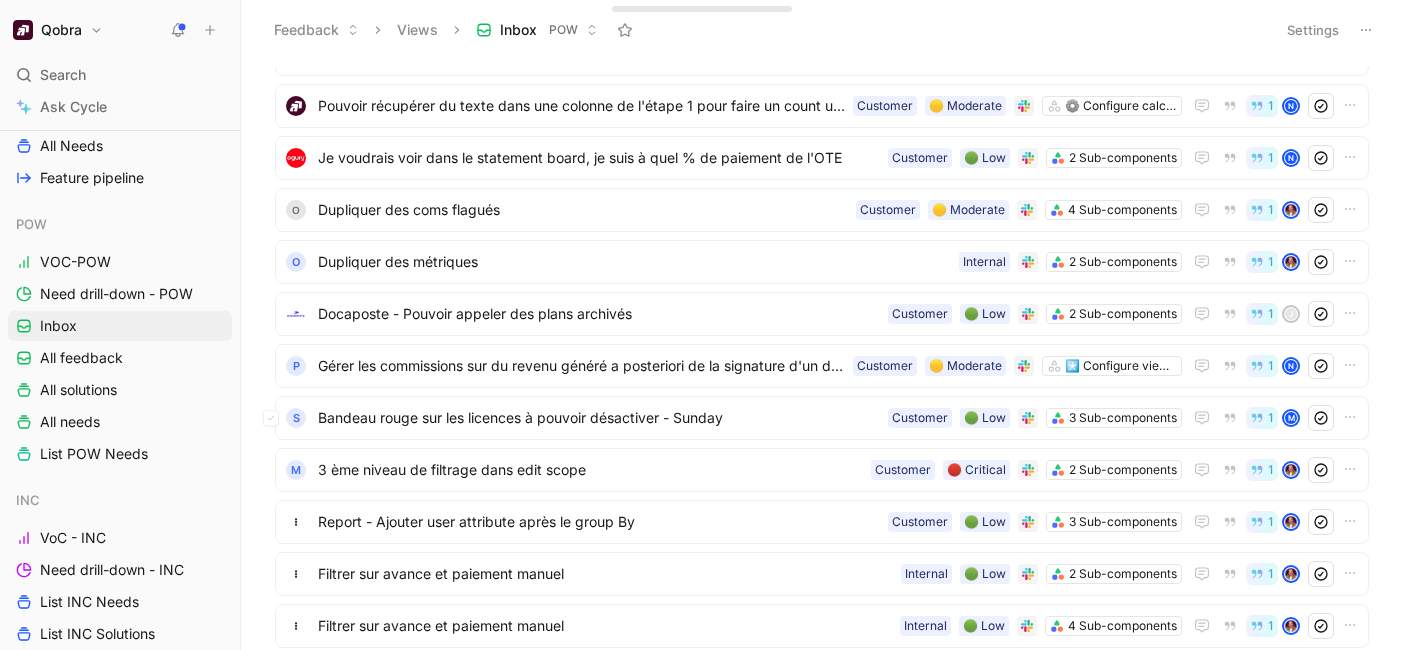 scroll, scrollTop: 649, scrollLeft: 0, axis: vertical 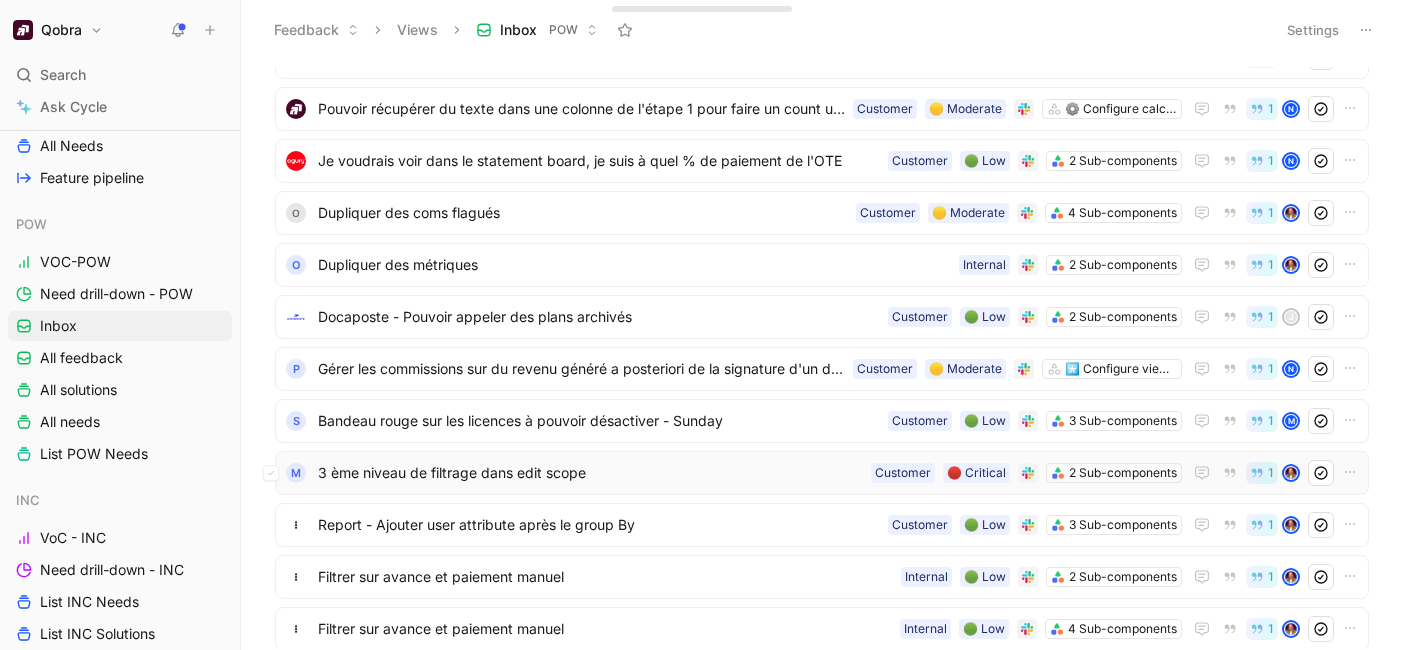click on "3 ème niveau de filtrage dans edit scope" at bounding box center [590, 473] 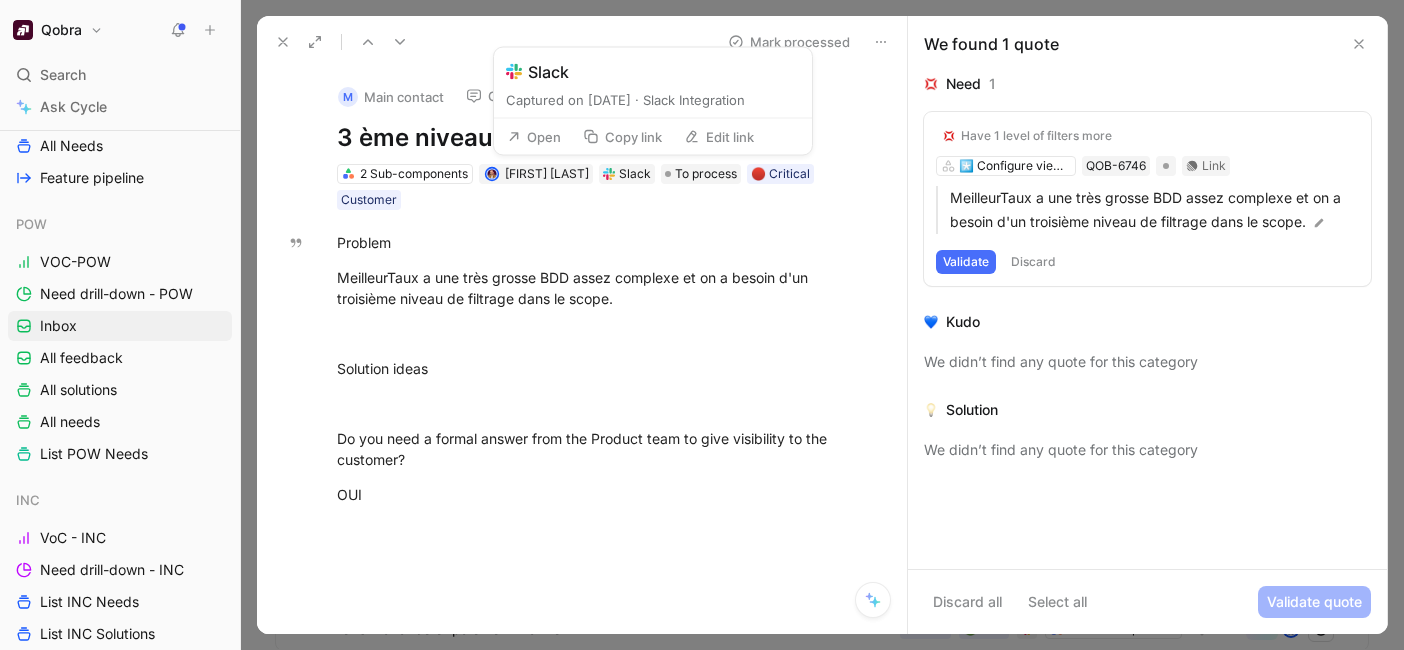 click on "Open" at bounding box center (534, 137) 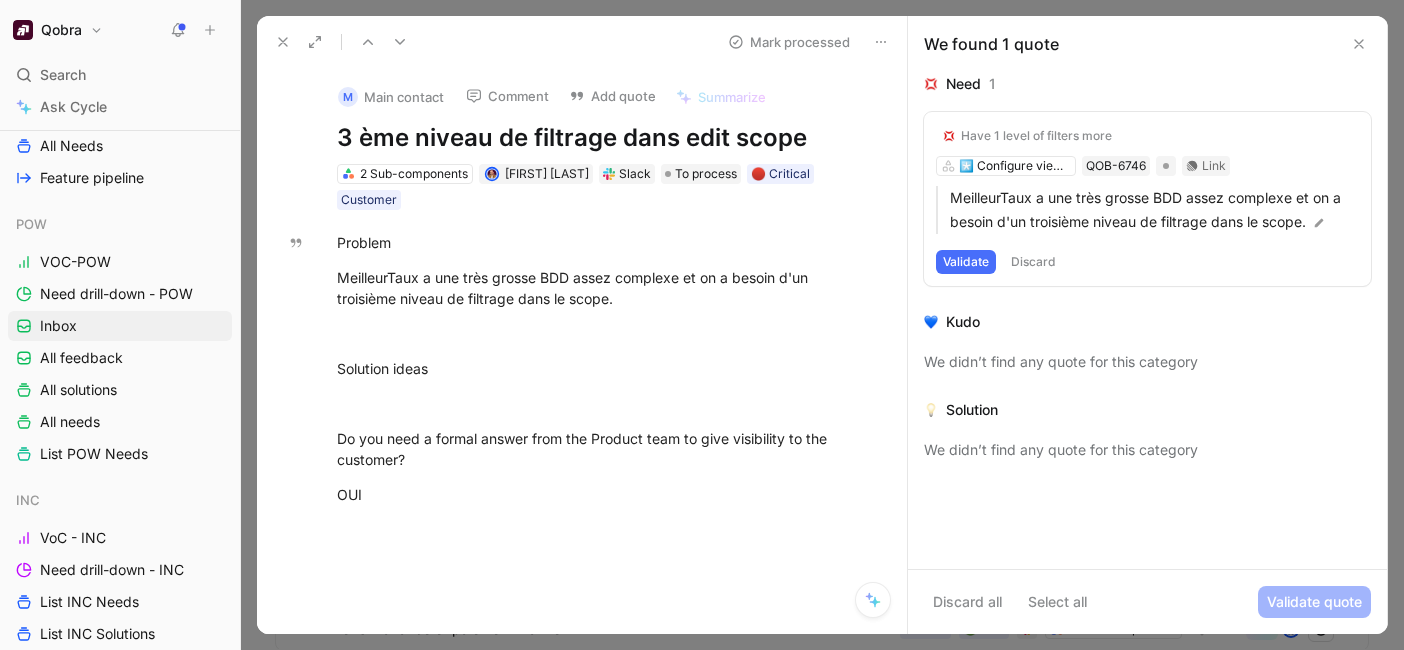 click on "Validate" at bounding box center [966, 262] 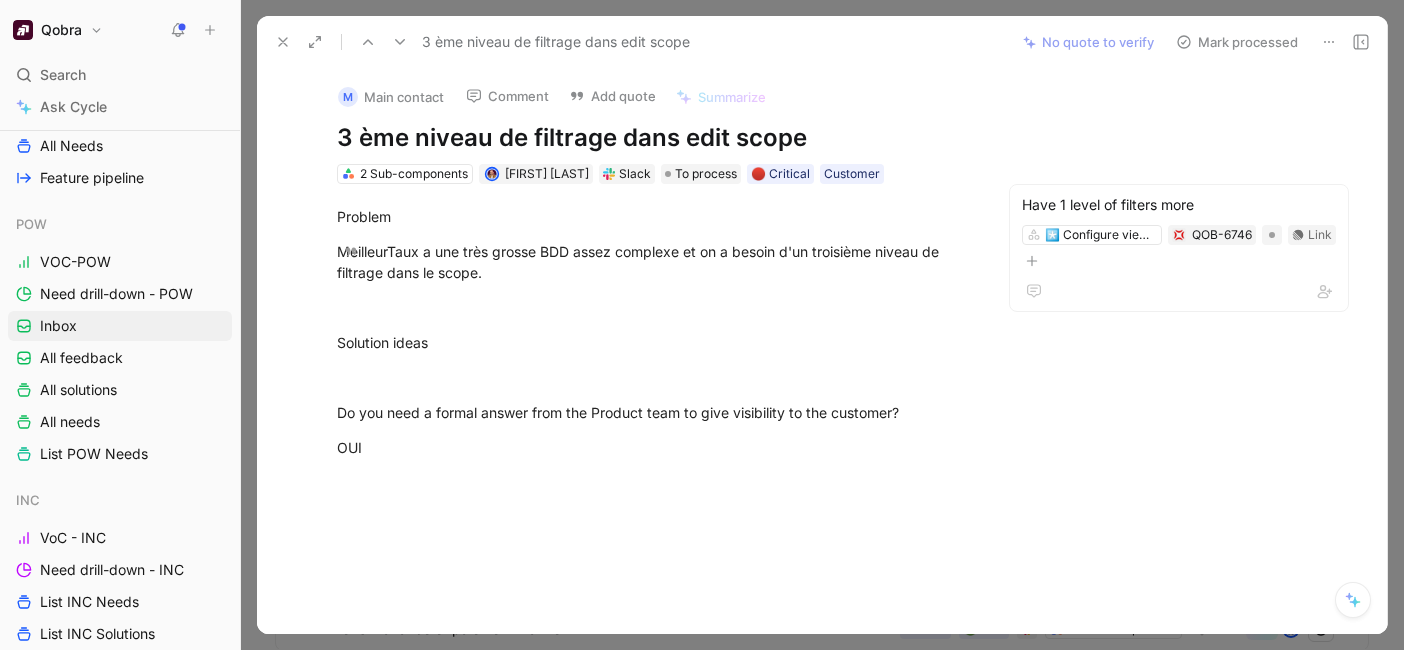 click on "Mark processed" at bounding box center (1237, 42) 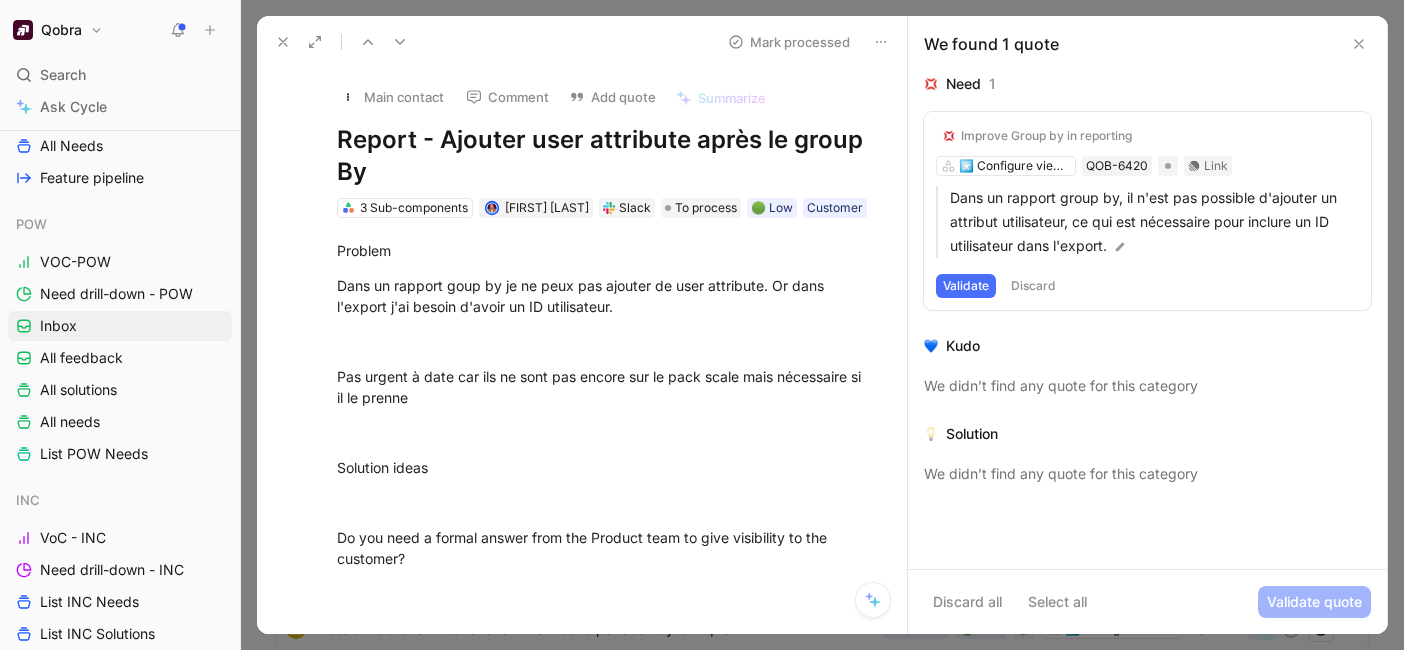 click on "Improve Group by in reporting QOB-6420 *️⃣ Configure views / scopes" at bounding box center [1096, 196] 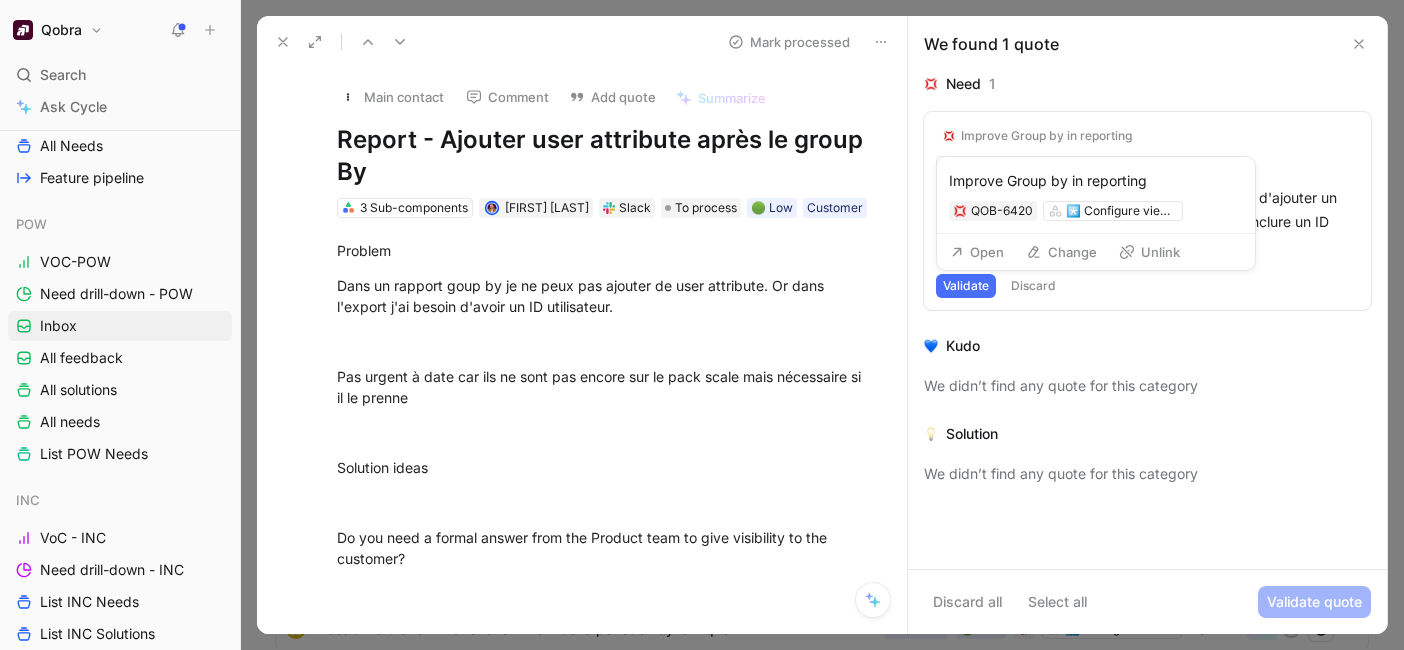 click on "Improve Group by in reporting" at bounding box center (1046, 136) 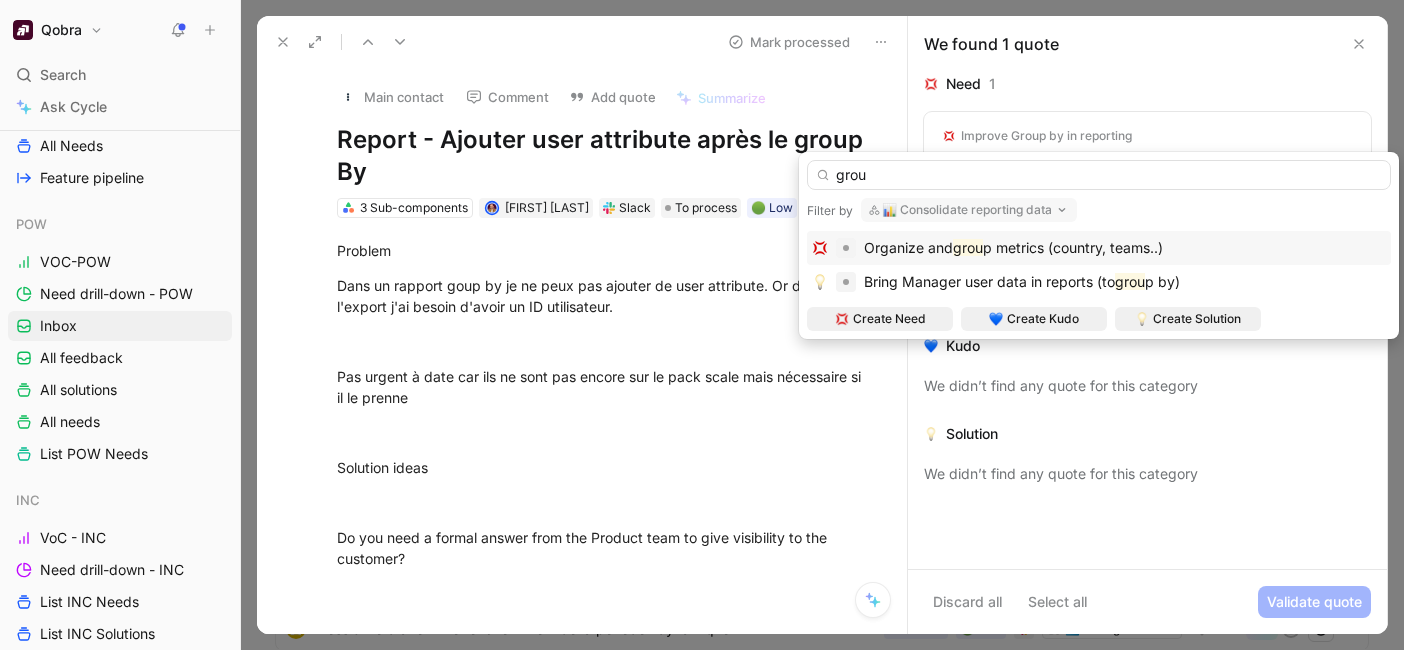 click on "📊 Consolidate reporting data" at bounding box center (969, 210) 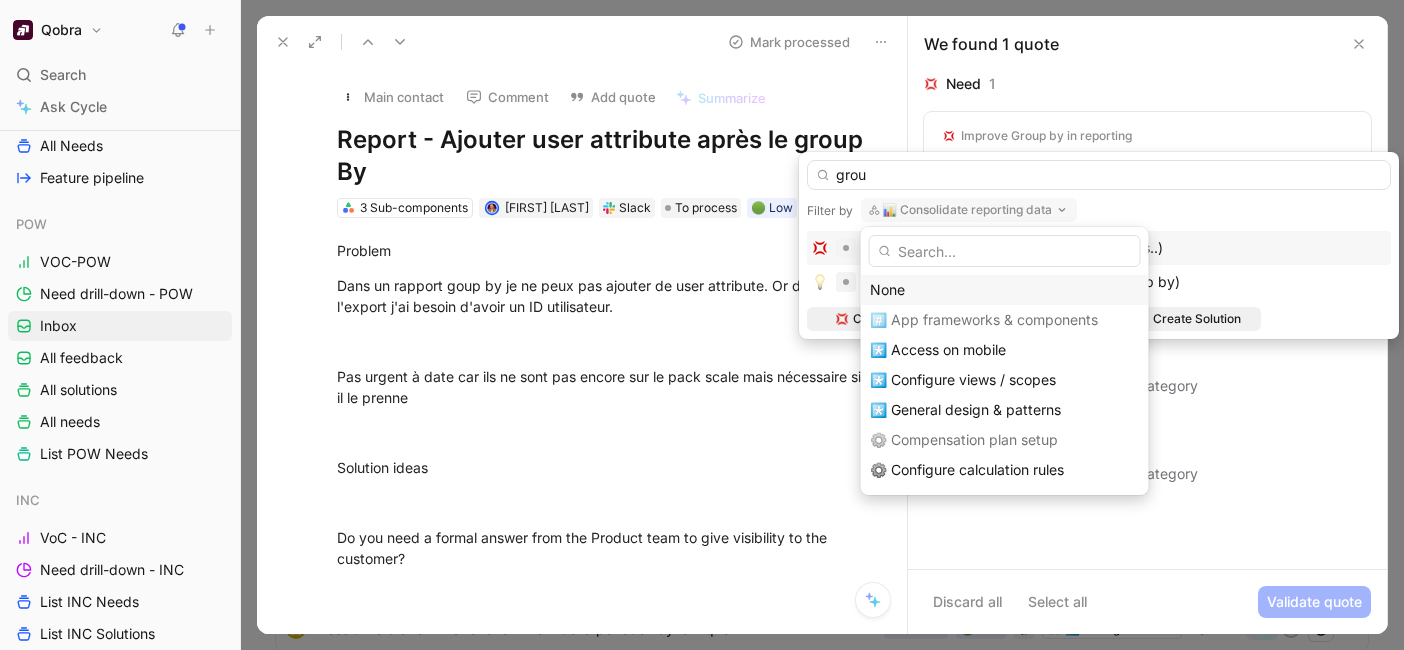 click on "None" at bounding box center [1005, 290] 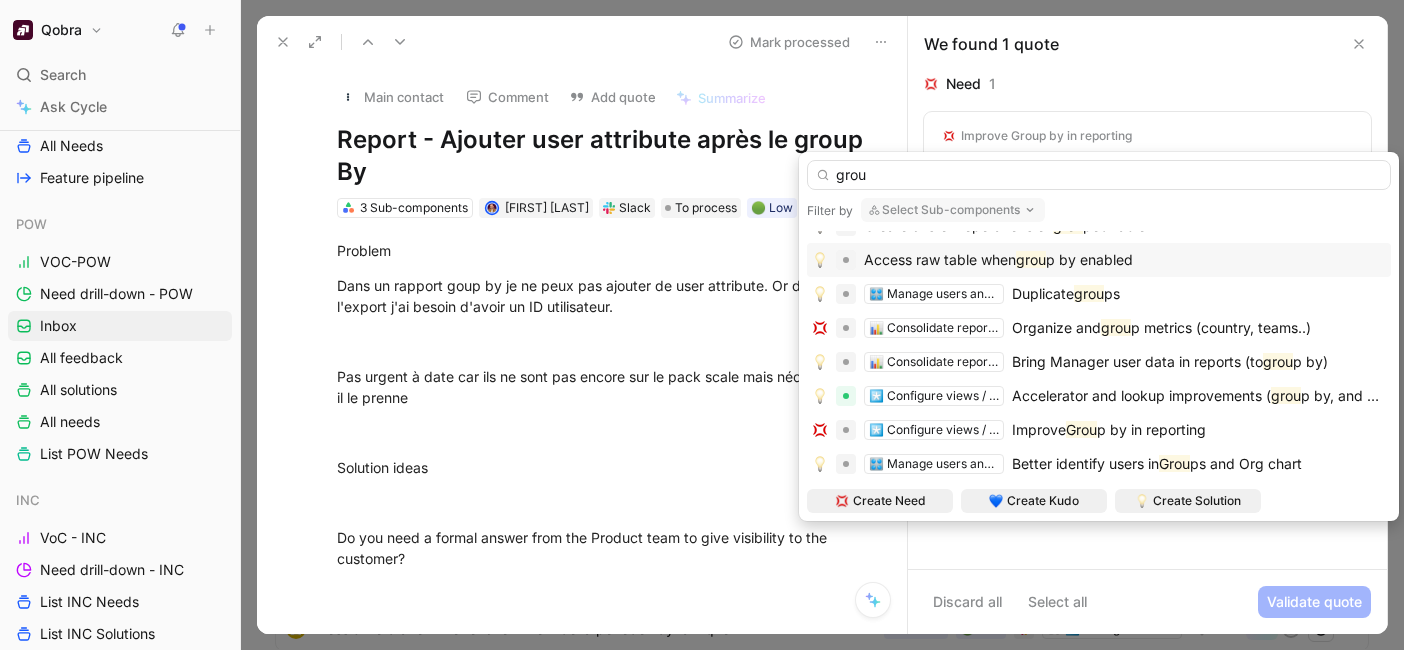 scroll, scrollTop: 93, scrollLeft: 0, axis: vertical 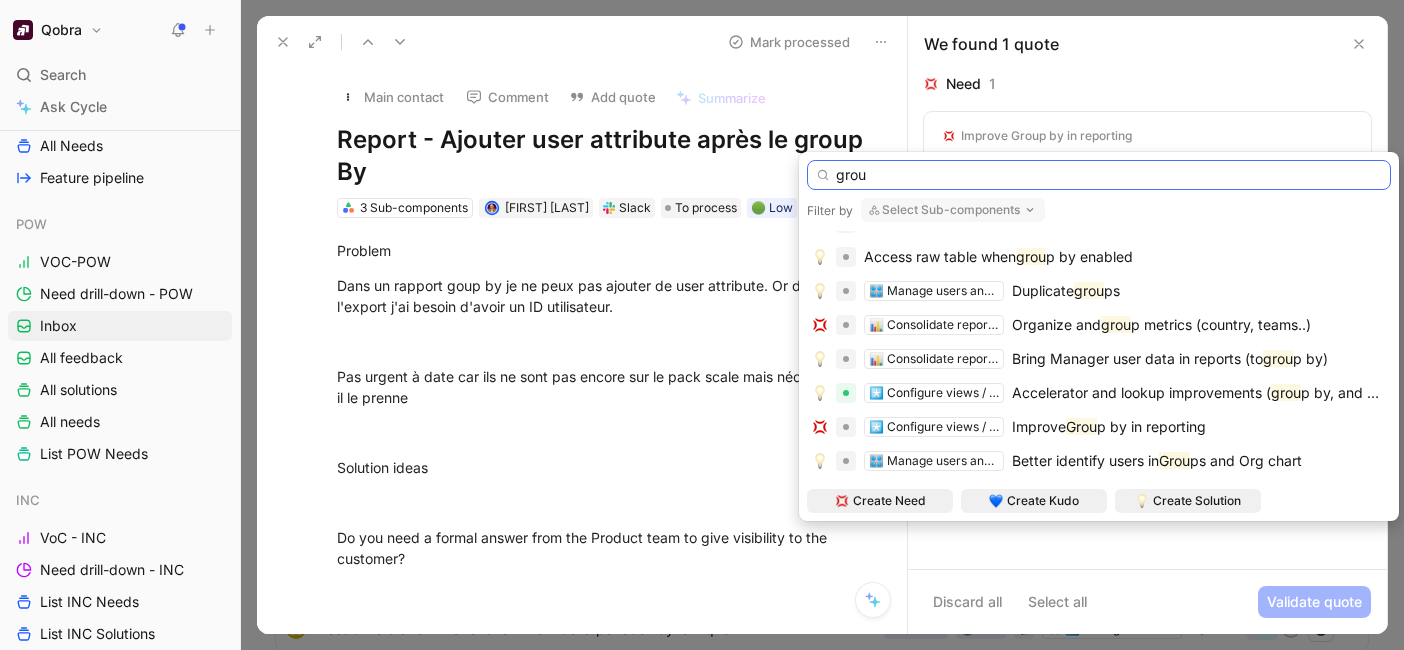 click on "grou" at bounding box center (1099, 175) 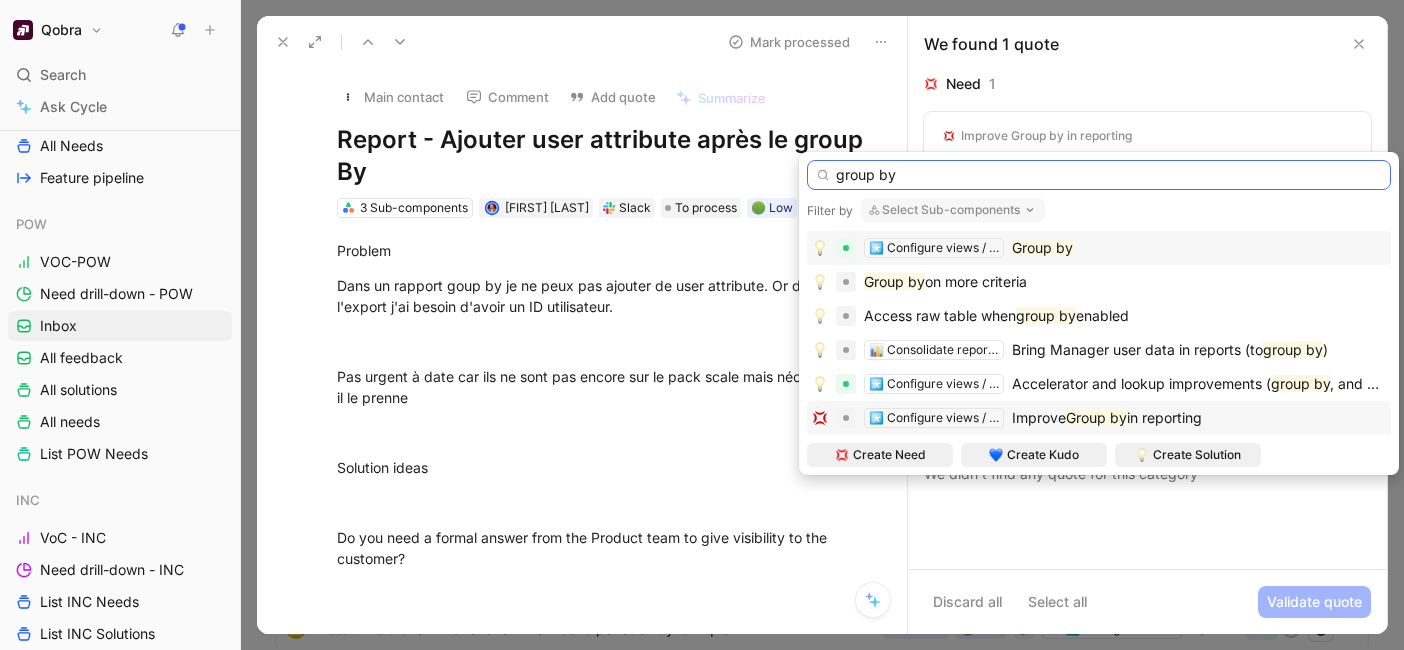 type on "group by" 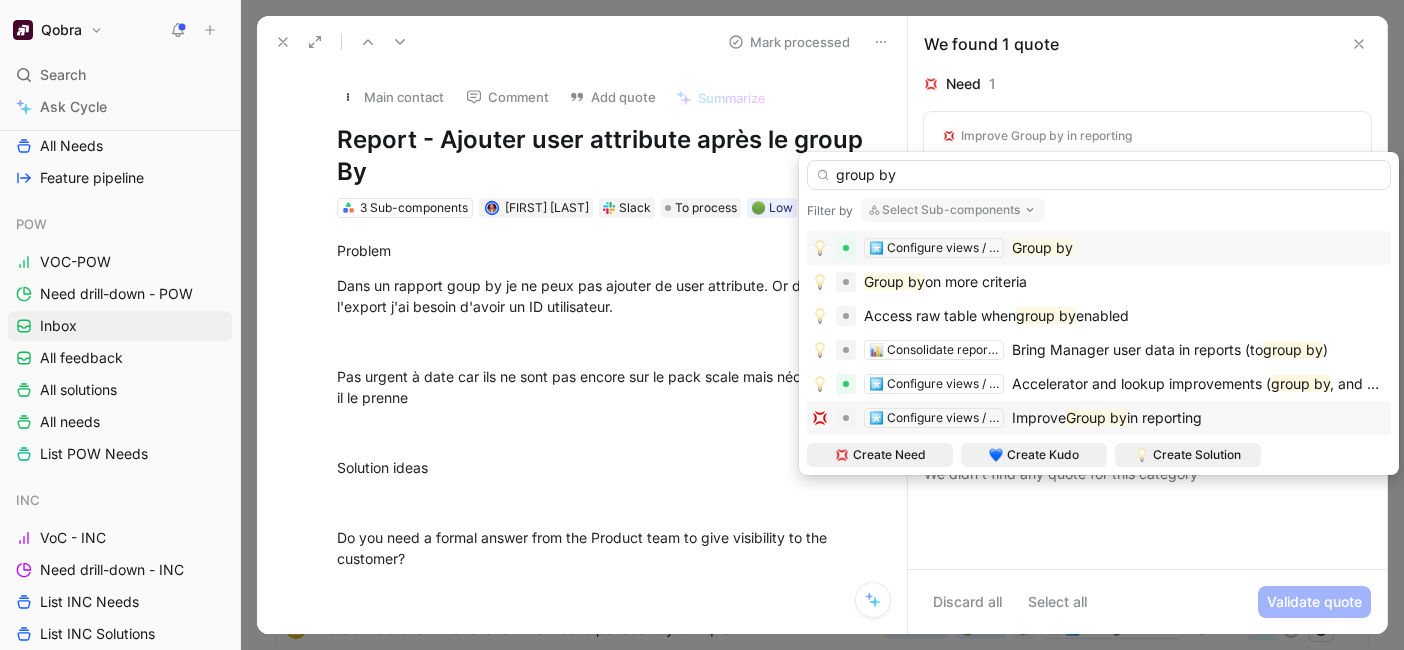 click on "in reporting" at bounding box center (1164, 417) 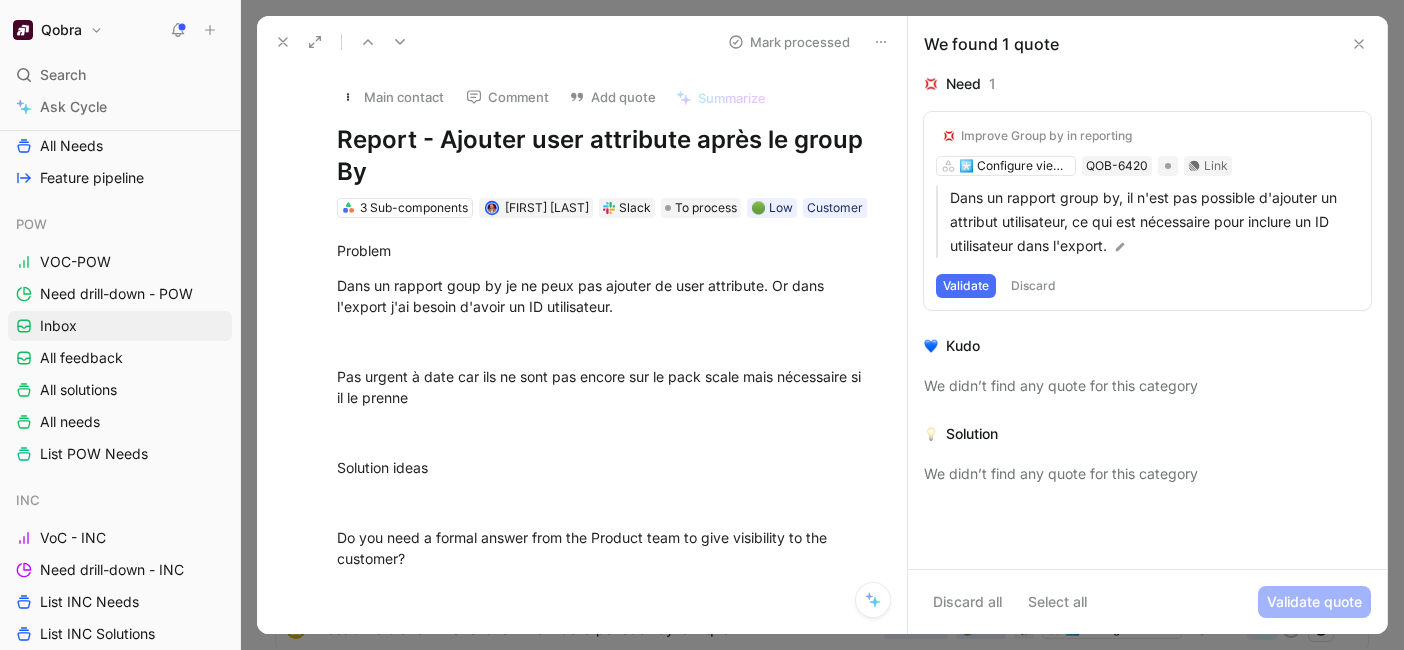 click on "Validate" at bounding box center [966, 286] 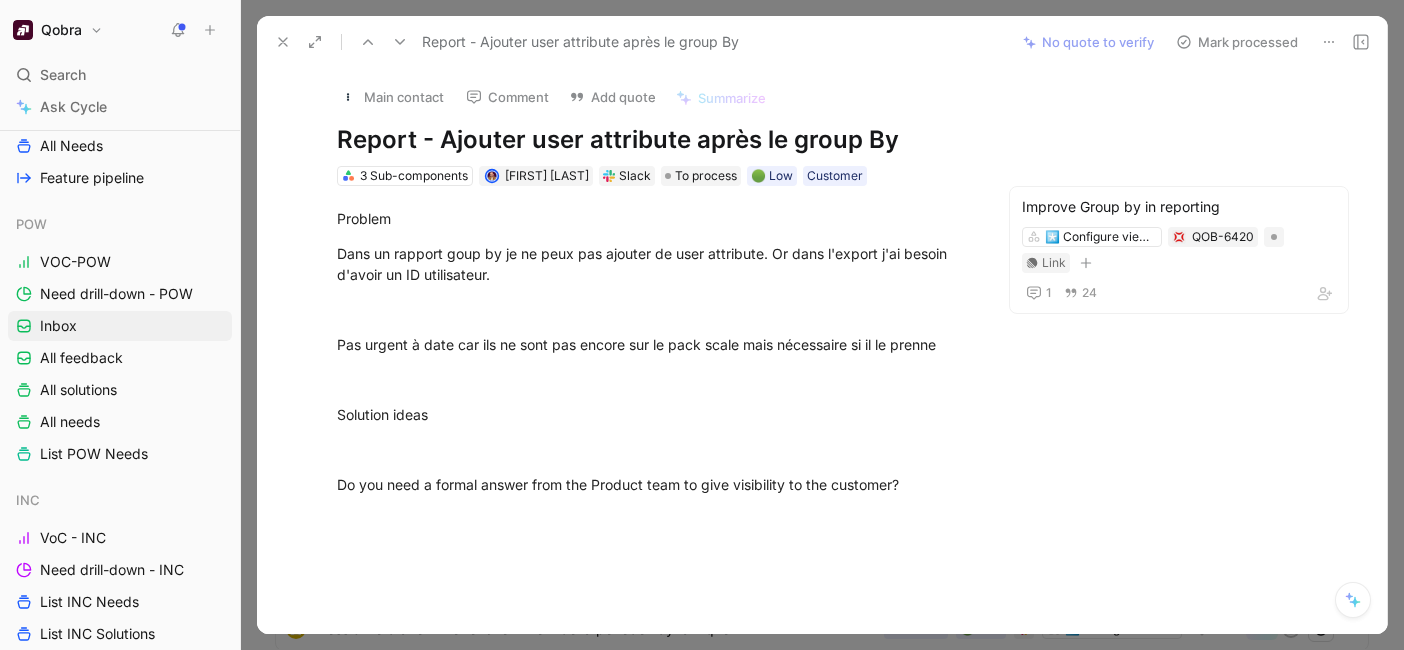 click on "Mark processed" at bounding box center [1237, 42] 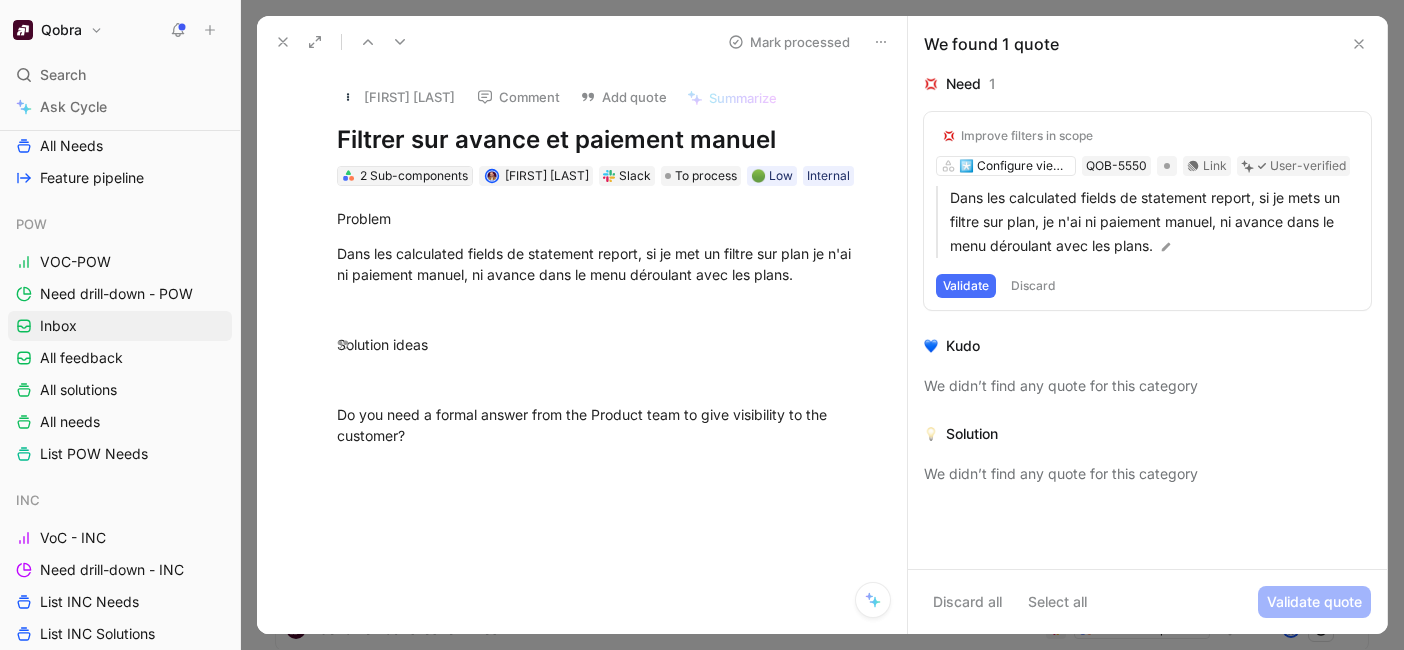 click on "2 Sub-components" at bounding box center [414, 176] 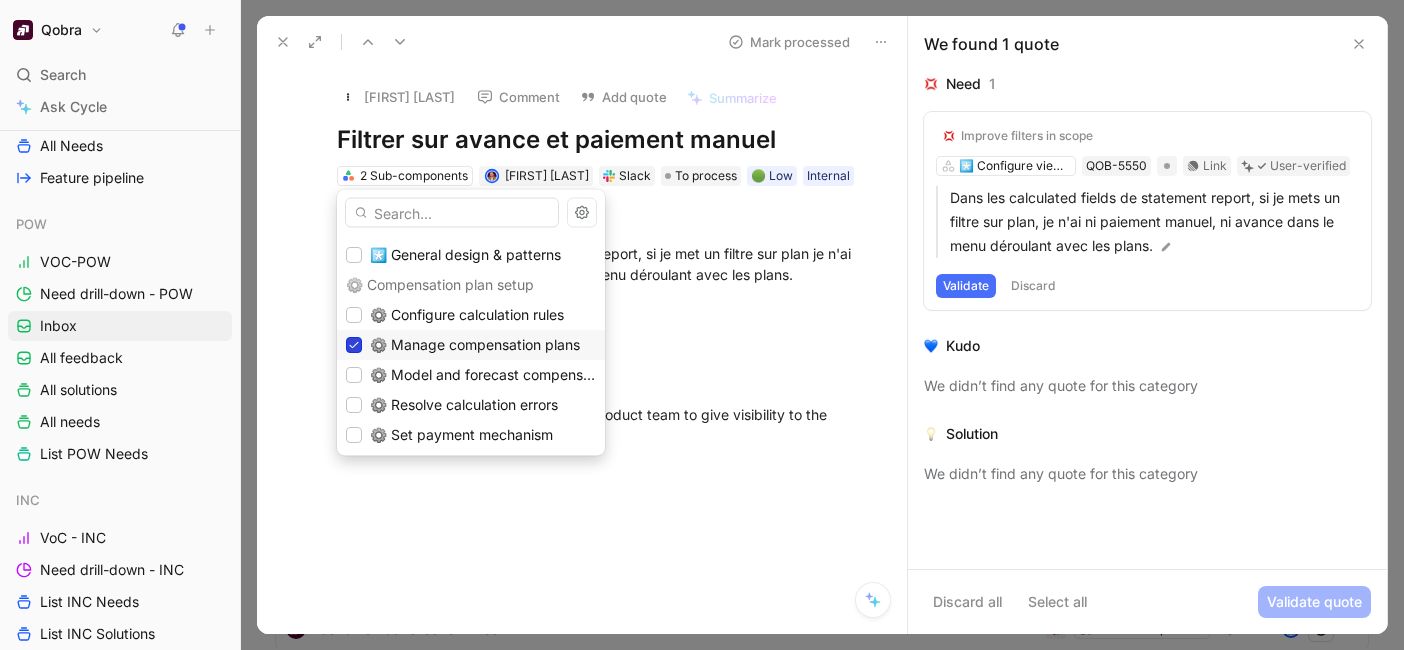 click 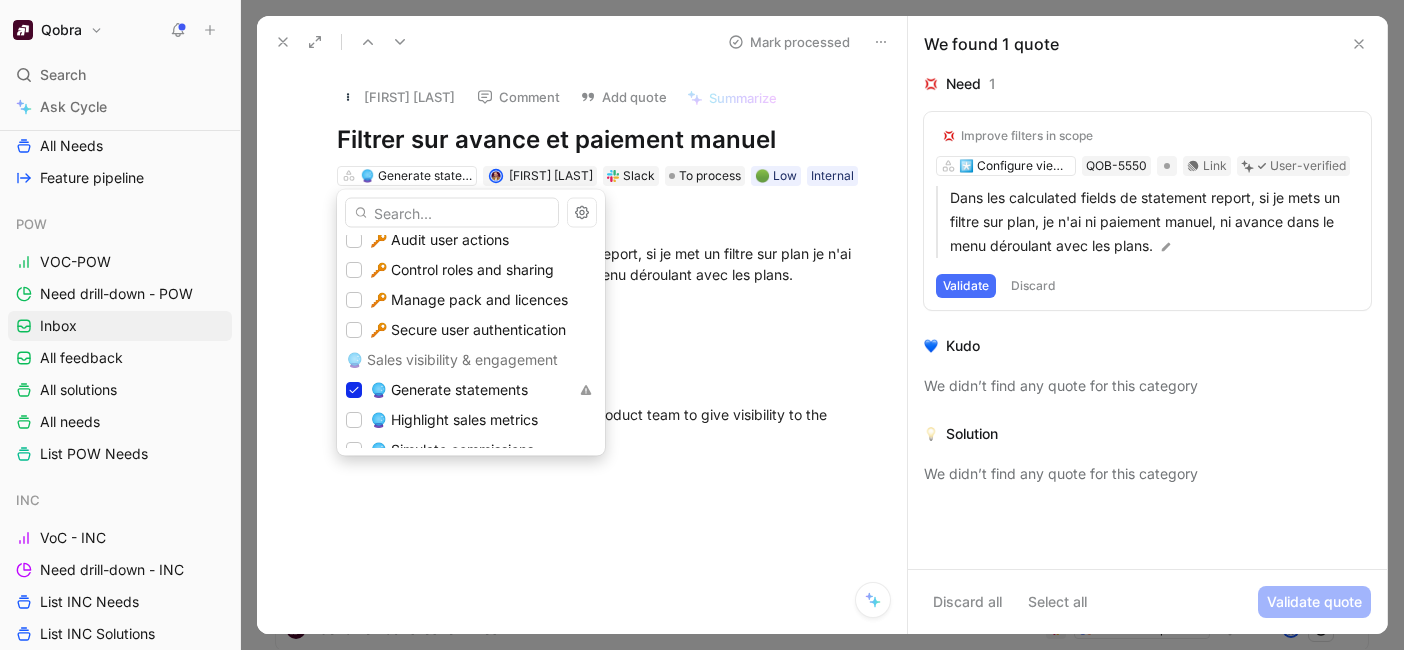 scroll, scrollTop: 862, scrollLeft: 0, axis: vertical 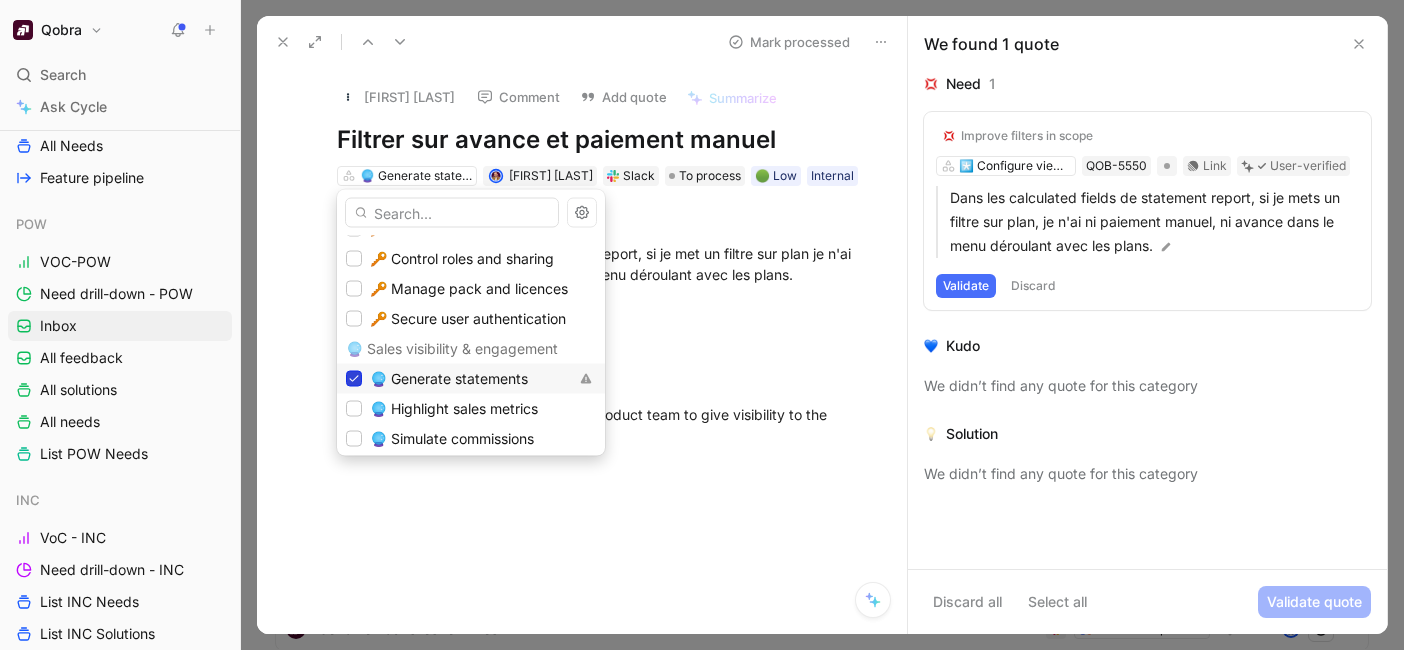 click 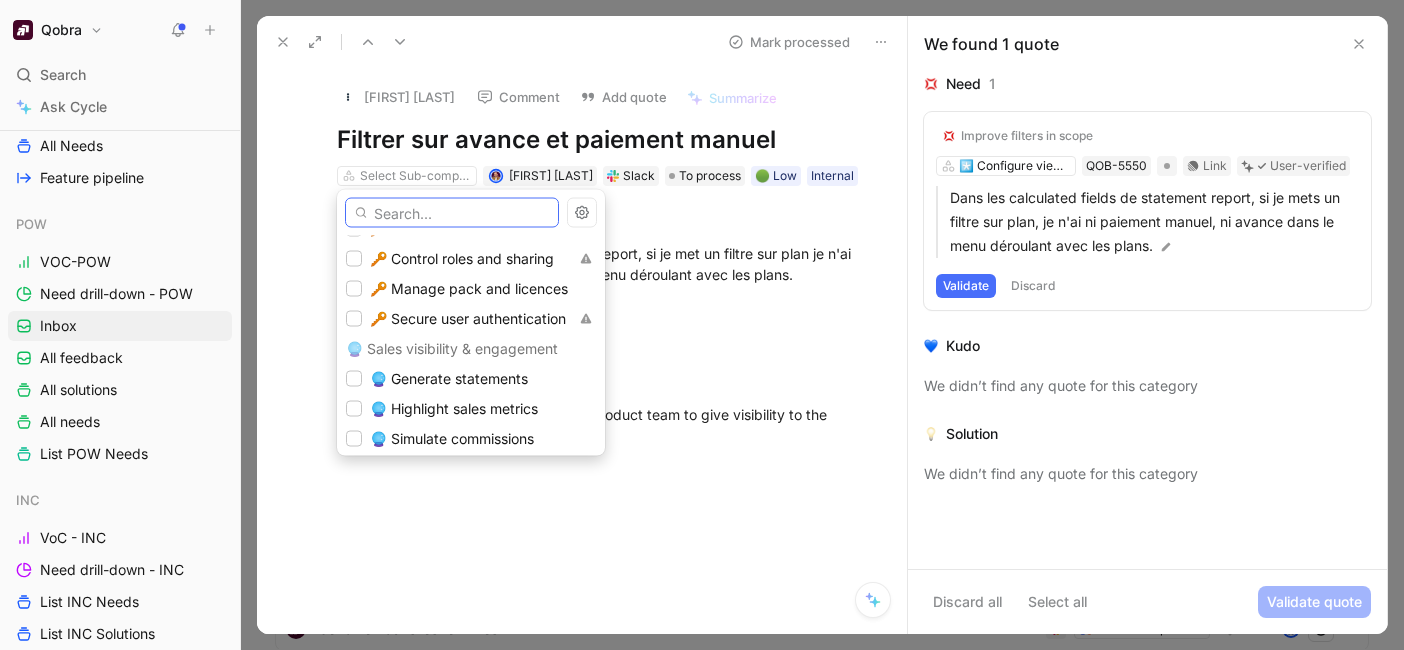 click at bounding box center (452, 213) 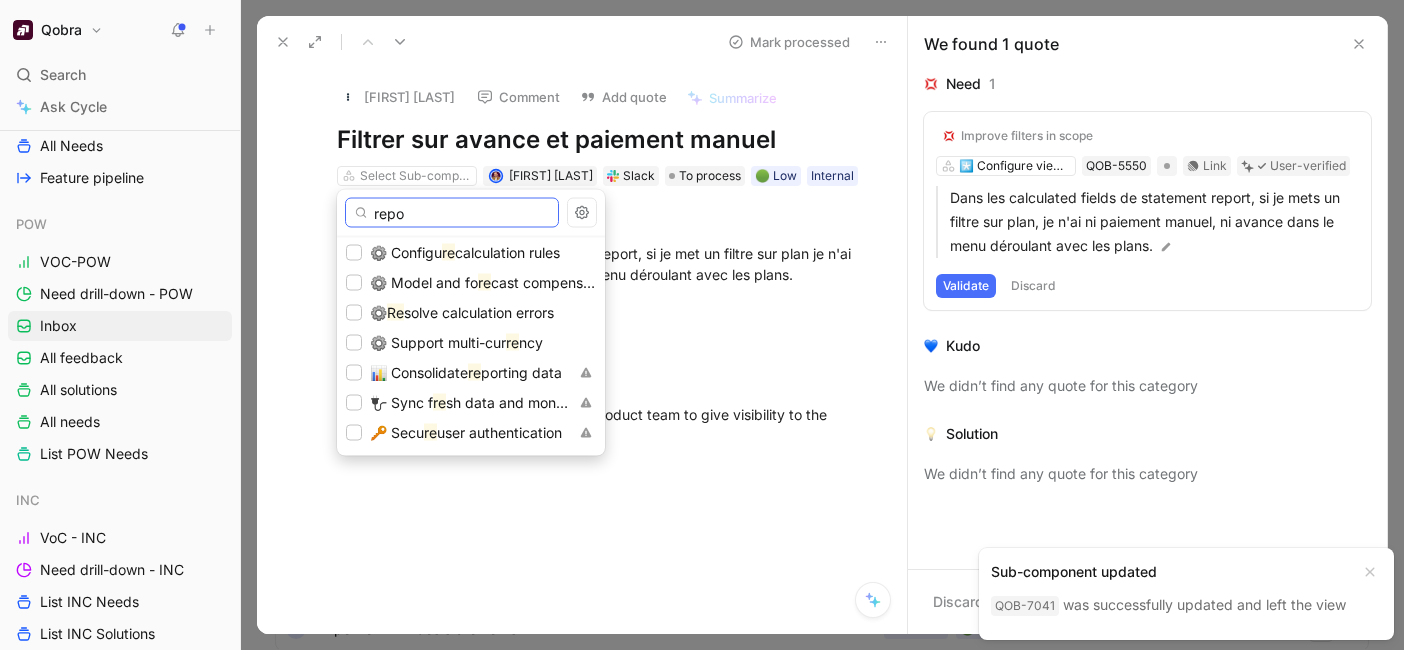 scroll, scrollTop: 0, scrollLeft: 0, axis: both 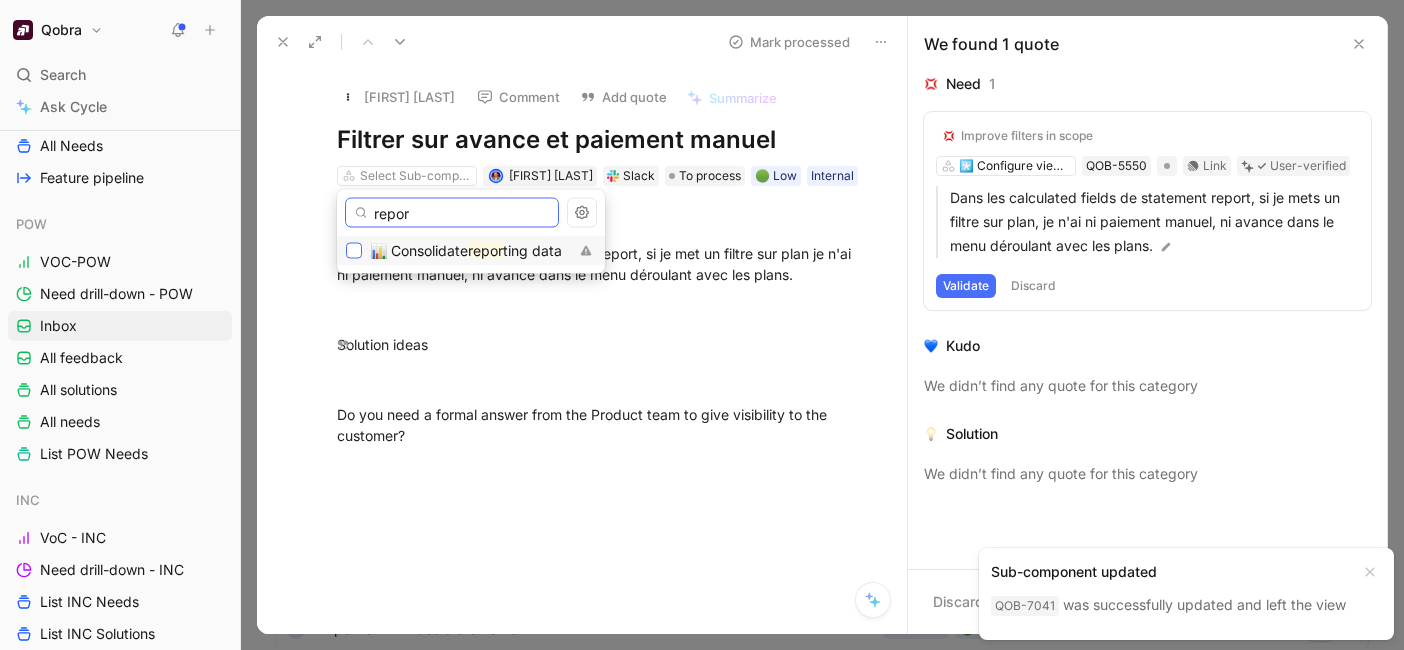 type on "repor" 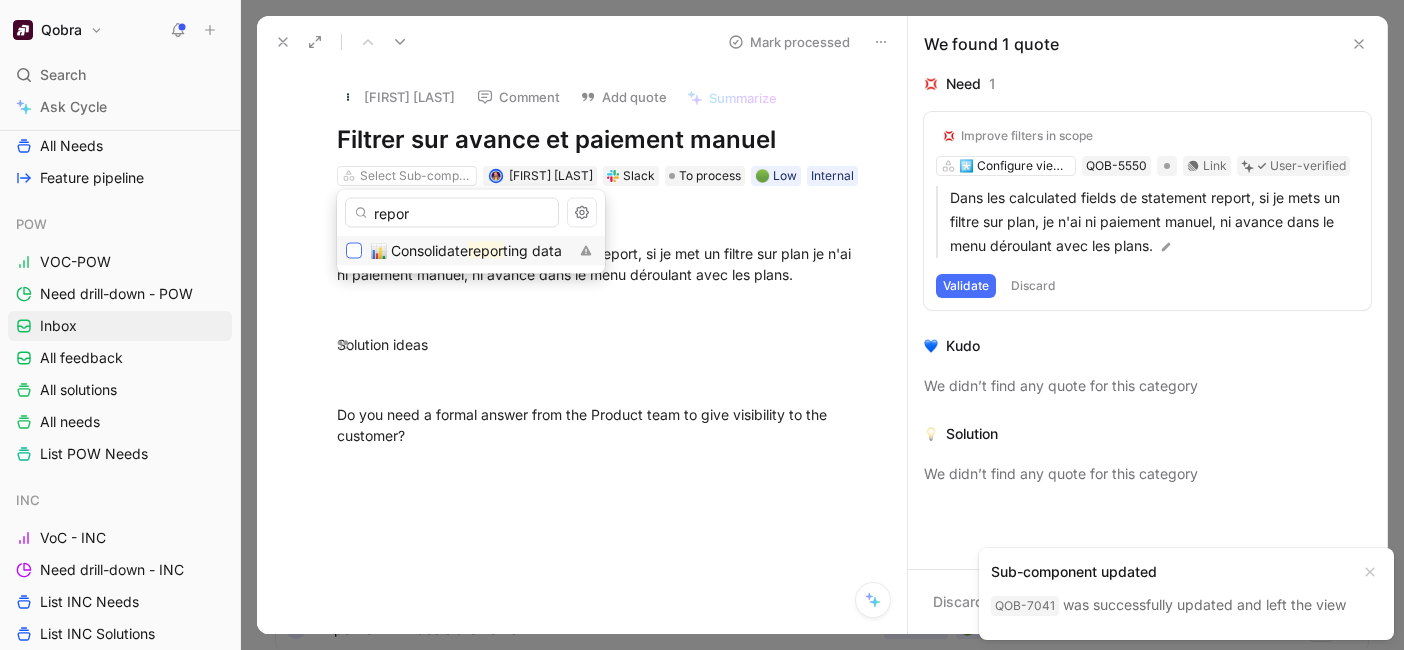 click 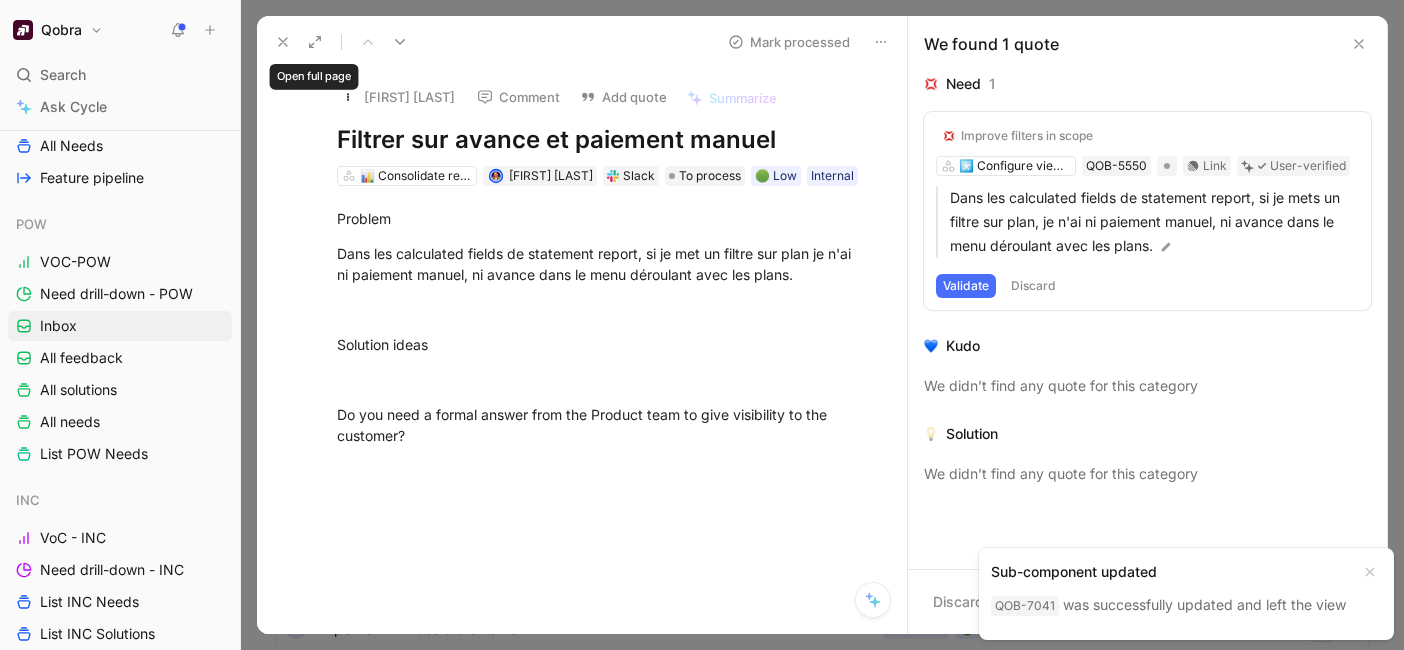 click at bounding box center [283, 42] 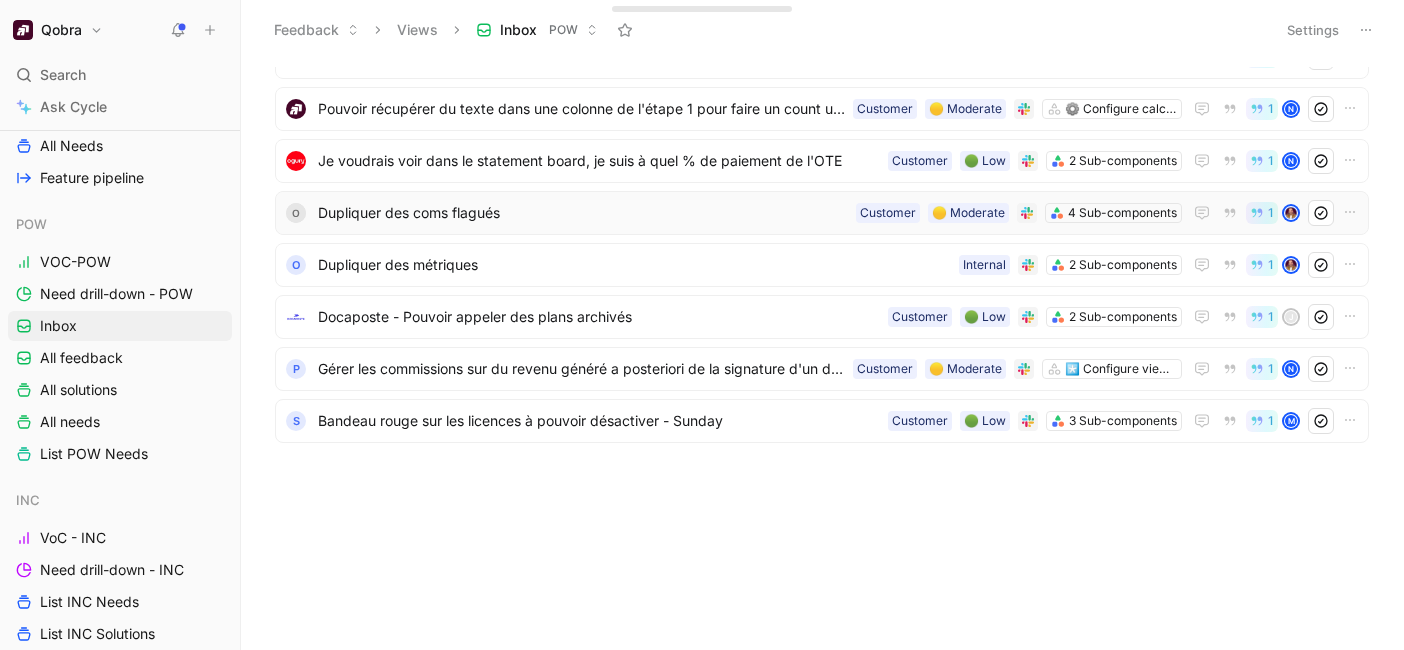 scroll, scrollTop: 0, scrollLeft: 0, axis: both 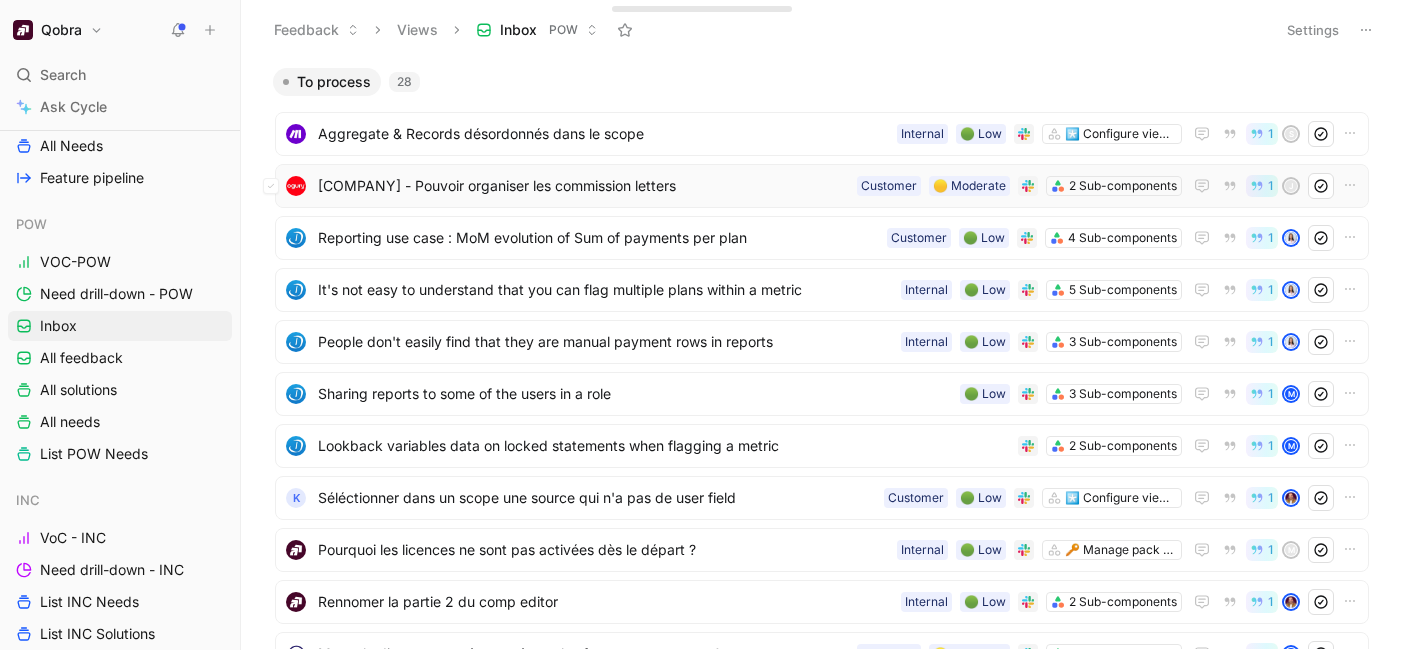 click on "[LAST] - Pouvoir organiser les commission letters 2 Sub-components 🟡 Moderate Customer 1 j" at bounding box center (822, 186) 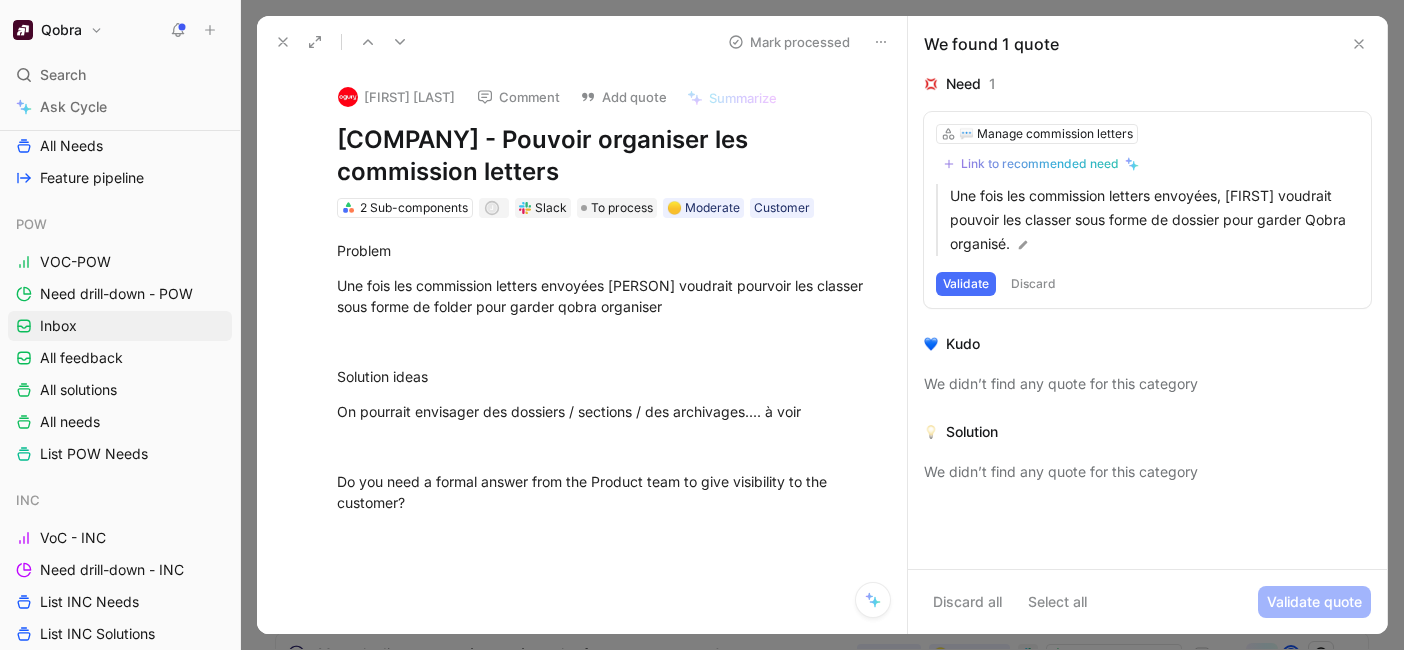 click on "[FIRST] [LAST] Comment Add quote Summarize Ogury - Pouvoir organiser les commission letters 2 Sub-components j   Slack To process 🟡 Moderate Customer" at bounding box center (603, 144) 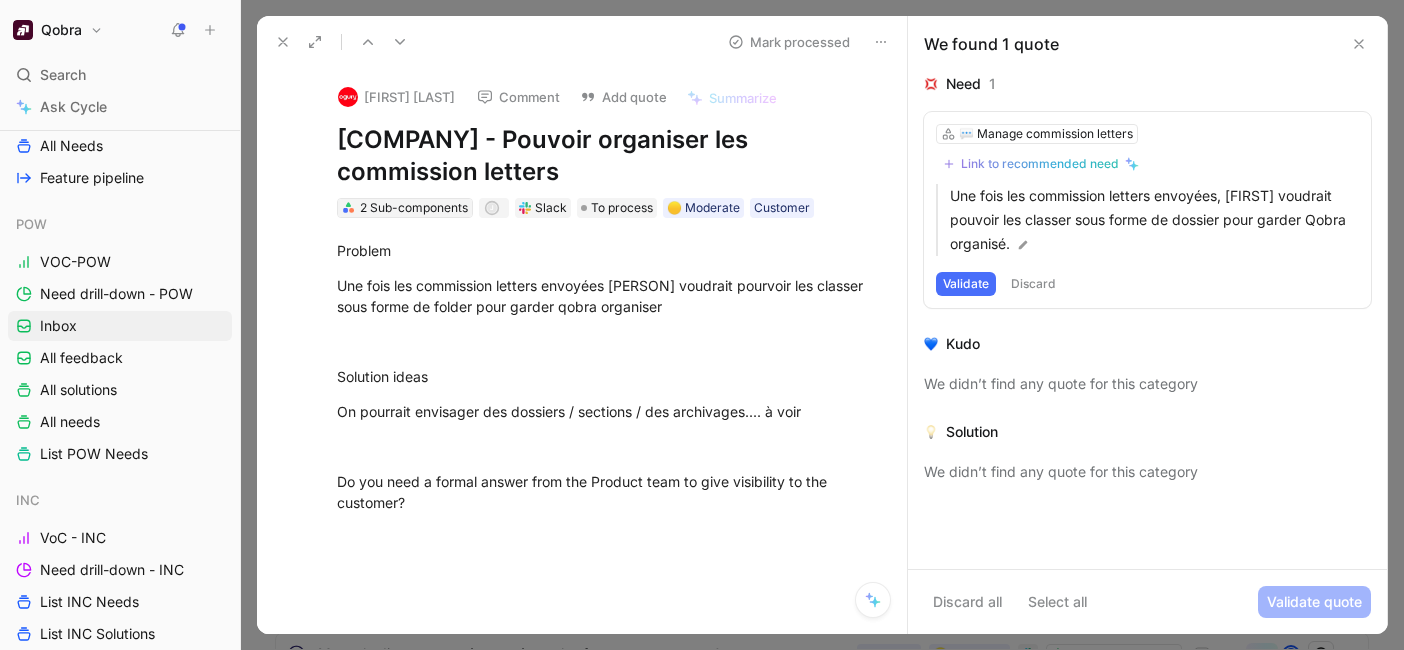 click on "2 Sub-components" at bounding box center [414, 208] 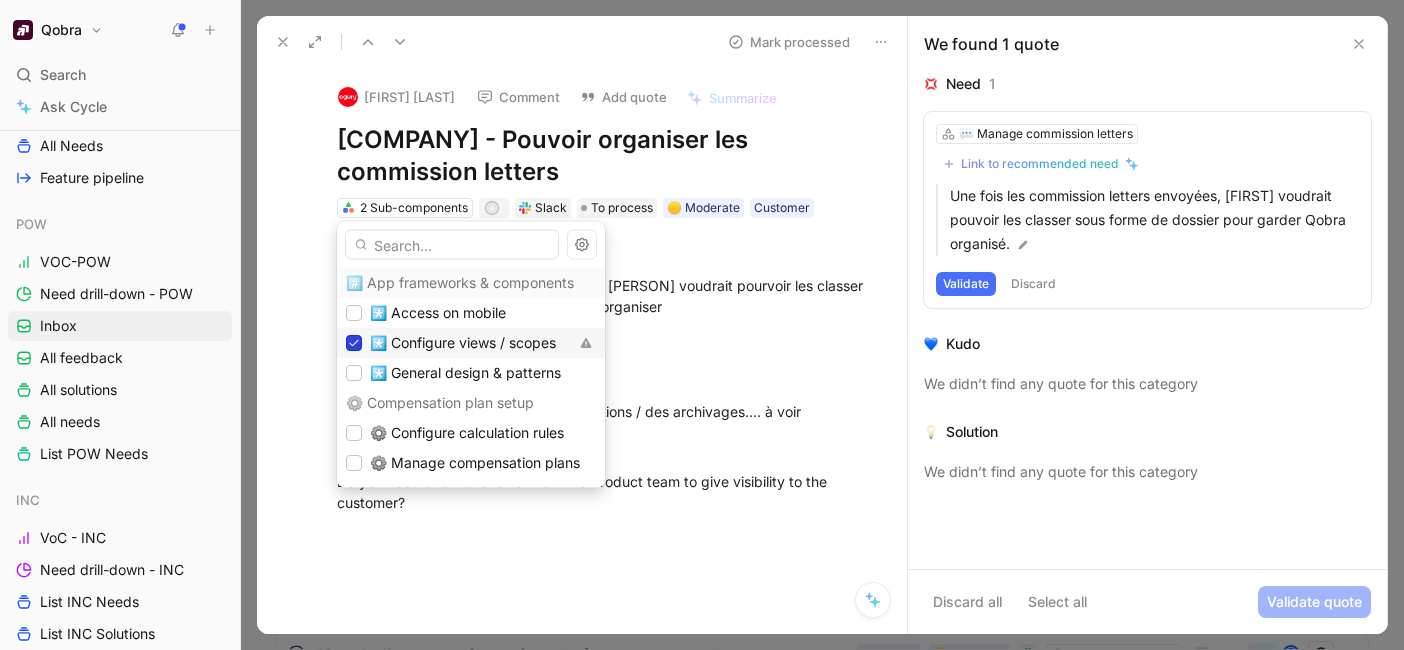 click 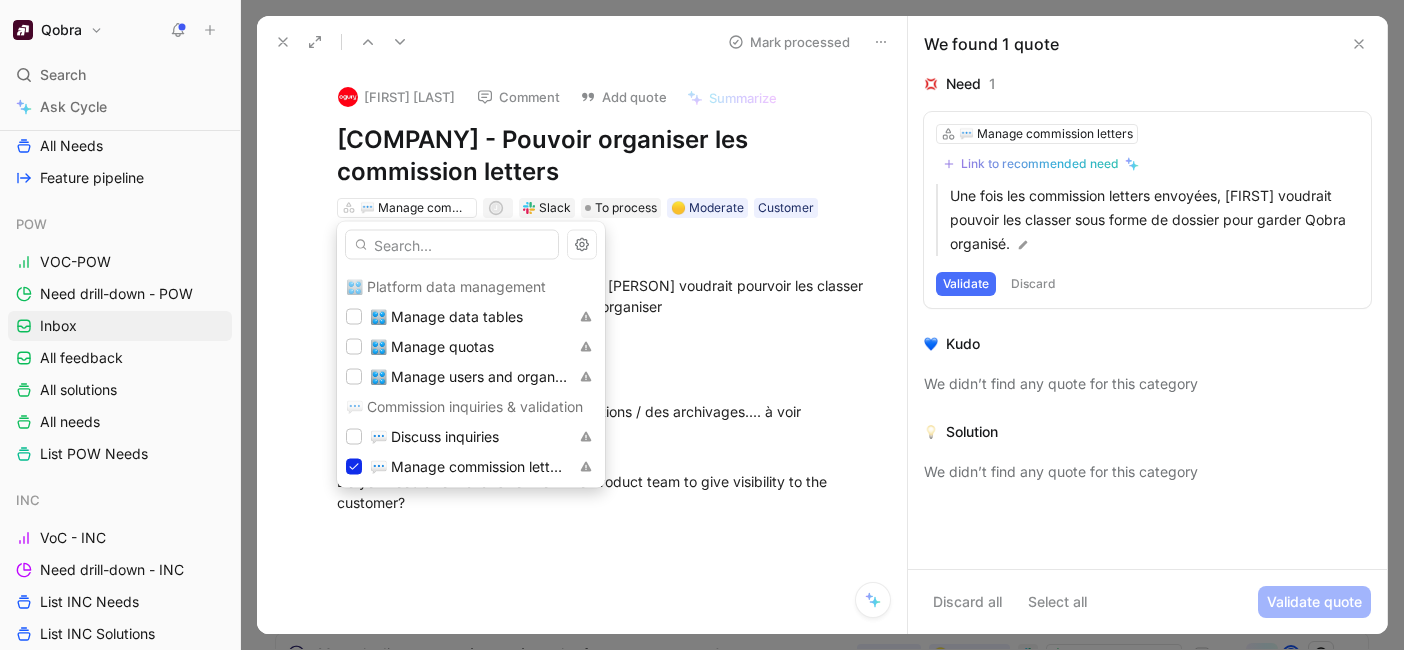 scroll, scrollTop: 360, scrollLeft: 0, axis: vertical 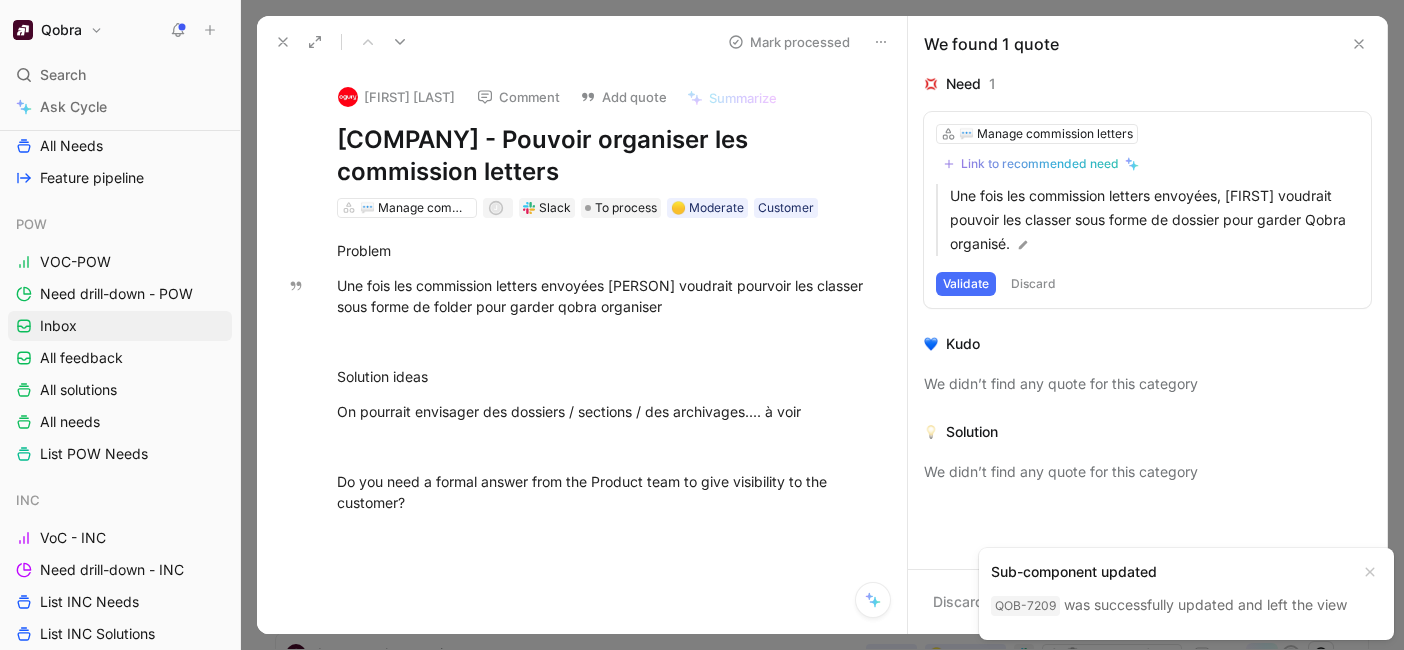 click at bounding box center [283, 42] 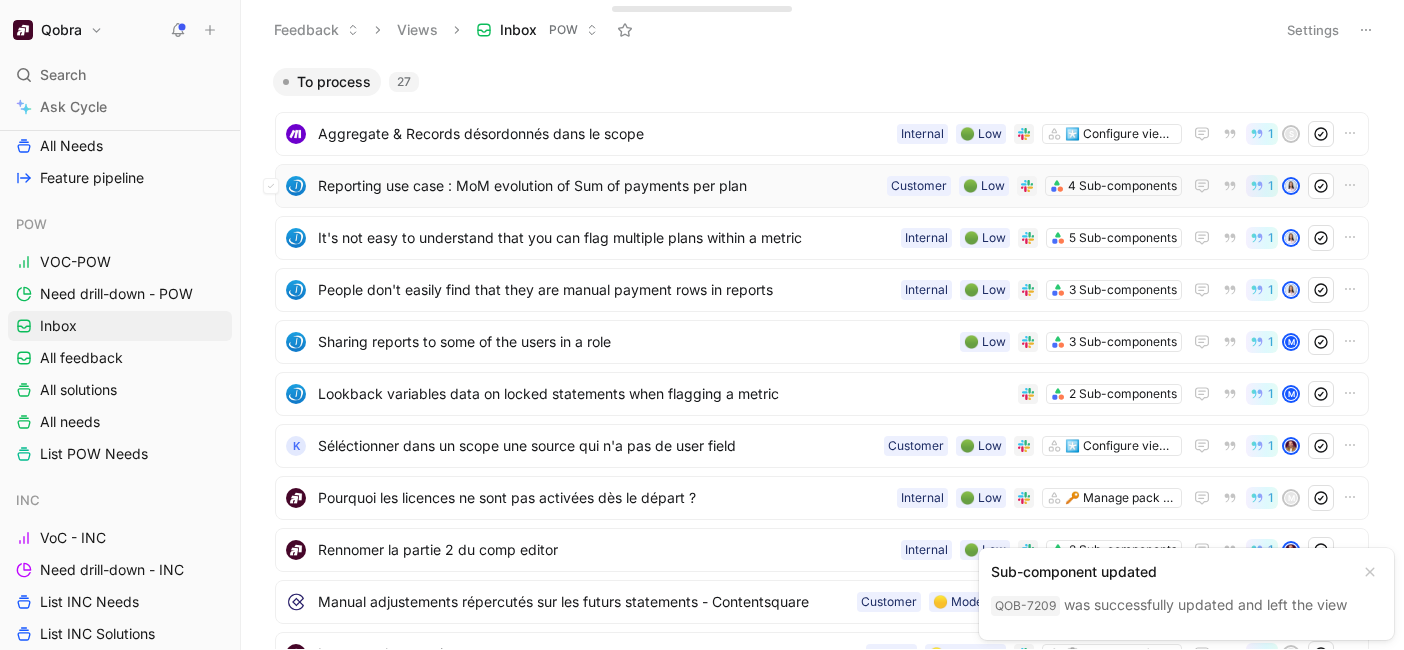 click on "Reporting use case : MoM evolution of Sum of payments per plan" at bounding box center (598, 186) 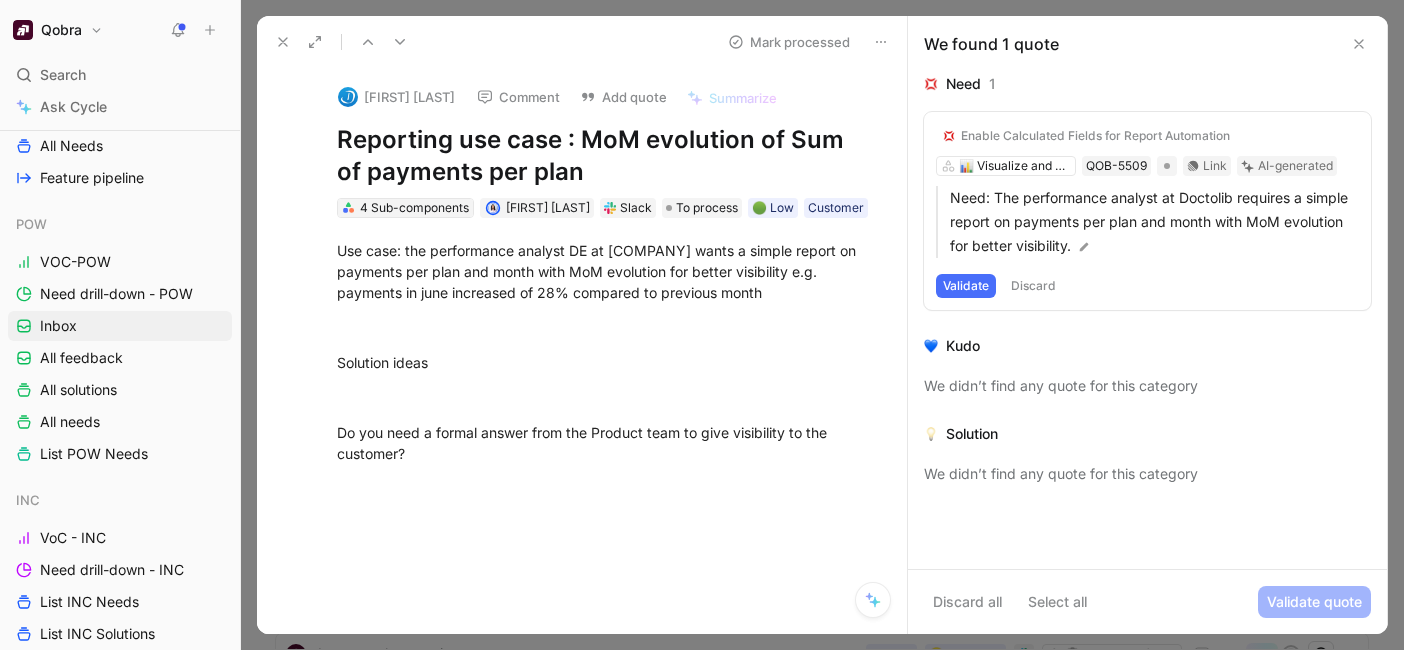click on "4 Sub-components" at bounding box center (414, 208) 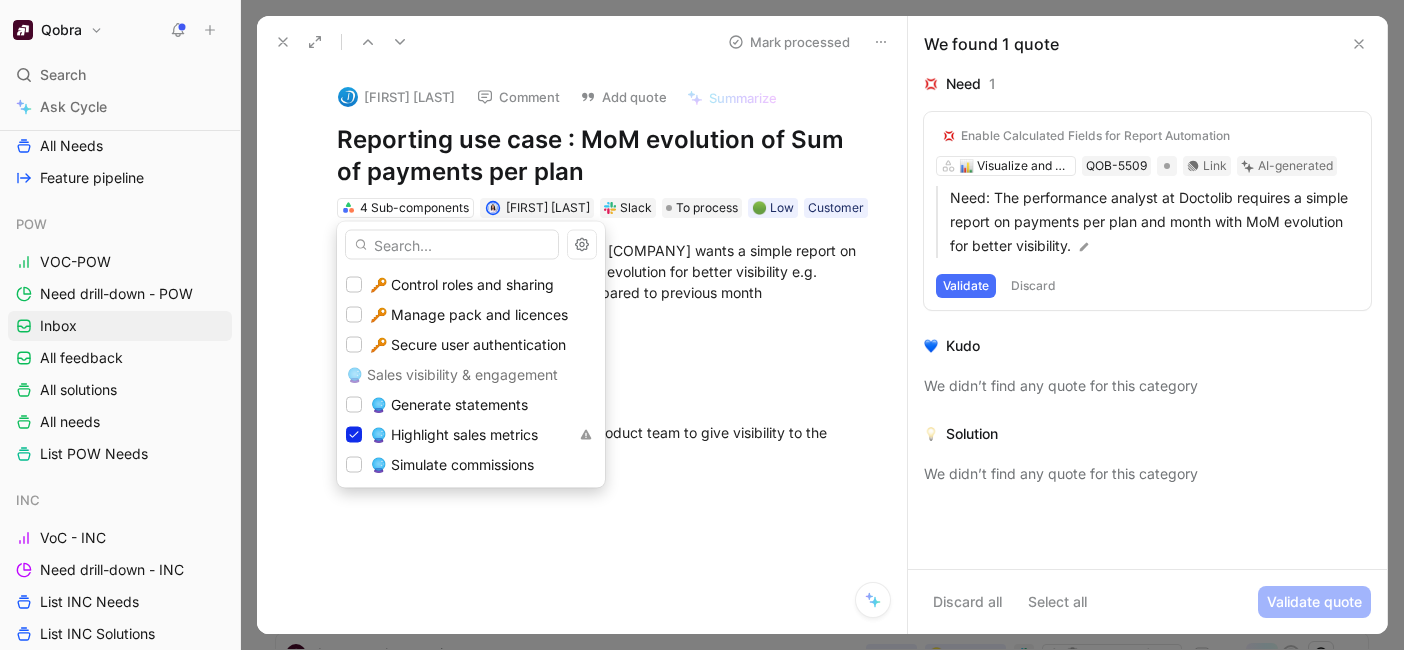 scroll, scrollTop: 898, scrollLeft: 0, axis: vertical 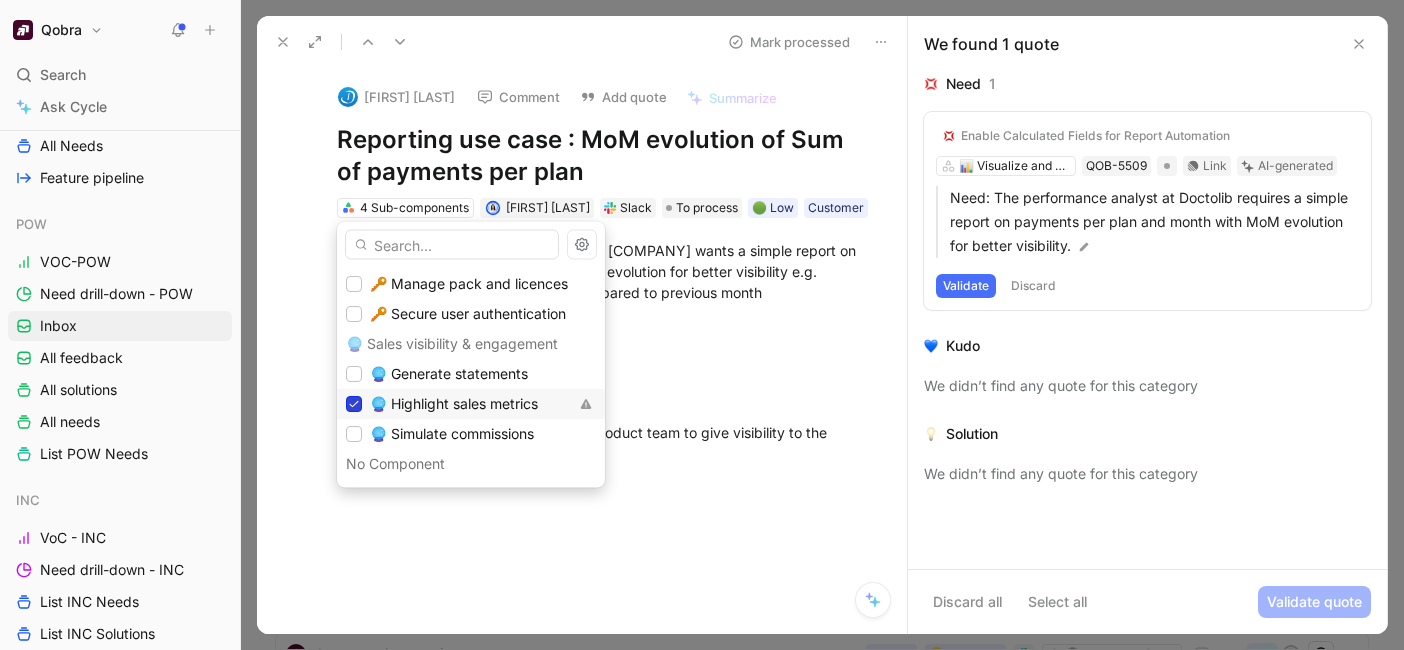 click 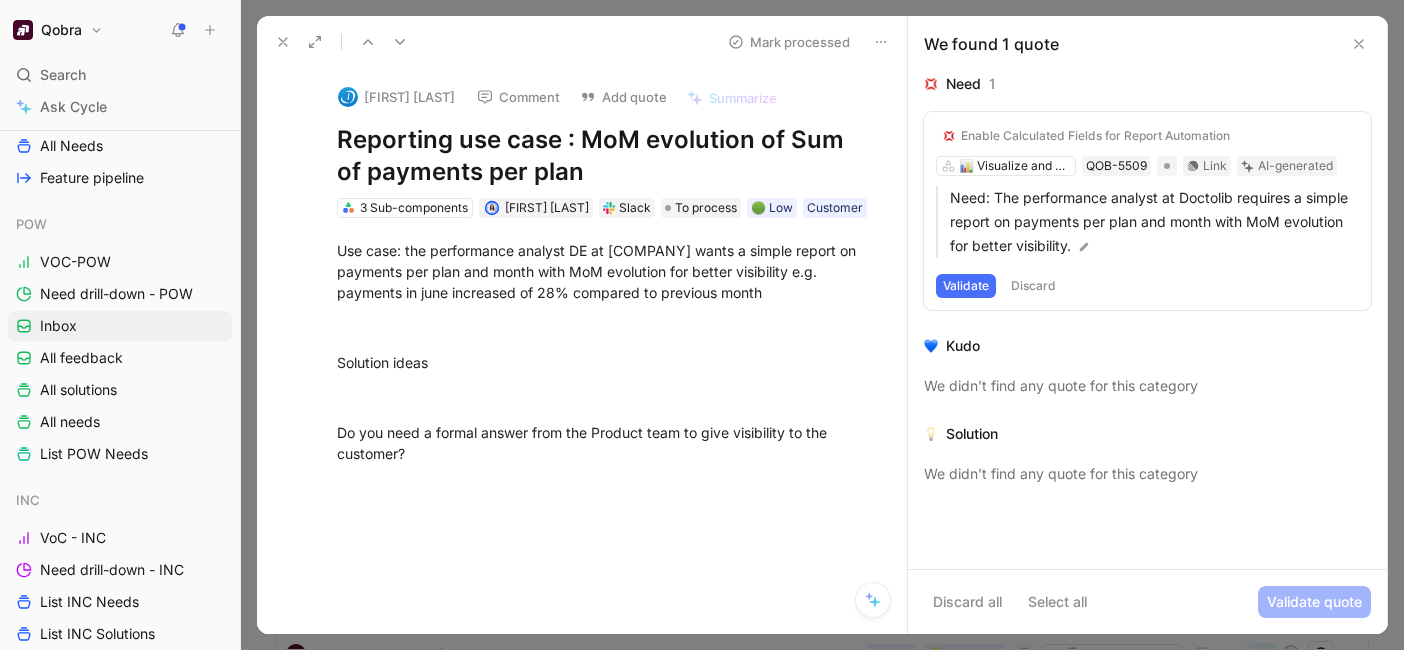 click 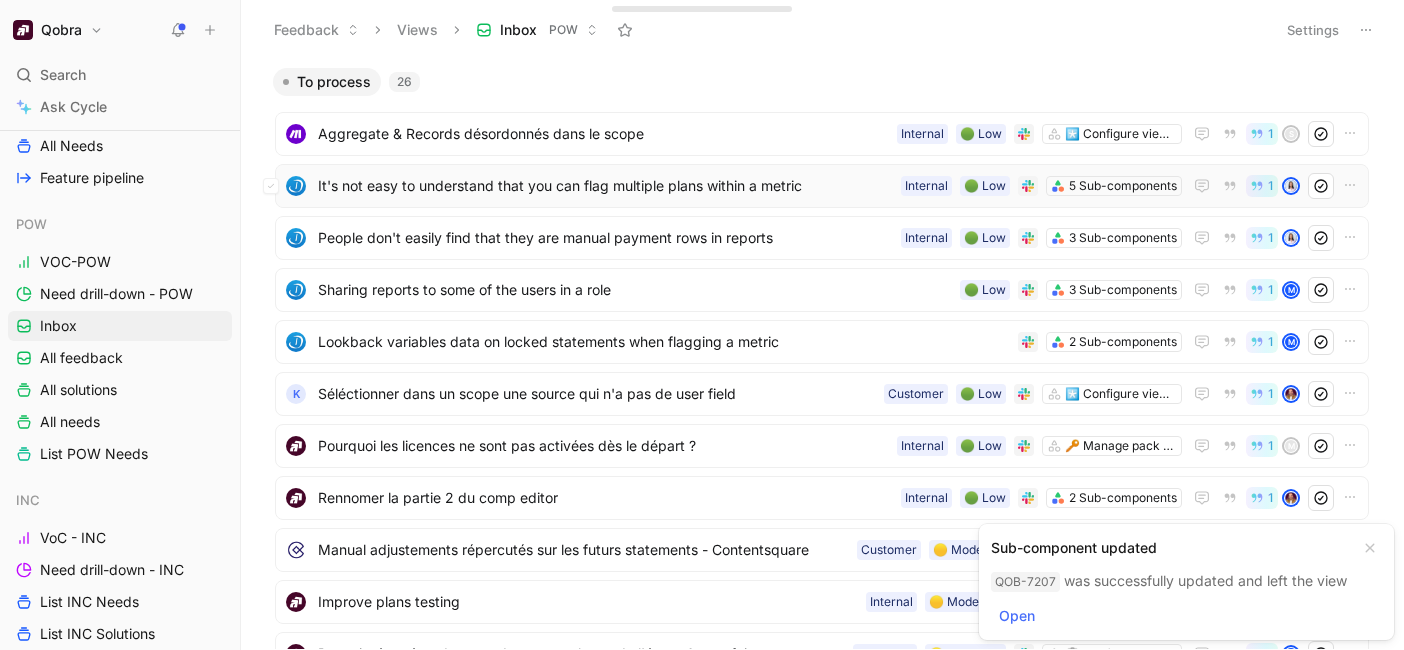 click on "It's not easy to understand that you can flag multiple plans within a metric" at bounding box center (605, 186) 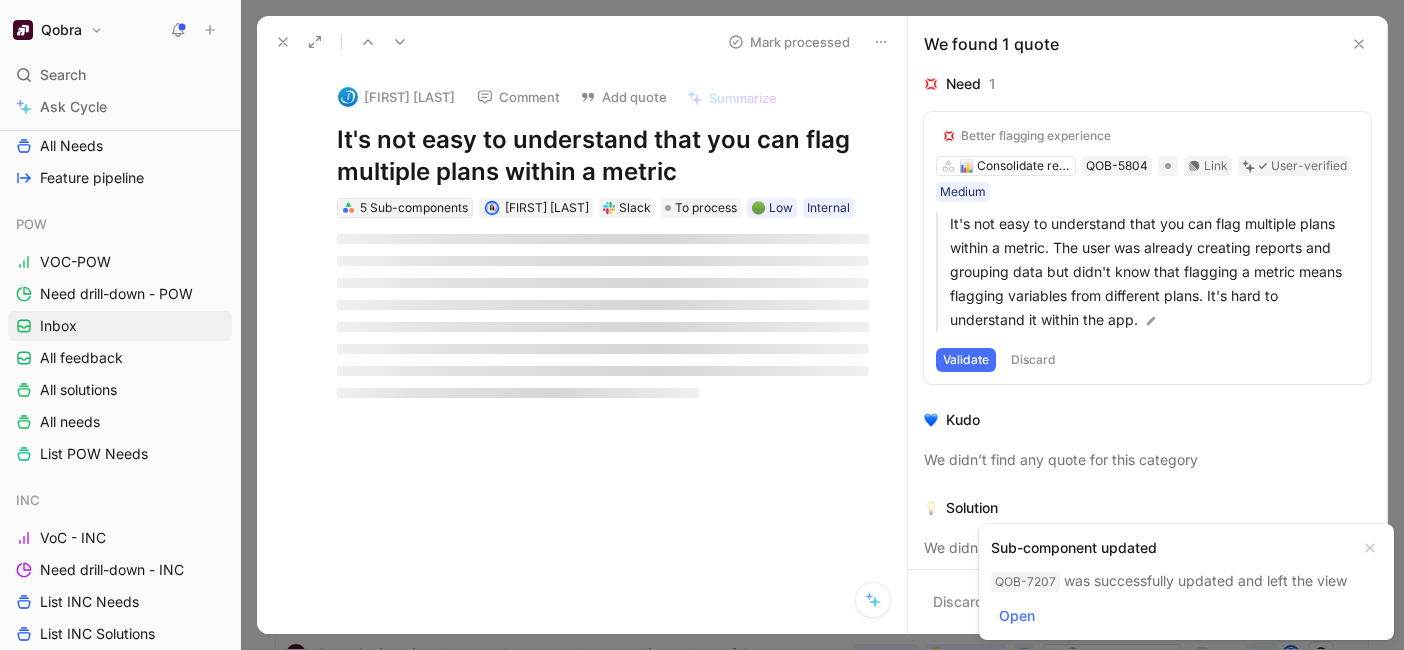 click on "5 Sub-components" at bounding box center [414, 208] 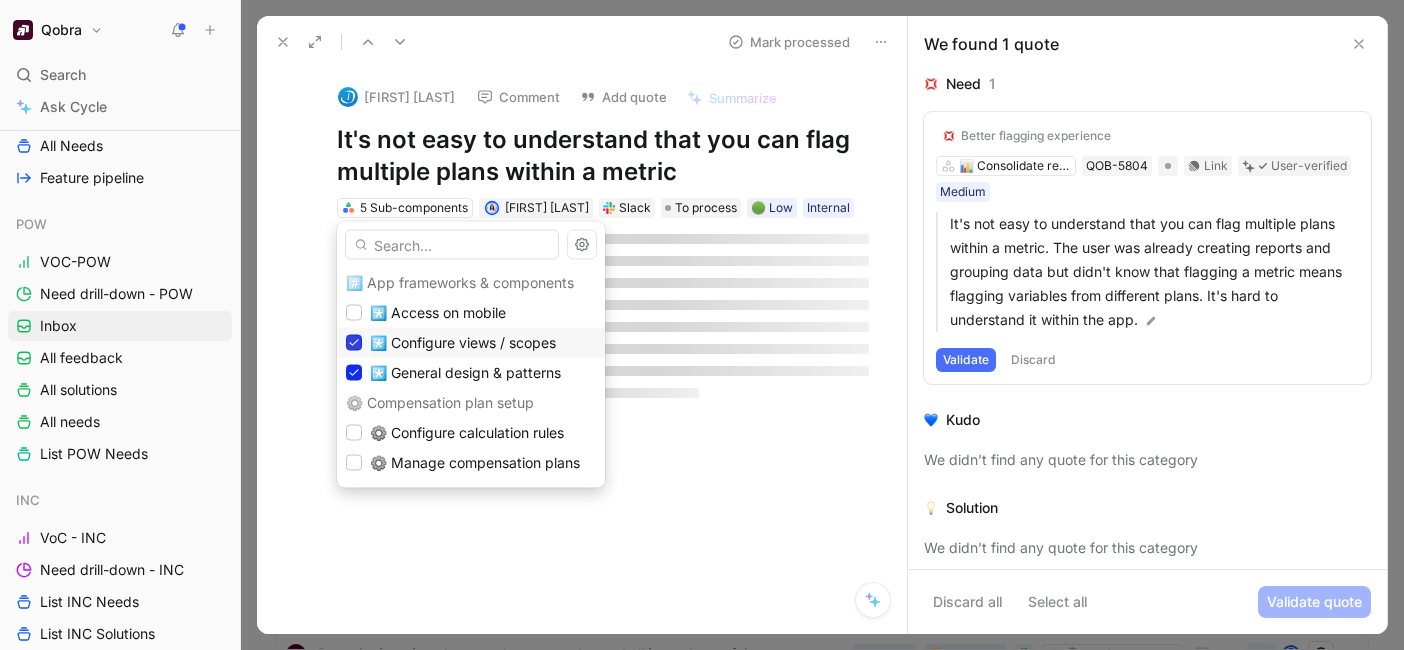 click 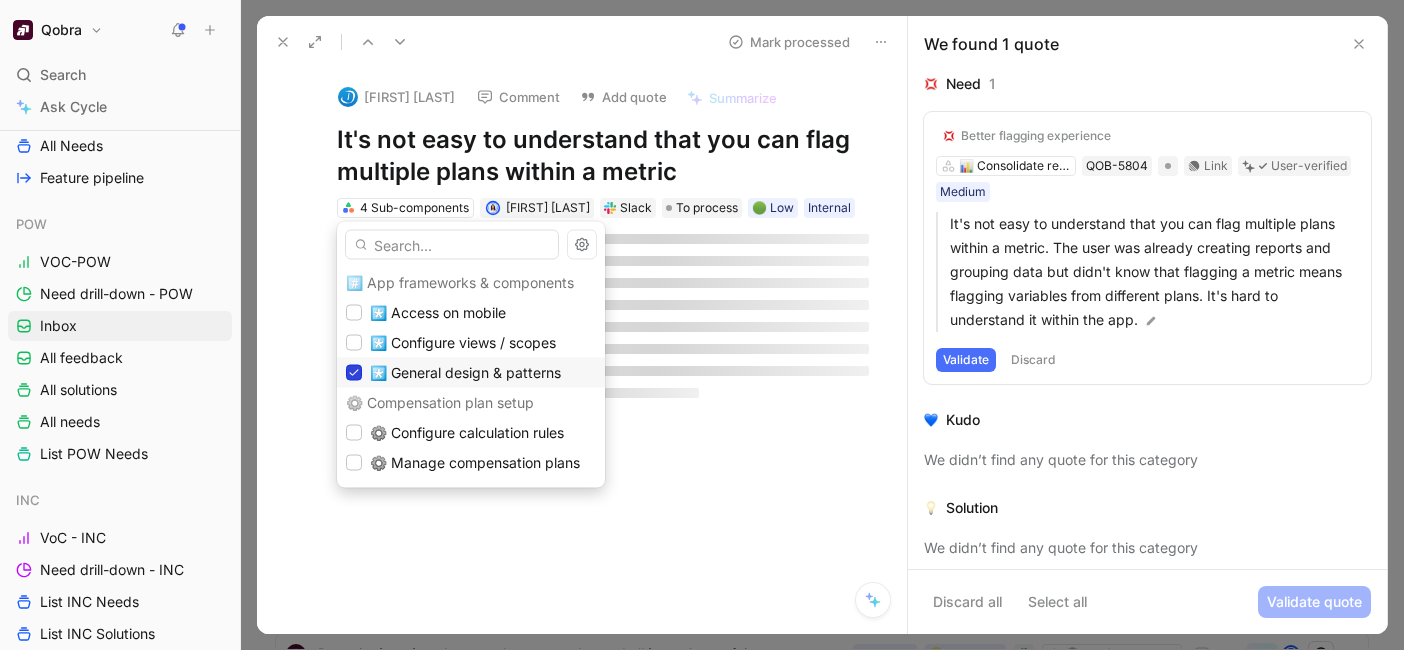 click 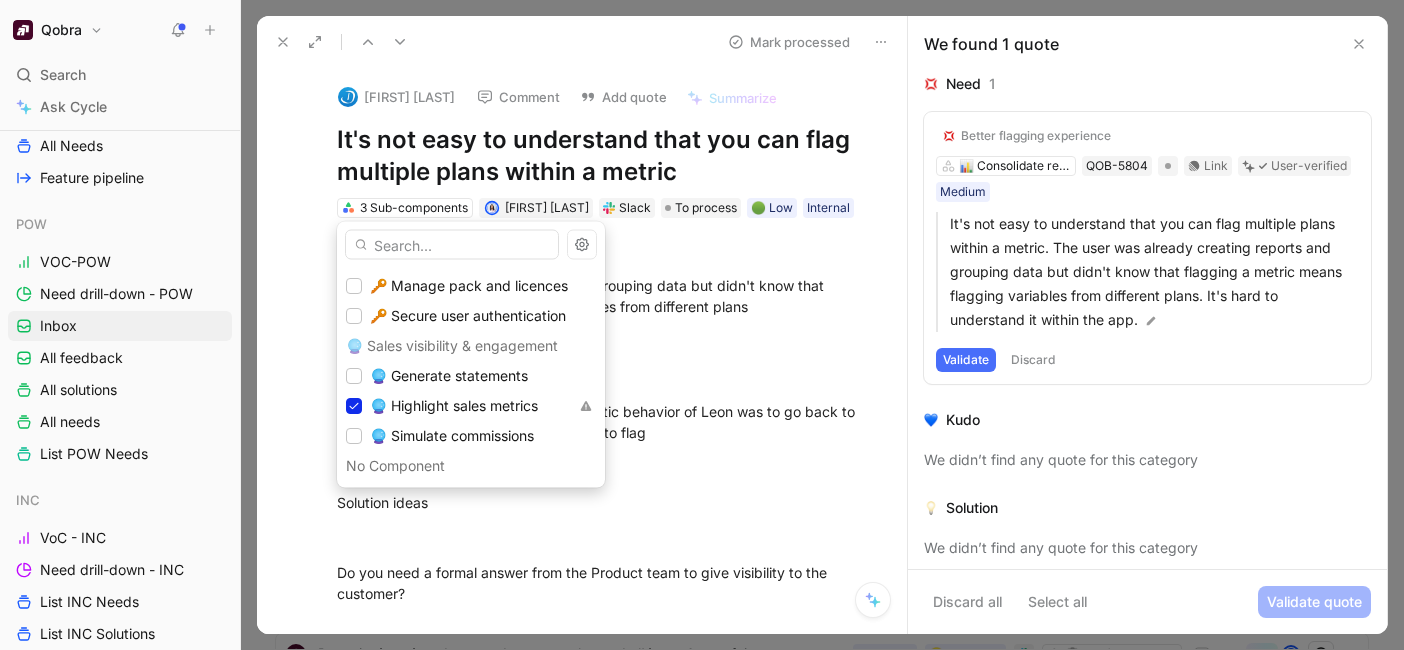 scroll, scrollTop: 898, scrollLeft: 0, axis: vertical 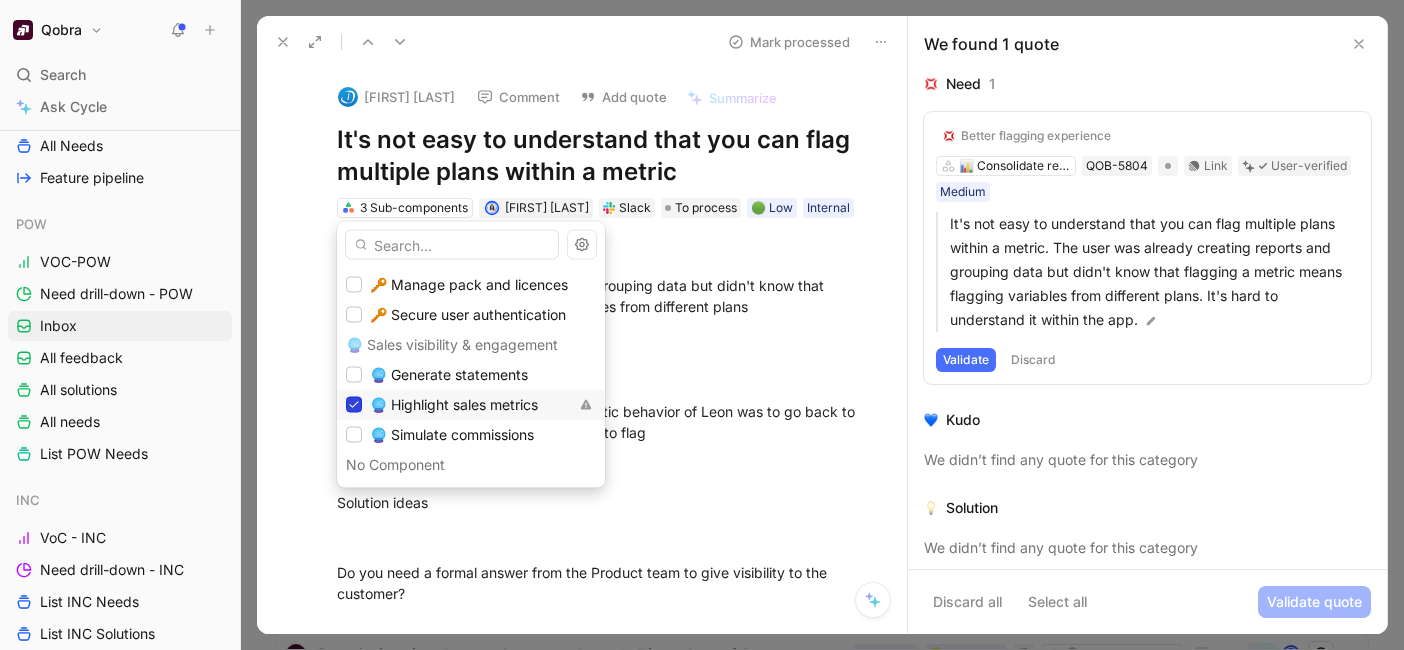 click 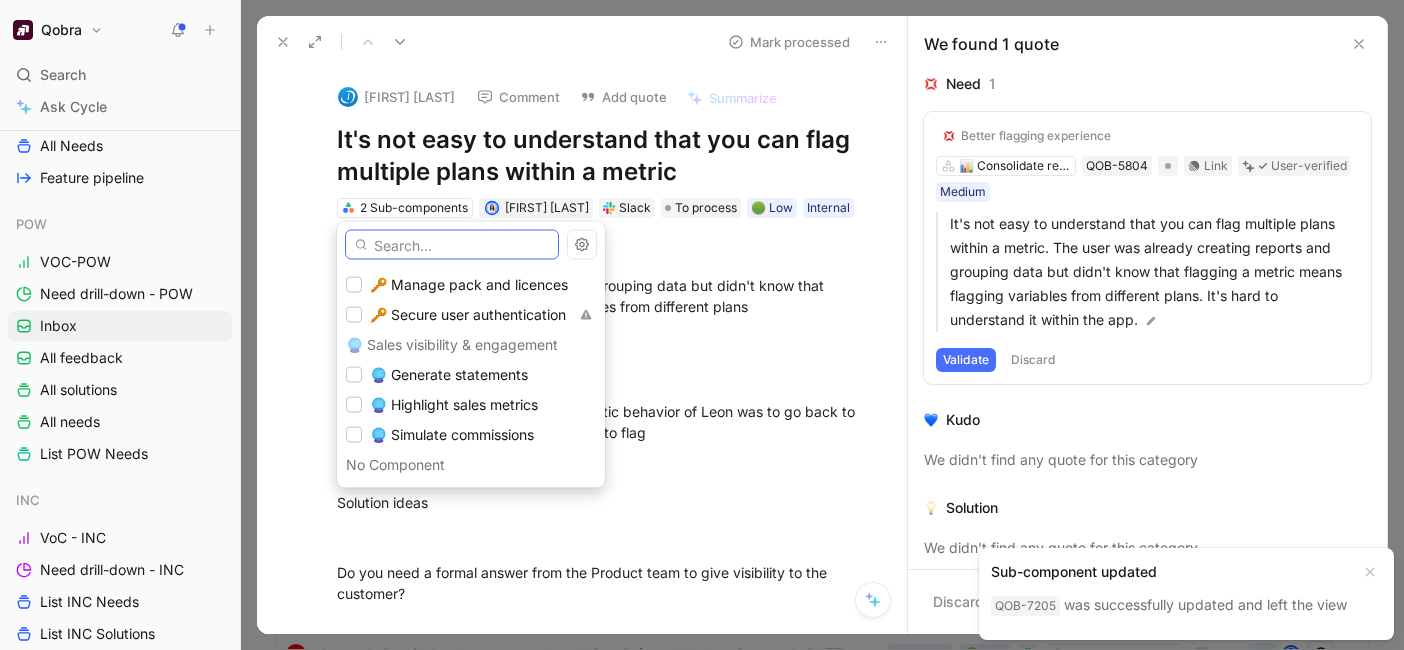 click at bounding box center (452, 245) 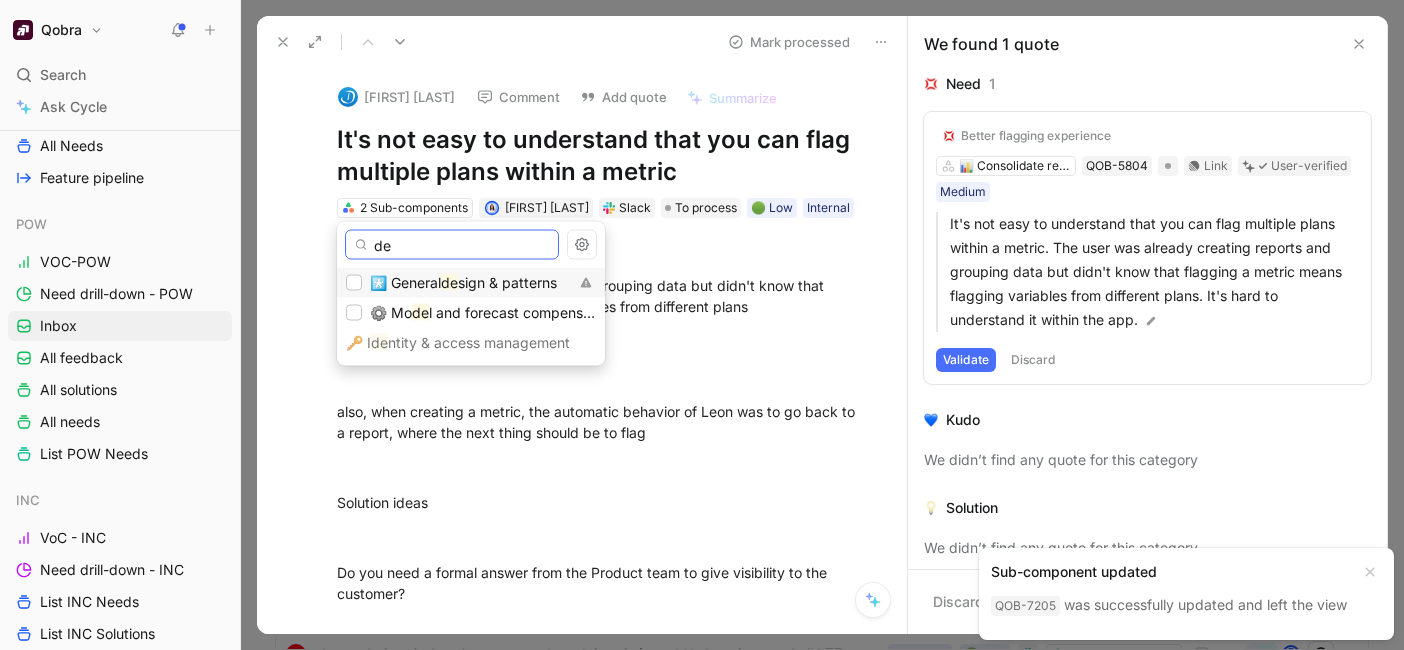 scroll, scrollTop: 0, scrollLeft: 0, axis: both 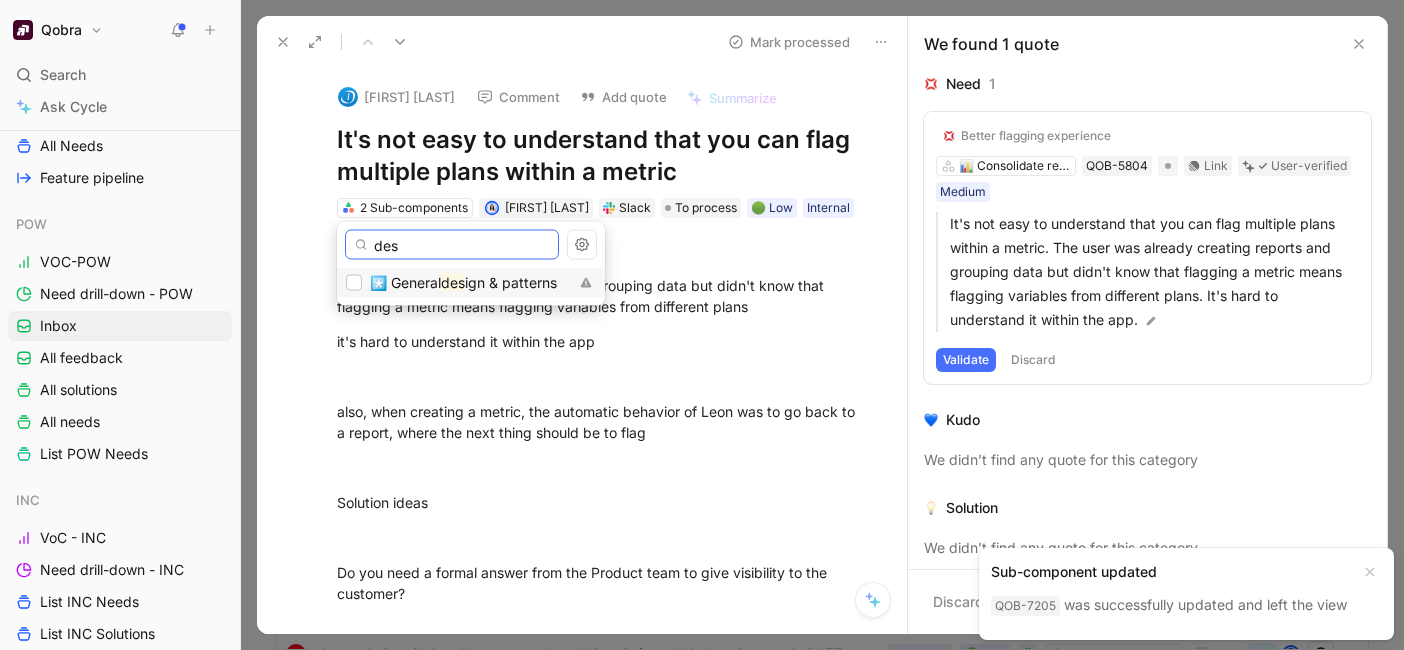 type on "des" 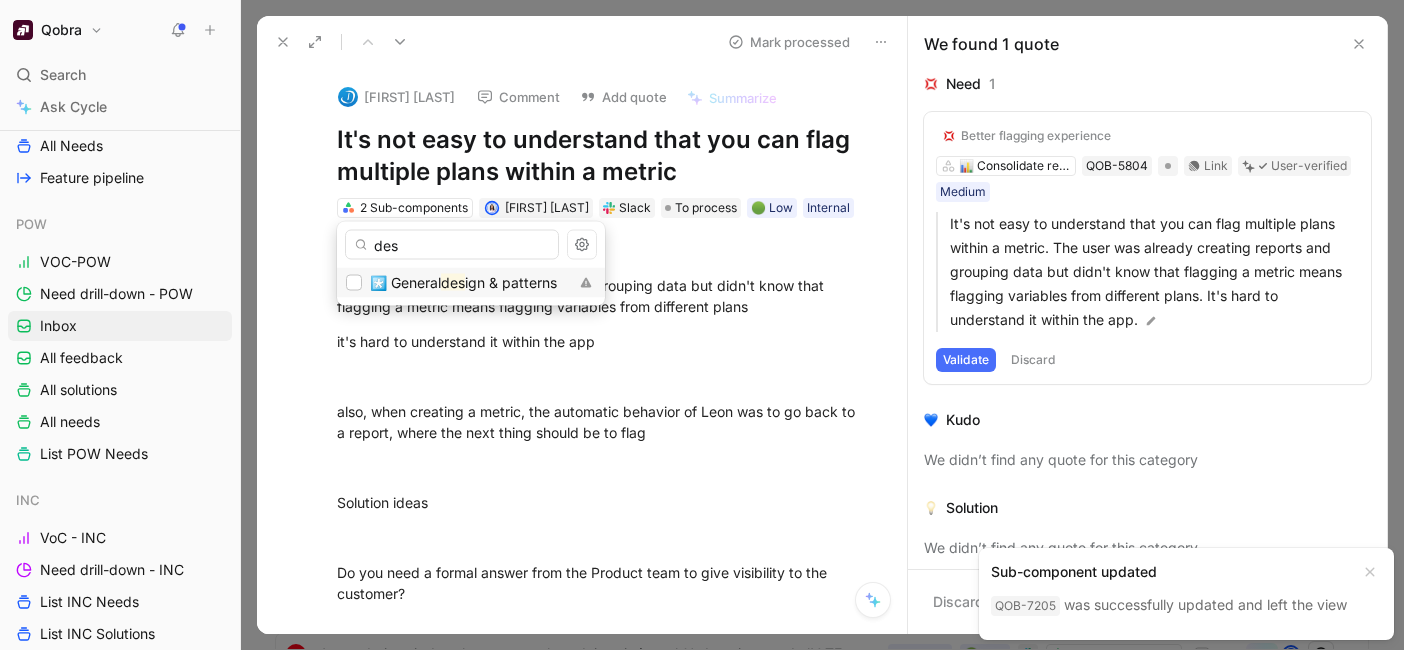 click on "*️⃣ General" at bounding box center [405, 282] 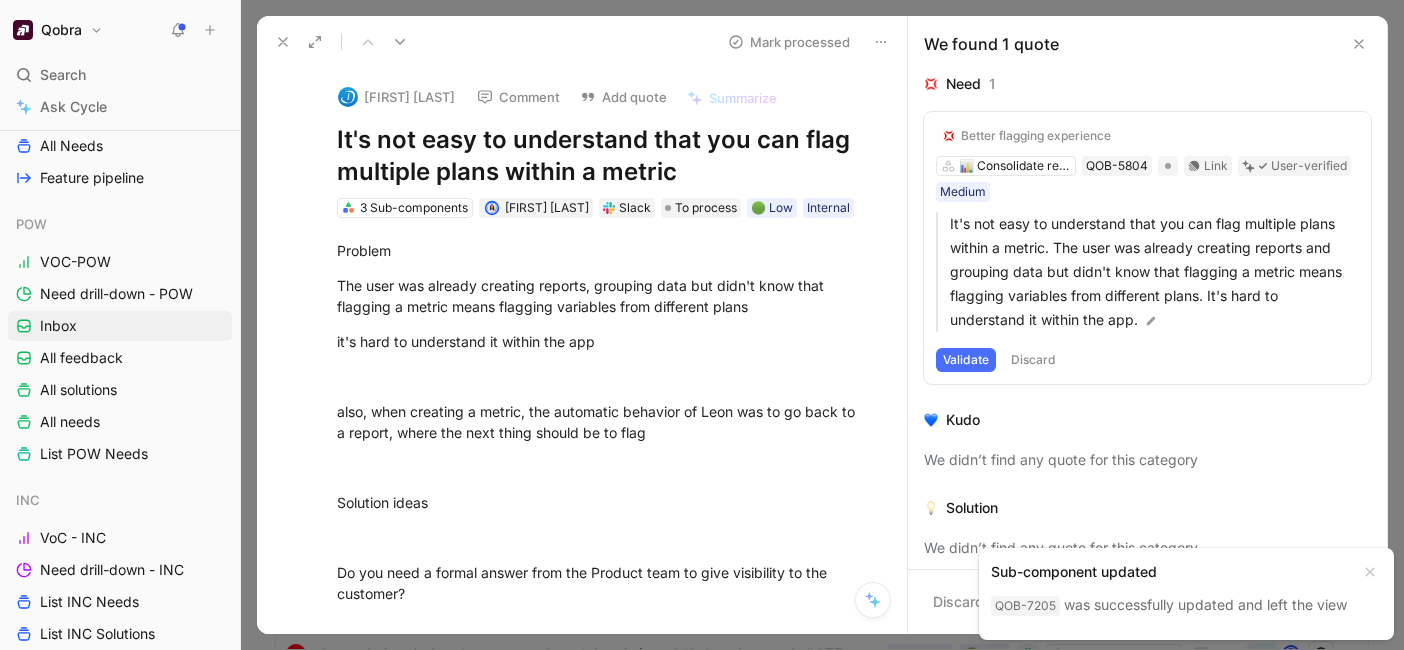 drag, startPoint x: 282, startPoint y: 35, endPoint x: 423, endPoint y: 238, distance: 247.16391 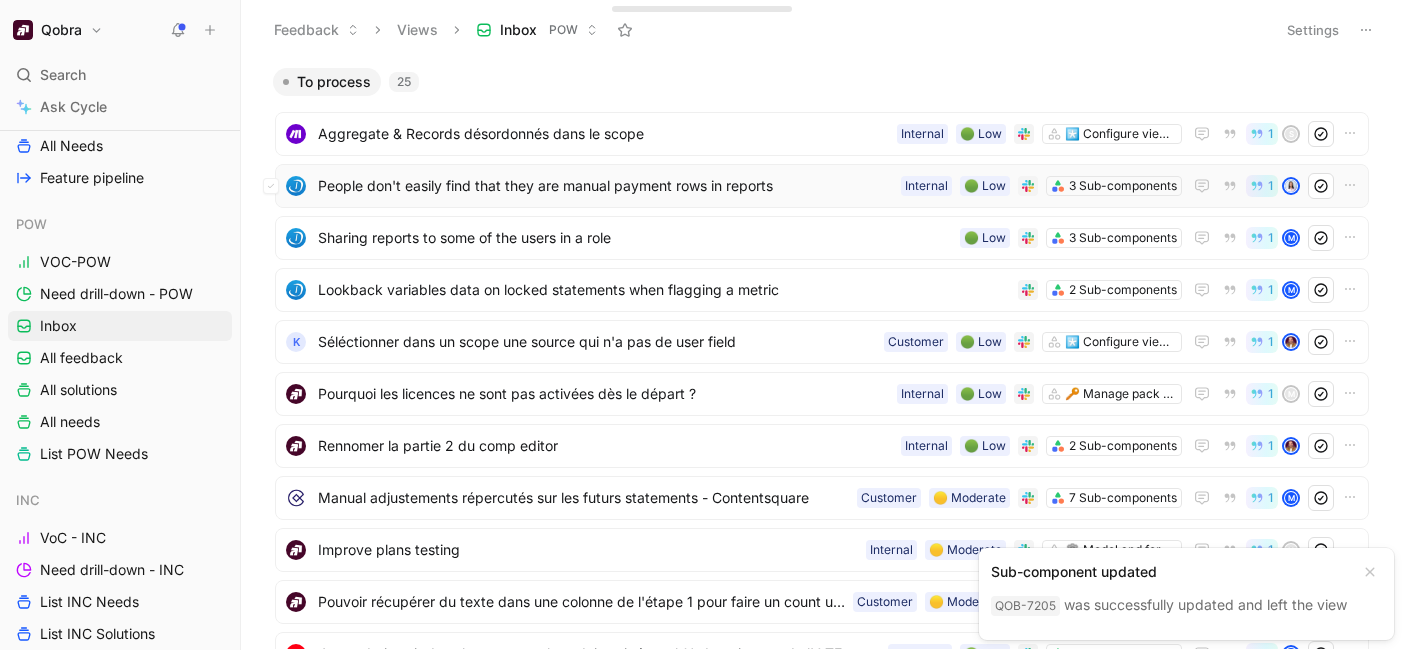click on "People don't easily find that they are manual payment rows in reports" at bounding box center (605, 186) 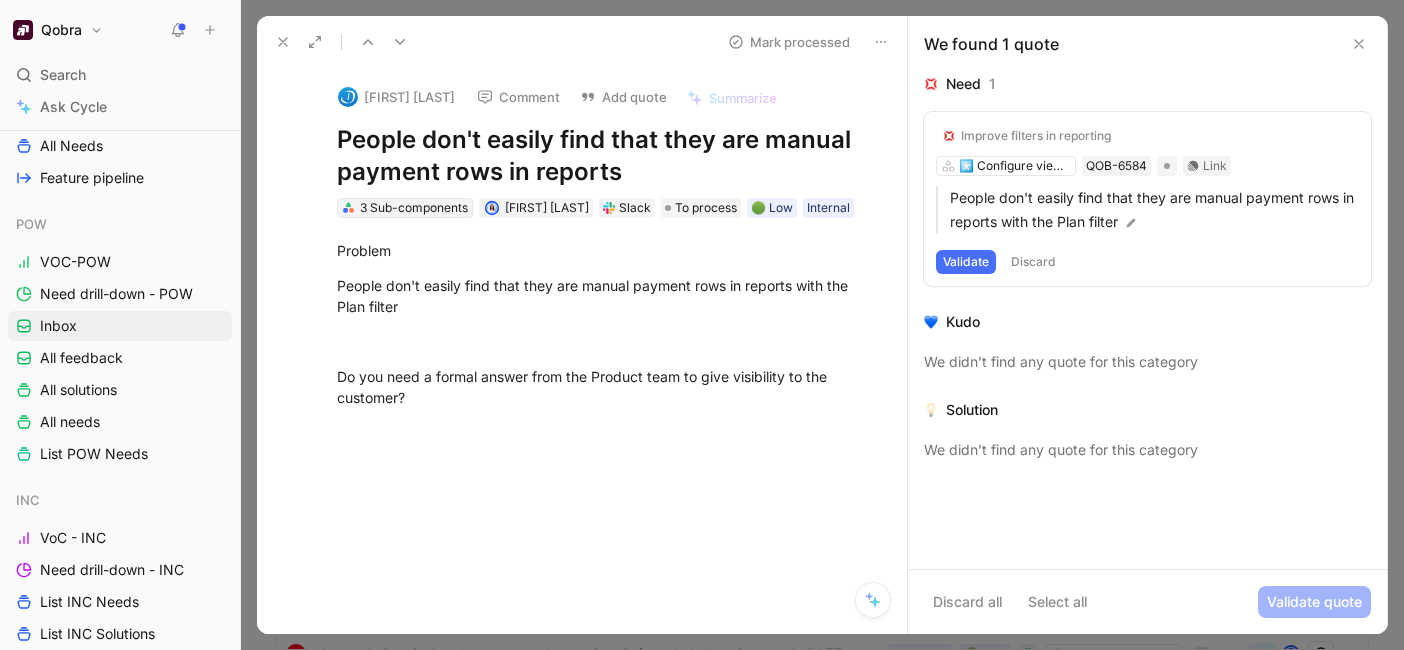 click on "3 Sub-components" at bounding box center (414, 208) 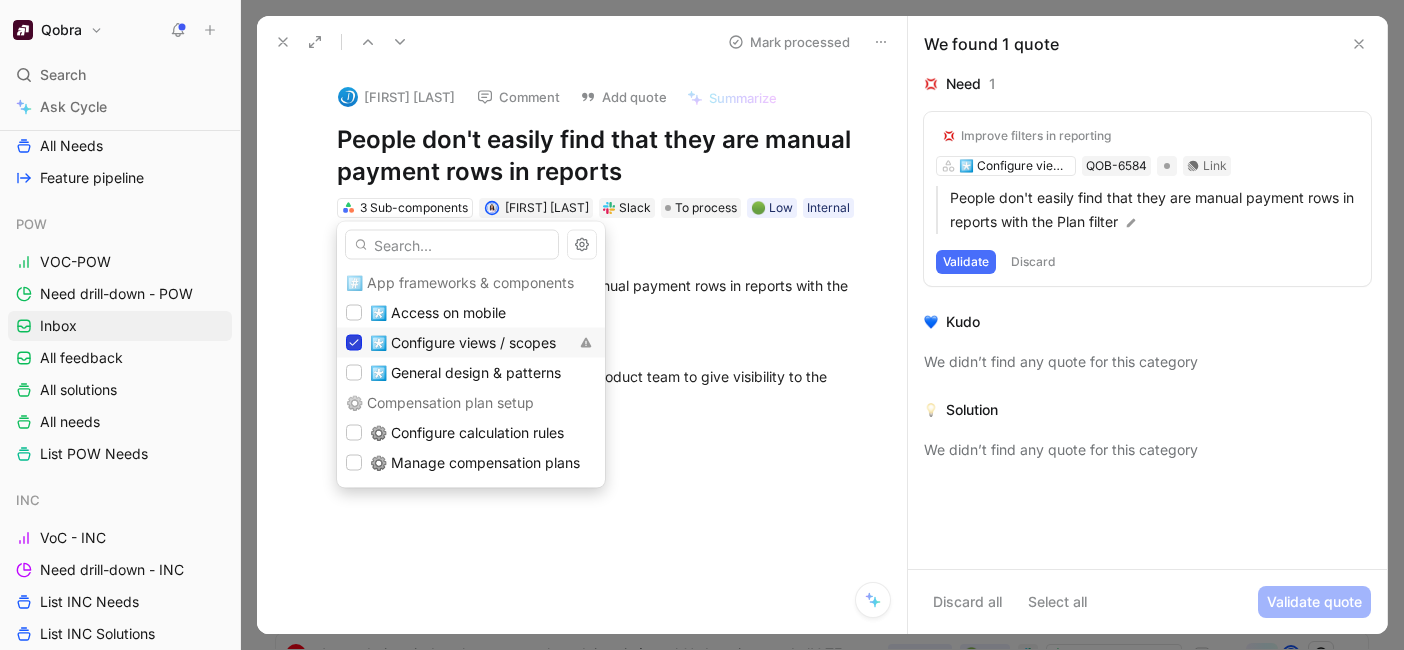 click 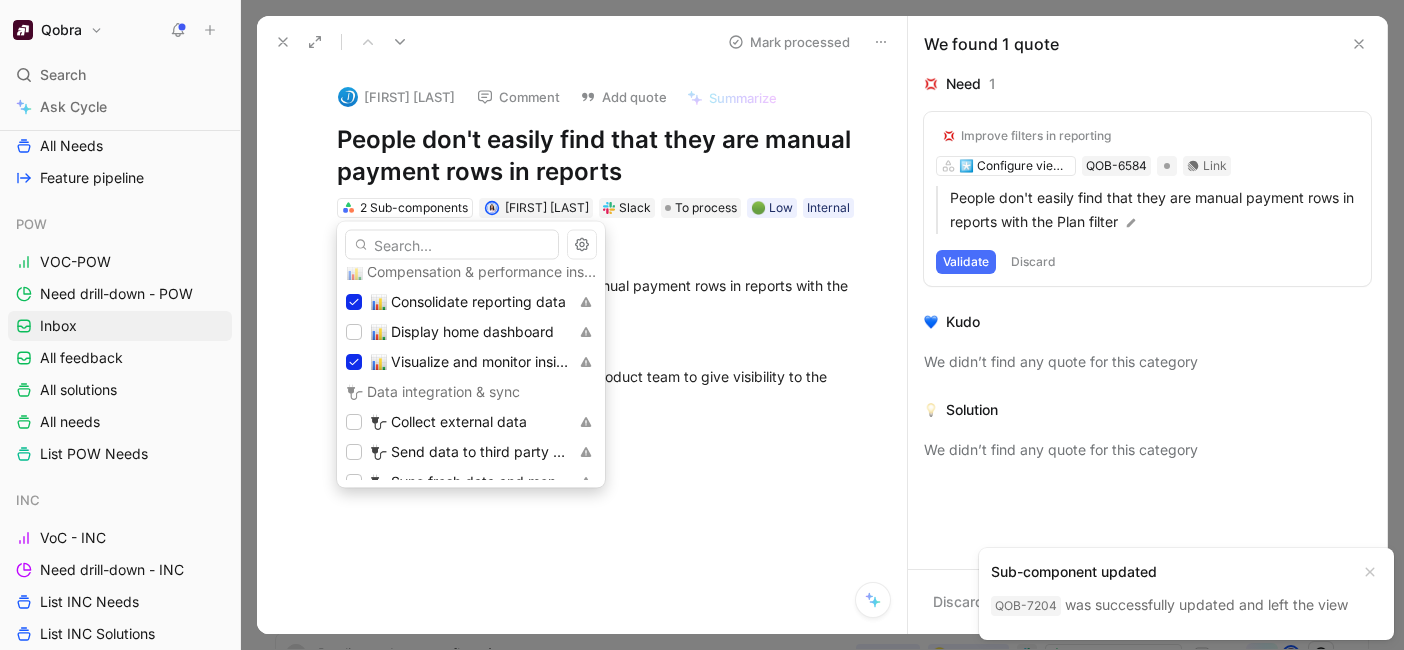 scroll, scrollTop: 586, scrollLeft: 0, axis: vertical 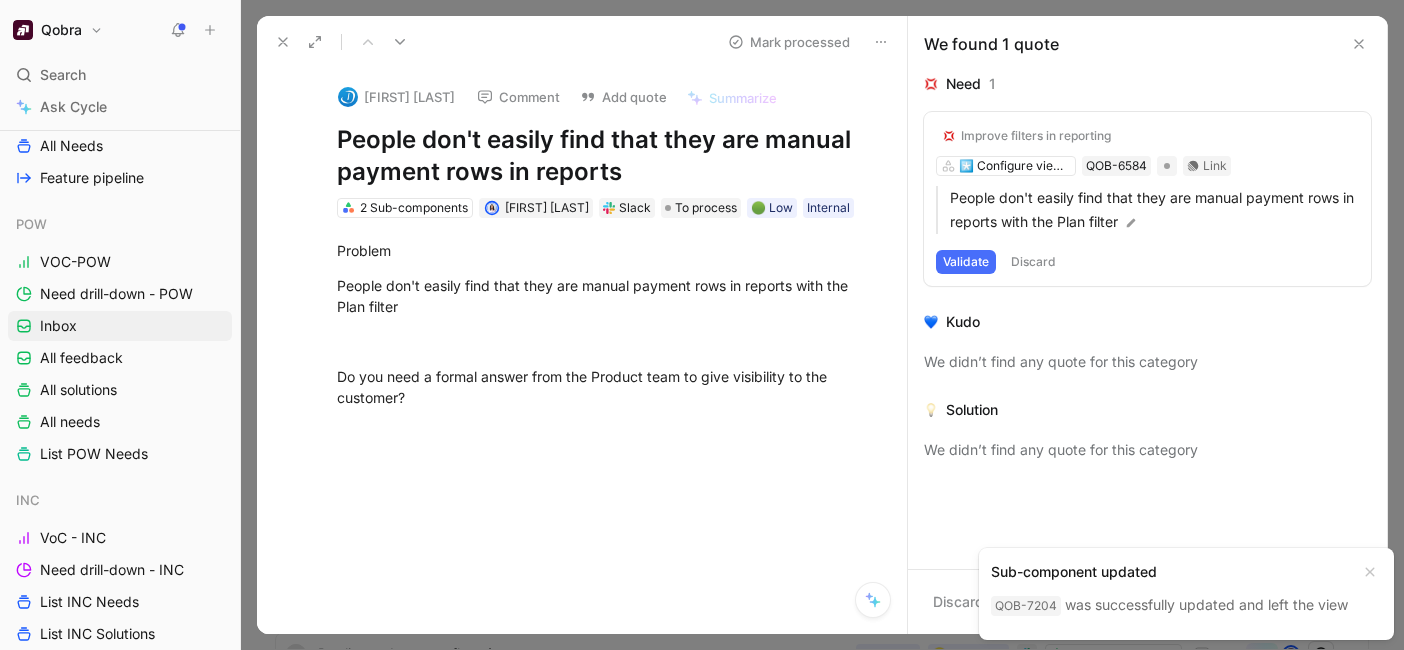 click on "People don't easily find that they are manual payment rows in reports" at bounding box center (489, 42) 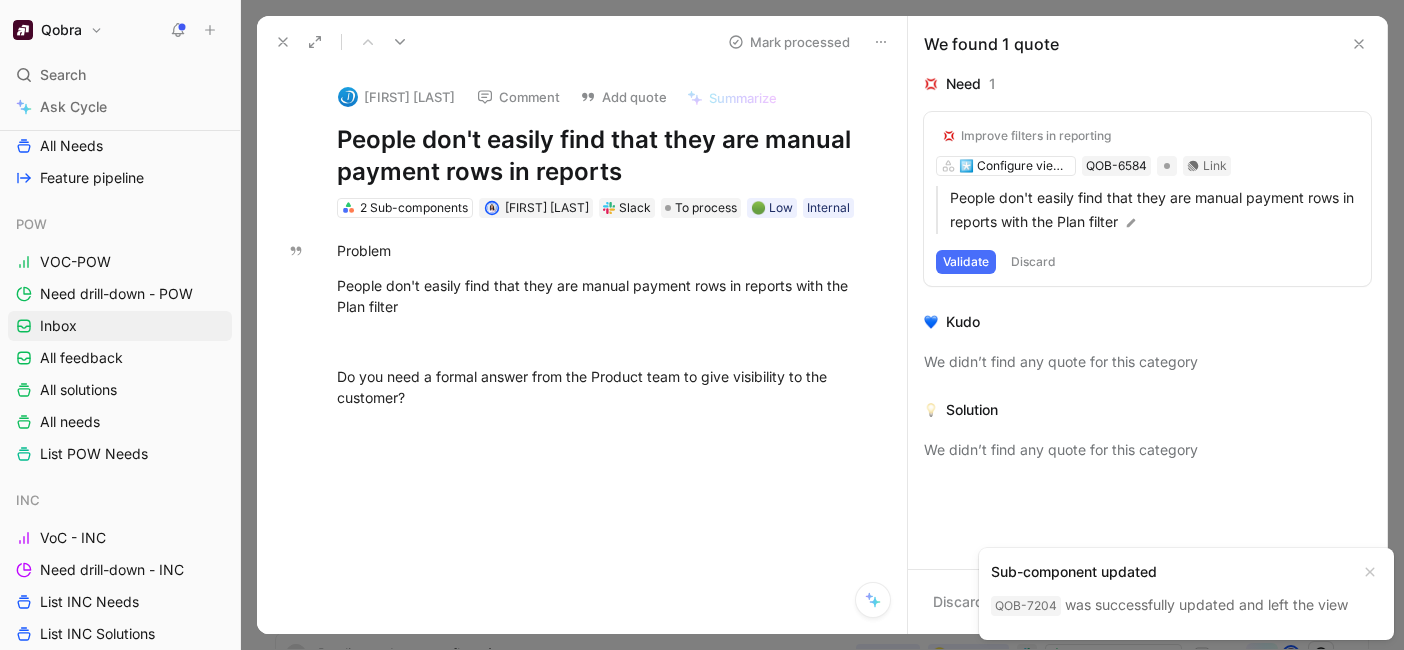 click at bounding box center [283, 42] 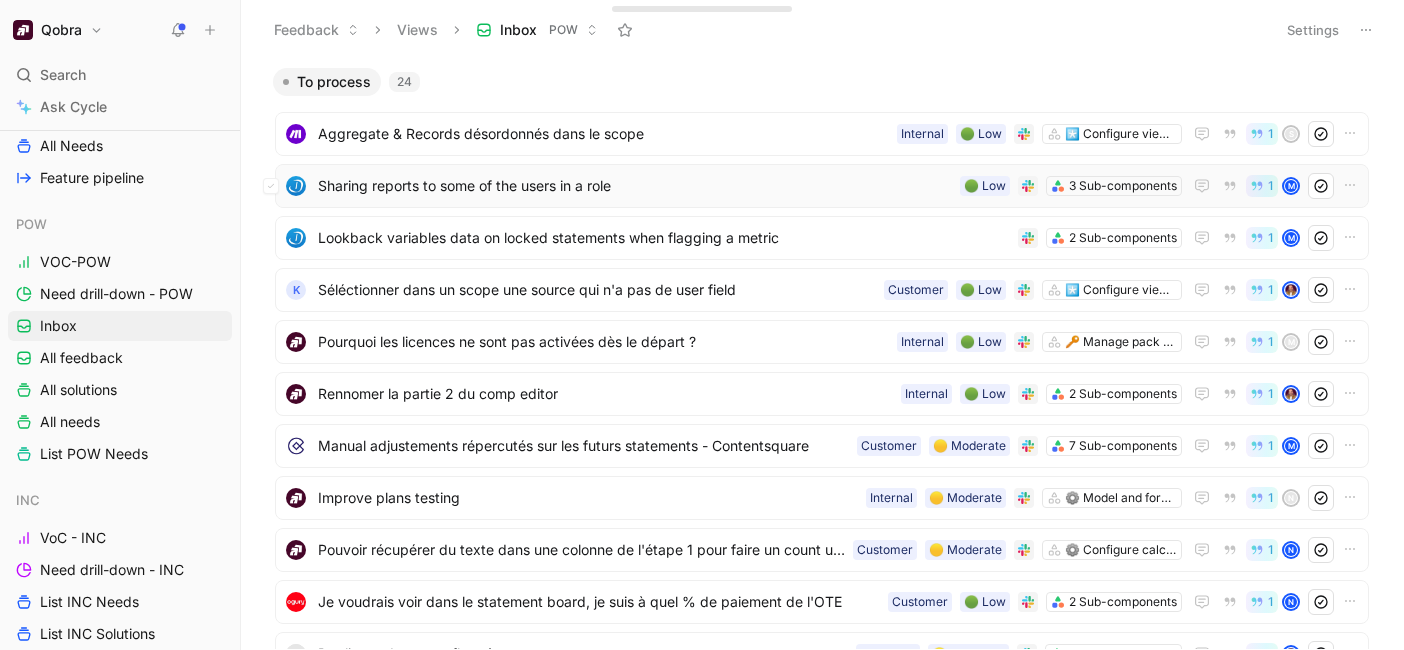 click on "Sharing reports to some of the users in a role 3 Sub-components 🟢 Low 1 M" at bounding box center (822, 186) 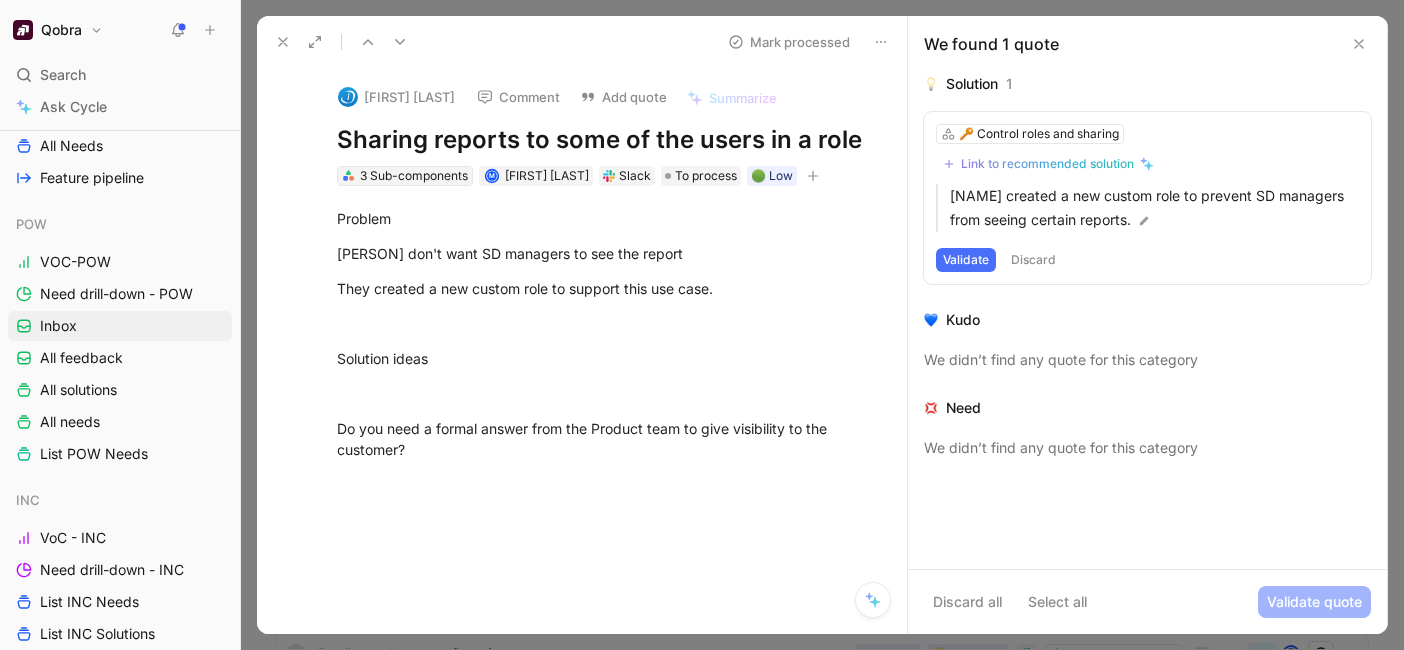 click on "3 Sub-components" at bounding box center [414, 176] 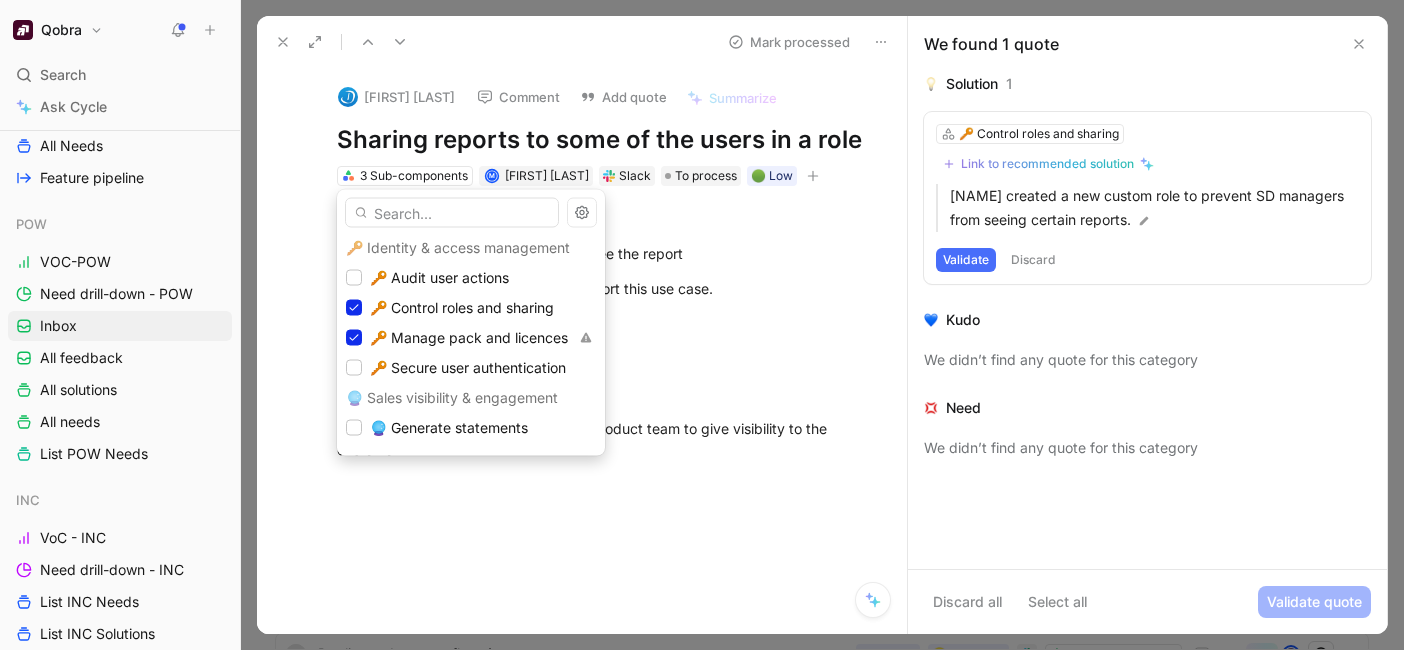 scroll, scrollTop: 827, scrollLeft: 0, axis: vertical 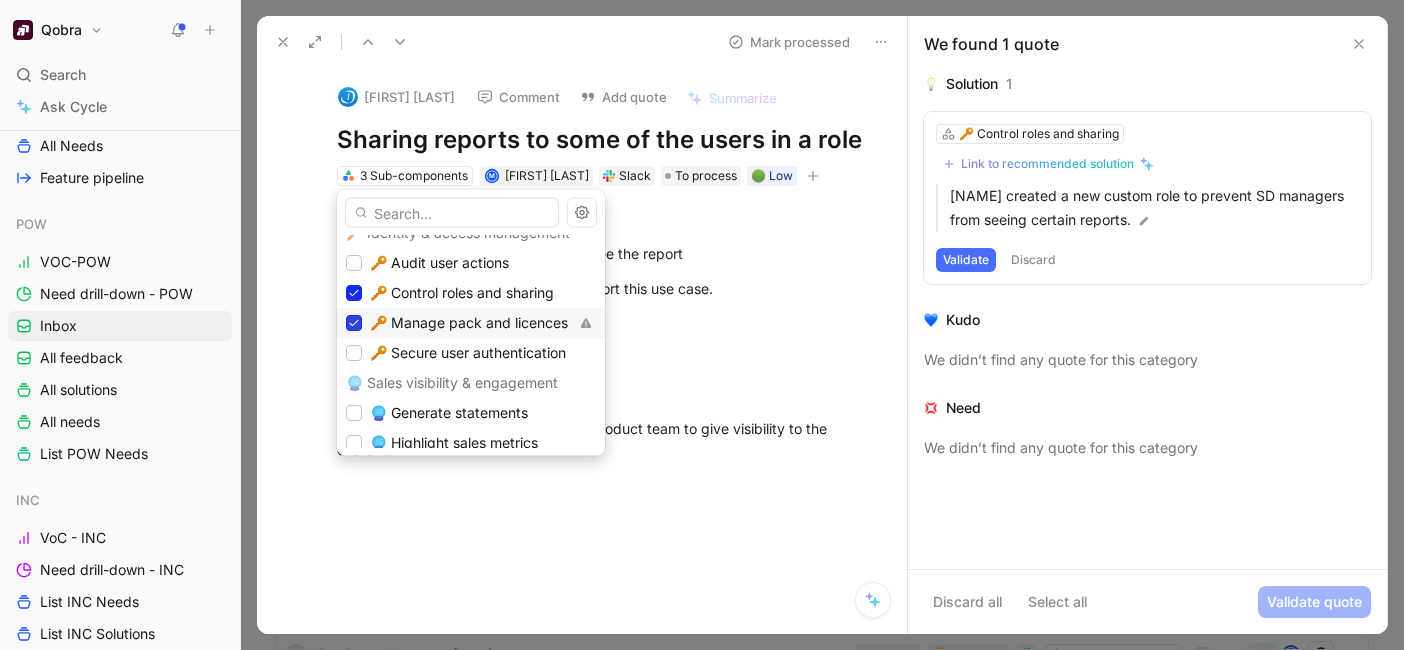 click 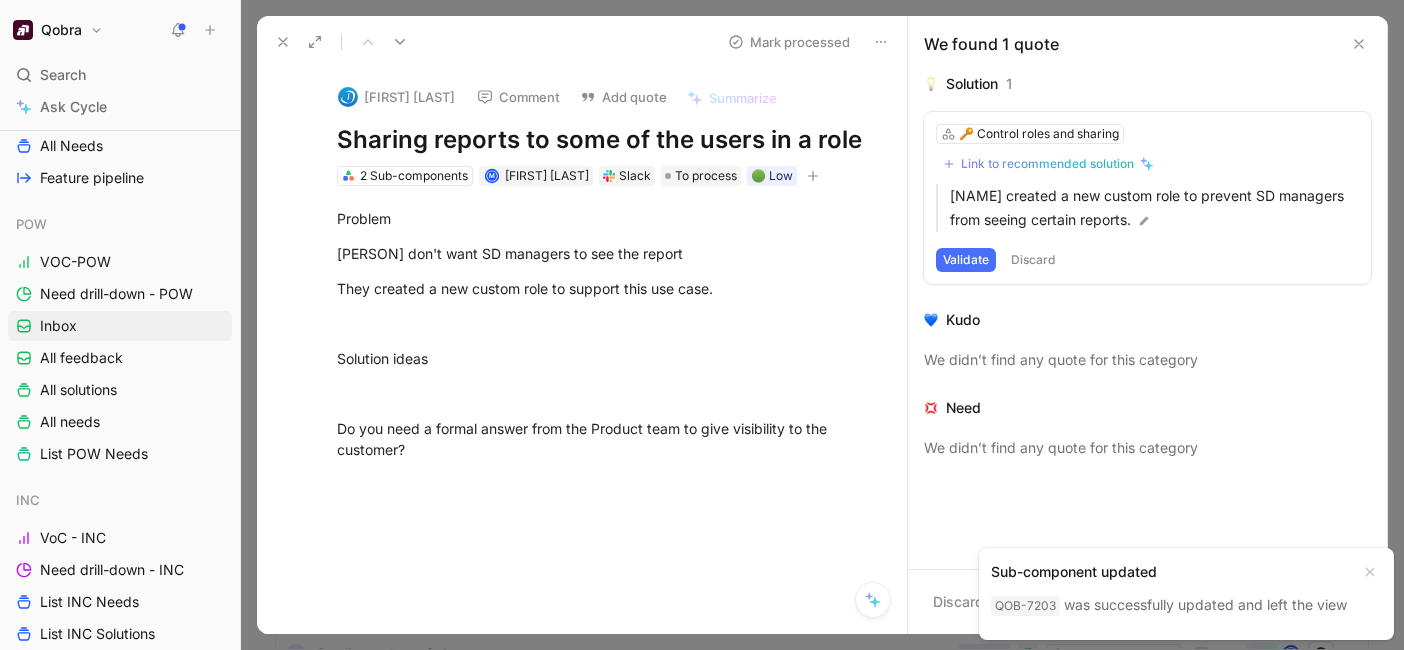 click 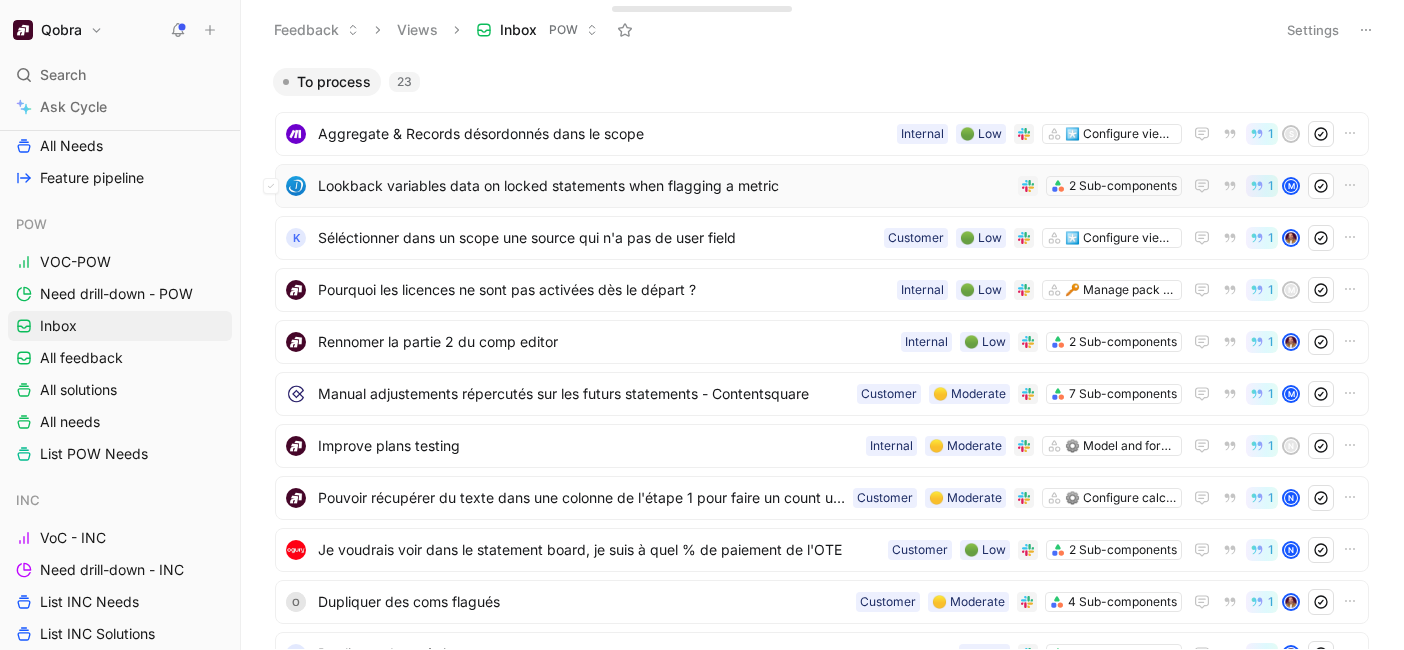 click on "Lookback variables data on locked statements when flagging a metric" at bounding box center (664, 186) 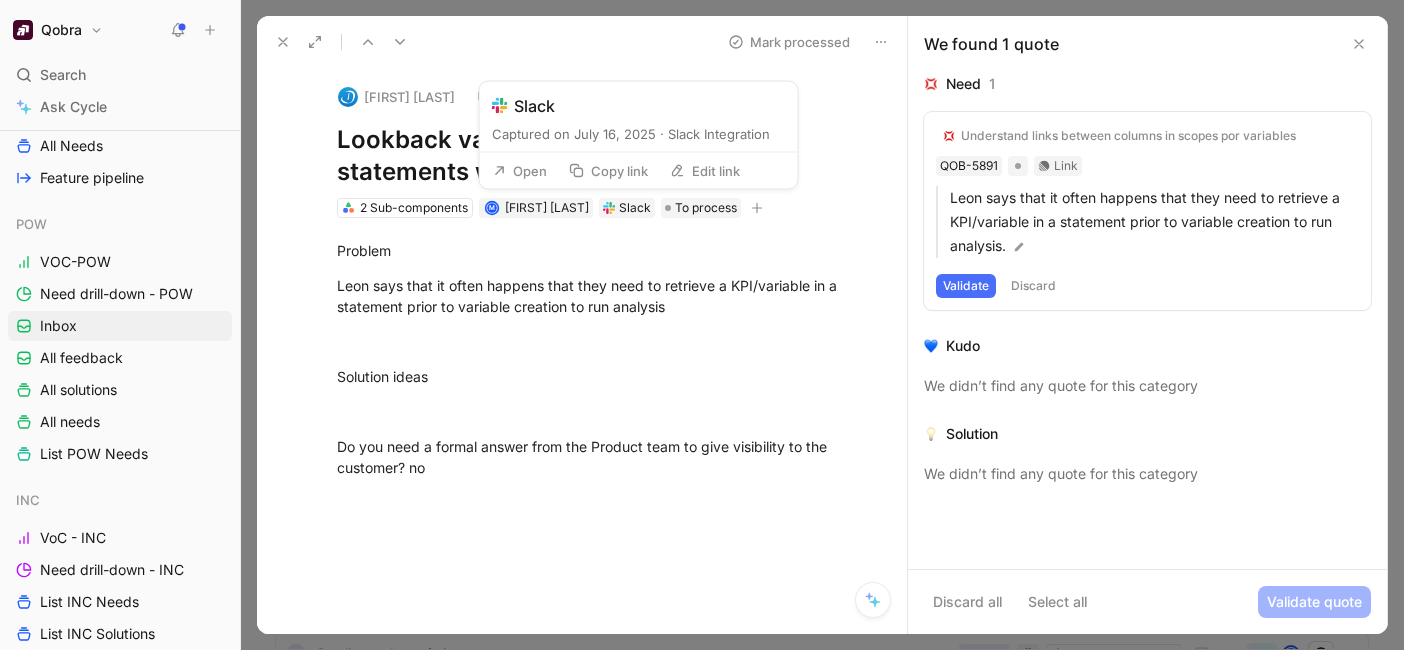 click on "Open" at bounding box center (520, 171) 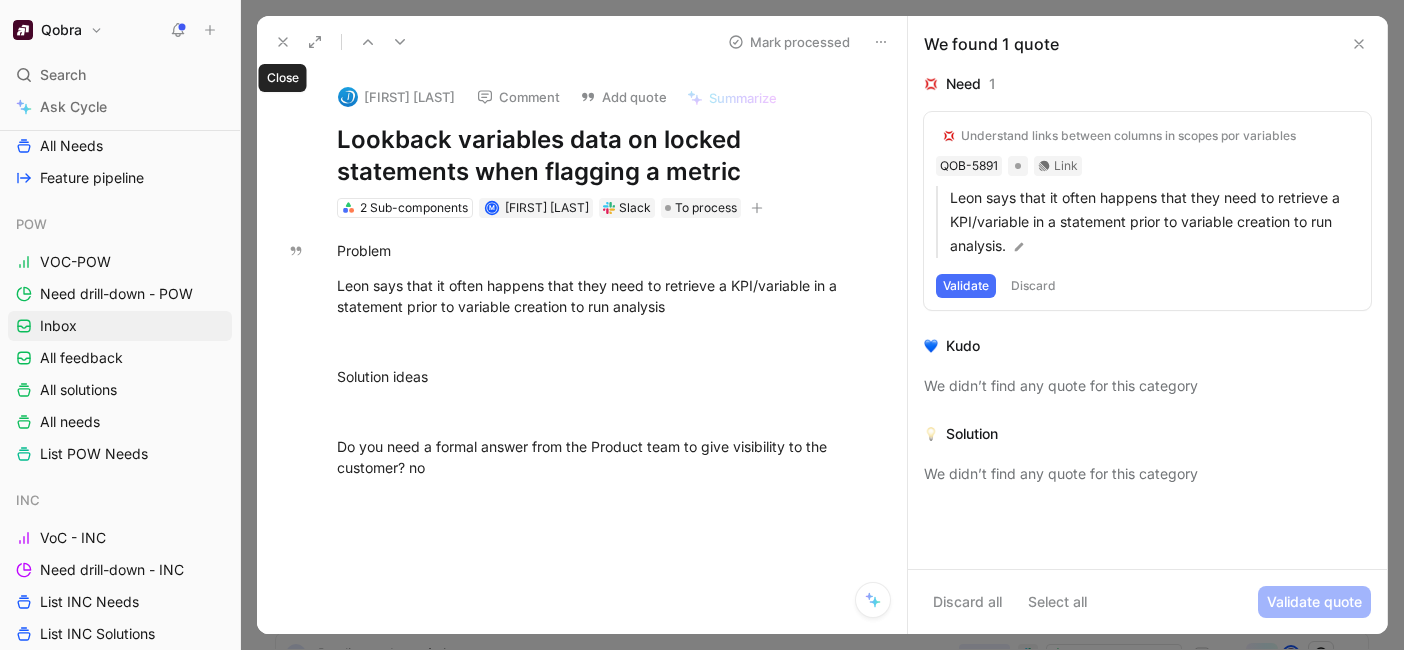 click 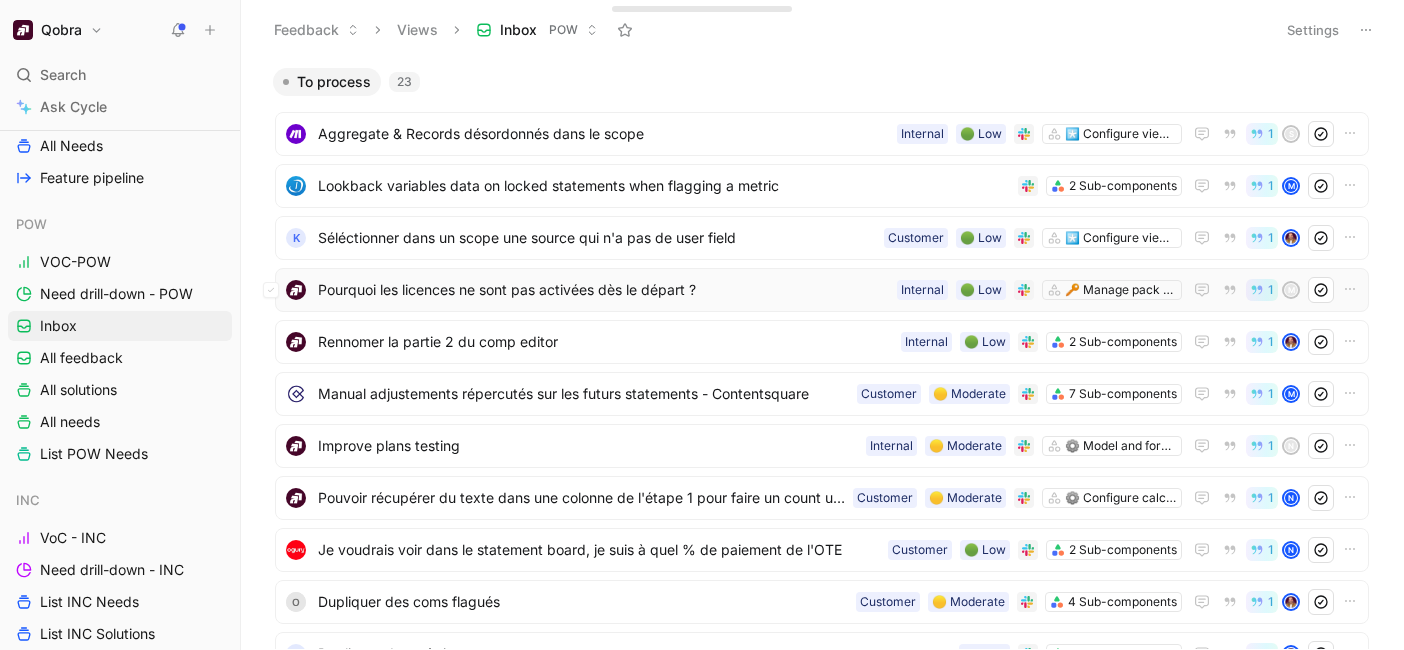 click on "Pourquoi les licences ne sont pas activées dès le départ ?" at bounding box center [603, 290] 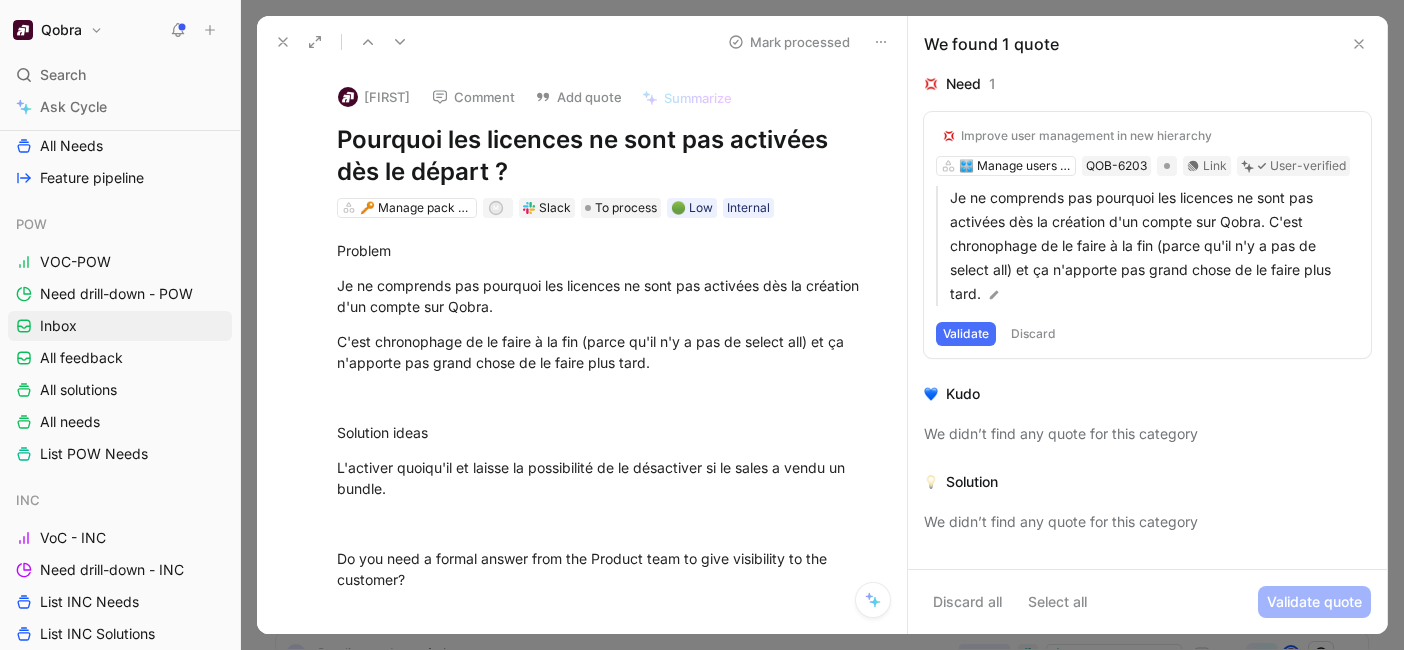 click 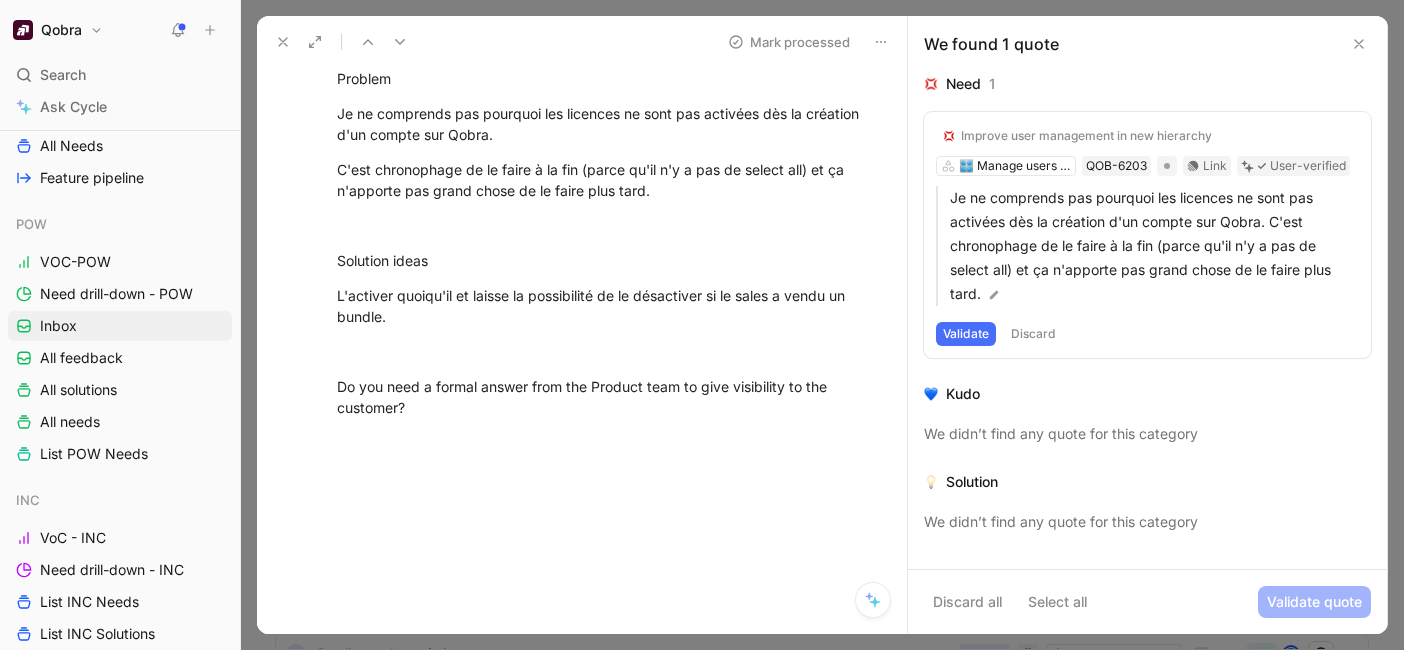 scroll, scrollTop: 0, scrollLeft: 0, axis: both 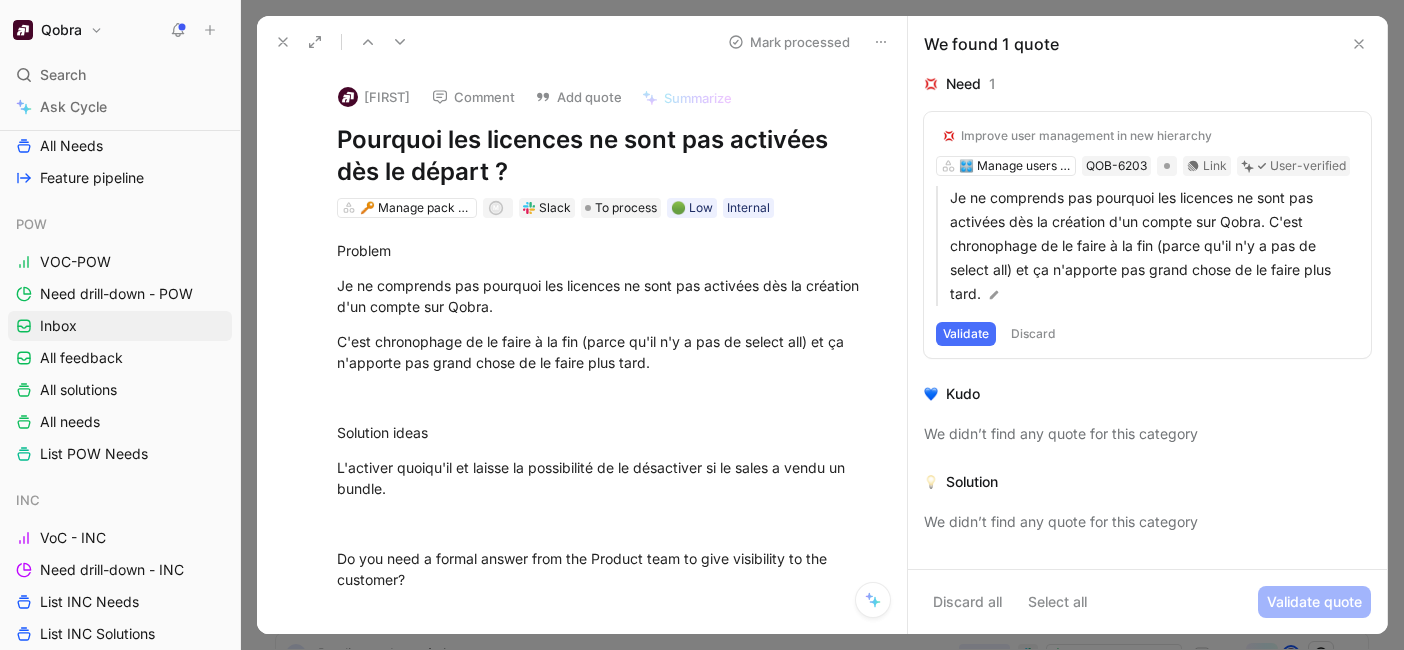click on "Improve user management in new hierarchy" at bounding box center (1086, 136) 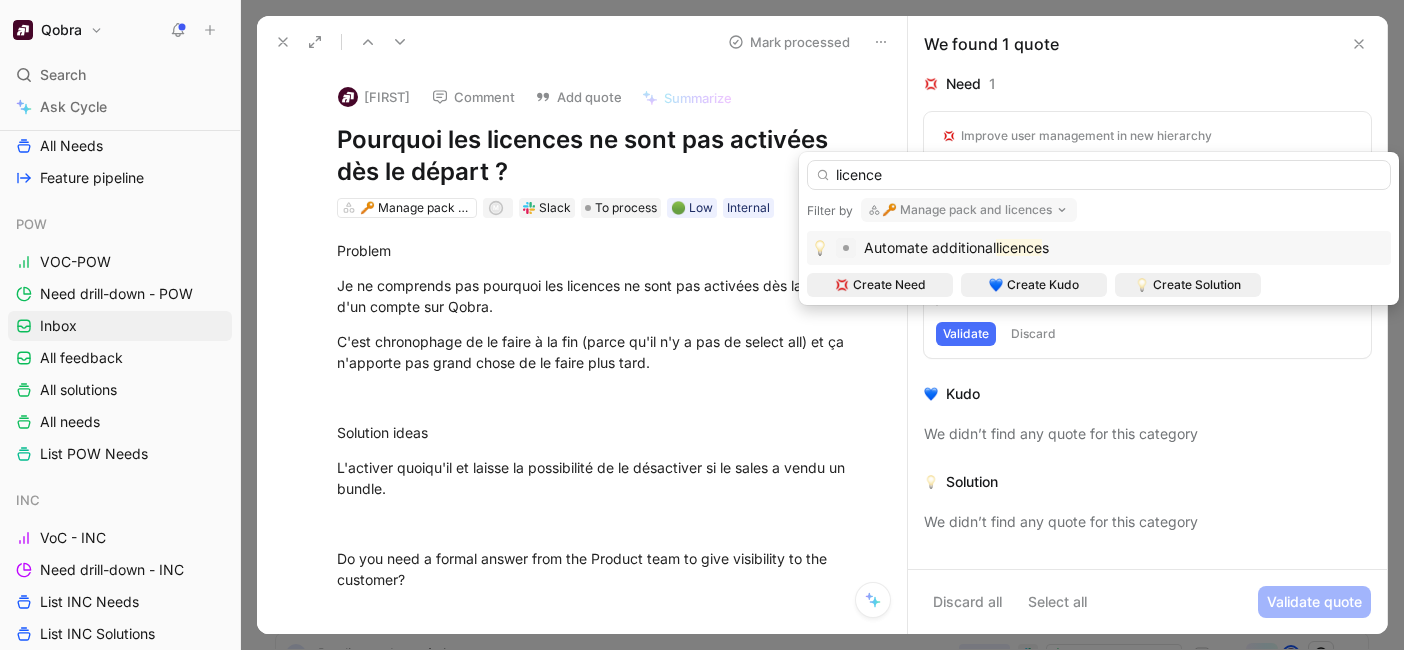 type on "licence" 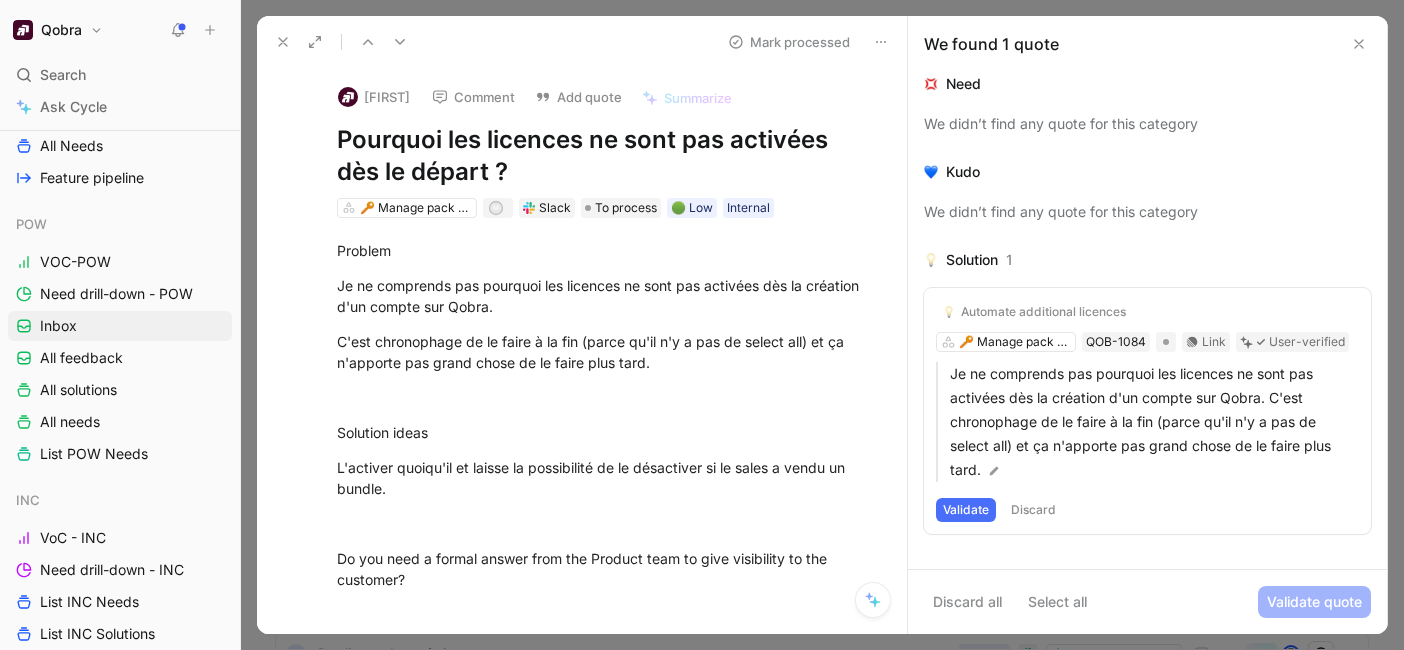 click on "Automate additional licences" at bounding box center (1043, 312) 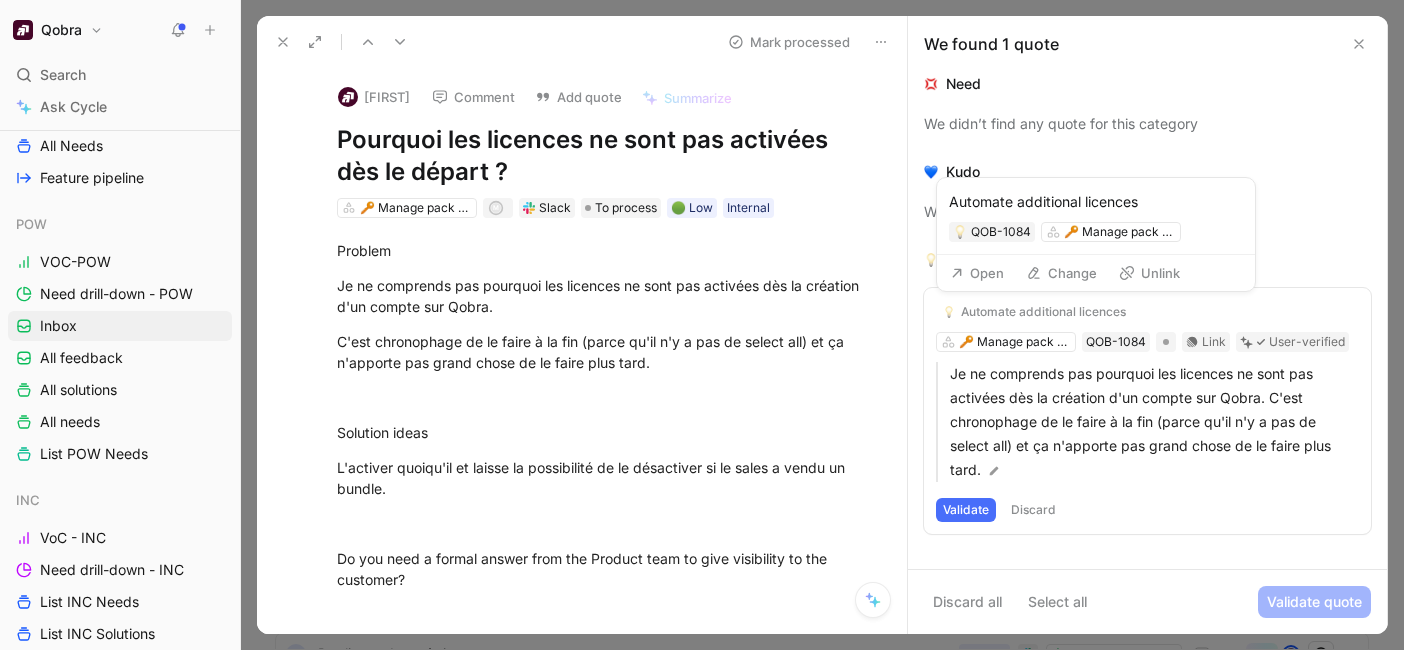 click on "Open" at bounding box center [977, 273] 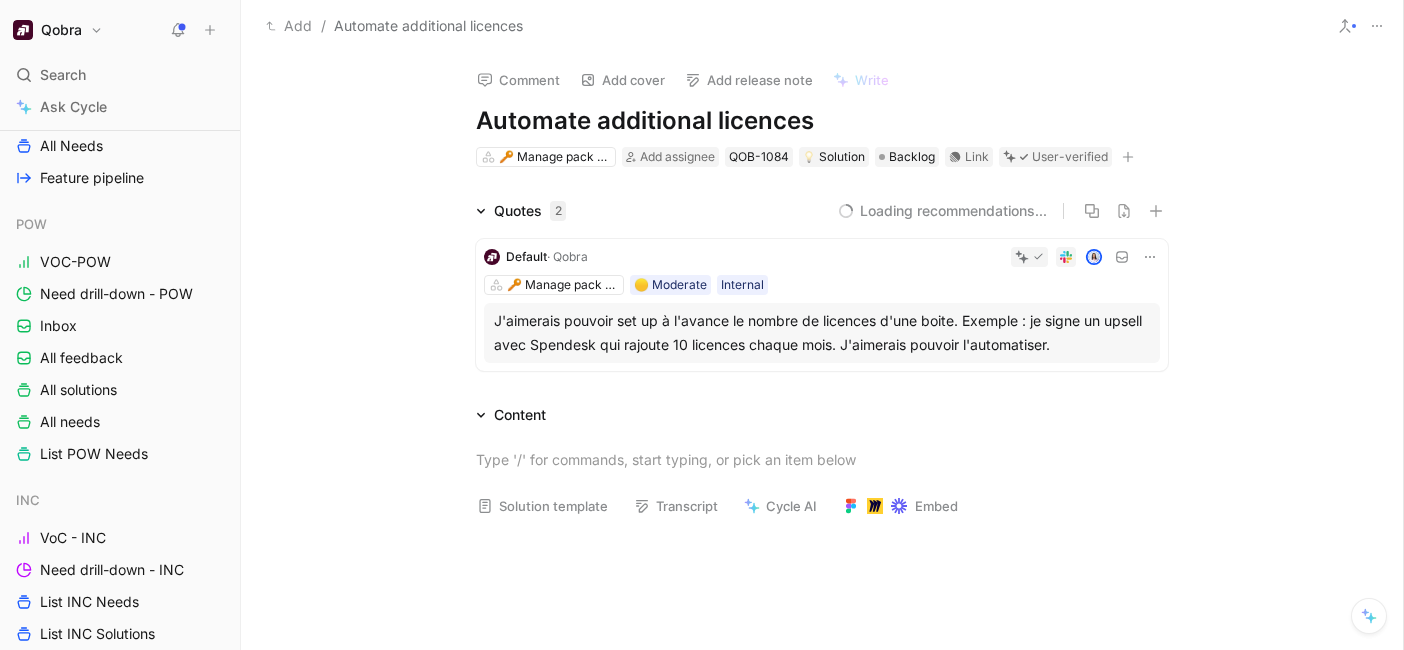 drag, startPoint x: 826, startPoint y: 129, endPoint x: 501, endPoint y: 121, distance: 325.09845 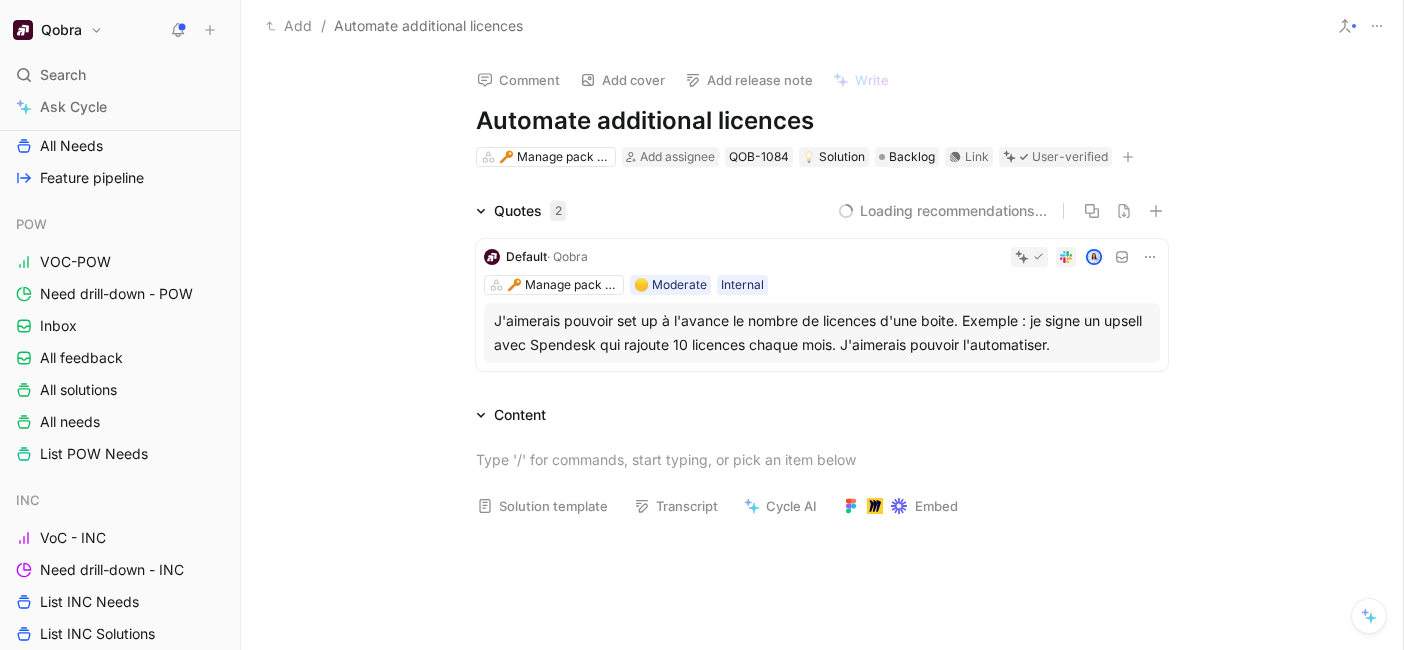 click on "Automate additional licences" at bounding box center (822, 121) 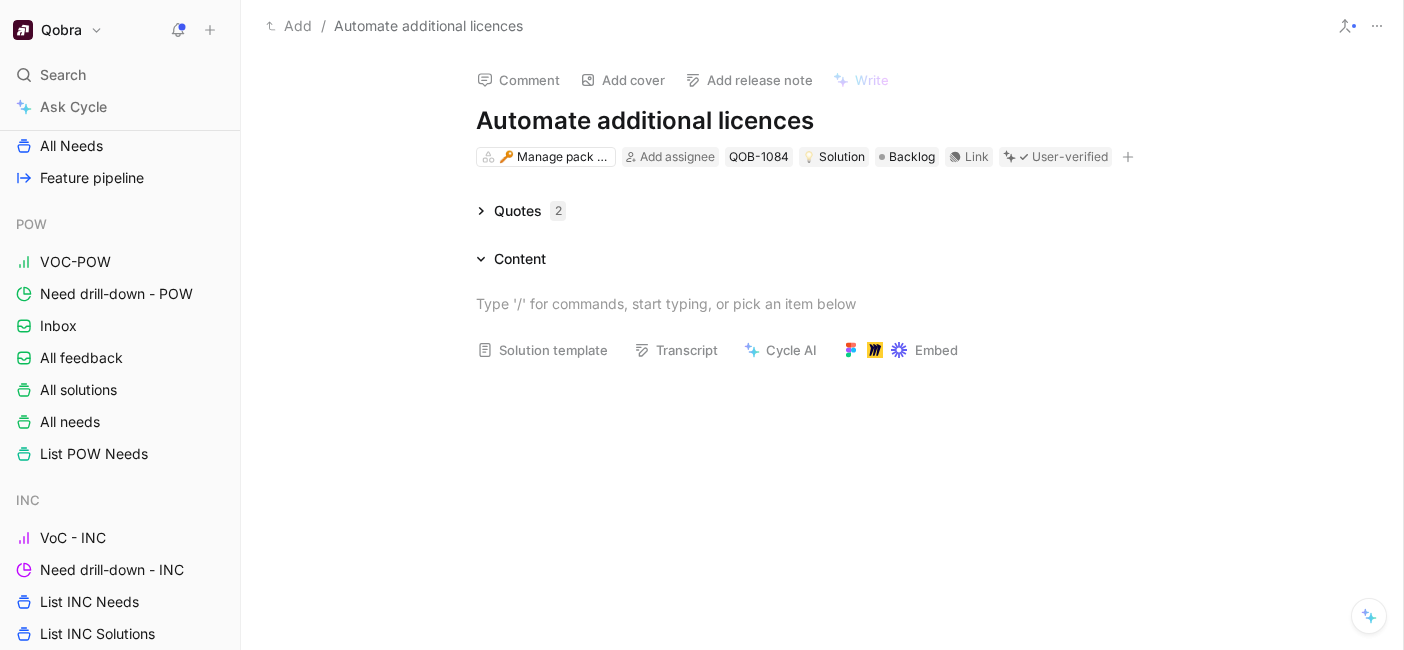 click 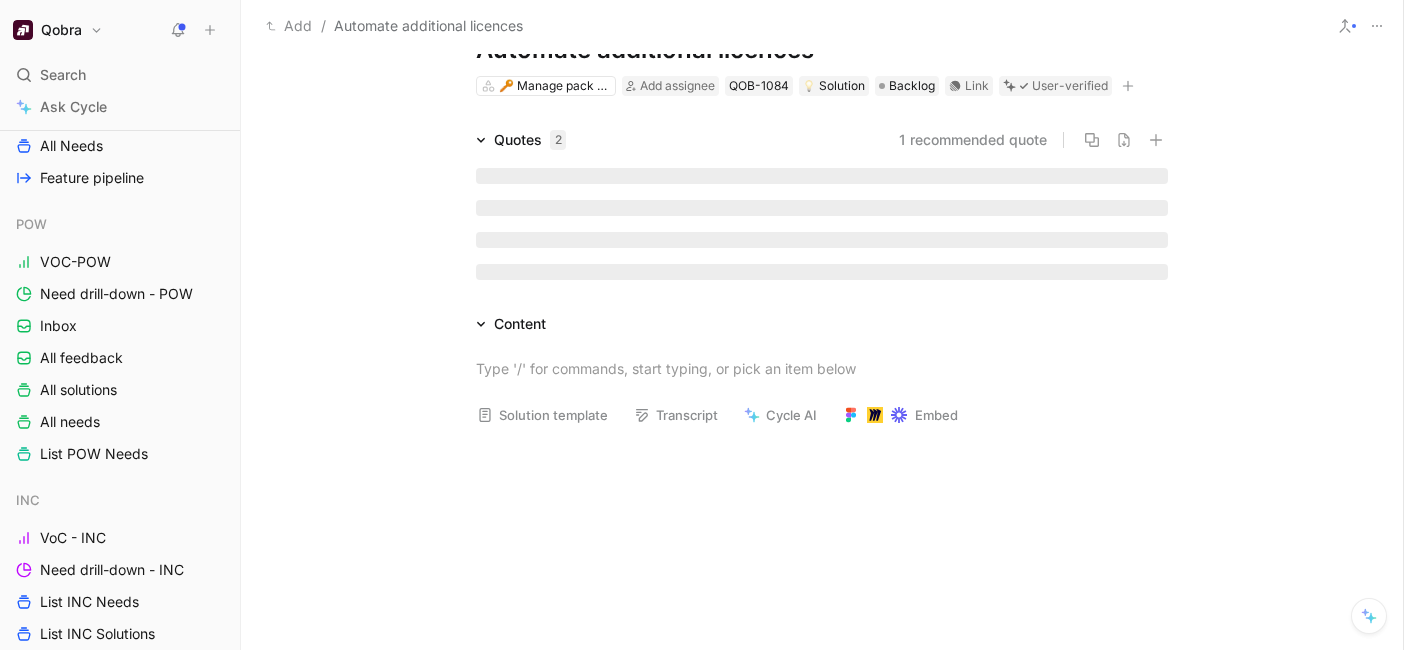 scroll, scrollTop: 73, scrollLeft: 0, axis: vertical 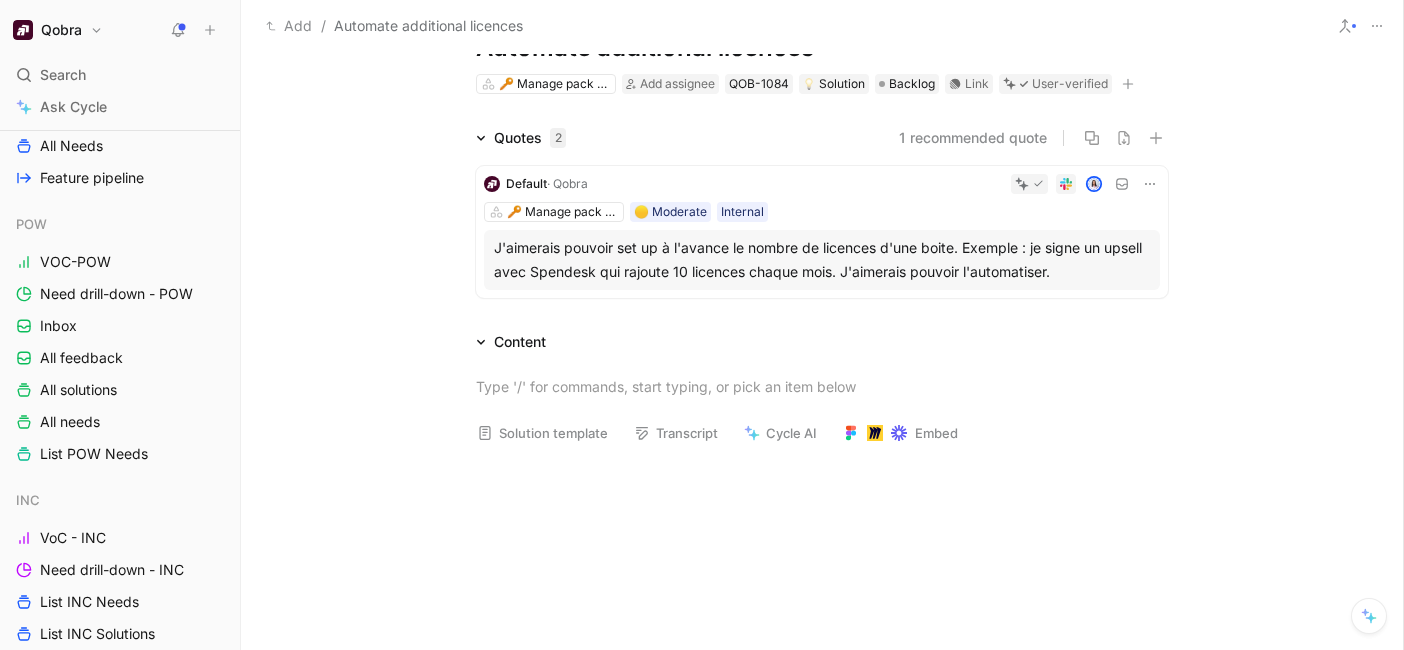 click on "Content" at bounding box center [511, 342] 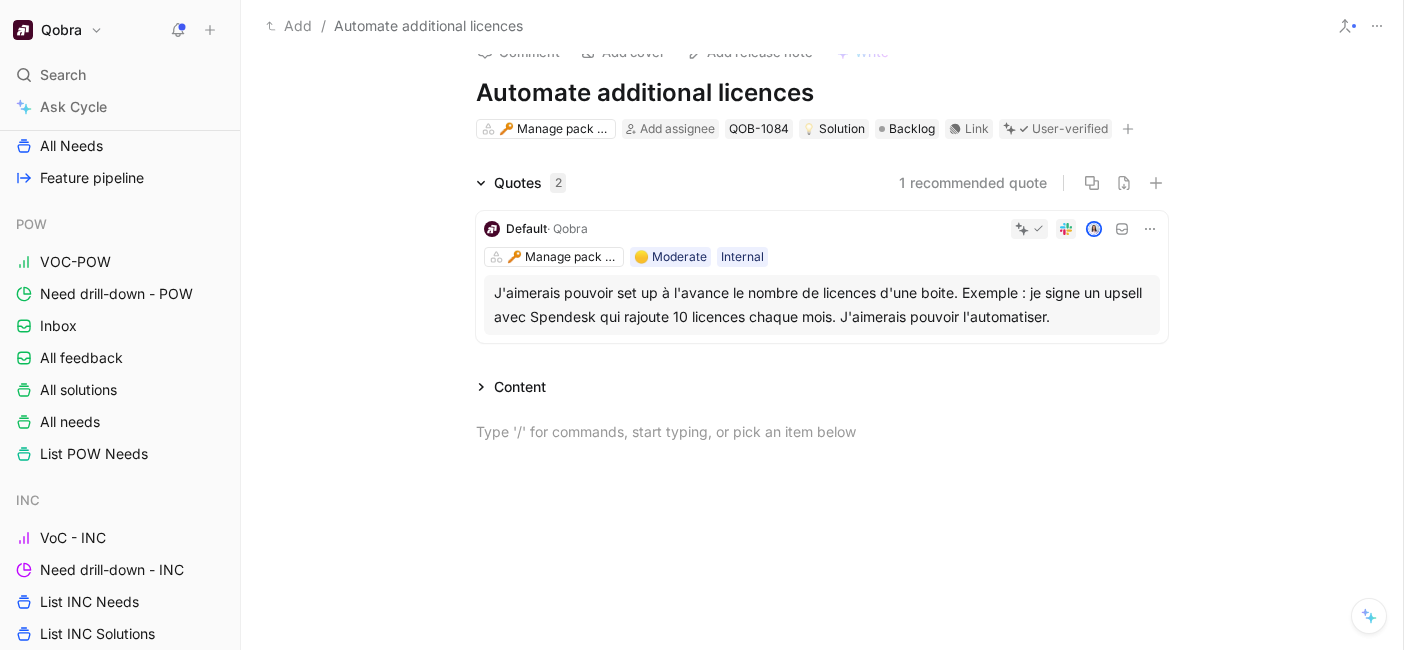 scroll, scrollTop: 0, scrollLeft: 0, axis: both 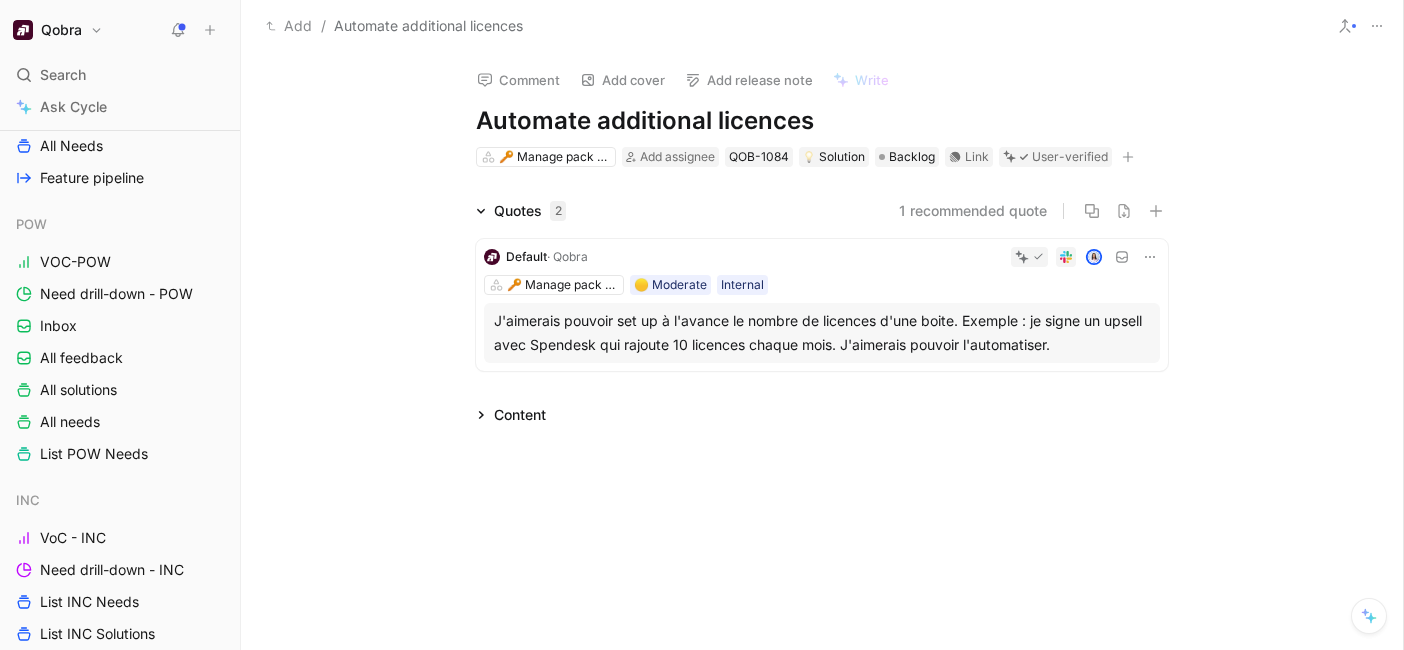 click on "Quotes 2" at bounding box center [521, 211] 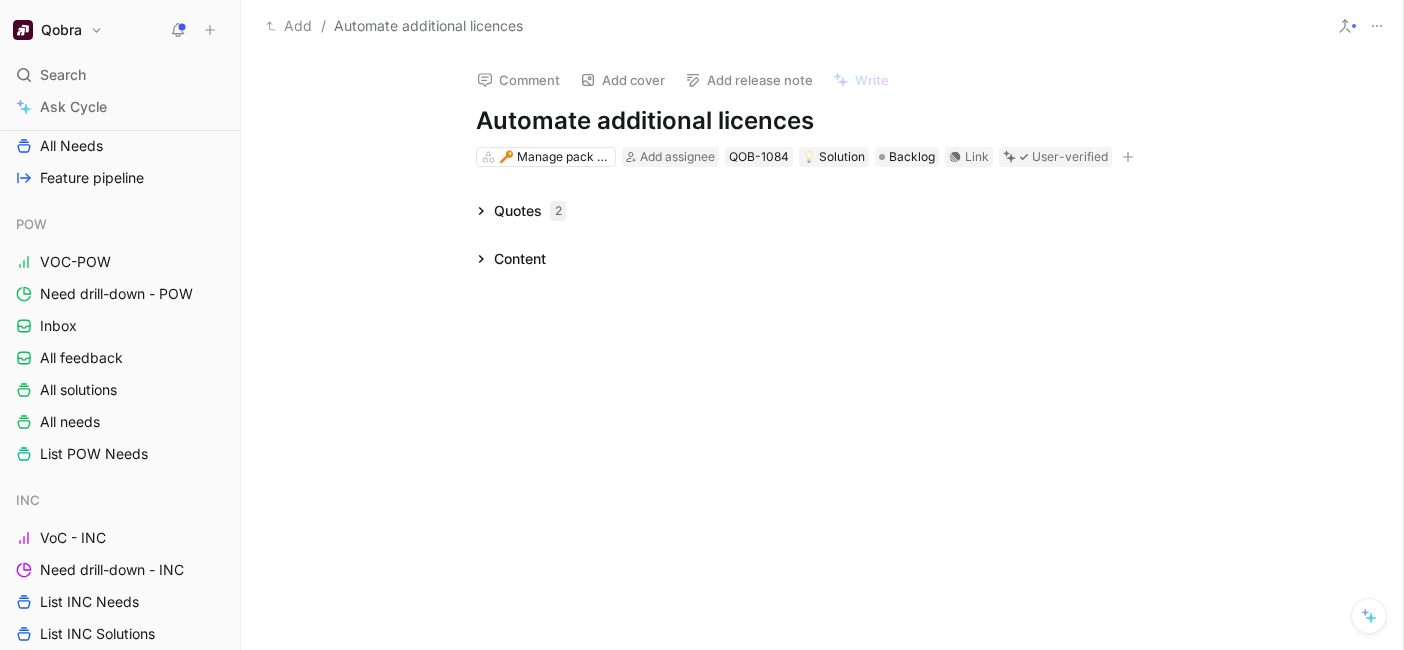 click 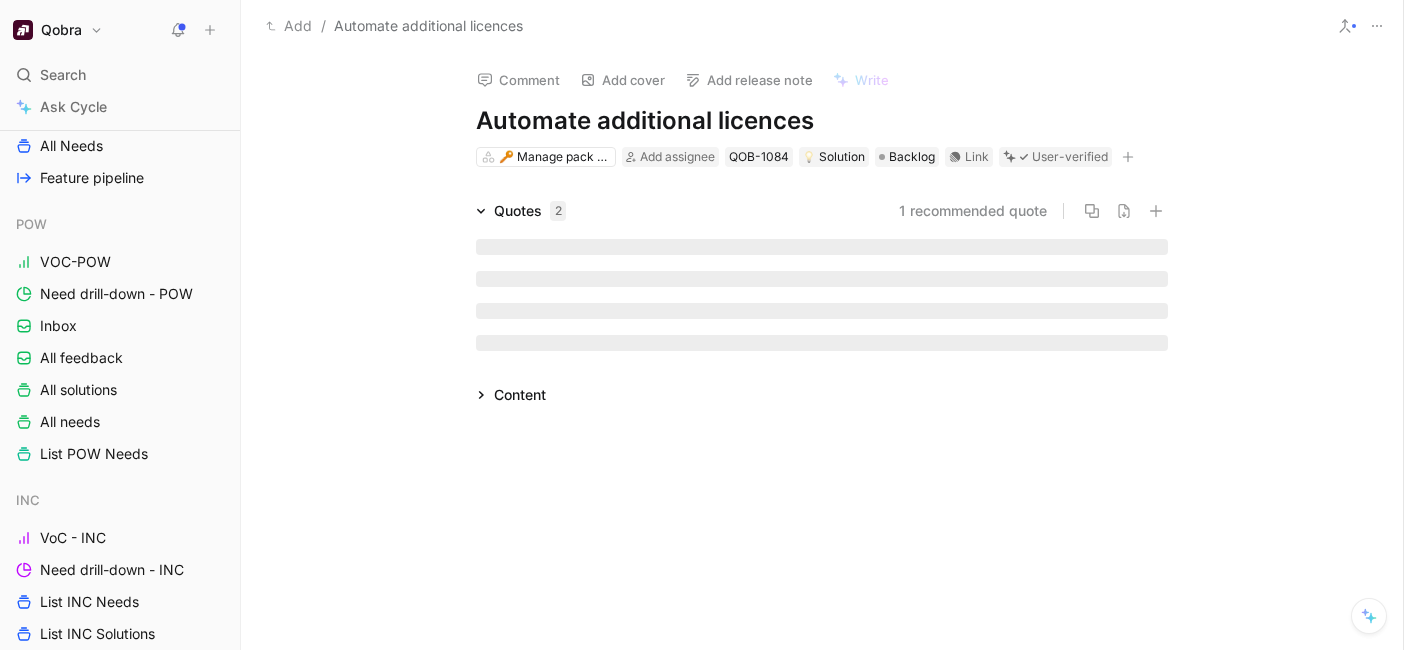 click at bounding box center [822, 295] 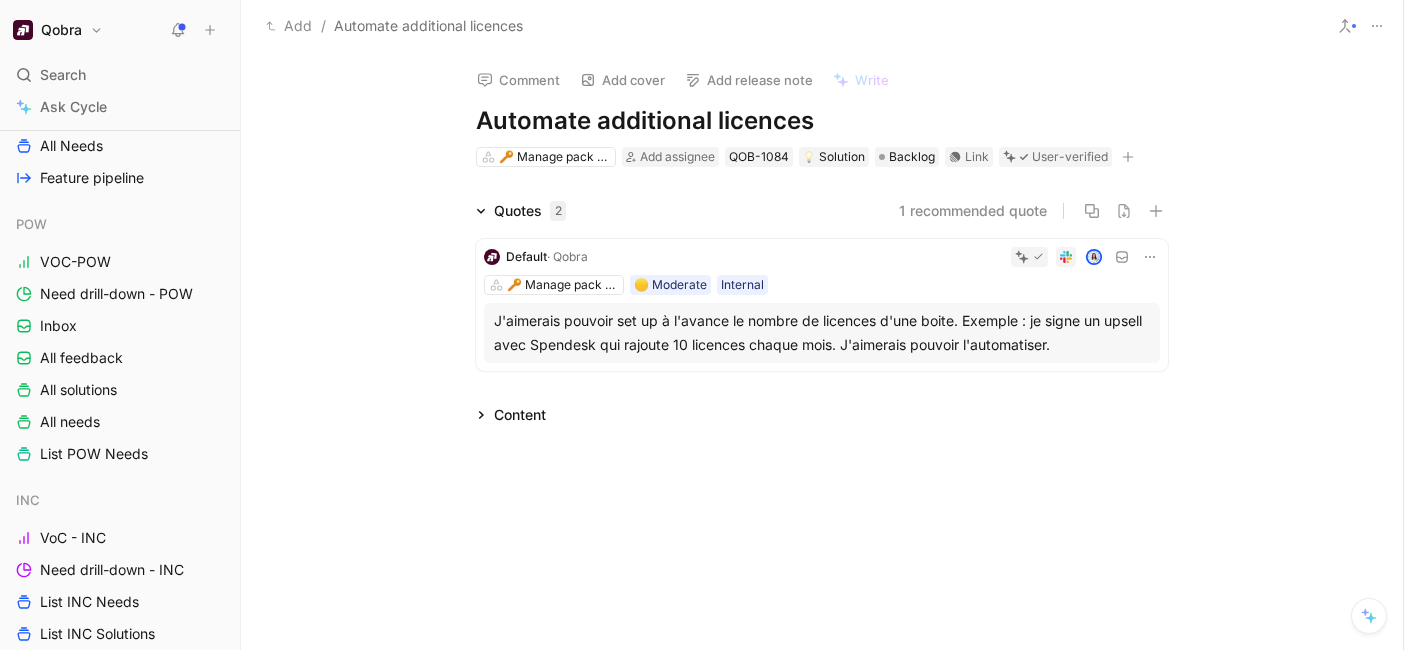 click on "1 recommended quote" at bounding box center [973, 211] 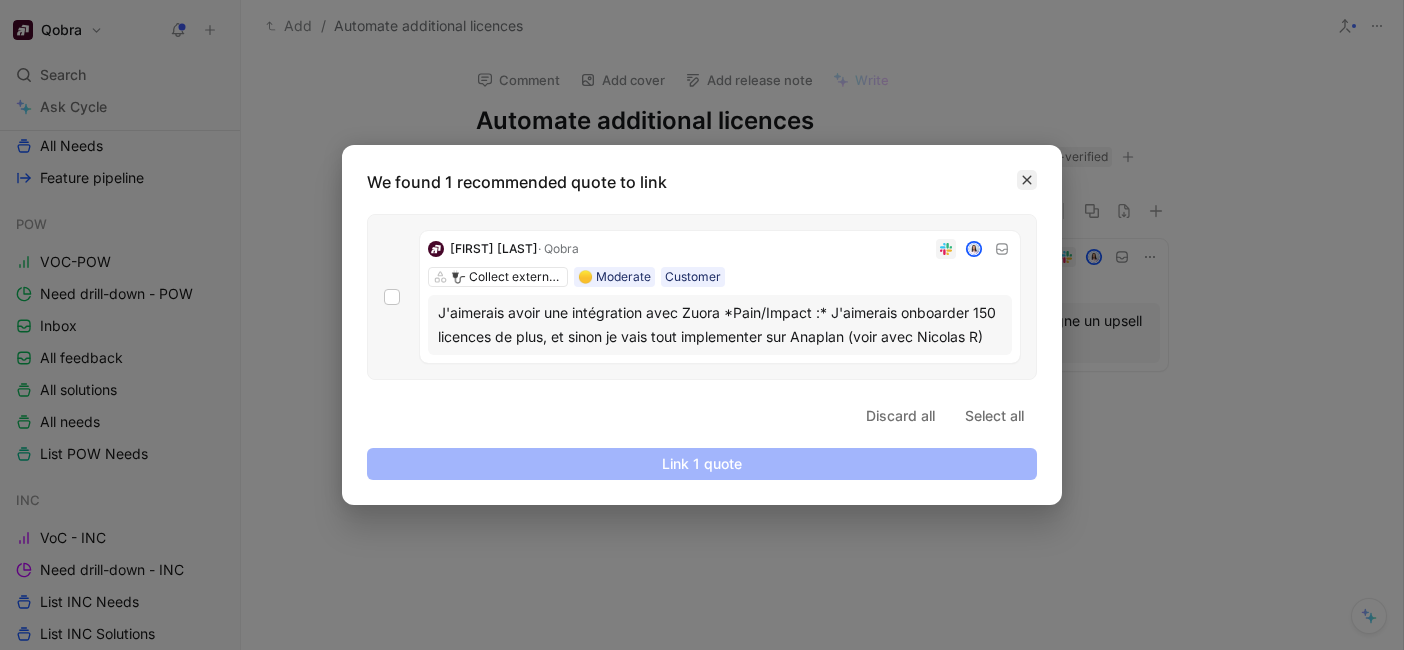 click at bounding box center [1027, 180] 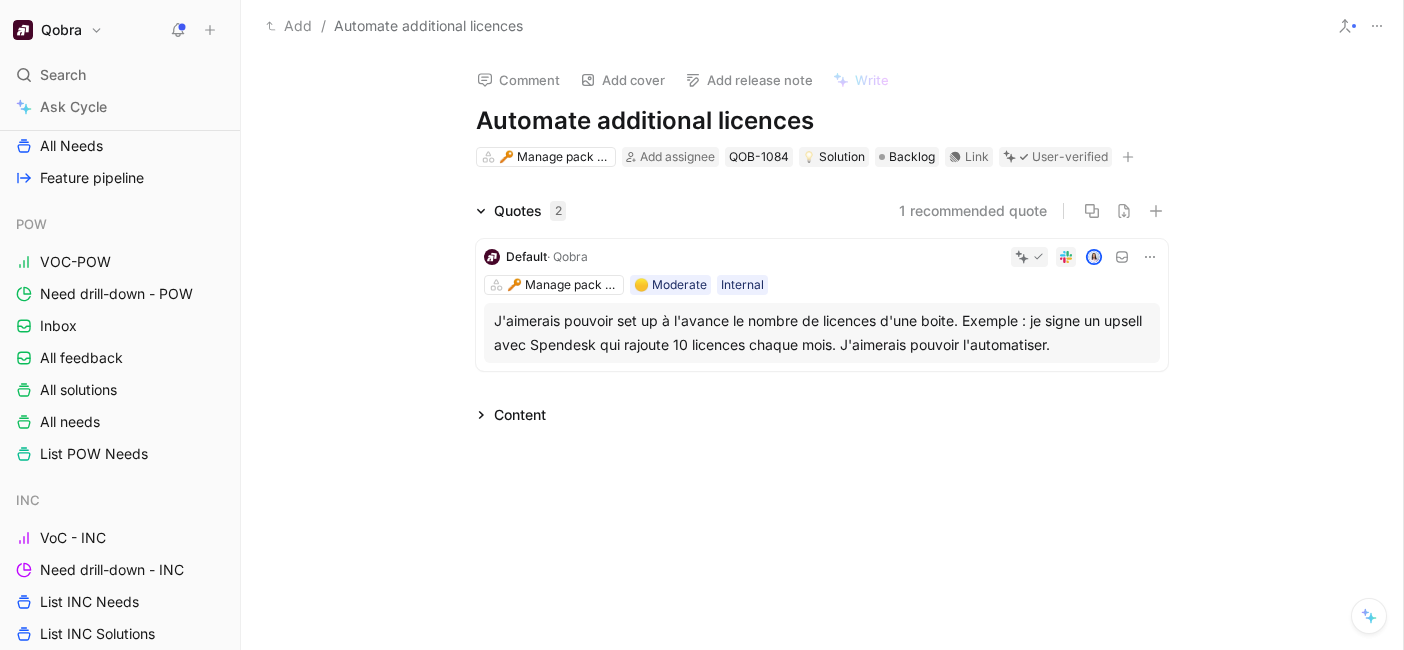 click on "... J'aimerais pouvoir set up à l'avance le nombre de licences d'une boite. Exemple : je signe un upsell avec Spendesk qui rajoute 10 licences chaque mois. J'aimerais pouvoir l'automatiser. Content" at bounding box center (822, 351) 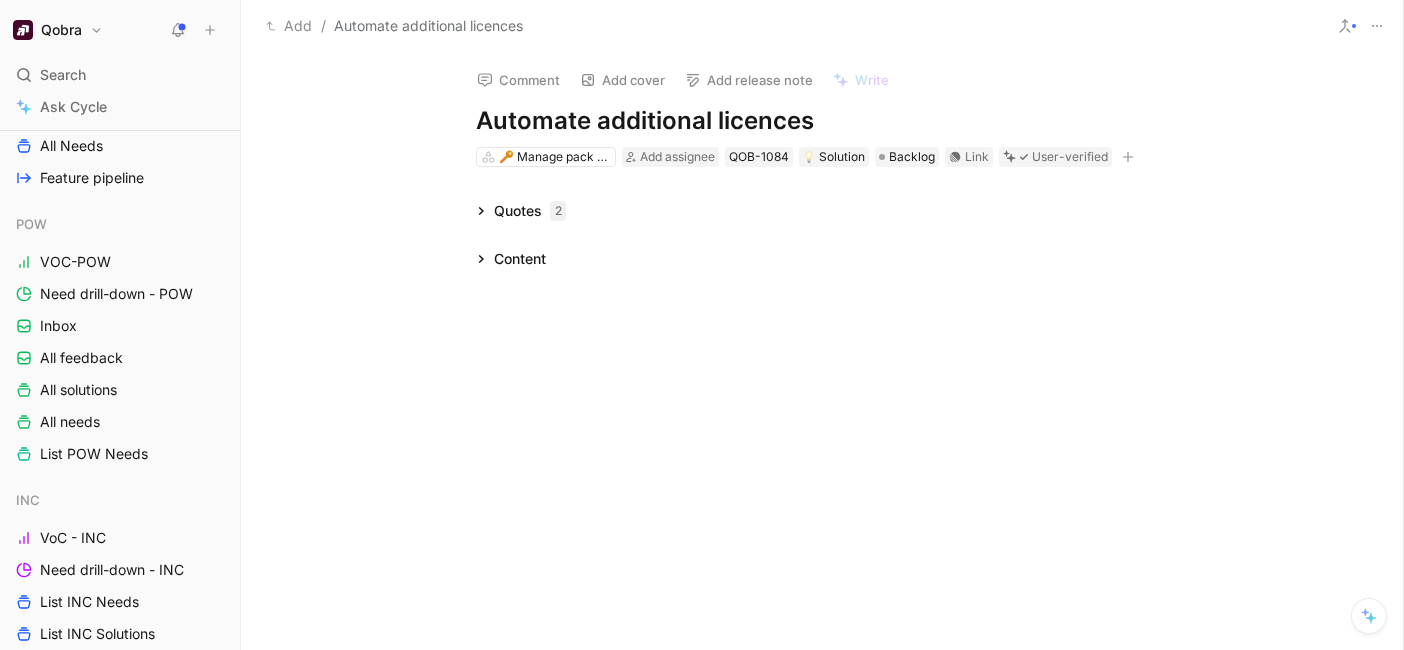 click on "Quotes 2" at bounding box center (530, 211) 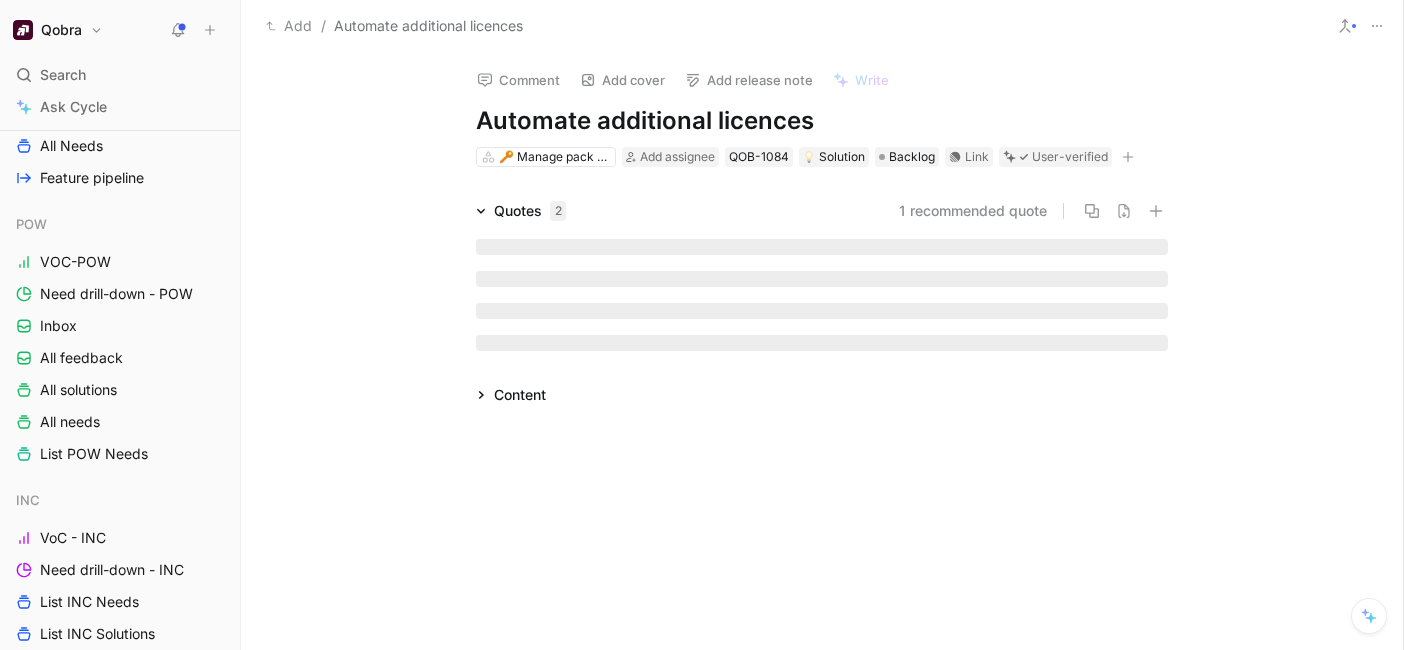 click 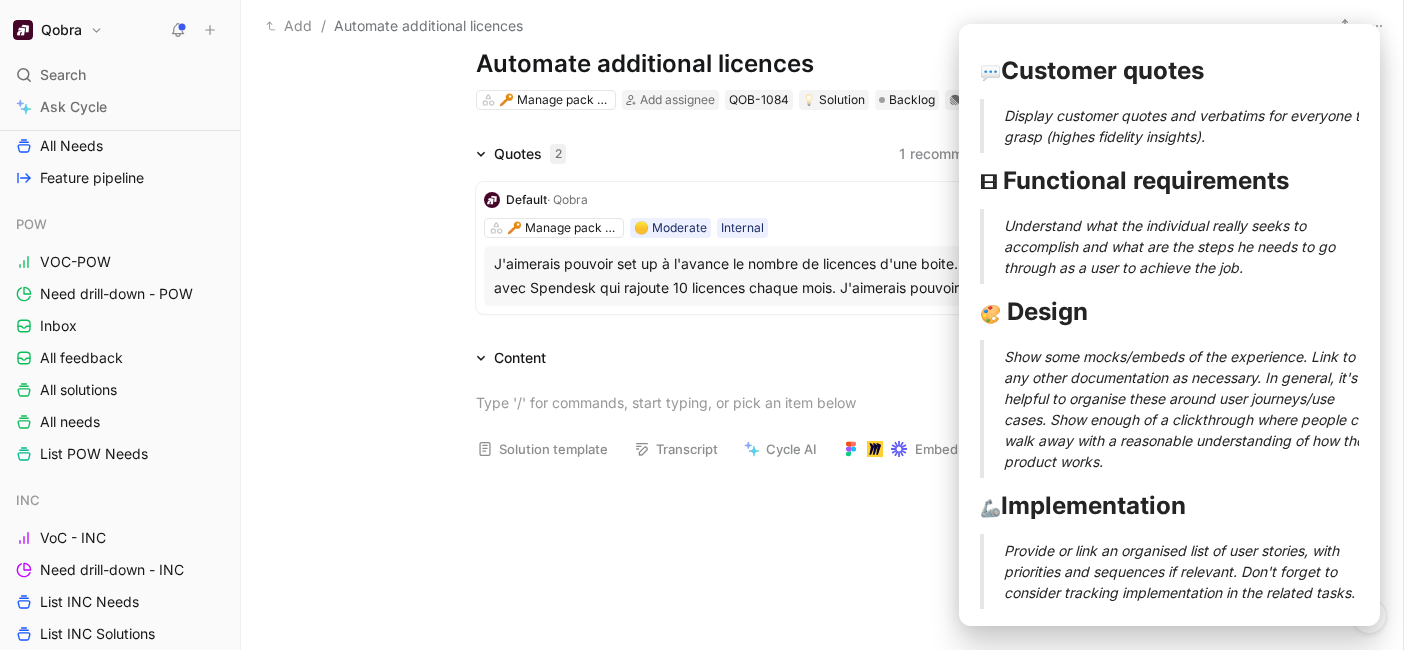 scroll, scrollTop: 38, scrollLeft: 0, axis: vertical 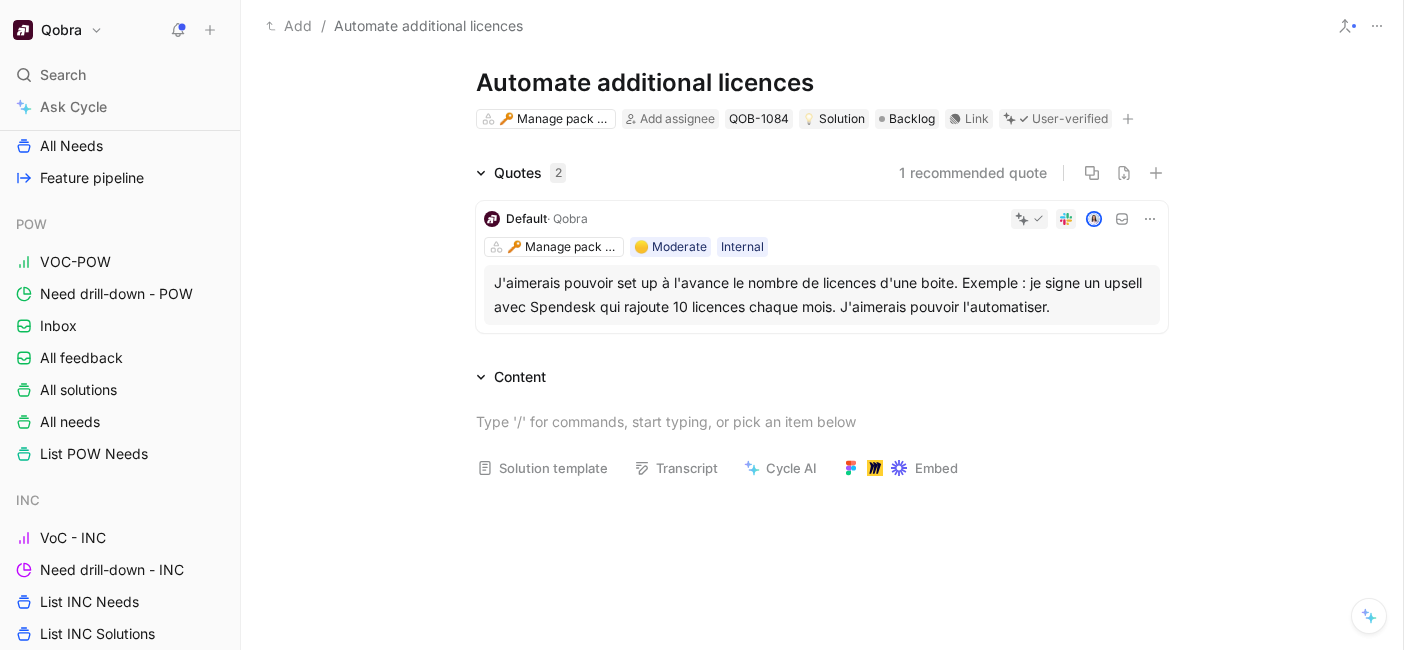 click on "Quotes 2" at bounding box center [521, 173] 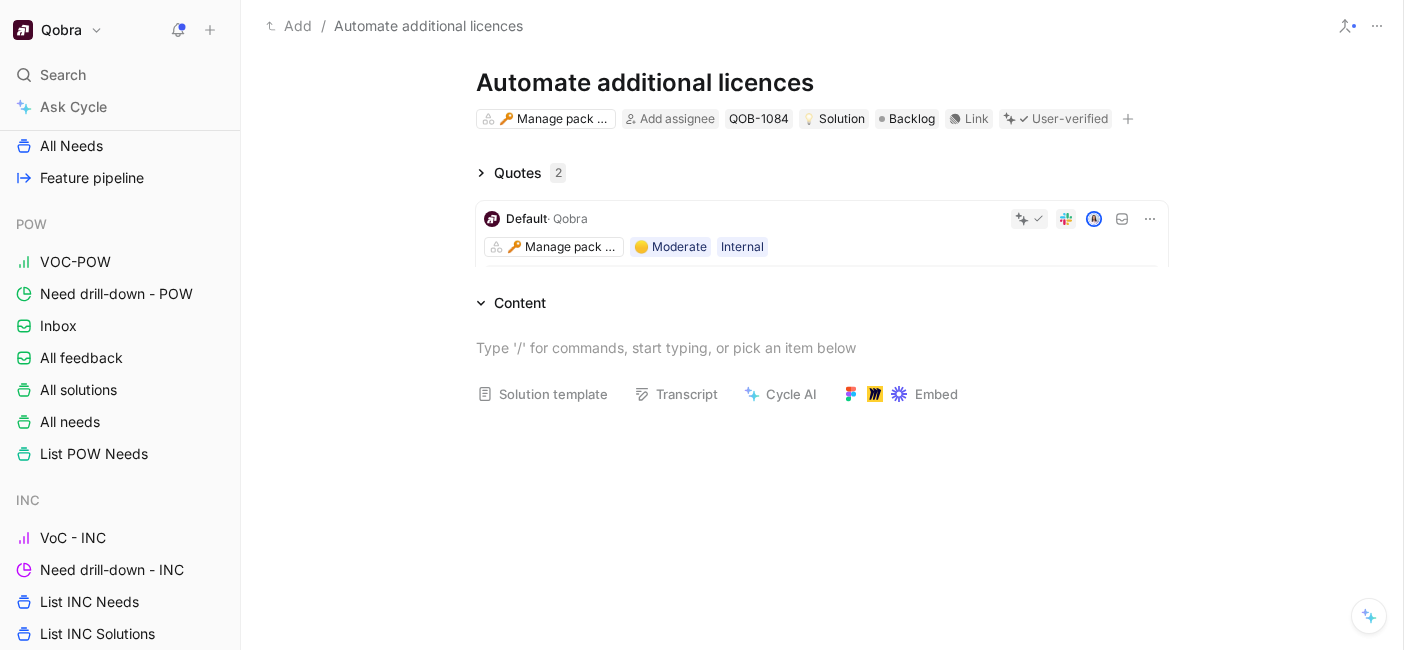 click on "2" at bounding box center (558, 173) 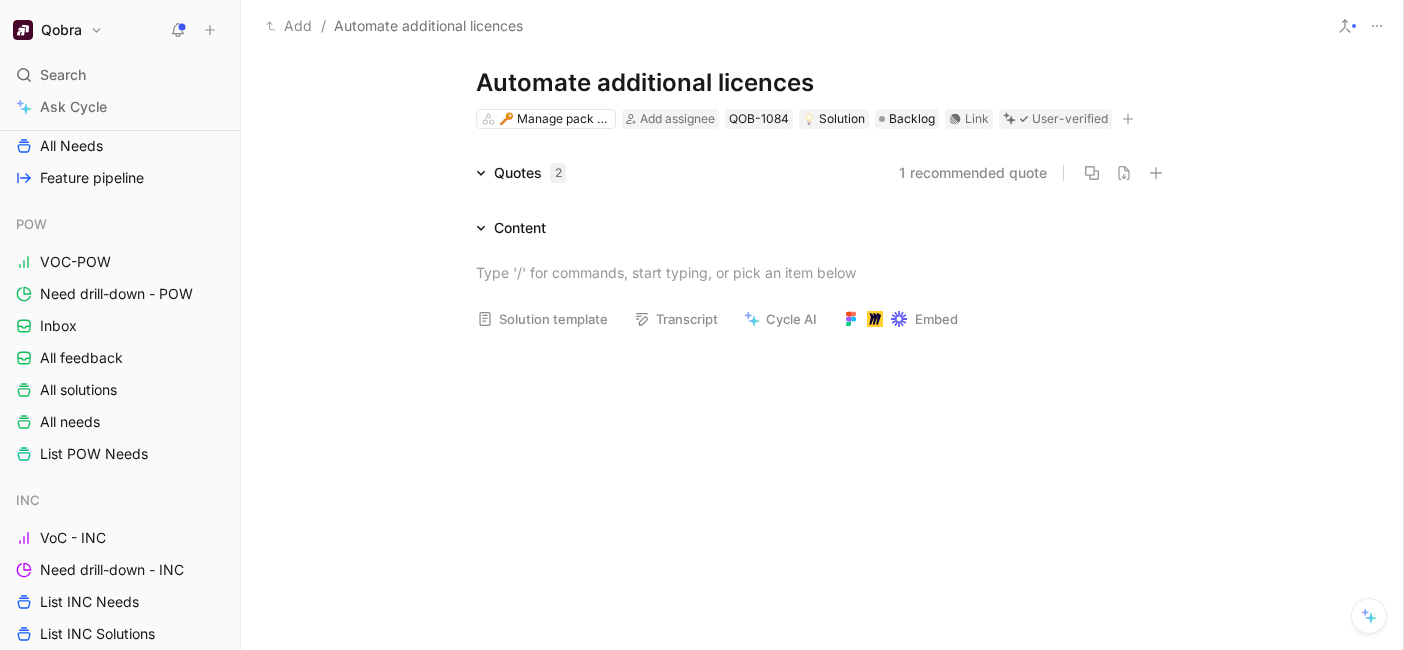 click on "2" at bounding box center [558, 173] 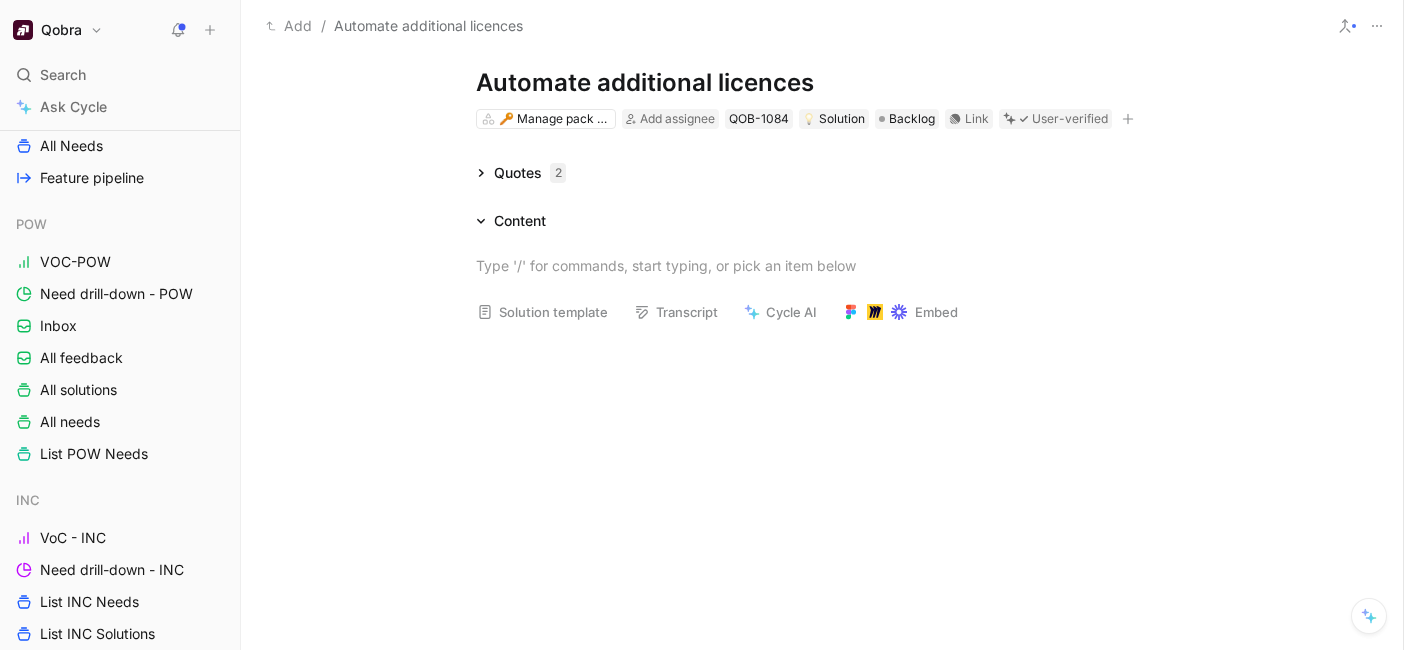 click on "2" at bounding box center [558, 173] 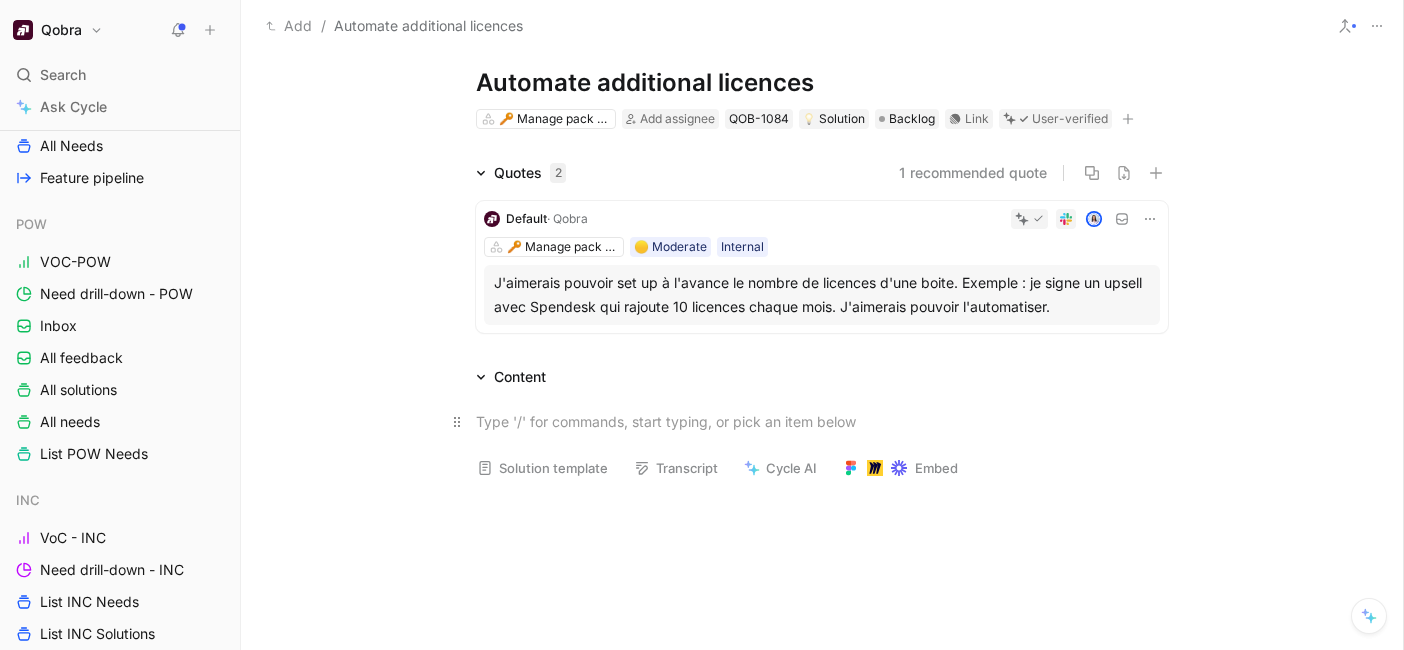 click at bounding box center (822, 421) 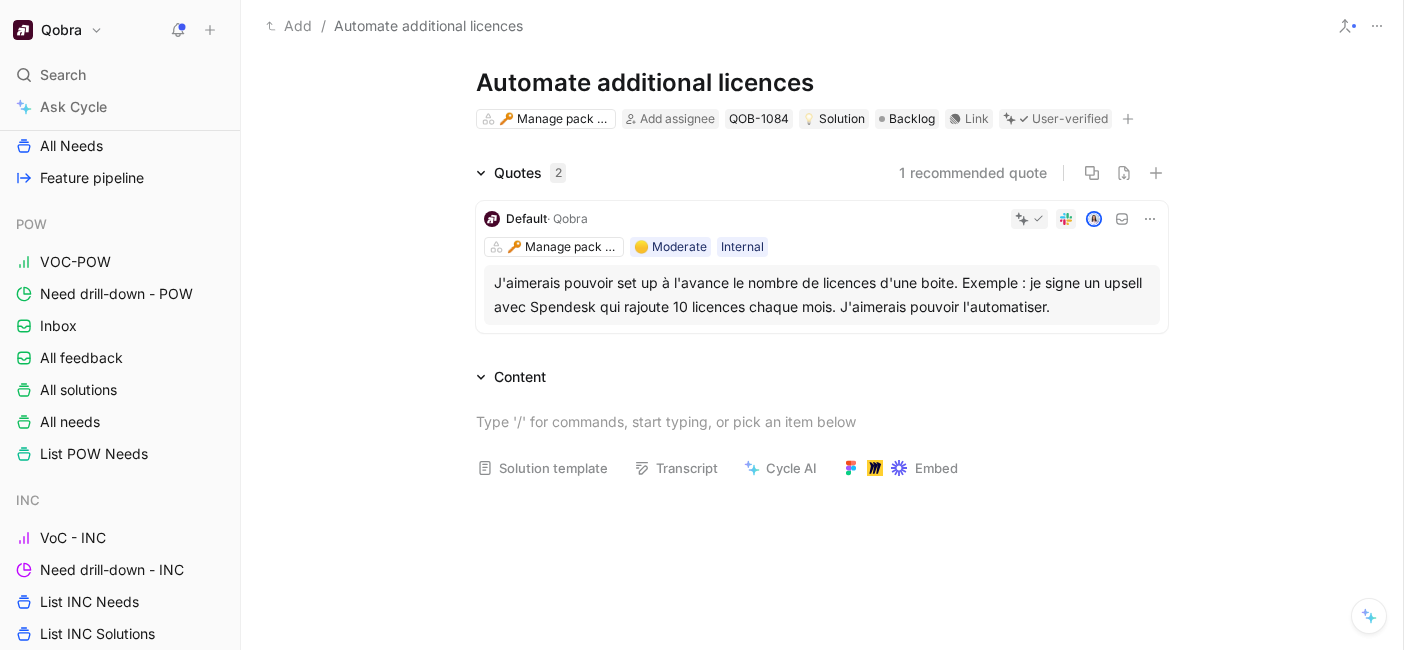 click on "· Qobra" at bounding box center [567, 218] 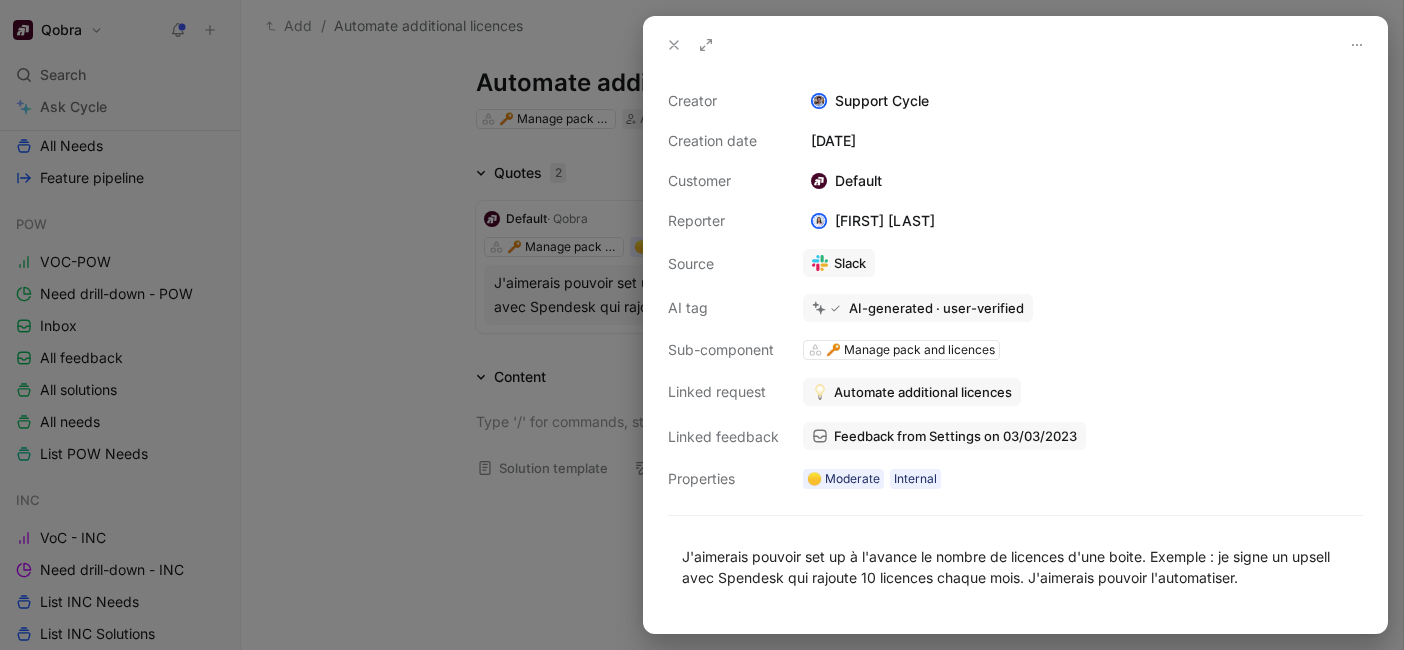 click at bounding box center [702, 325] 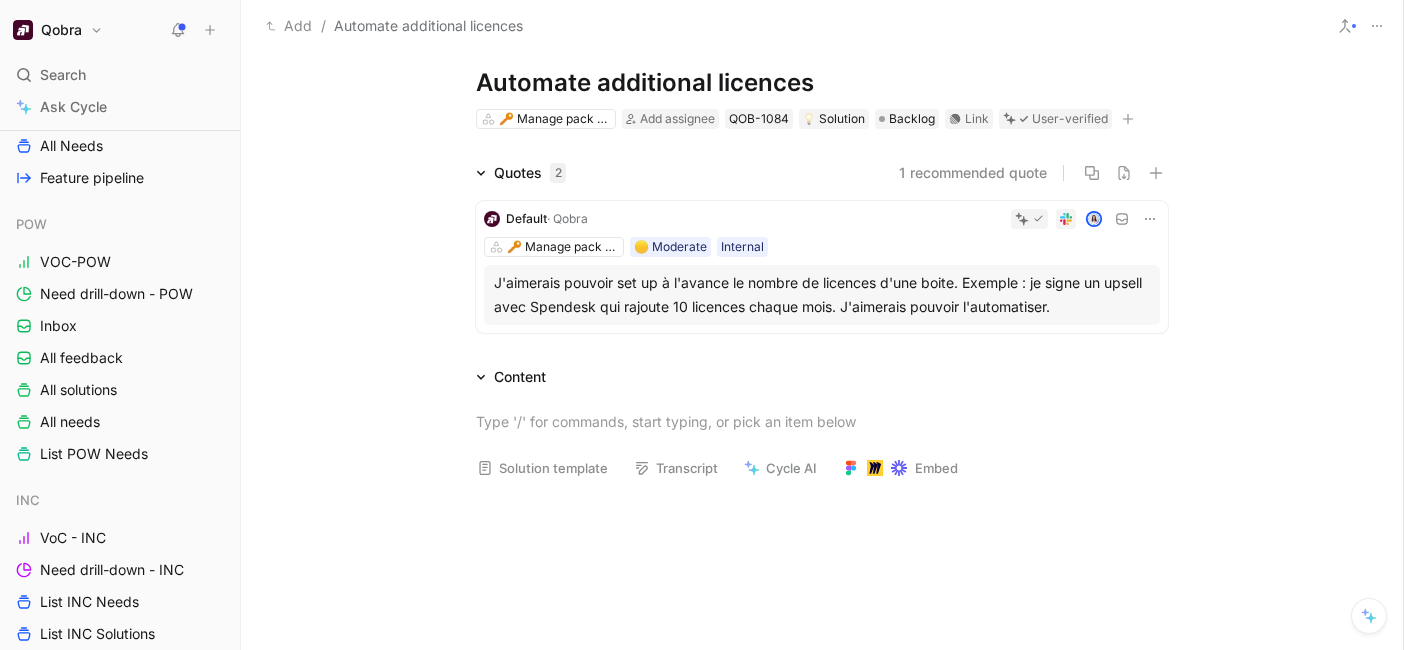 drag, startPoint x: 853, startPoint y: 80, endPoint x: 474, endPoint y: 80, distance: 379 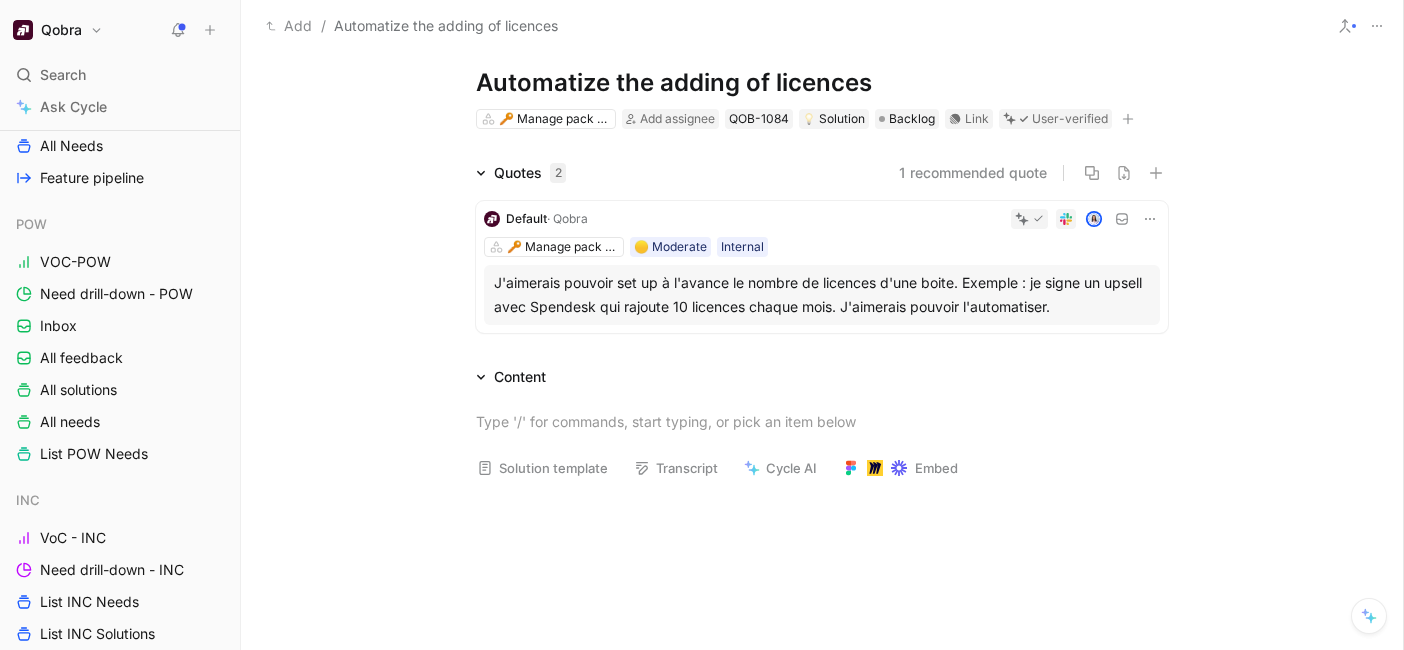 click on "Quotes 2 1 recommended quote Default  · Qobra 🔑 Manage pack and licences 🟡 Moderate Internal J'aimerais pouvoir set up à l'avance le nombre de licences d'une boite. Exemple : je signe un upsell avec Spendesk qui rajoute 10 licences chaque mois. J'aimerais pouvoir l'automatiser." at bounding box center (822, 251) 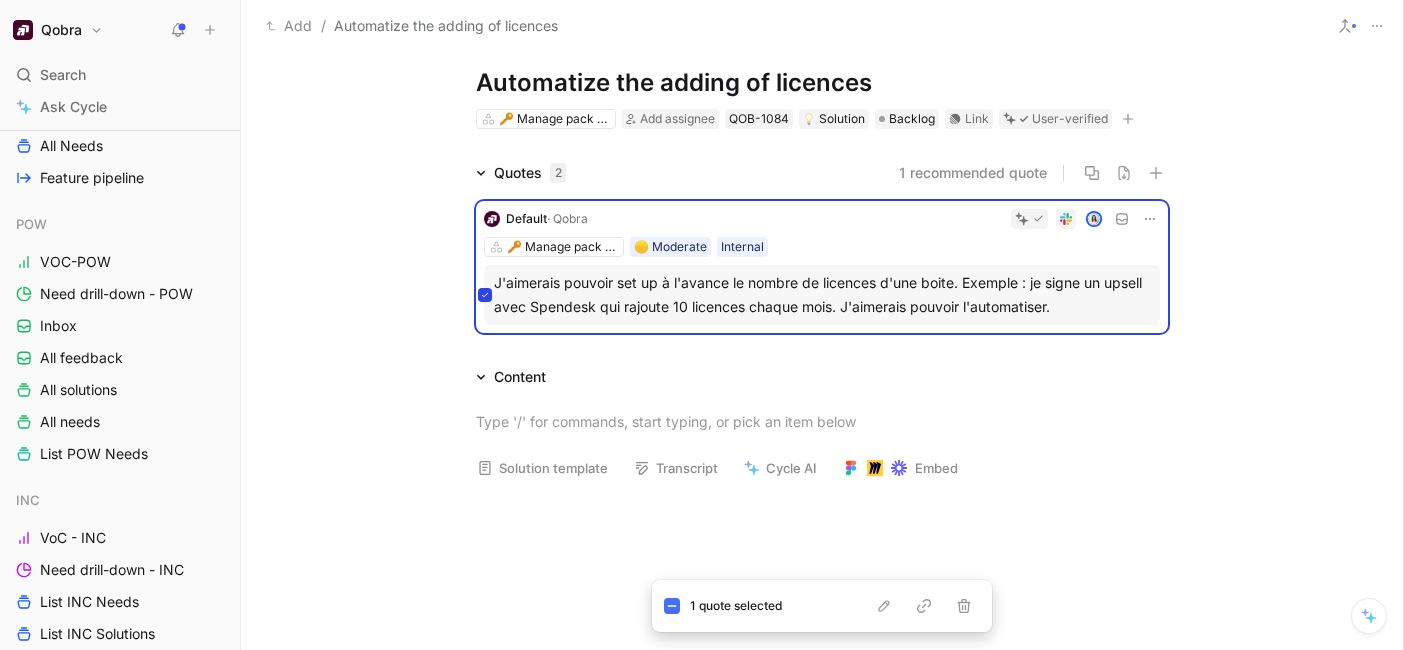 click on "Add / Automatize the adding of licences" at bounding box center (822, 26) 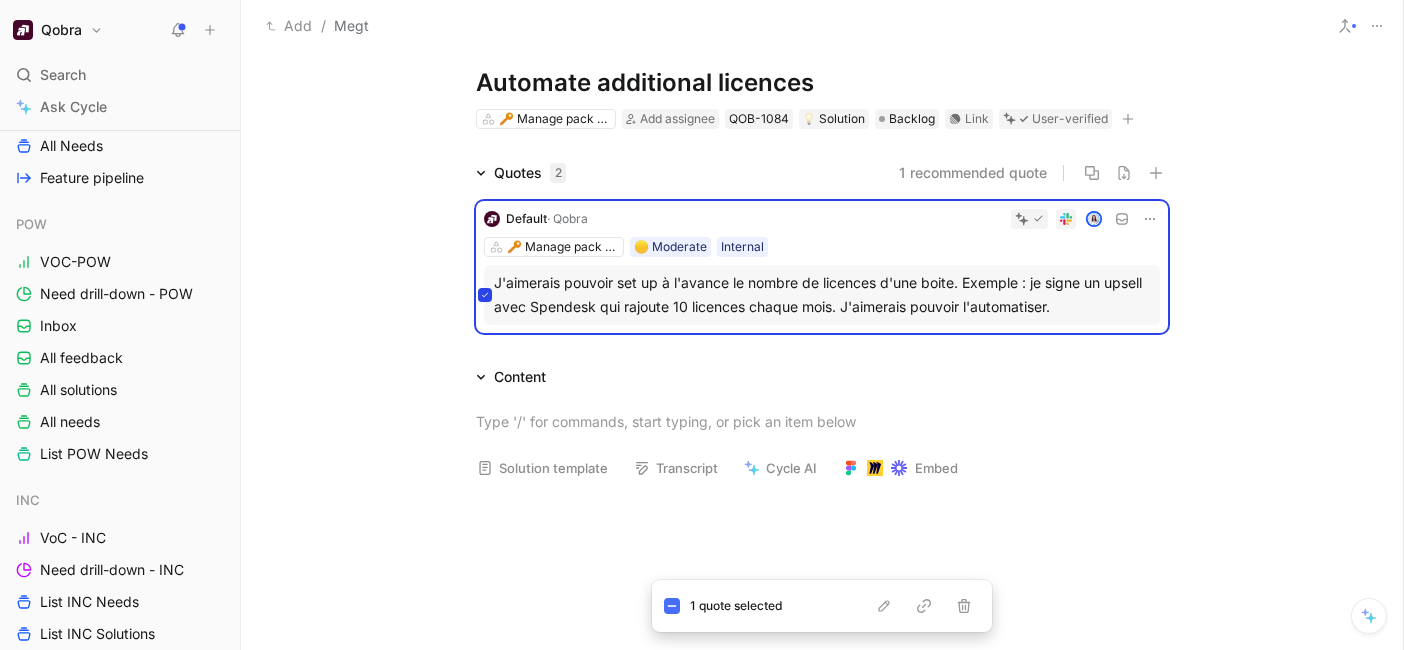 click on "Comment Add cover Add release note Write Automate additional licences  🔑 Manage pack and licences Add assignee QOB-1084 Solution Backlog Link User-verified Quotes 2 1 recommended quote Default  · Qobra 🔑 Manage pack and licences 🟡 Moderate Internal J'aimerais pouvoir set up à l'avance le nombre de licences d'une boite. Exemple : je signe un upsell avec Spendesk qui rajoute 10 licences chaque mois. J'aimerais pouvoir l'automatiser. Content Solution template Transcript Cycle AI Embed" at bounding box center [822, 351] 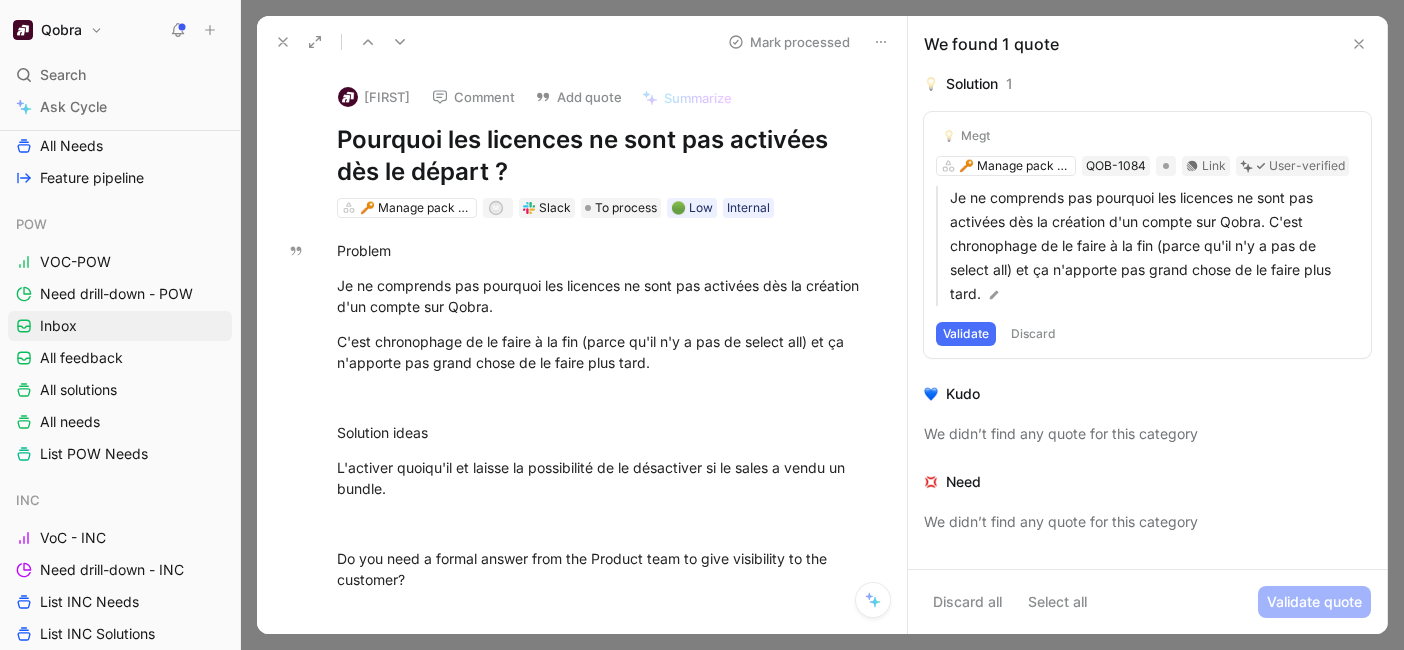 click at bounding box center [881, 42] 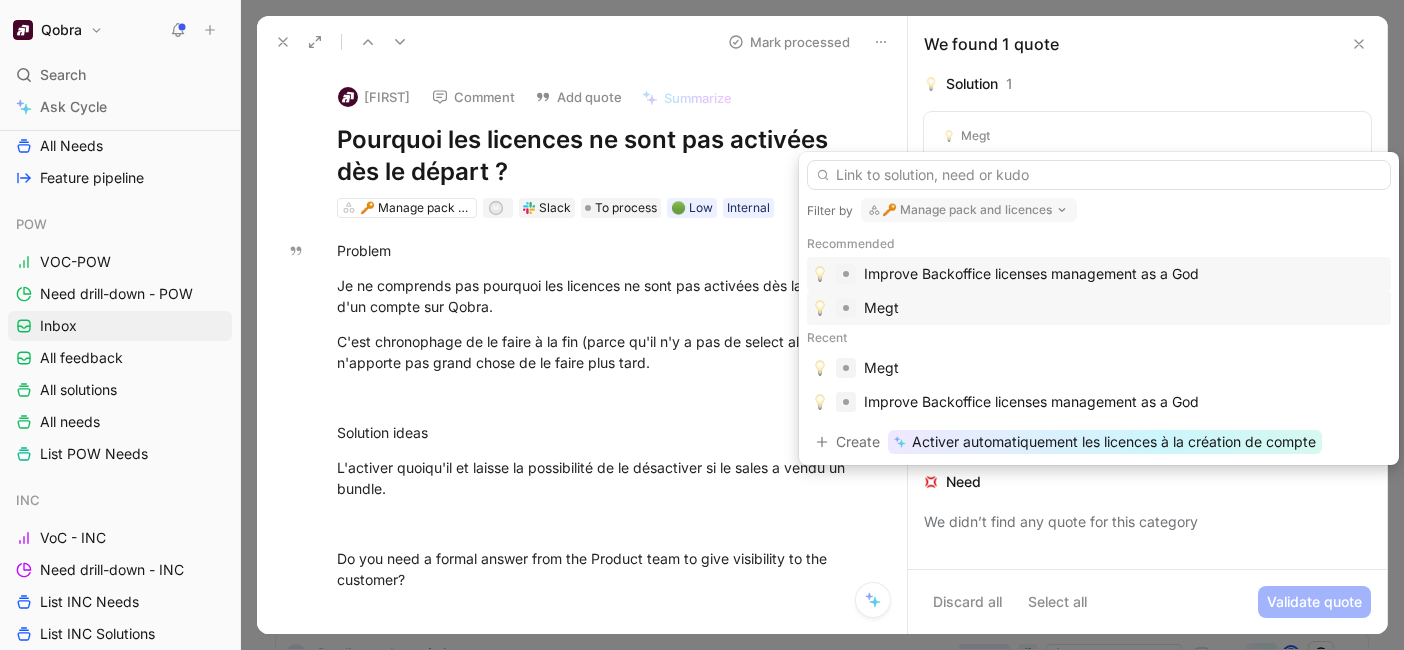 click on "Megt" at bounding box center (1125, 308) 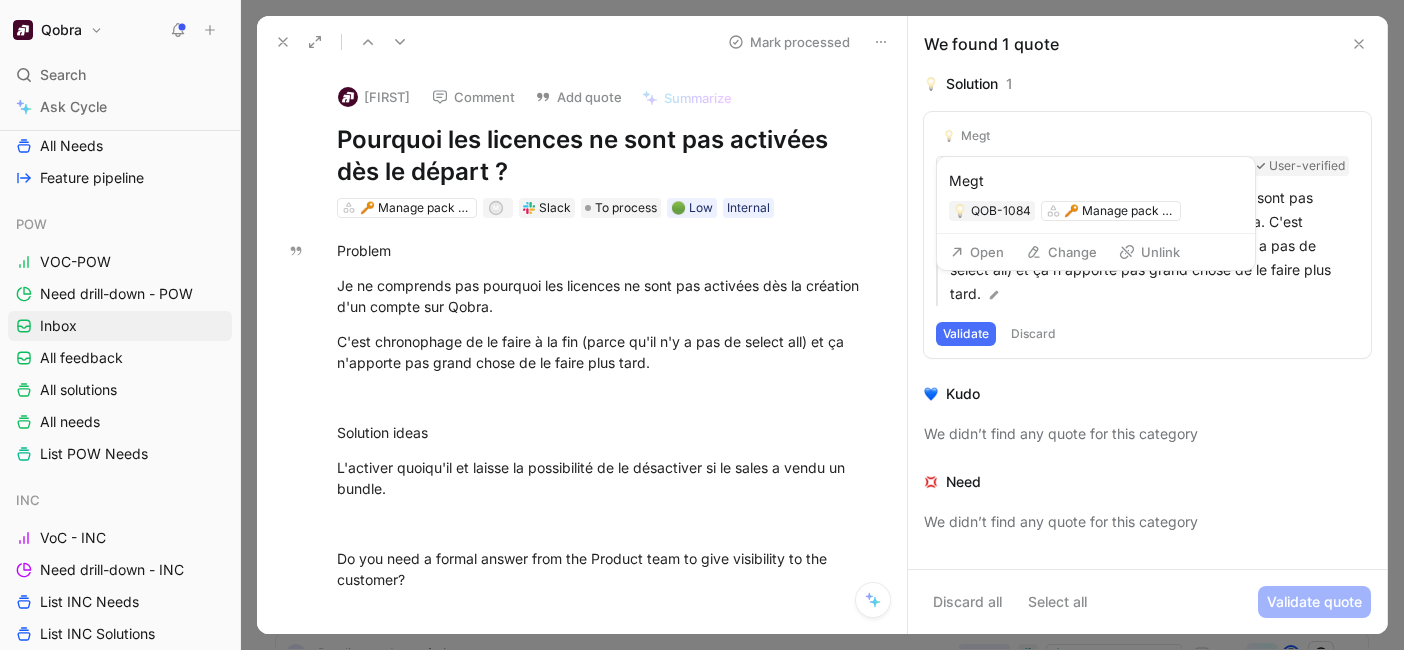 click on "Open" at bounding box center [977, 252] 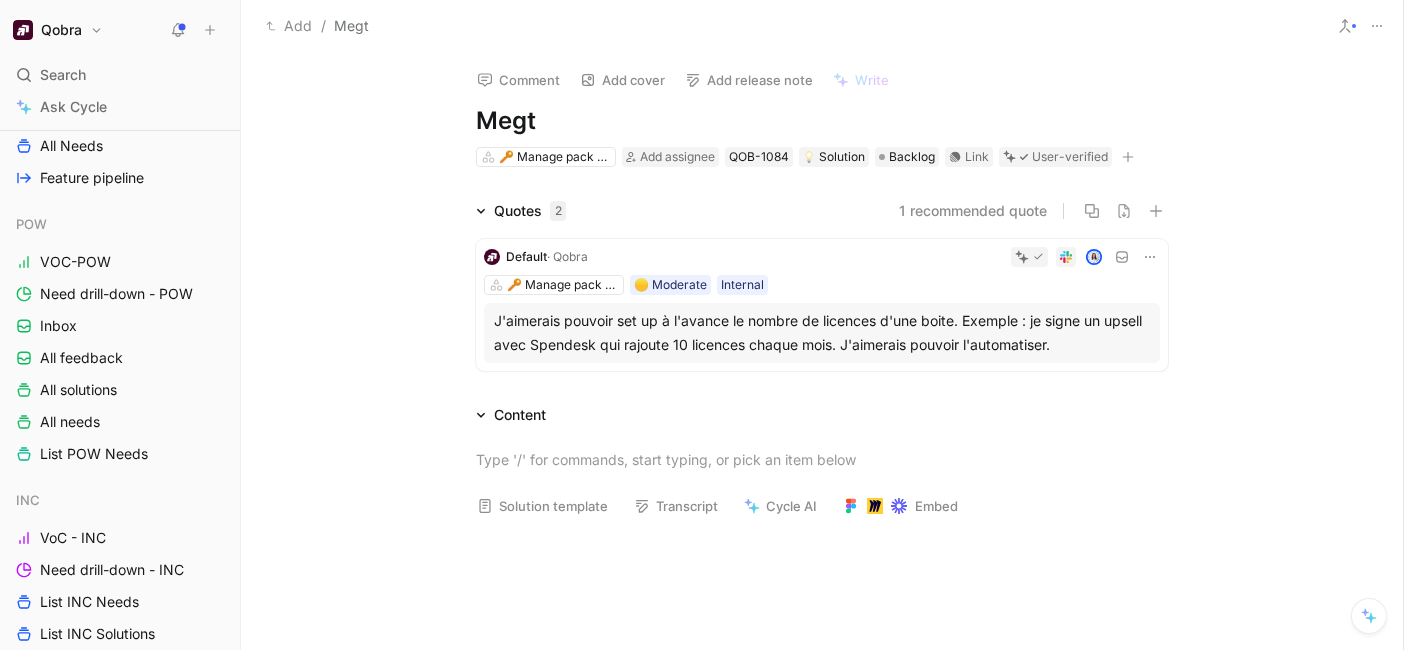 drag, startPoint x: 536, startPoint y: 123, endPoint x: 492, endPoint y: 123, distance: 44 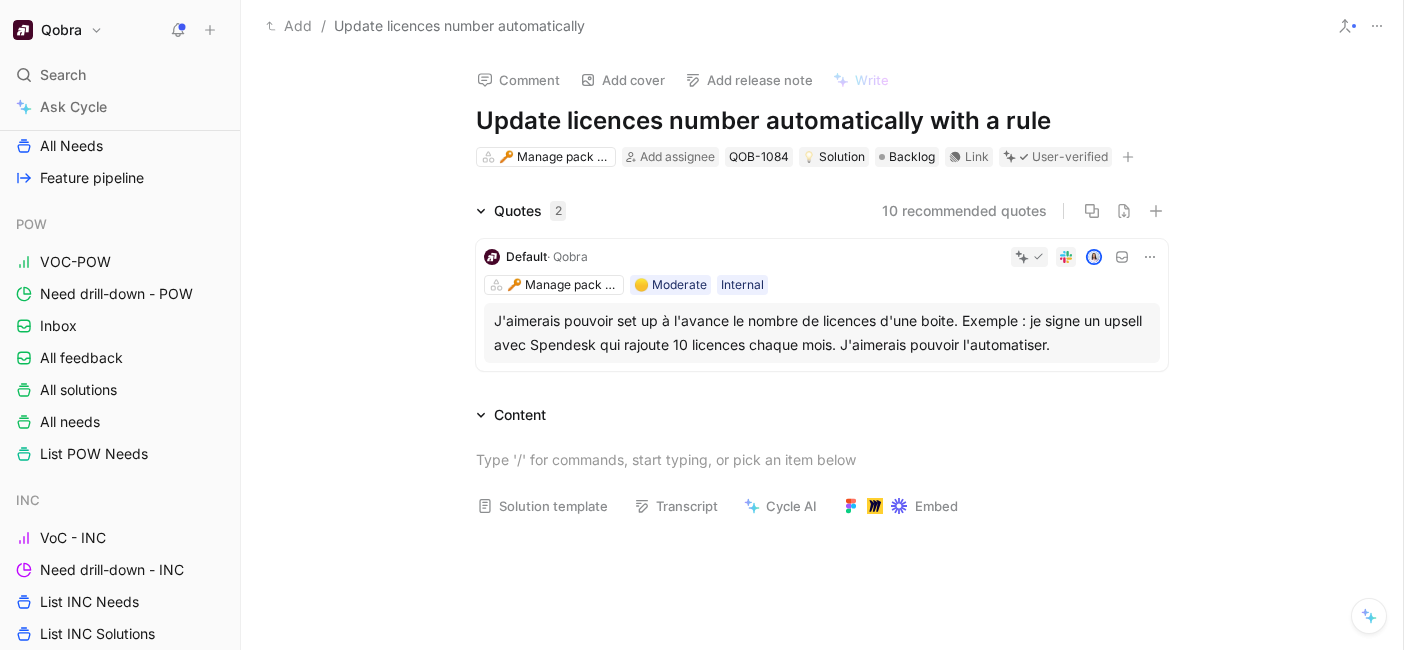 click at bounding box center [822, 630] 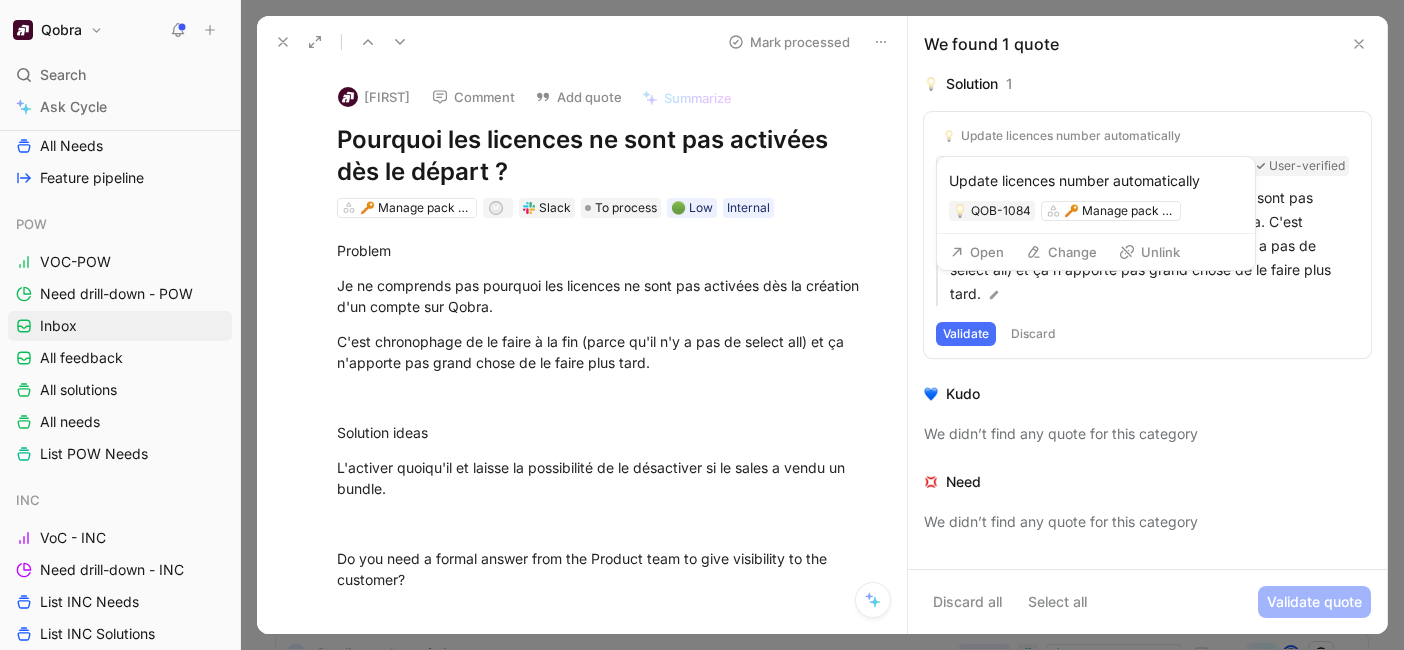 click on "Update licences number automatically" at bounding box center (1071, 136) 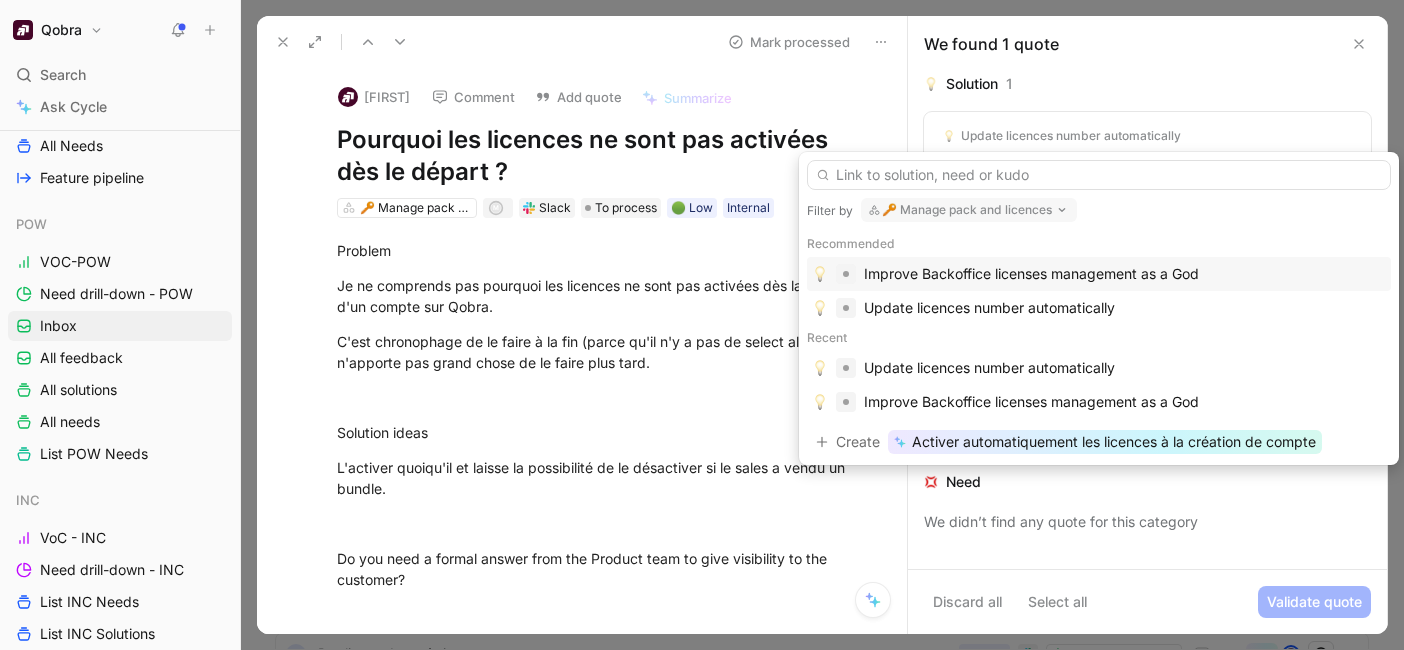 click on "🔑 Manage pack and licences" at bounding box center [969, 210] 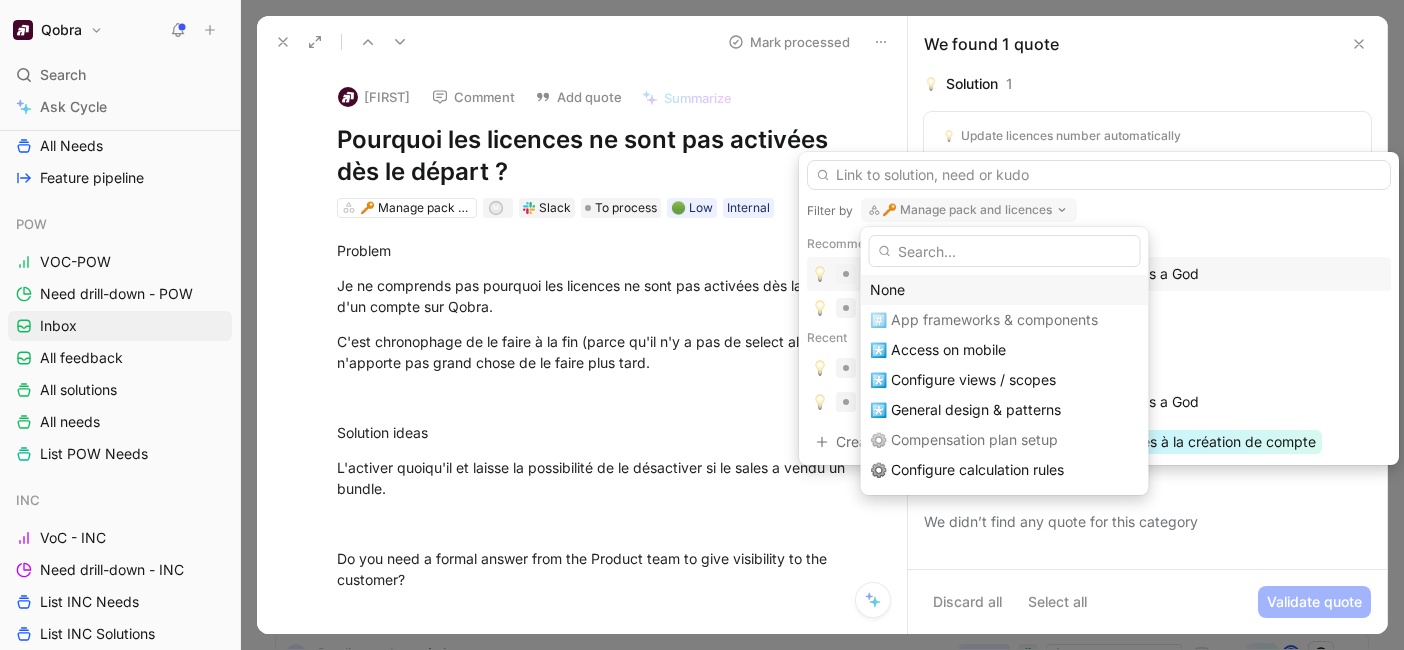 click on "None" at bounding box center [1005, 290] 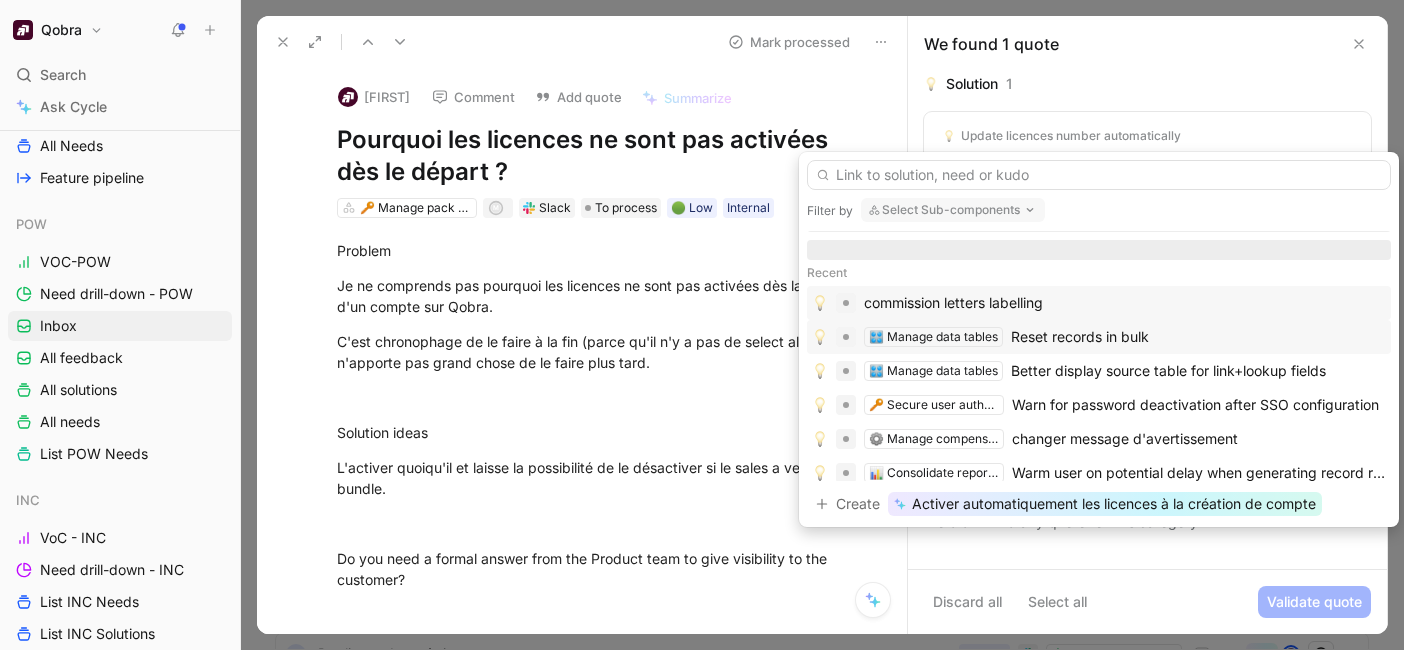 scroll, scrollTop: 47, scrollLeft: 0, axis: vertical 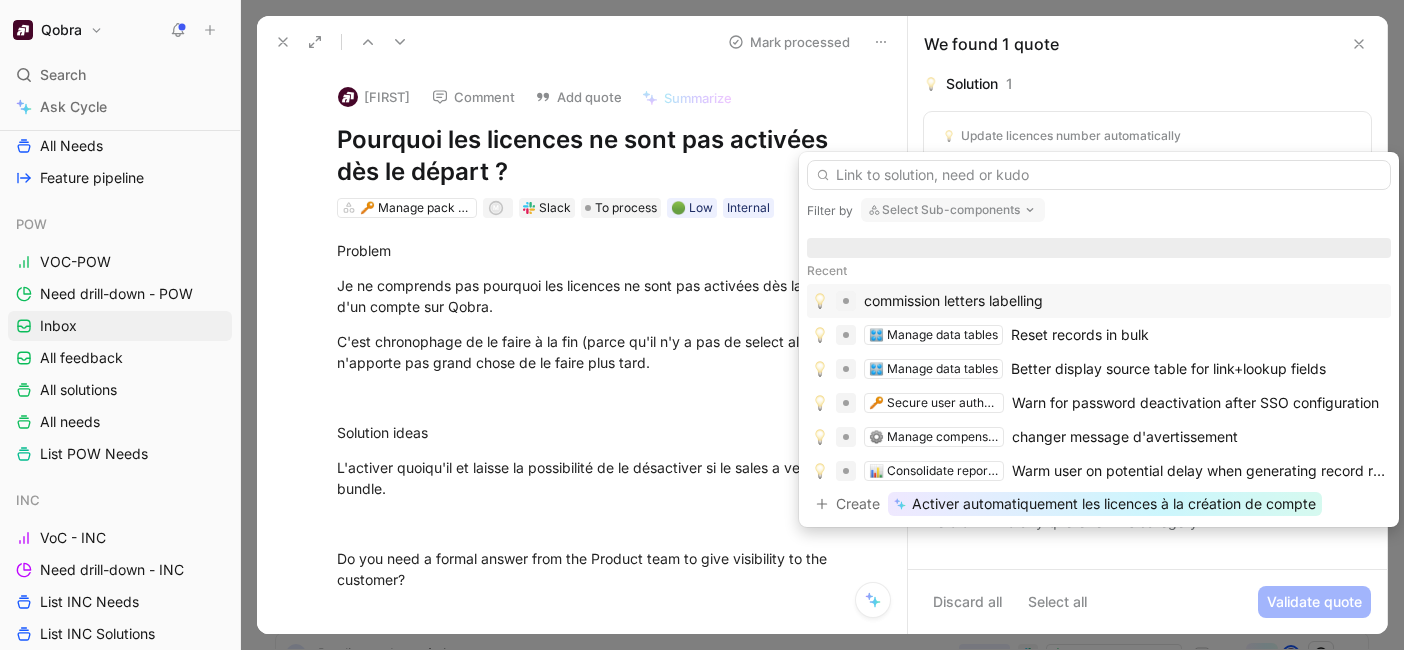 click on "Select Sub-components" at bounding box center [953, 210] 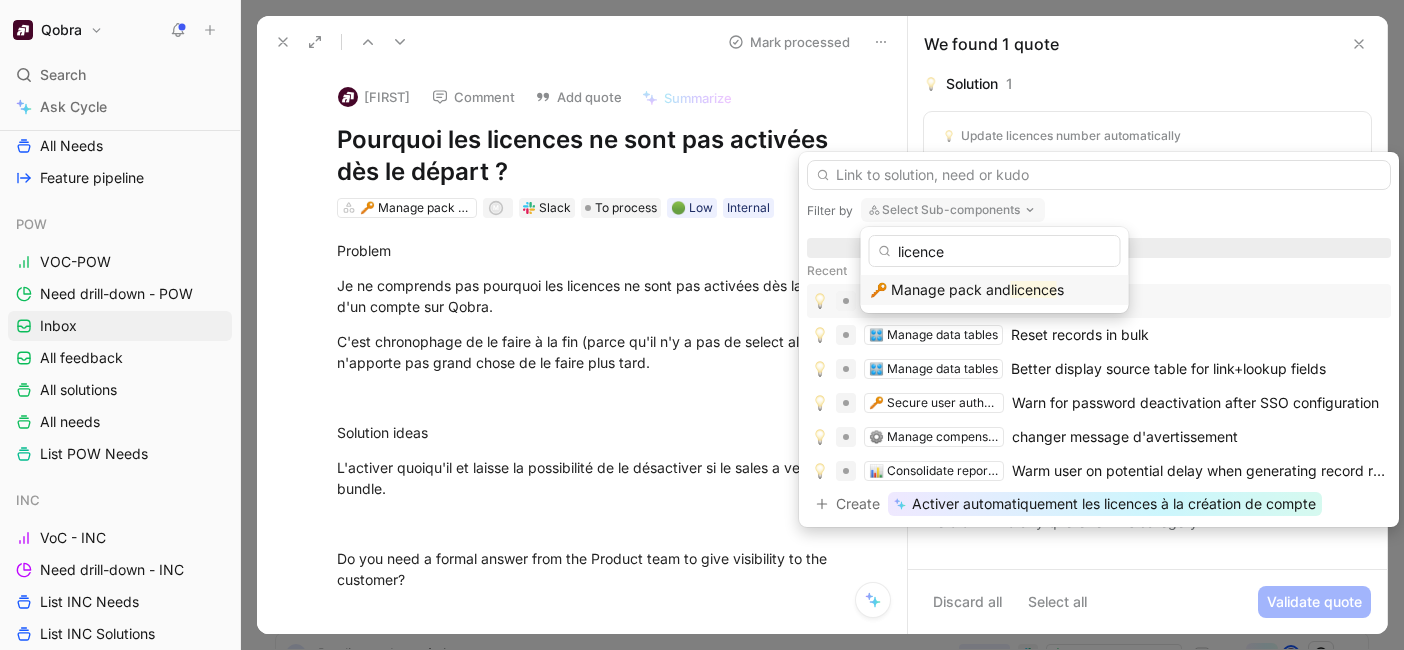 type on "licence" 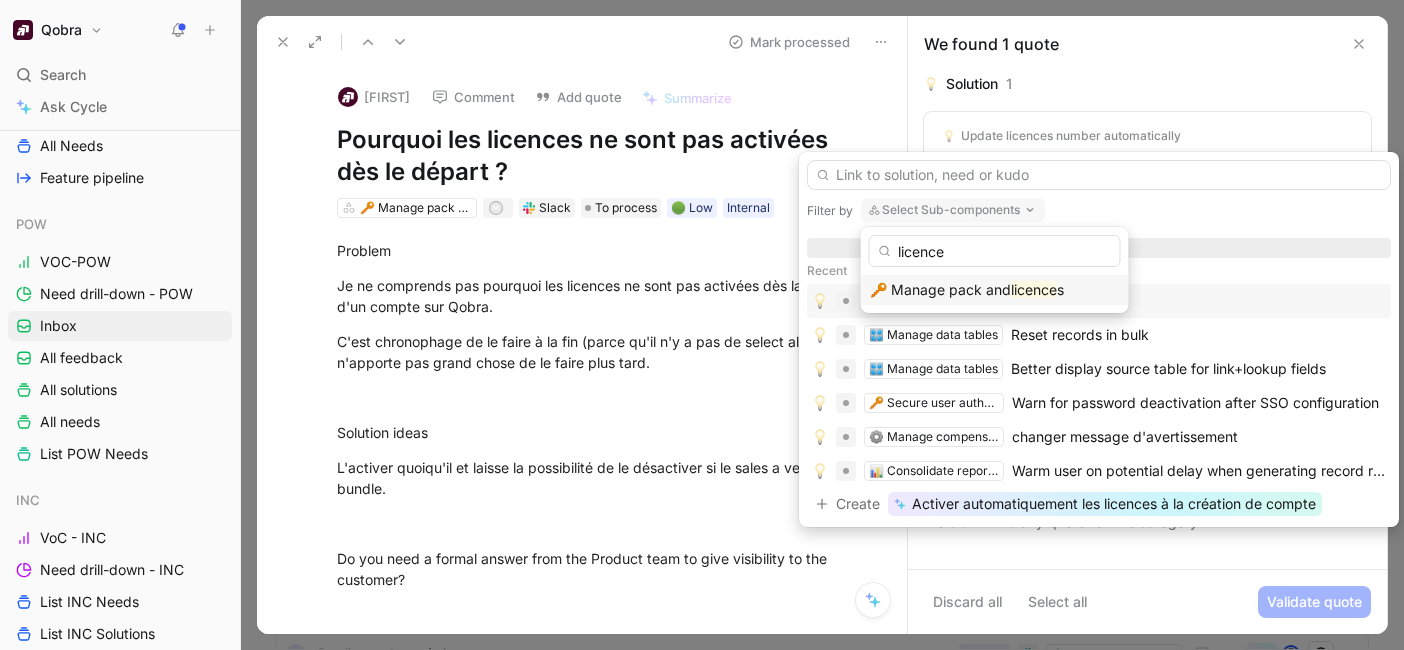 click on "🔑 Manage pack and" at bounding box center (940, 289) 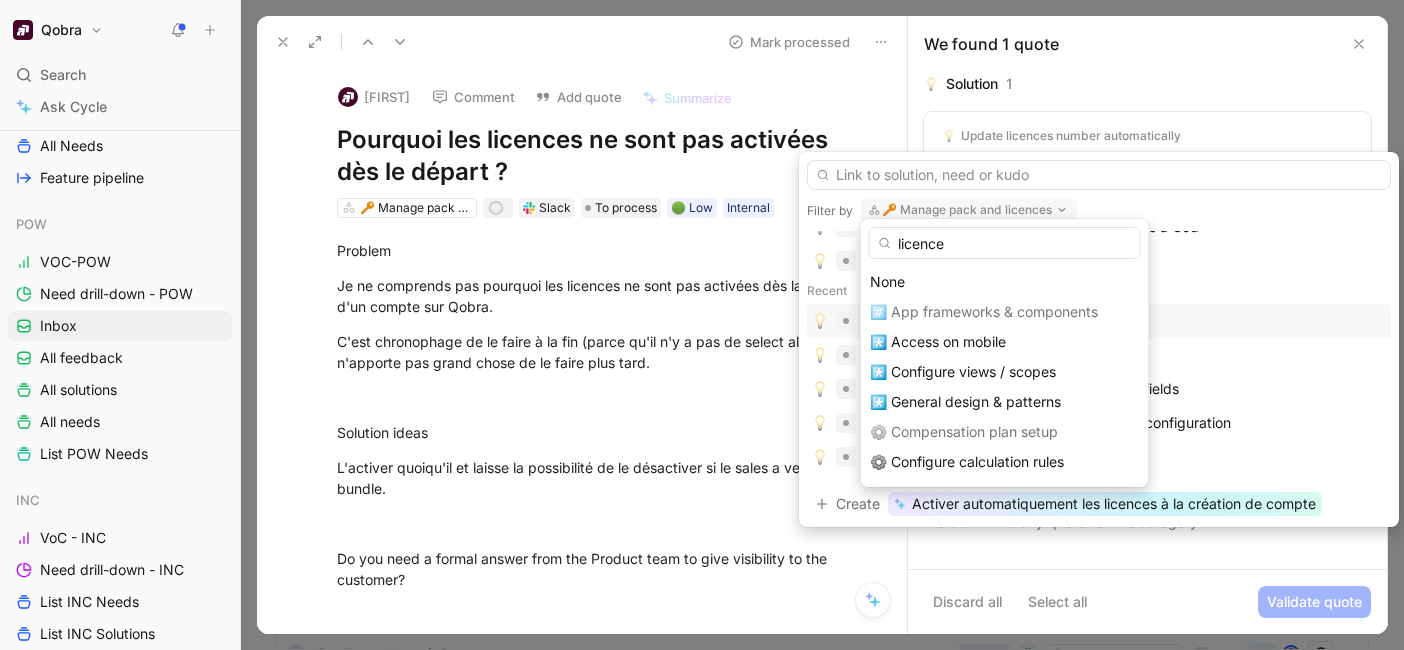 scroll, scrollTop: 67, scrollLeft: 0, axis: vertical 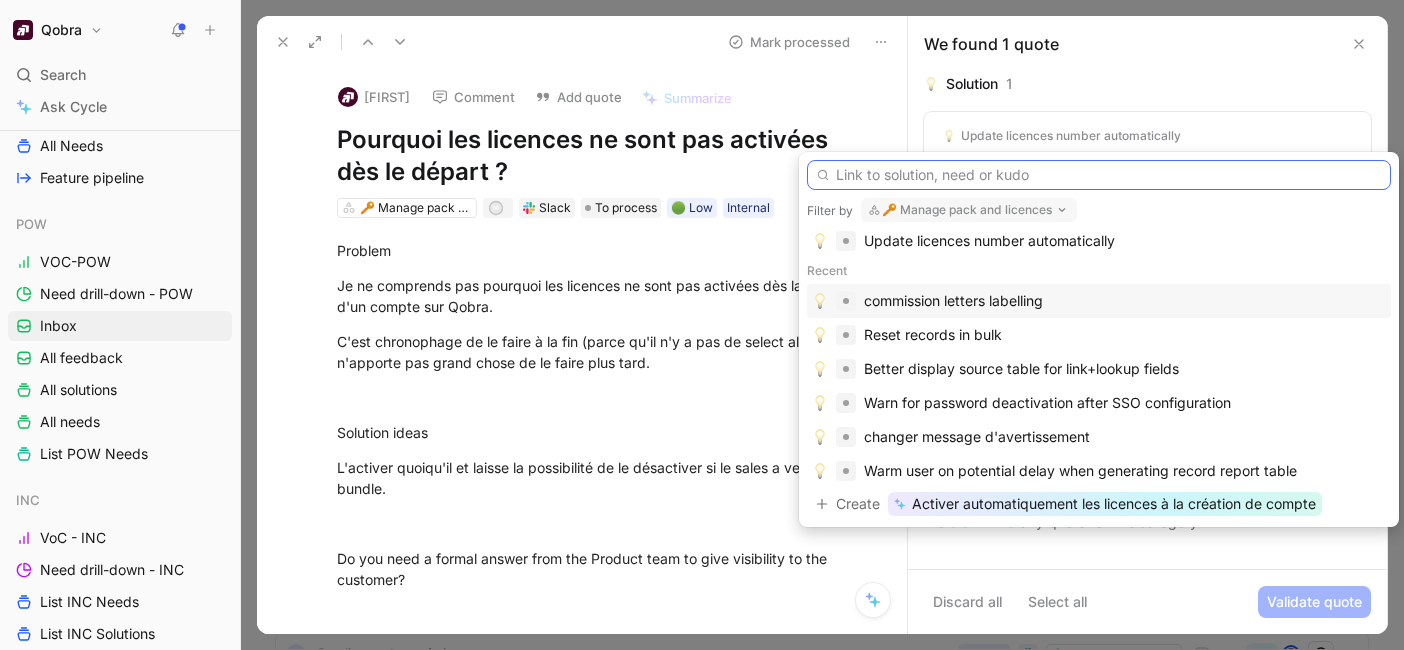 click at bounding box center (1099, 175) 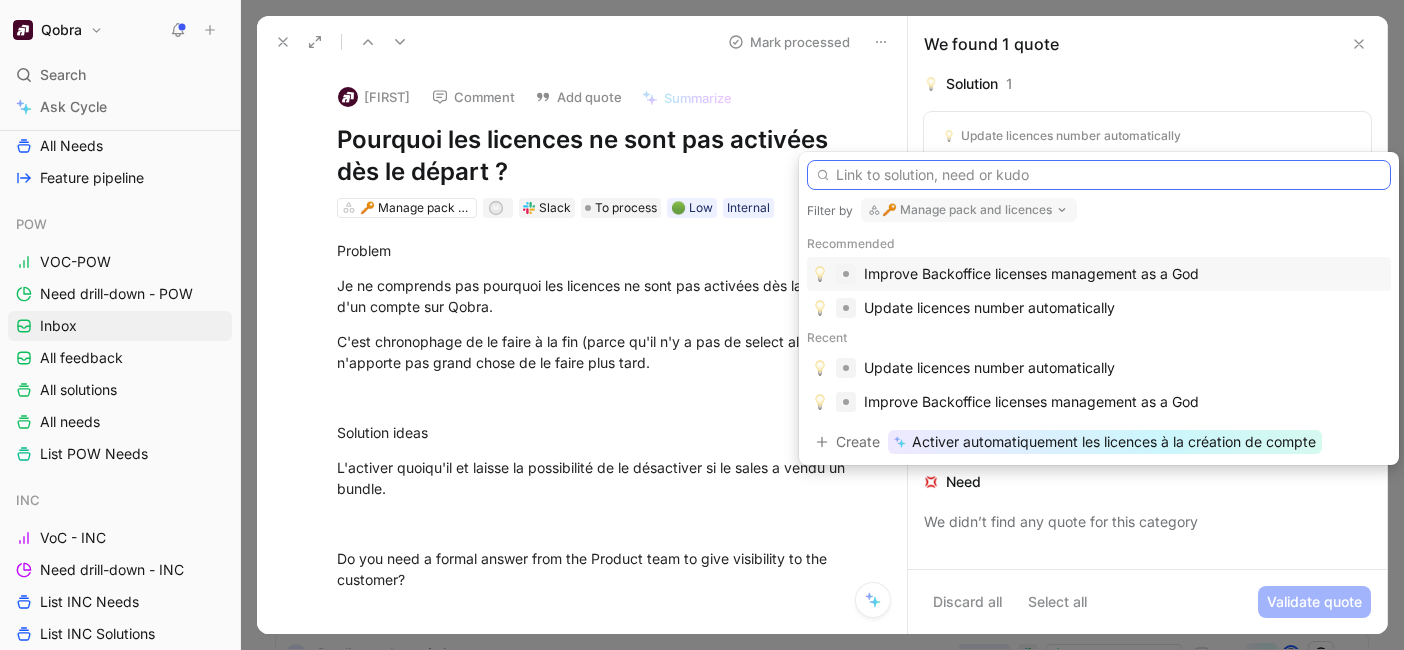 scroll, scrollTop: 0, scrollLeft: 0, axis: both 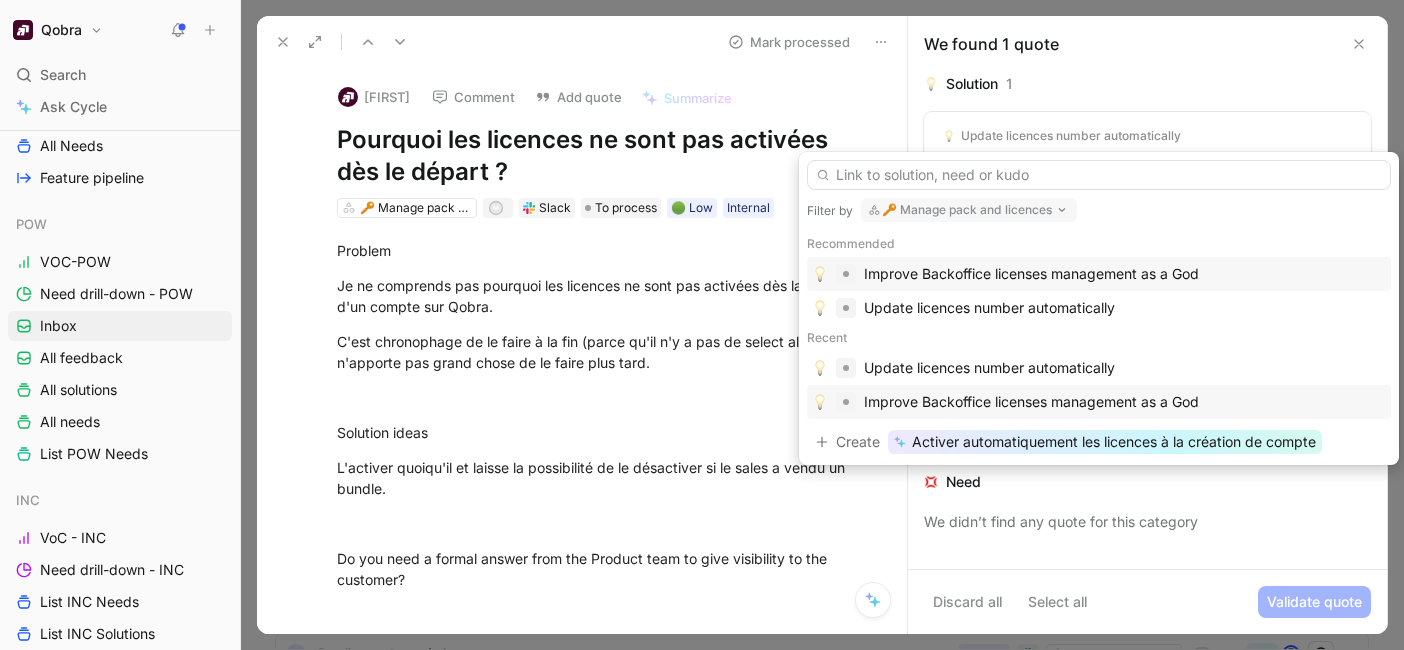 click on "Improve Backoffice licenses management as a God" at bounding box center [1031, 402] 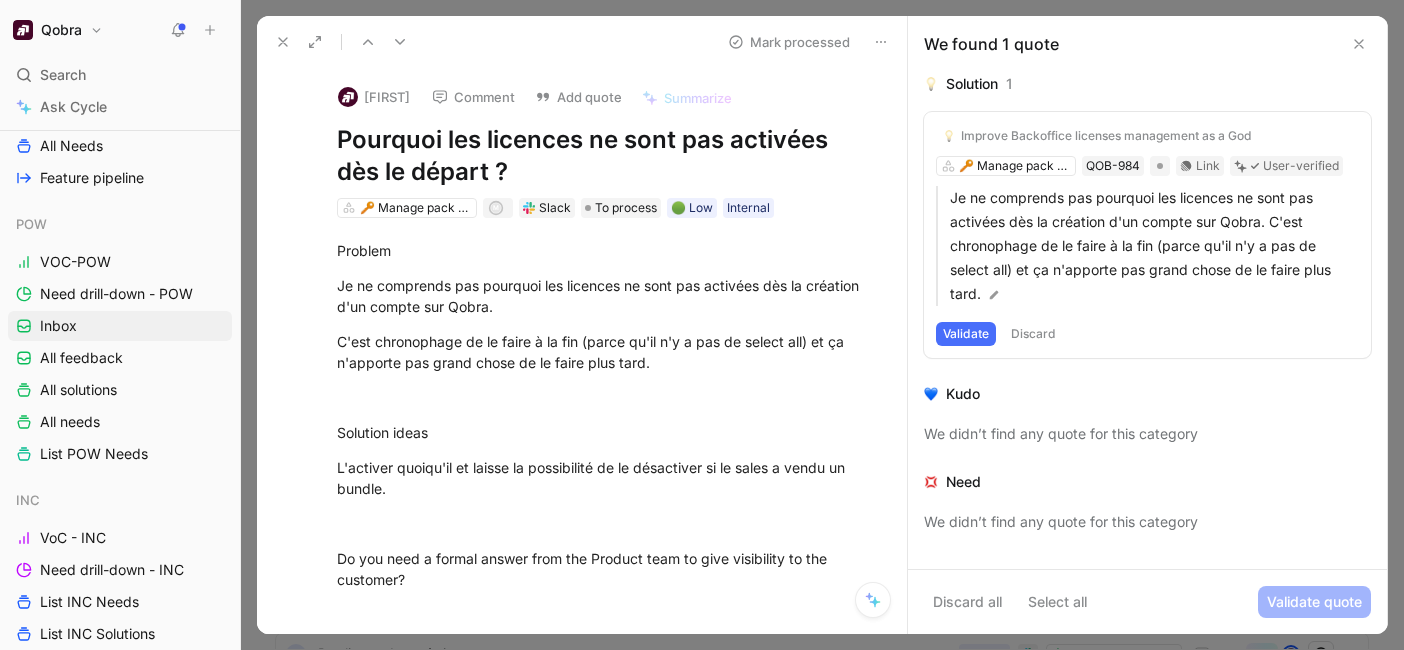 click on "Validate" at bounding box center (966, 334) 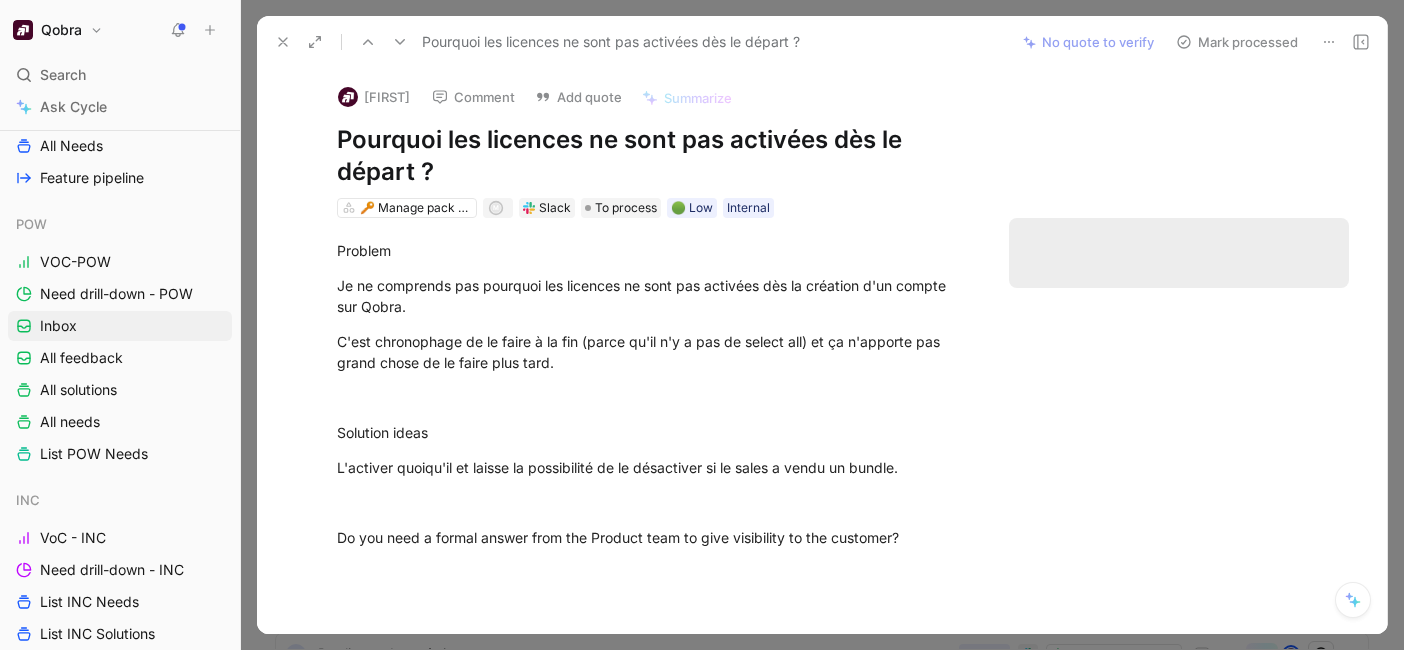 click on "Mark processed" at bounding box center (1237, 42) 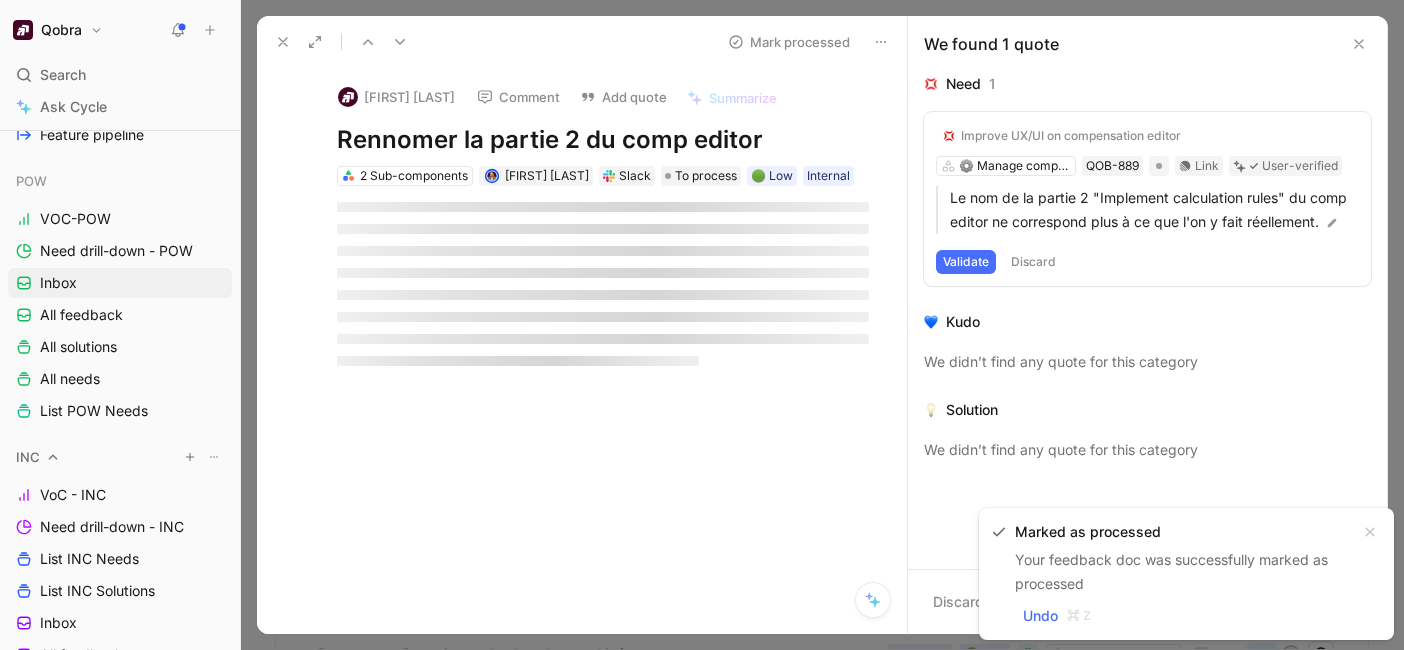 scroll, scrollTop: 257, scrollLeft: 0, axis: vertical 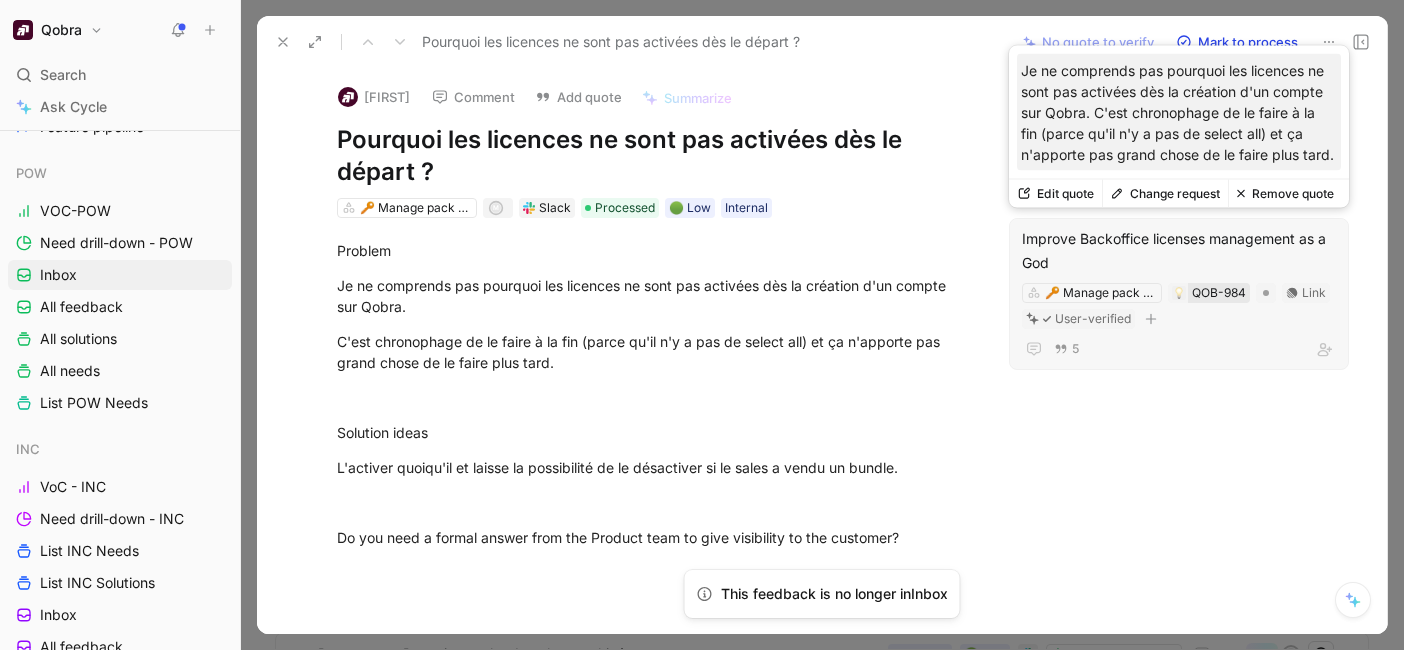 click on "QOB-984" at bounding box center [1219, 293] 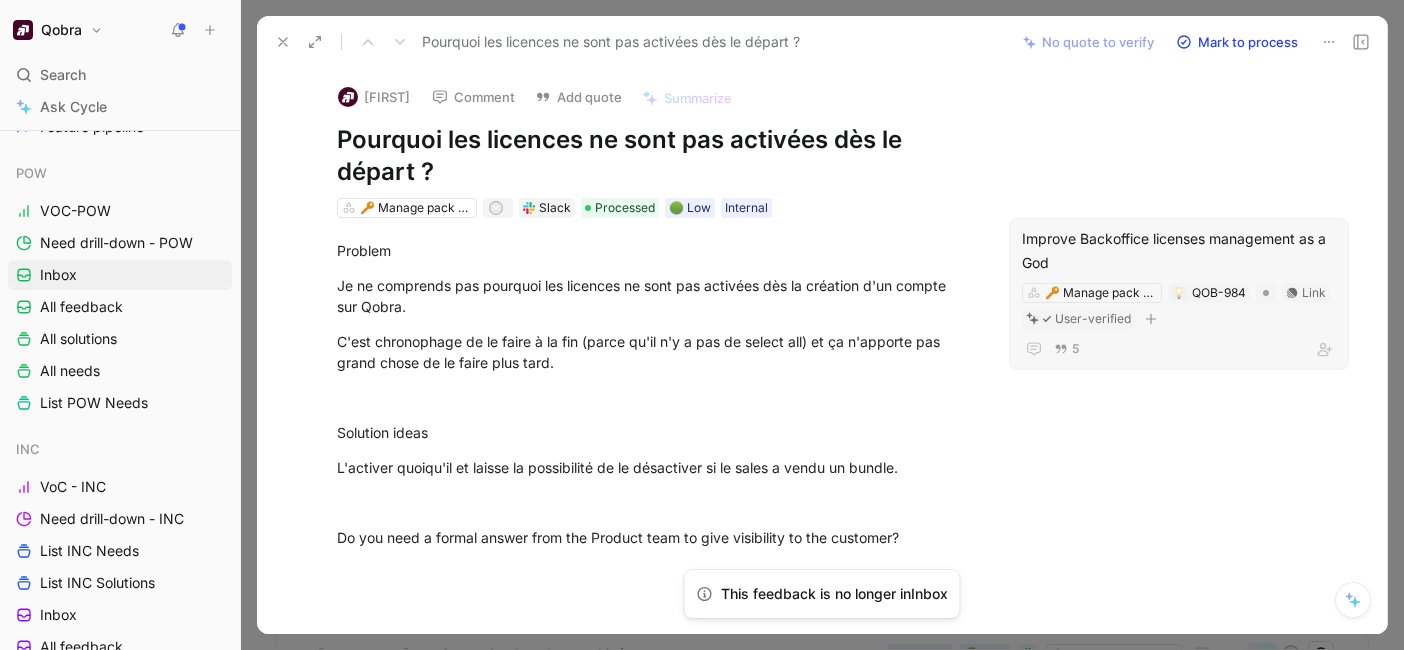 click on "Improve Backoffice licenses management as a God" at bounding box center (1179, 251) 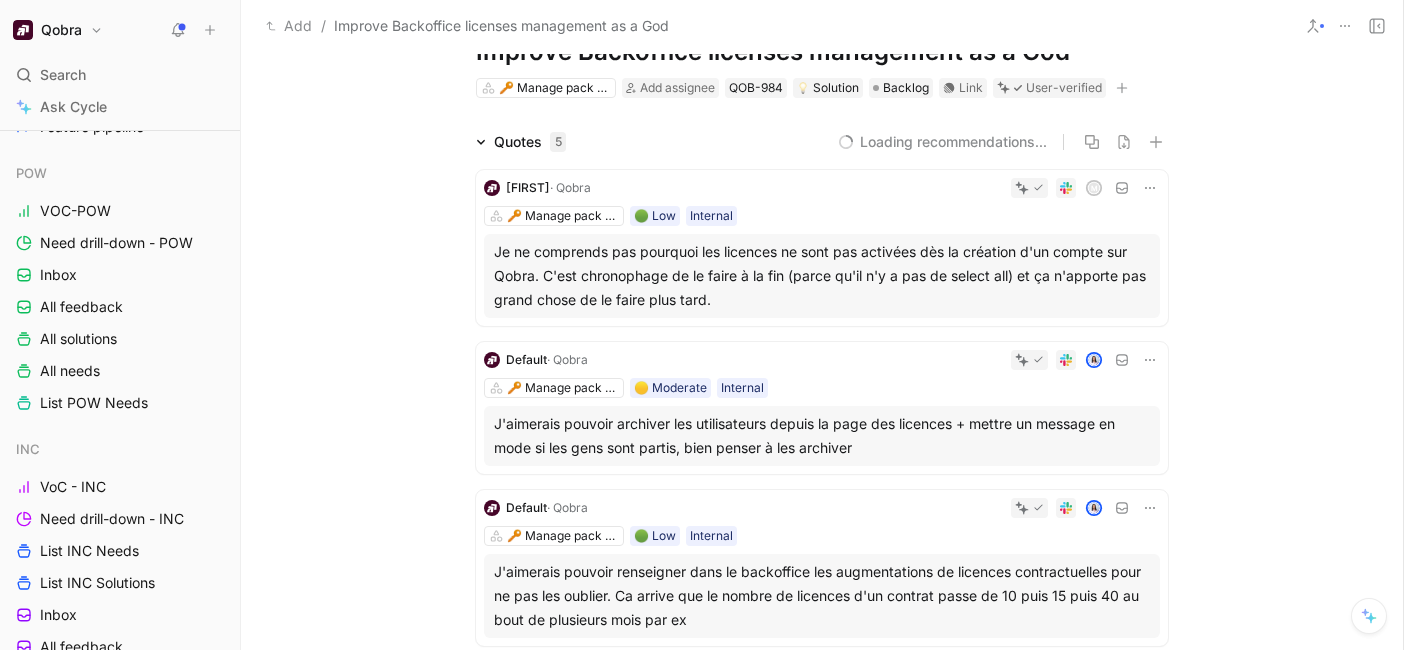 scroll, scrollTop: 0, scrollLeft: 0, axis: both 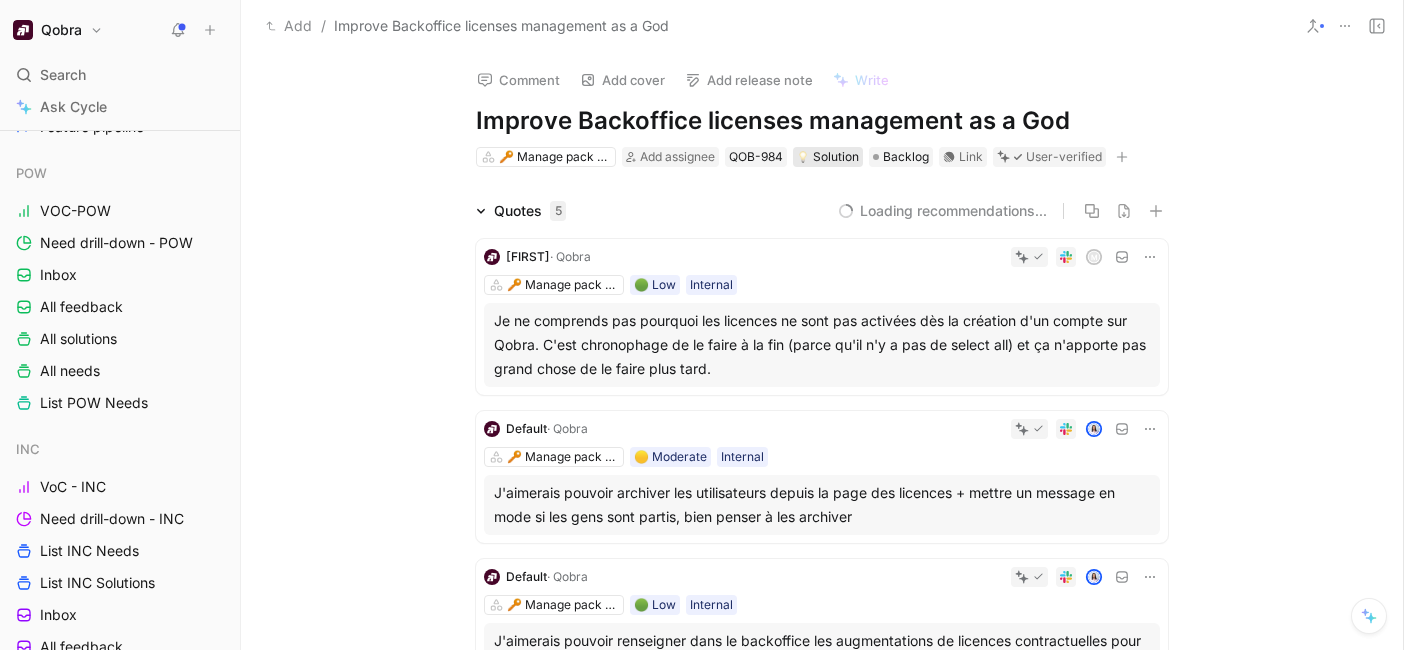 click on "Solution" at bounding box center [828, 157] 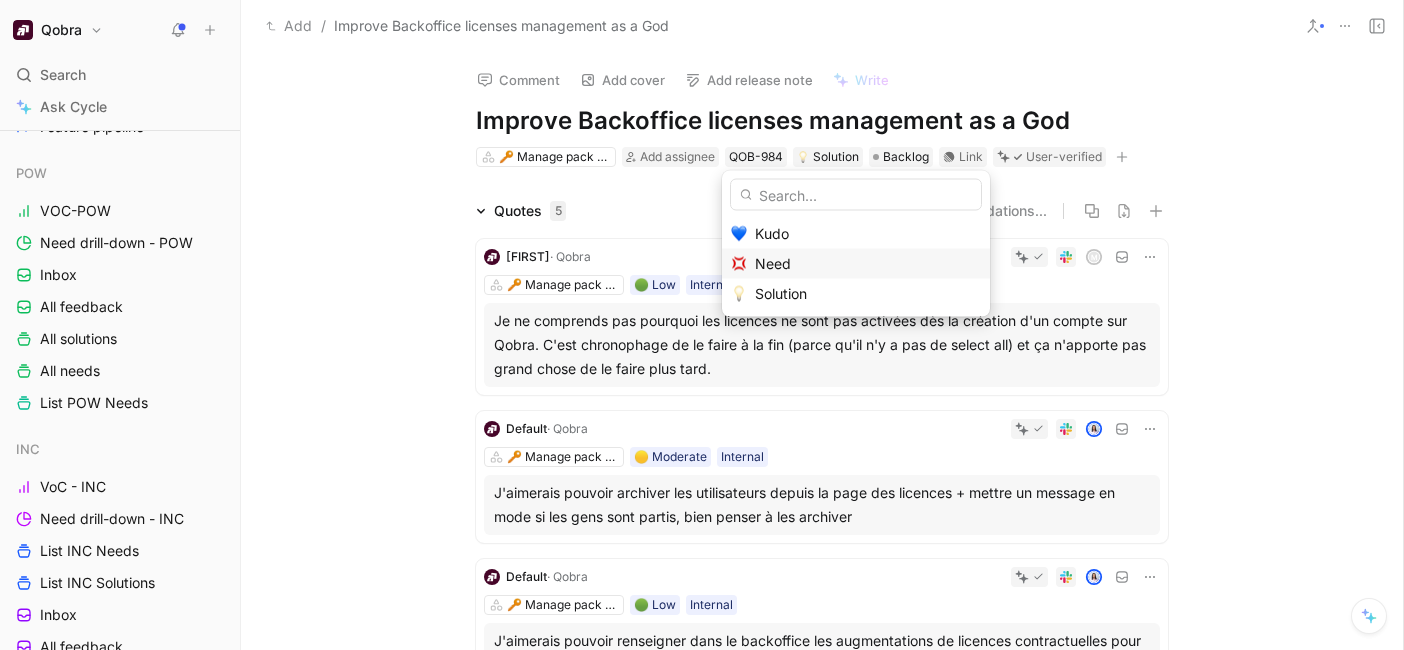 click on "Need" at bounding box center [773, 263] 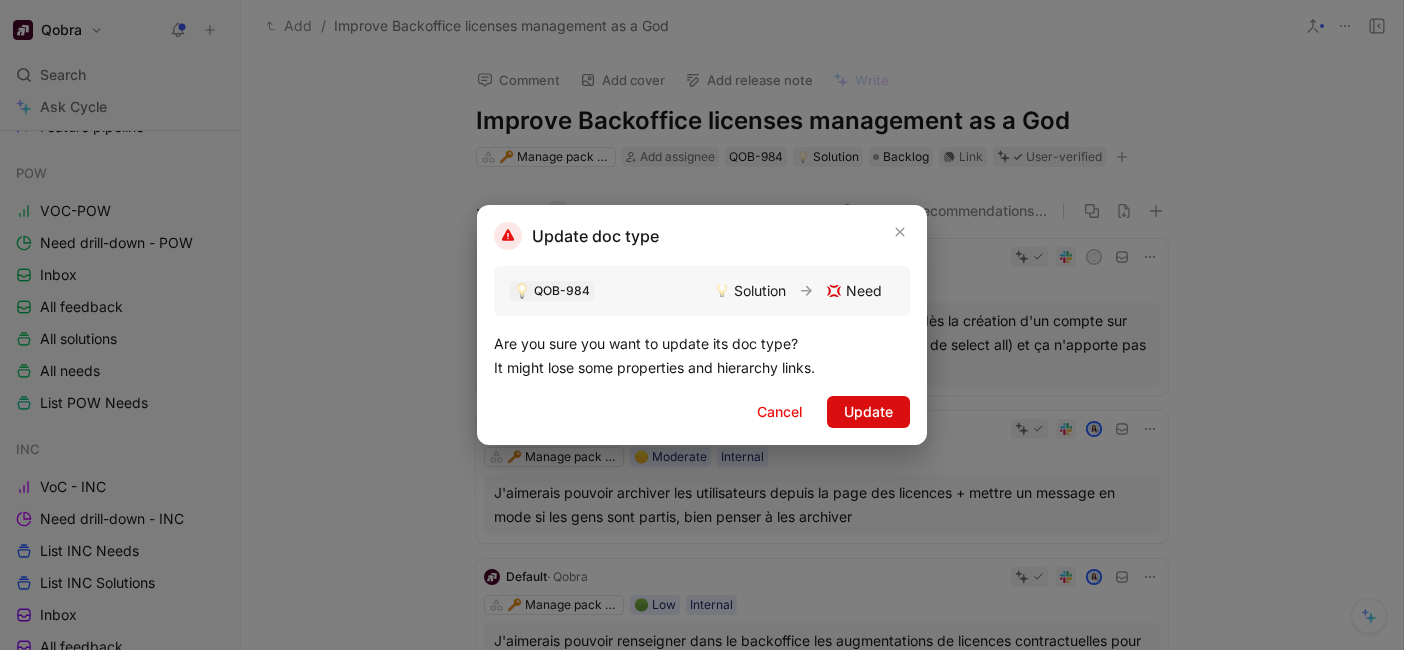 click on "Update" at bounding box center (868, 412) 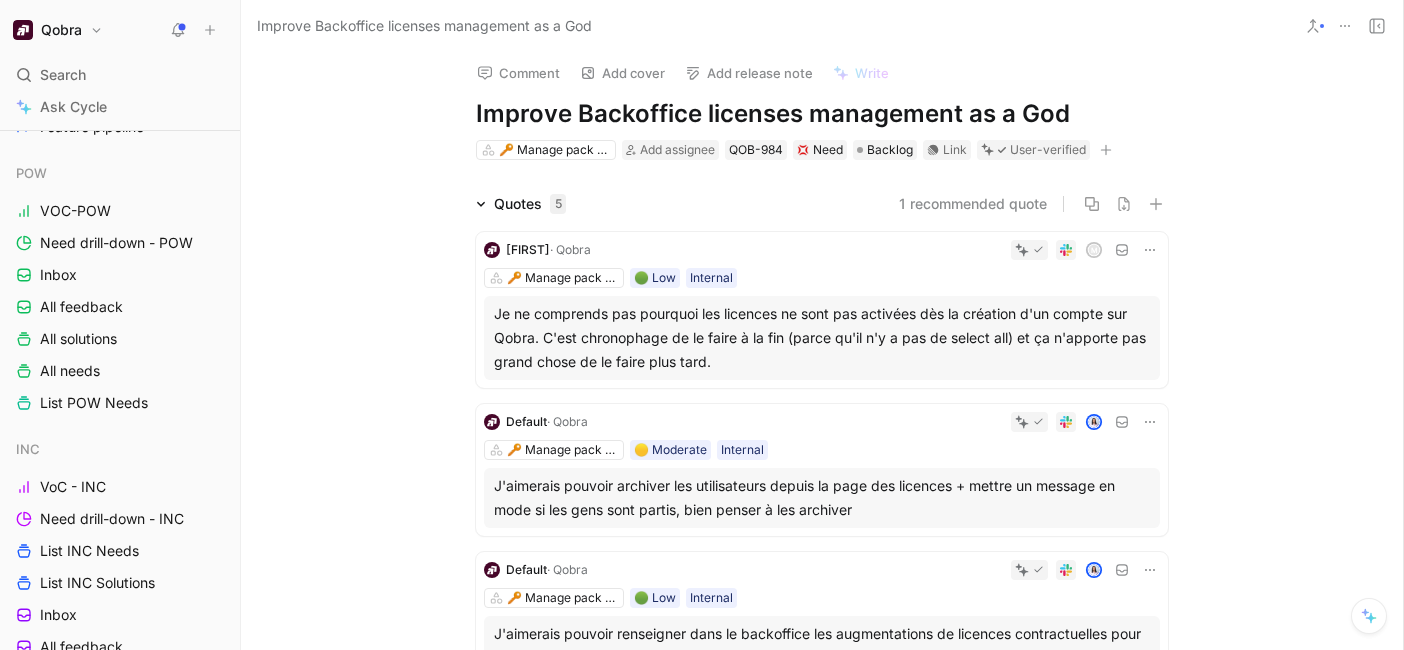 scroll, scrollTop: 3, scrollLeft: 0, axis: vertical 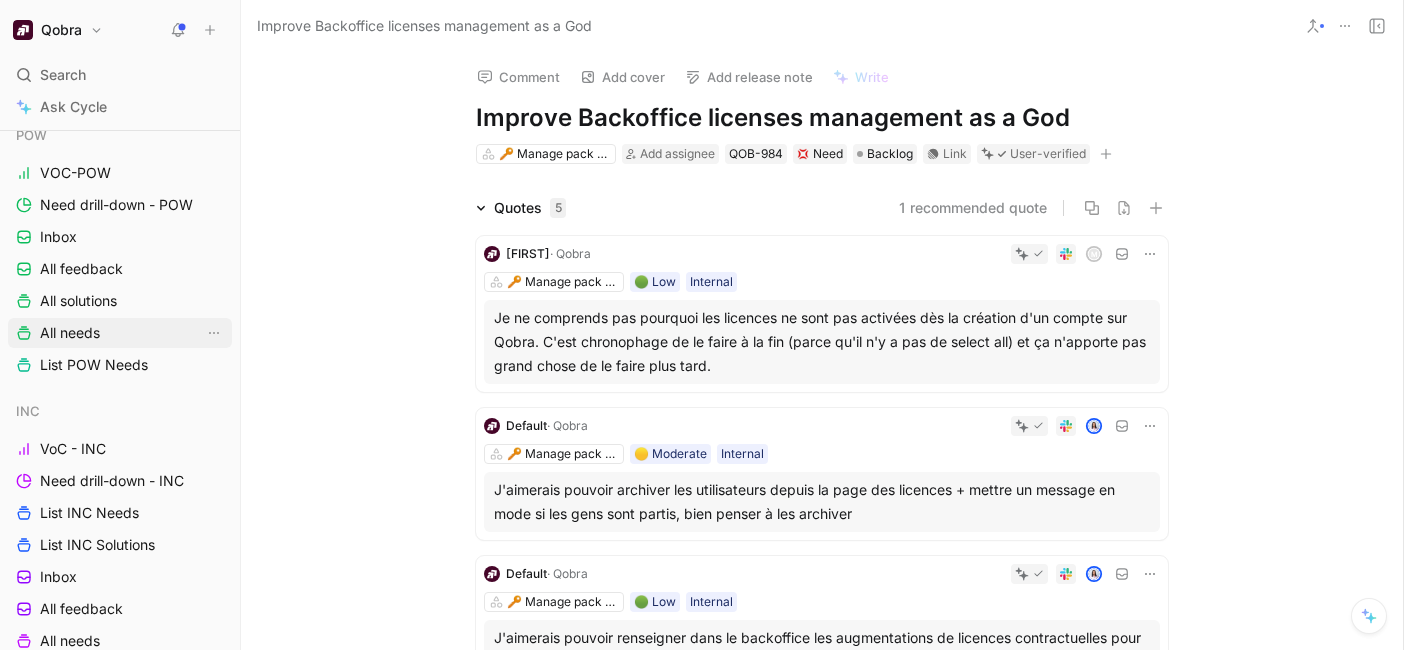 click on "All needs" at bounding box center (70, 333) 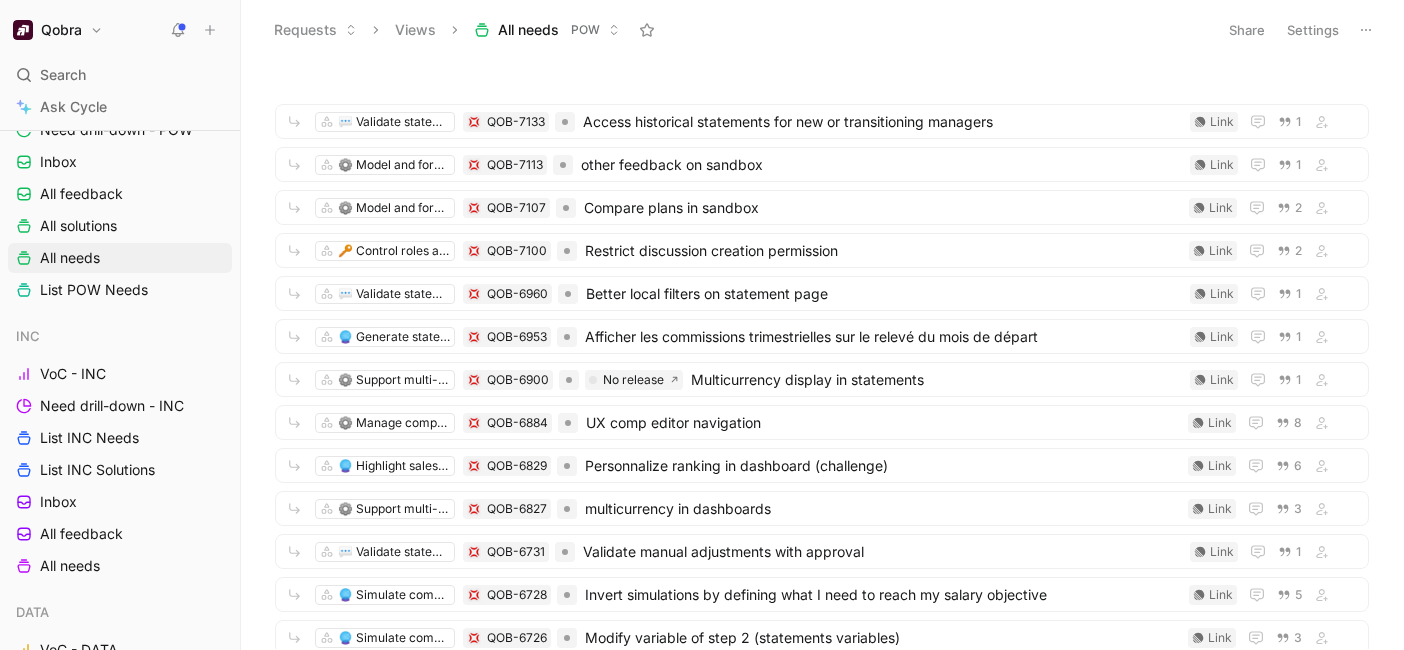 scroll, scrollTop: 351, scrollLeft: 0, axis: vertical 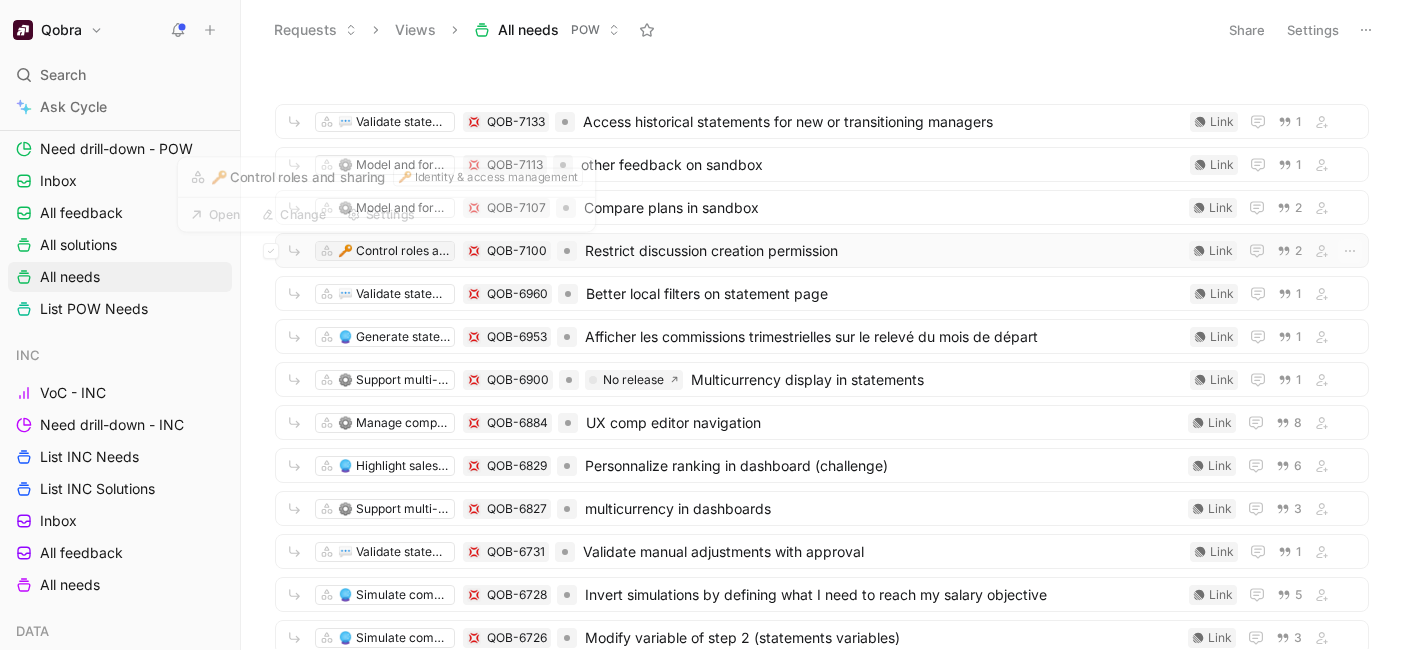 click on "🔑 Control roles and sharing" at bounding box center (394, 251) 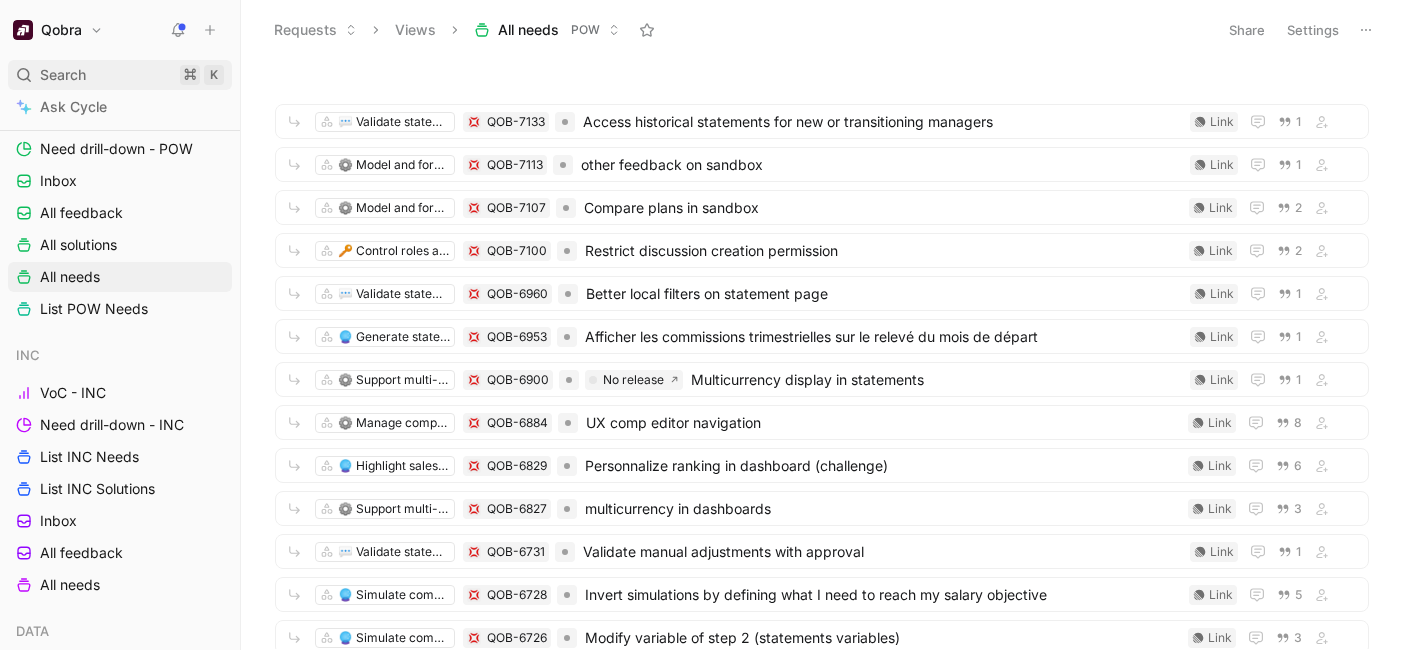 click on "Search" at bounding box center [63, 75] 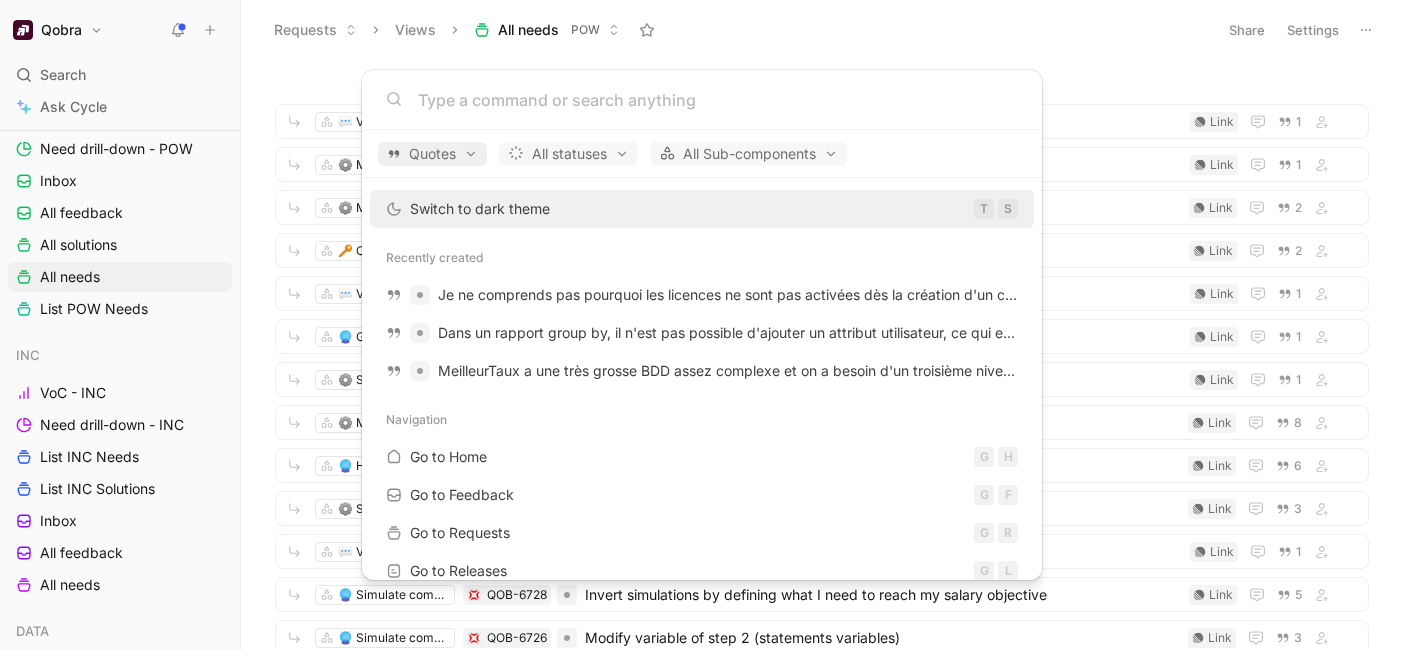 click on "Quotes" at bounding box center [432, 154] 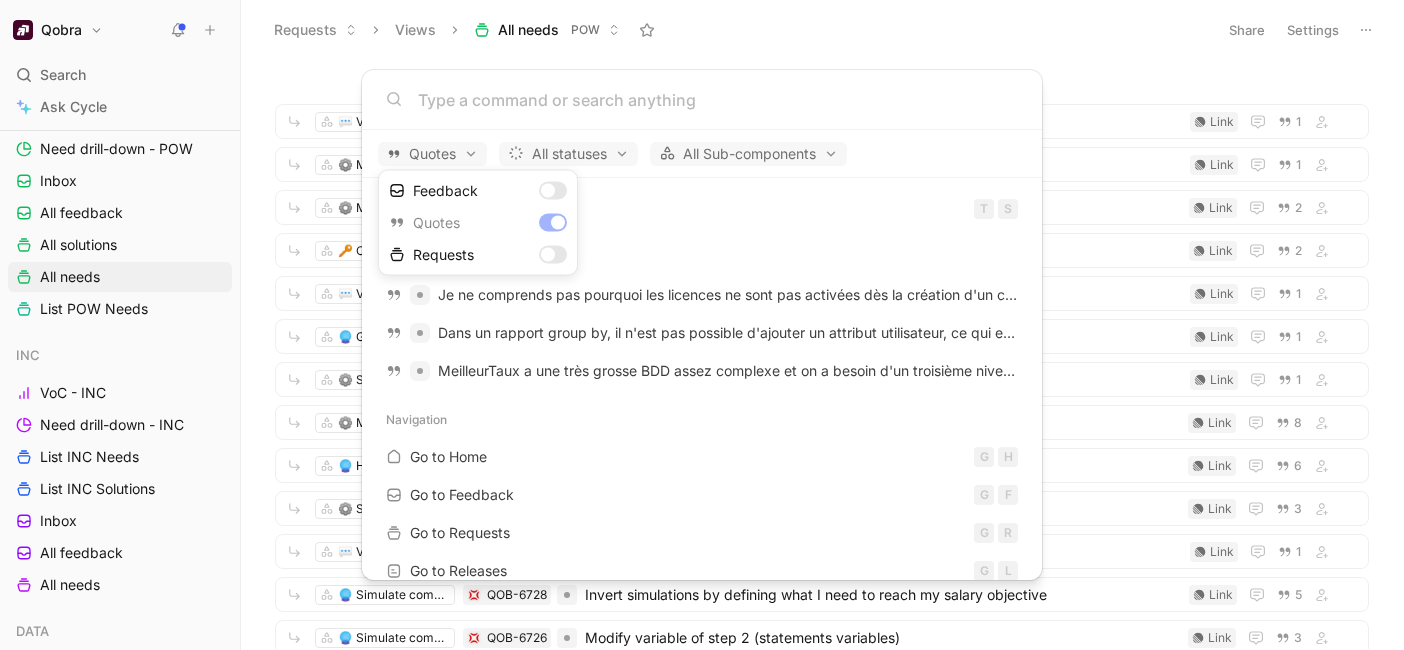 click at bounding box center (702, 325) 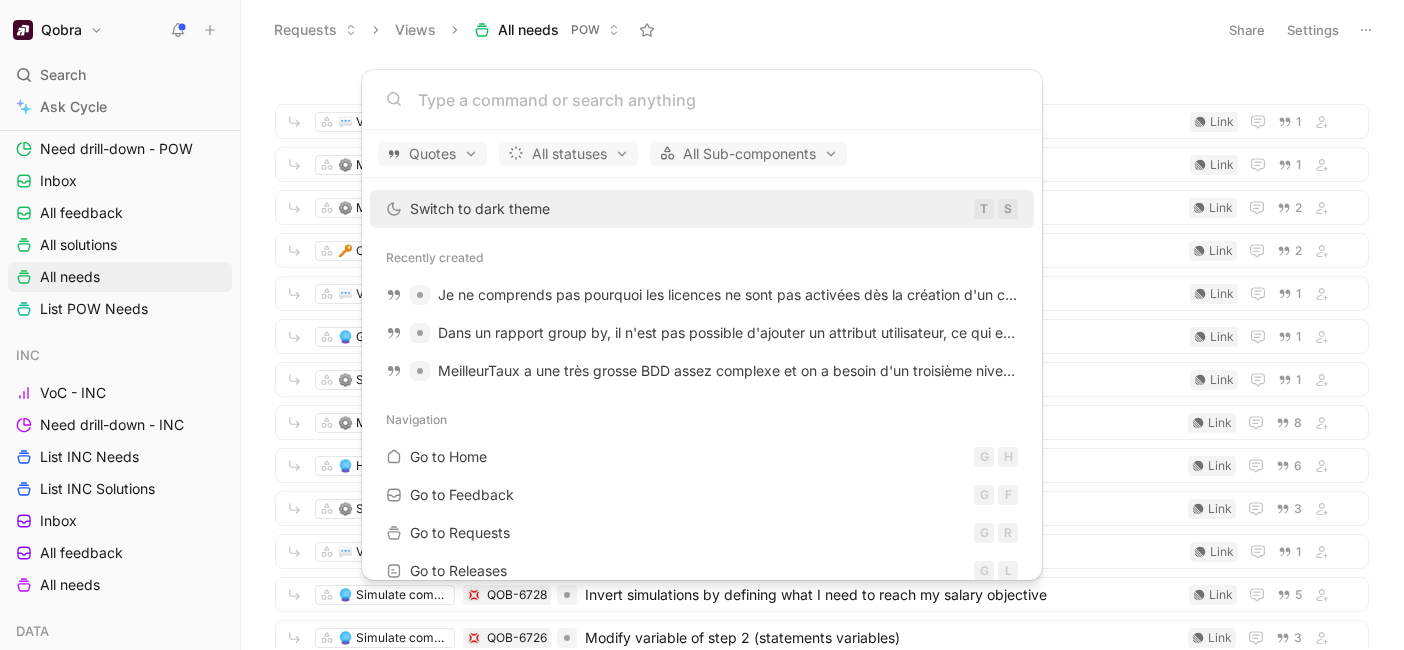 click on "Qobra Search ⌘ K Ask Cycle Workspace All Squads Voice-of-customer Need drill-down All feedback Product Releases All Needs Feature pipeline POW VOC-POW Need drill-down - POW Inbox All feedback All solutions All needs List POW Needs INC VoC - INC Need drill-down - INC List INC Needs List INC Solutions Inbox All feedback All needs DATA VoC - DATA Need drill-down - DATA Inbox List DATA All feedback Shared Other all quotes Feedback sample Design feedbacks Design needs/solutions Quotes without sub components [FIRST] - Quote (POW) AI-generated features AI-linked quotes
To pick up a draggable item, press the space bar.
While dragging, use the arrow keys to move the item.
Press space again to drop the item in its new position, or press escape to cancel.
Help center Invite member Requests Views All needs POW Share Settings 💬 Validate statements QOB-7133 Access historical statements for new or transitioning managers Link 1 ⚙️ Model and forecast compensations QOB-7113 Link 1 QOB-7107" at bounding box center (702, 325) 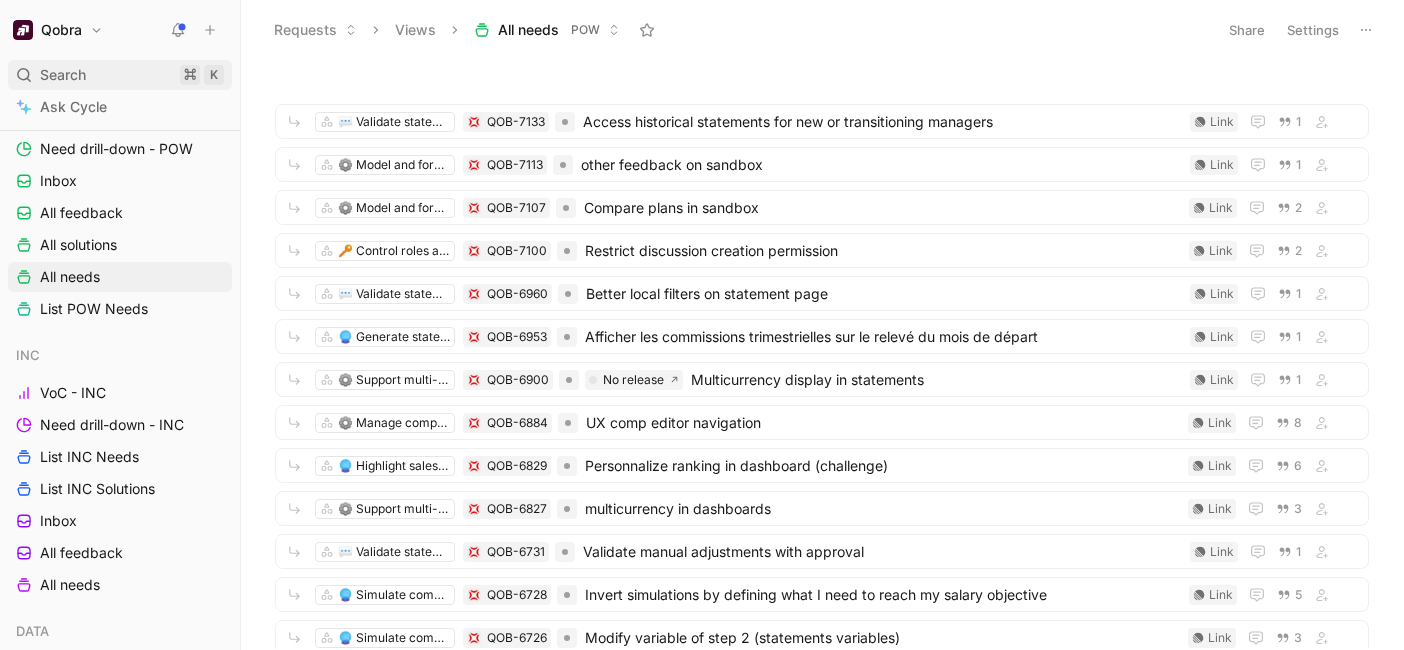click on "Search" at bounding box center (63, 75) 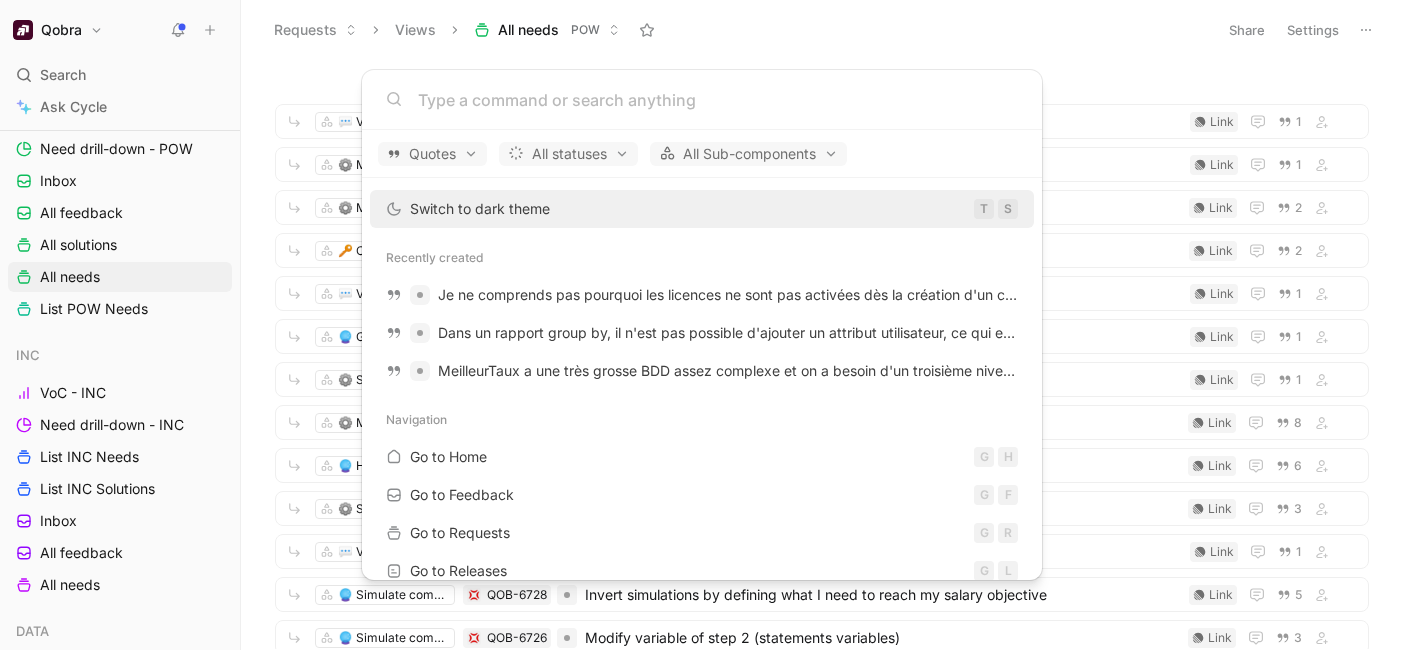 click on "Qobra Search ⌘ K Ask Cycle Workspace All Squads Voice-of-customer Need drill-down All feedback Product Releases All Needs Feature pipeline POW VOC-POW Need drill-down - POW Inbox All feedback All solutions All needs List POW Needs INC VoC - INC Need drill-down - INC List INC Needs List INC Solutions Inbox All feedback All needs DATA VoC - DATA Need drill-down - DATA Inbox List DATA All feedback Shared Other all quotes Feedback sample Design feedbacks Design needs/solutions Quotes without sub components [FIRST] - Quote (POW) AI-generated features AI-linked quotes
To pick up a draggable item, press the space bar.
While dragging, use the arrow keys to move the item.
Press space again to drop the item in its new position, or press escape to cancel.
Help center Invite member Requests Views All needs POW Share Settings 💬 Validate statements QOB-7133 Access historical statements for new or transitioning managers Link 1 ⚙️ Model and forecast compensations QOB-7113 Link 1 QOB-7107" at bounding box center (702, 325) 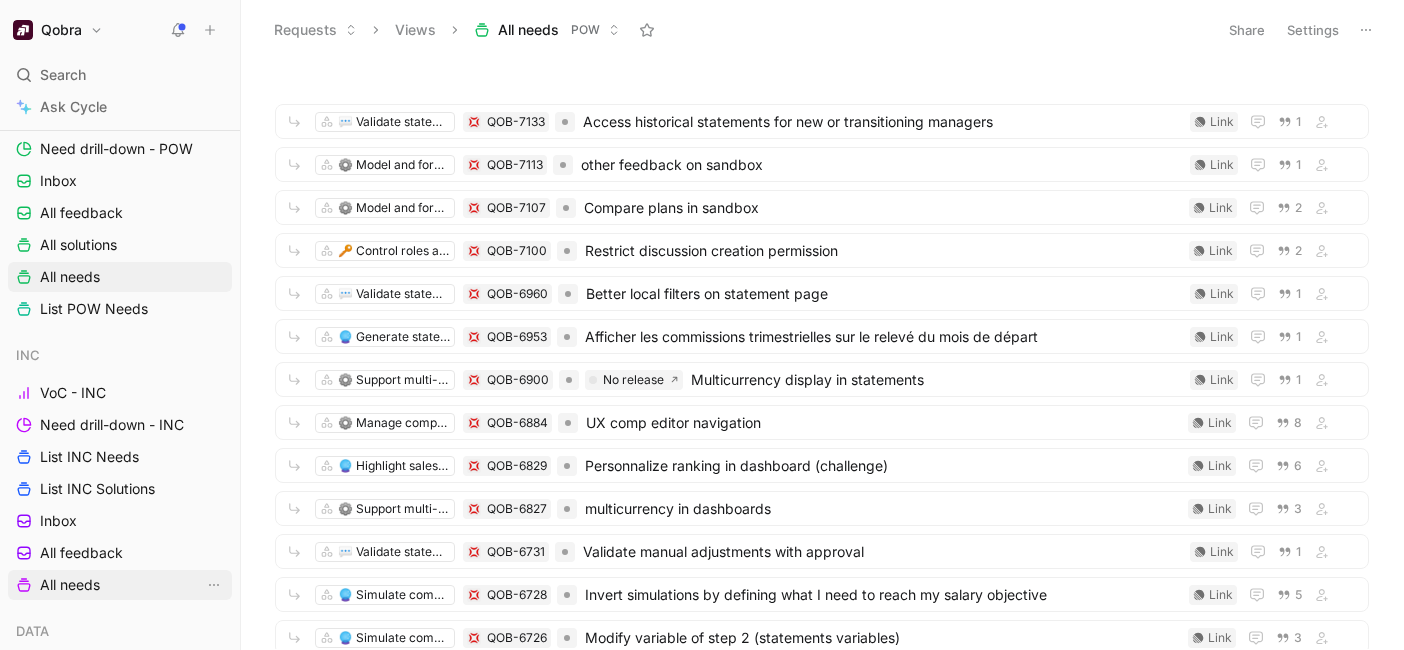 click on "All needs" at bounding box center [70, 585] 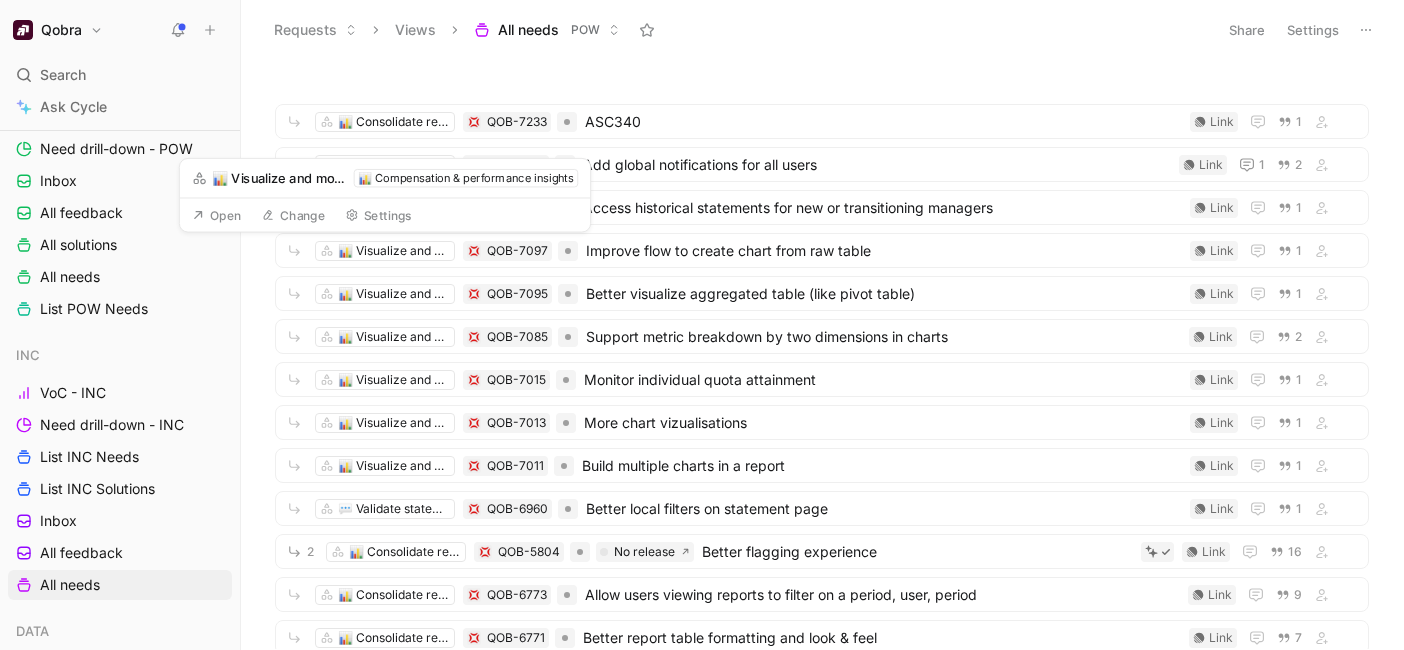click on "📊 Consolidate reporting data QOB-7233 ASC340 Link 1 💬 Discuss inquiries QOB-7188 Add global notifications for all users Link 1 2 💬 Validate statements QOB-7133 Access historical statements for new or transitioning managers Link 1 📊 Visualize and monitor insights QOB-7097 Improve flow to create chart from raw table Link 1 📊 Visualize and monitor insights QOB-7095 Better visualize aggregated table (like pivot table) Link 1 📊 Visualize and monitor insights QOB-7085 Support metric breakdown by two dimensions in charts Link 2 📊 Visualize and monitor insights QOB-7015 Monitor individual quota attainment  Link 1 📊 Visualize and monitor insights QOB-7013 More chart vizualisations Link 1 📊 Visualize and monitor insights QOB-7011 Build multiple charts in a report Link 1 💬 Validate statements QOB-6960 Better local filters on statement page Link 1 2 📊 Consolidate reporting data QOB-5804 No release Better flagging experience Link 16 📊 Consolidate reporting data QOB-6773 Link 9 QOB-6771" at bounding box center (822, 355) 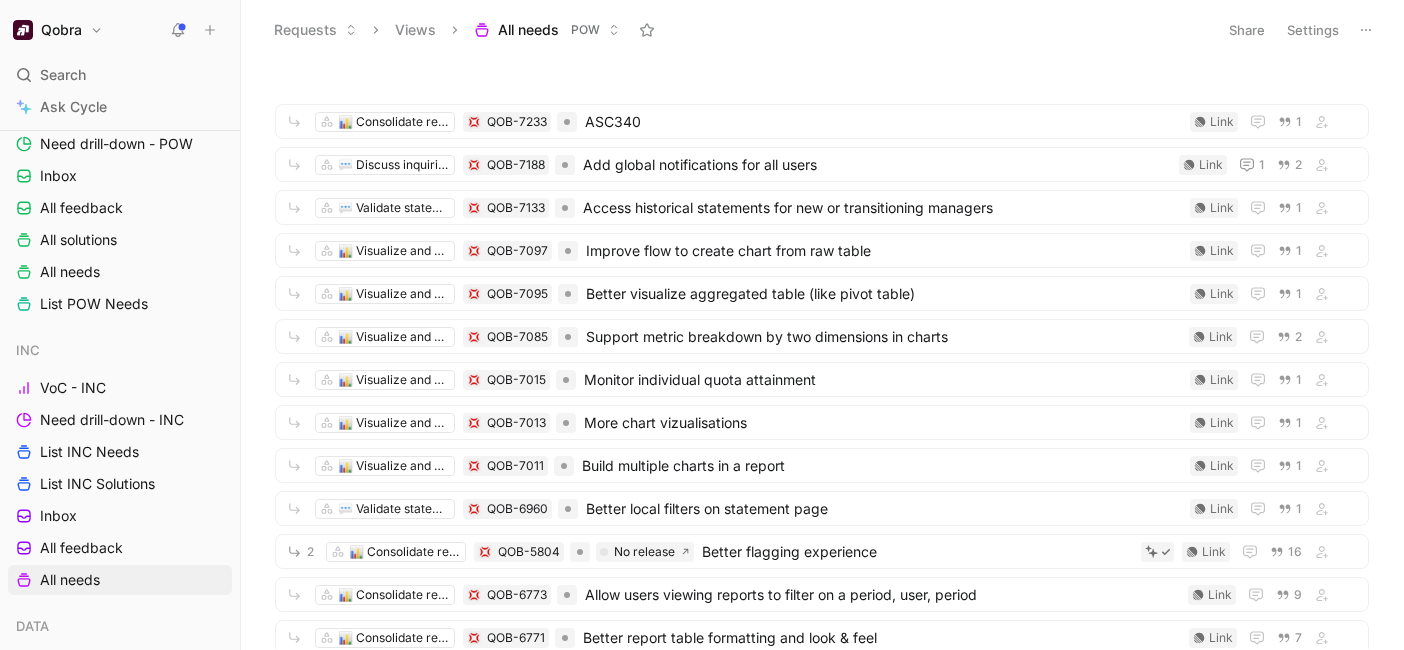 scroll, scrollTop: 367, scrollLeft: 0, axis: vertical 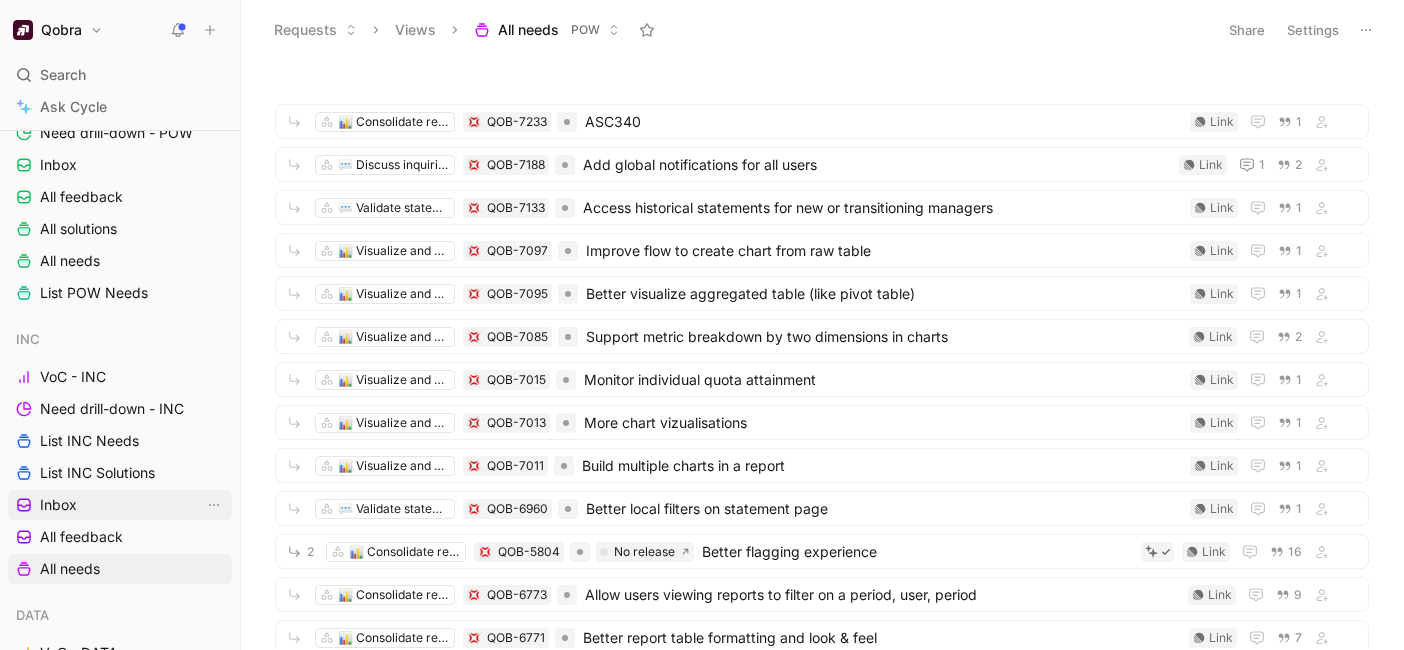 click on "Inbox" at bounding box center [120, 505] 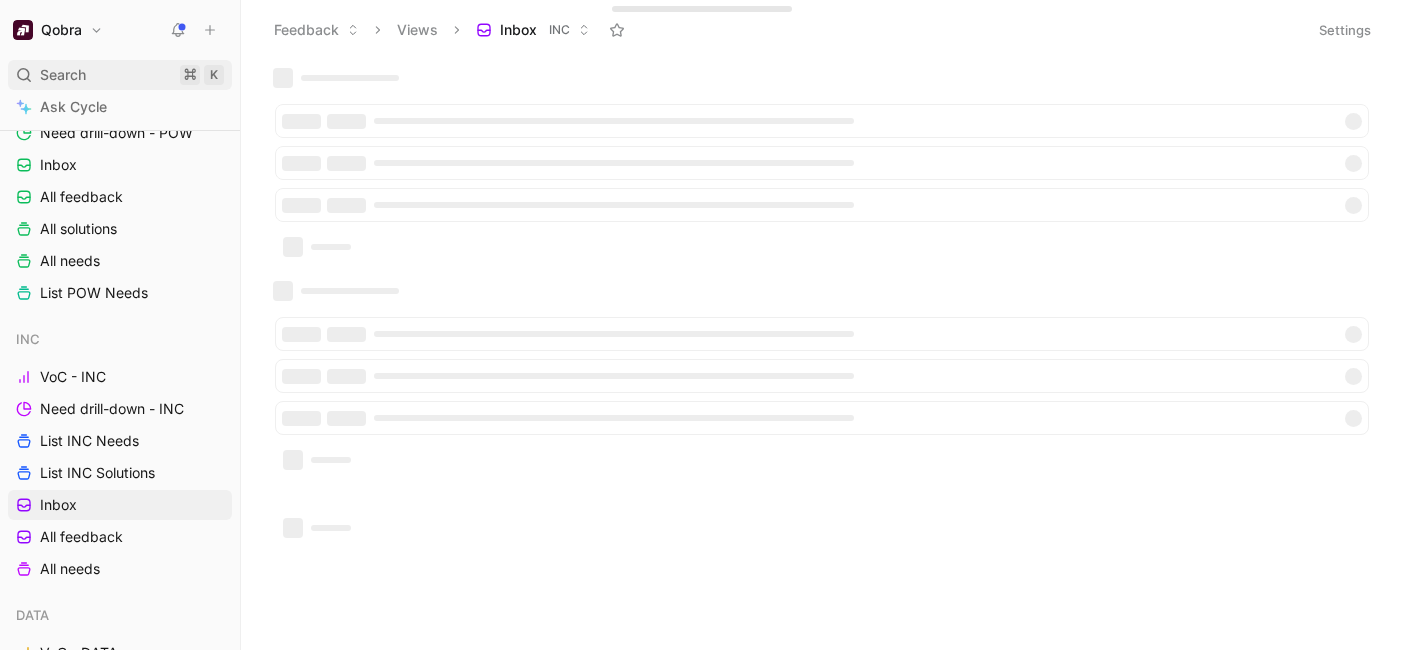click on "Search ⌘ K" at bounding box center (120, 75) 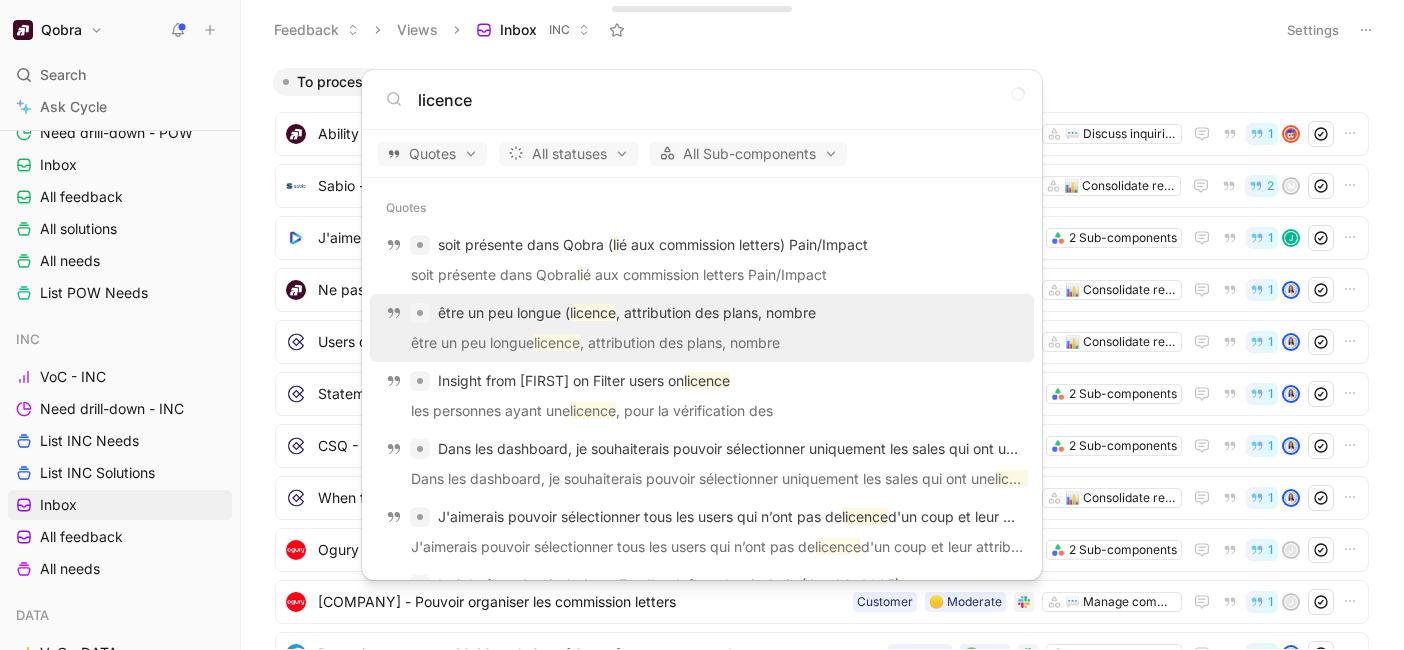 type on "licences" 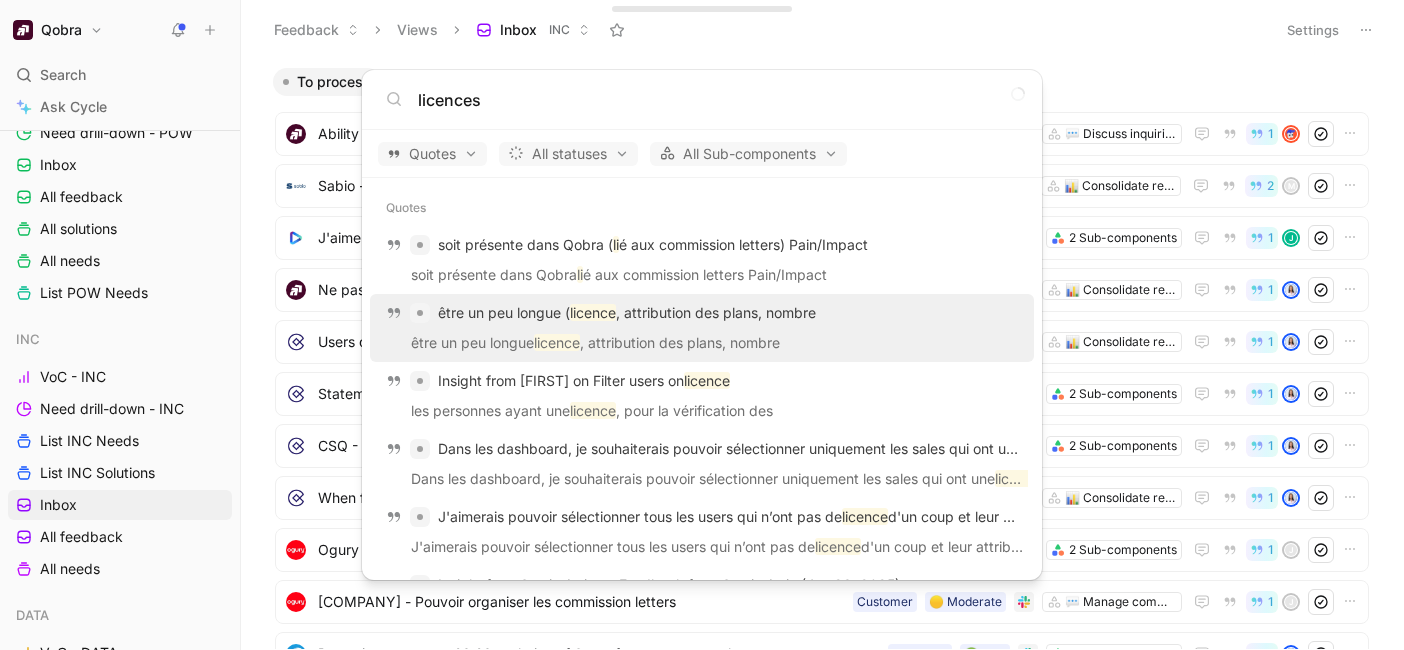 type 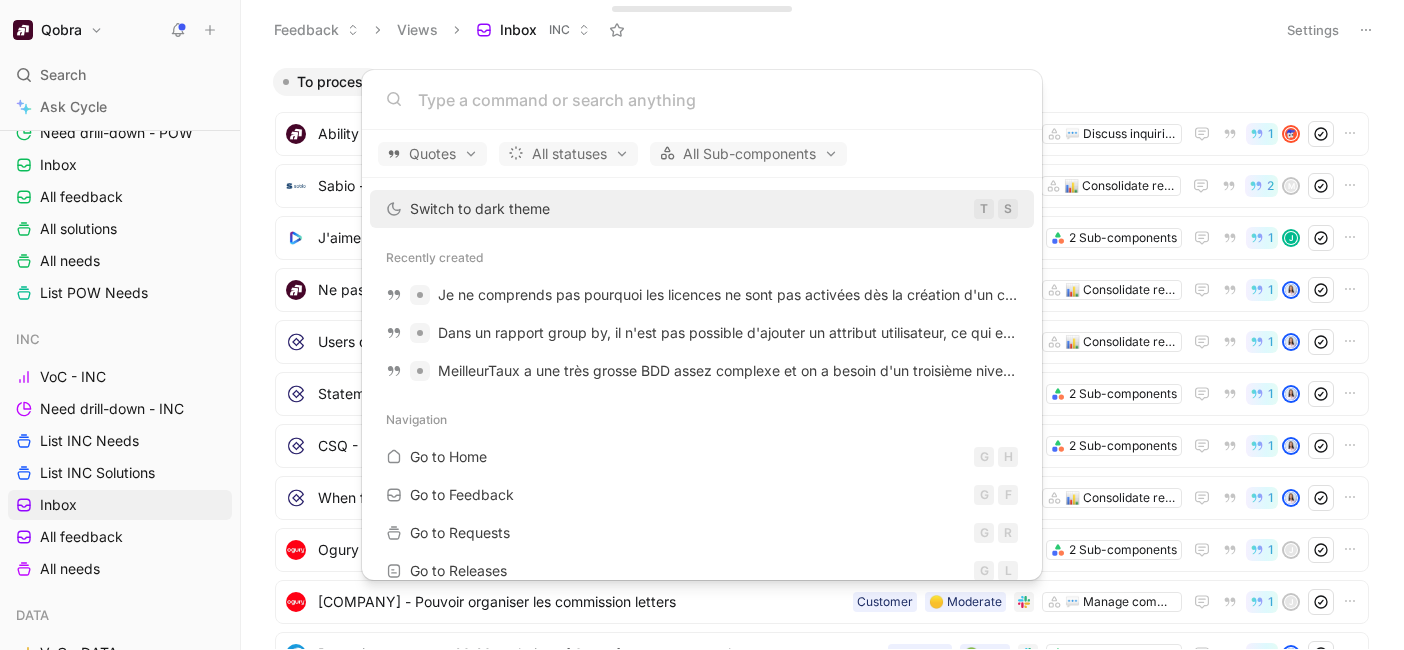 click on "Qobra Search ⌘ K Ask Cycle Workspace All Squads Voice-of-customer Need drill-down All feedback Product Releases All Needs Feature pipeline POW VOC-POW Need drill-down - POW Inbox All feedback All needs List POW Needs INC VoC - INC Need drill-down - INC List INC Needs List INC Solutions Inbox All feedback All needs DATA VoC - DATA Need drill-down - DATA Inbox List DATA All feedback Shared Other all quotes Feedback sample Design feedbacks Design needs/solutions Quotes without sub components Noémie - Quote (POW) AI-generated features AI-linked quotes
To pick up a draggable item, press the space bar.
While dragging, use the arrow keys to move the item.
Press space again to drop the item in its new position, or press escape to cancel.
Help center Invite member Feedback Views Inbox INC Settings To process 15+ Ability to create discussion link to a deal 💬 Discuss inquiries 🟡 Moderate Sales 1 Sabio - reporting session feedbacks 📊 Consolidate reporting data 2 m 1 J" at bounding box center [702, 325] 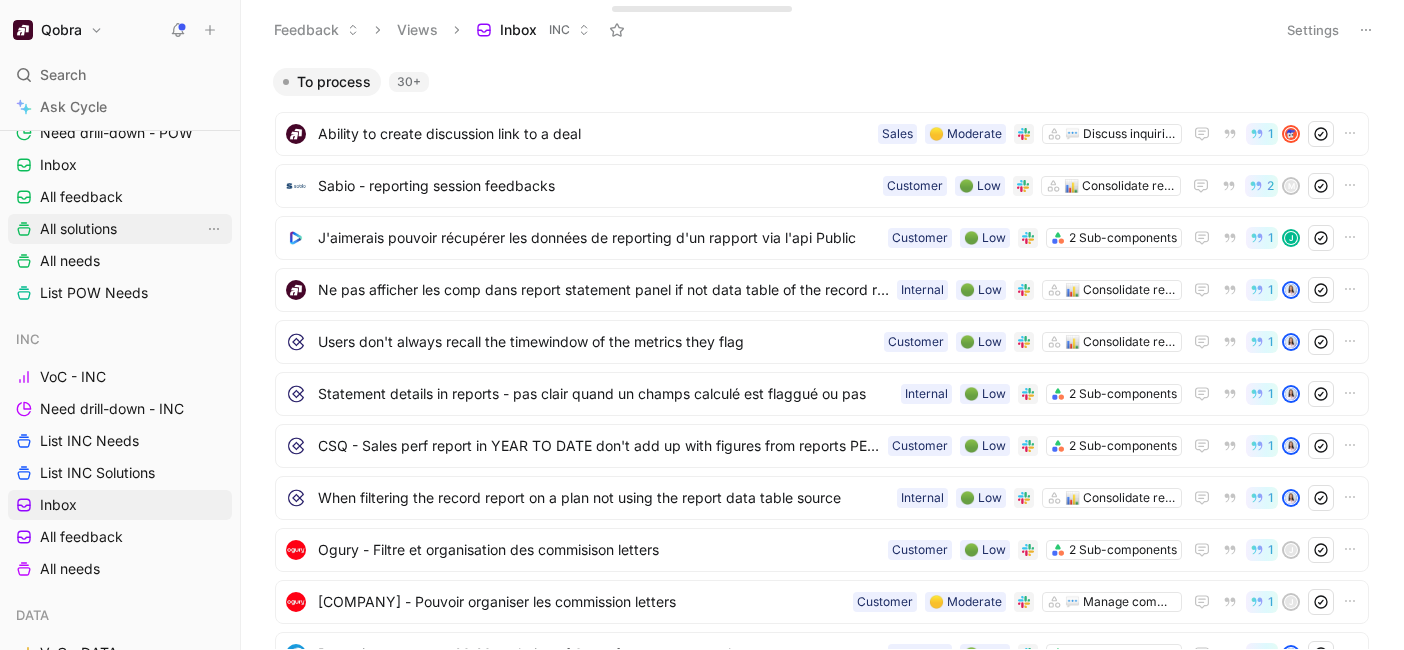 click on "All solutions" at bounding box center [78, 229] 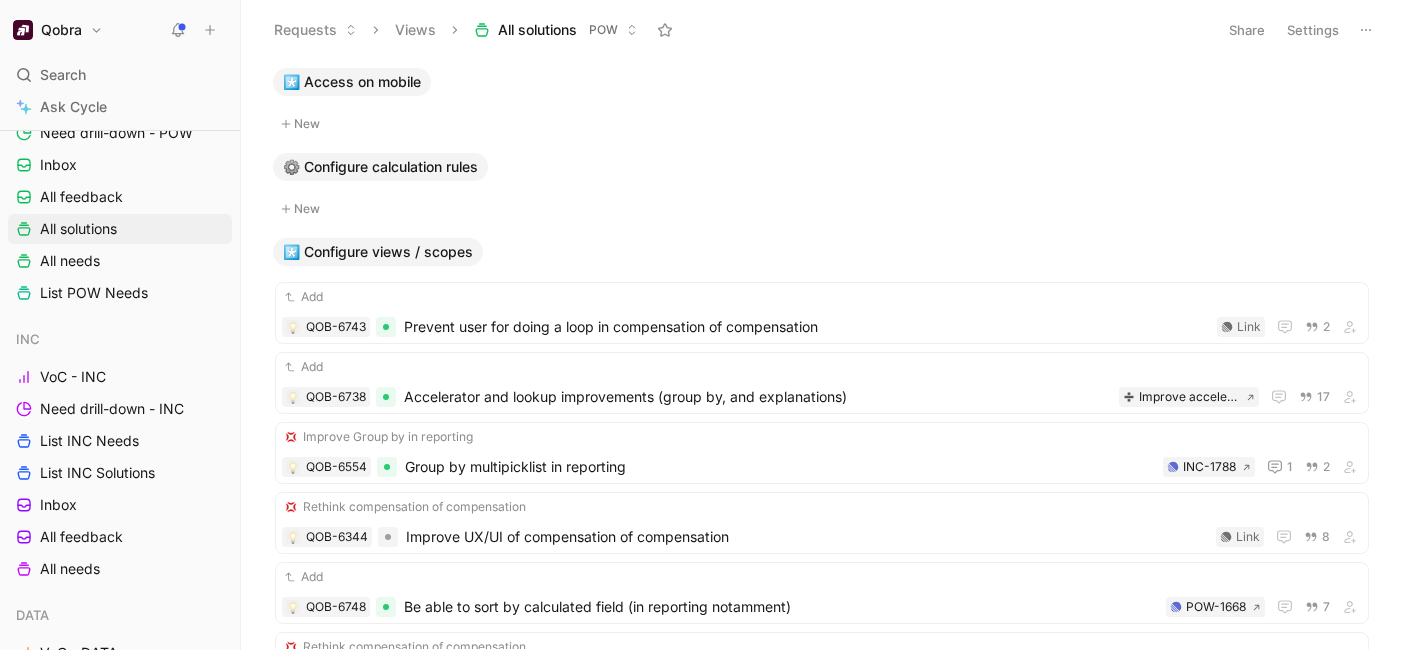 click on "⚙️ Configure calculation rules" at bounding box center [822, 167] 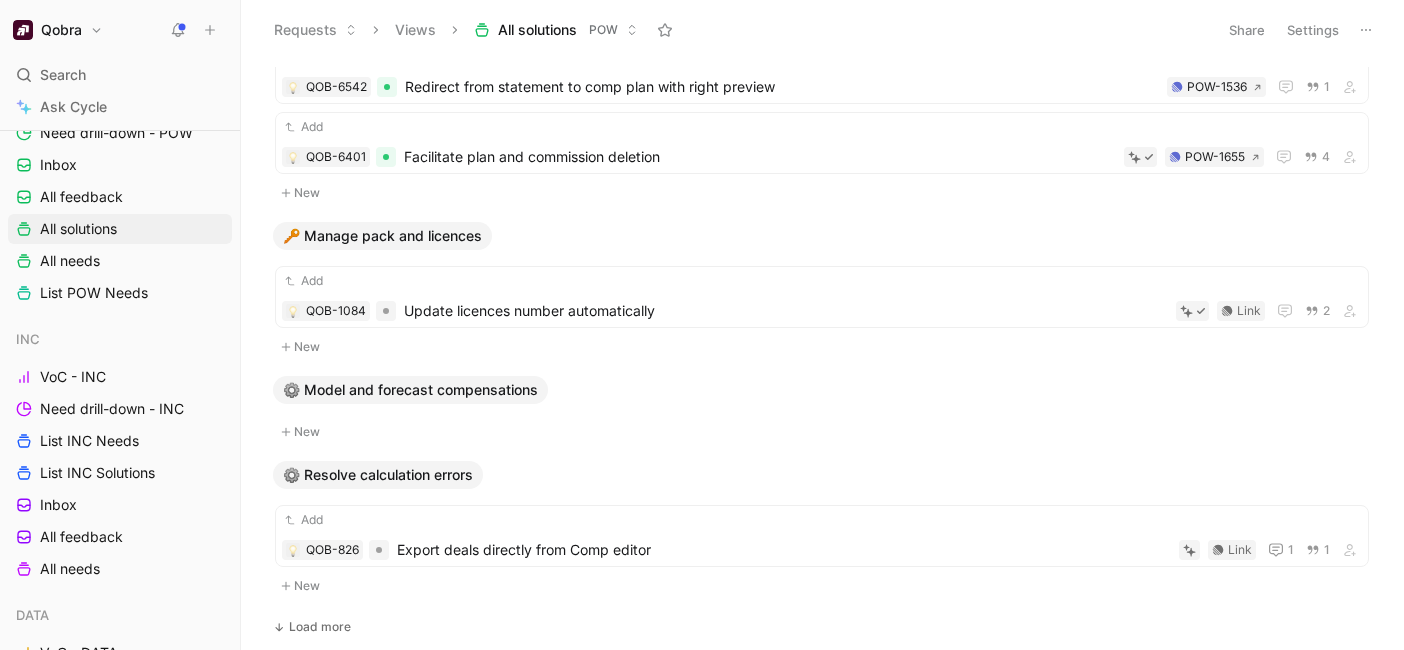 scroll, scrollTop: 2814, scrollLeft: 0, axis: vertical 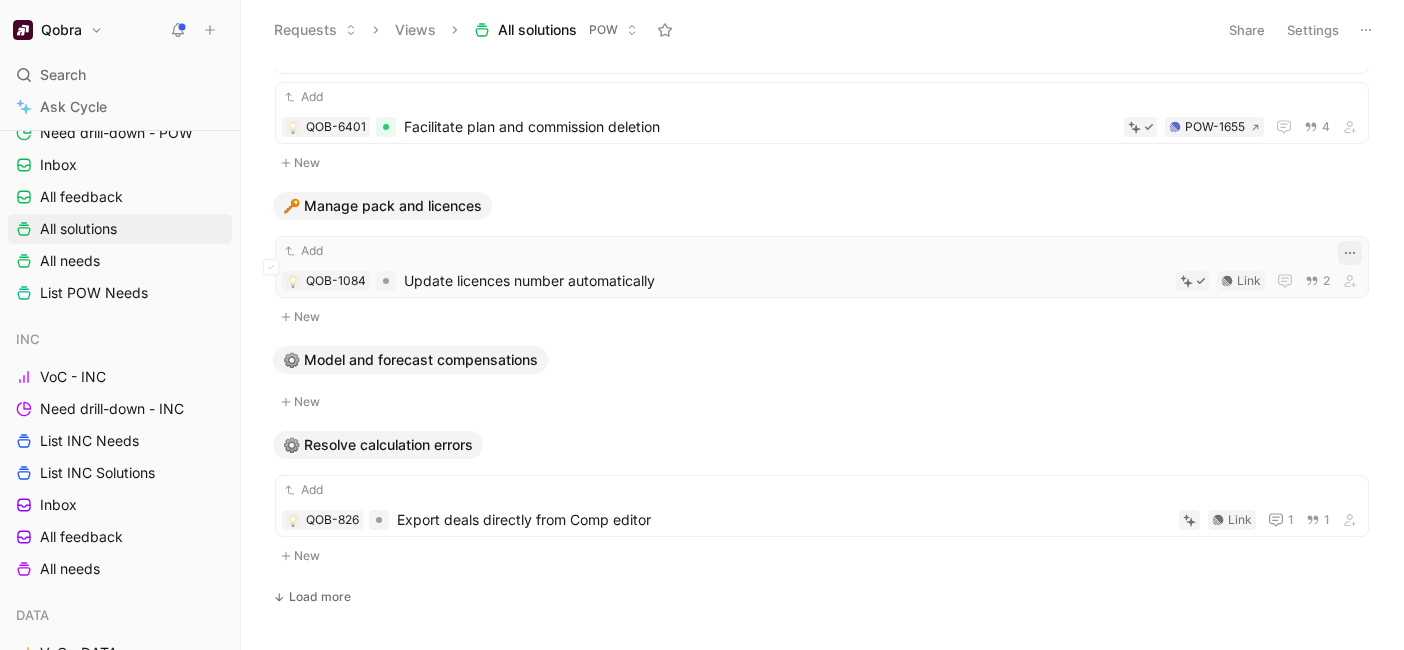 click 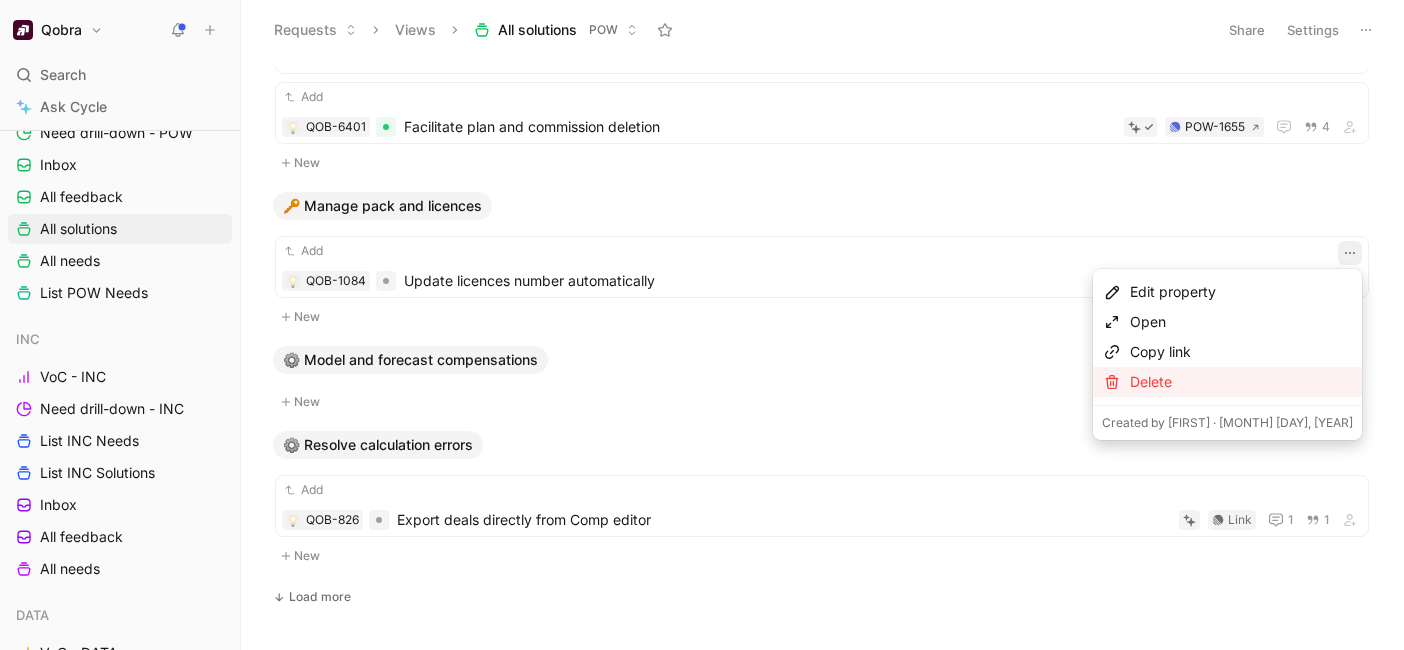 click on "Delete" at bounding box center (1241, 382) 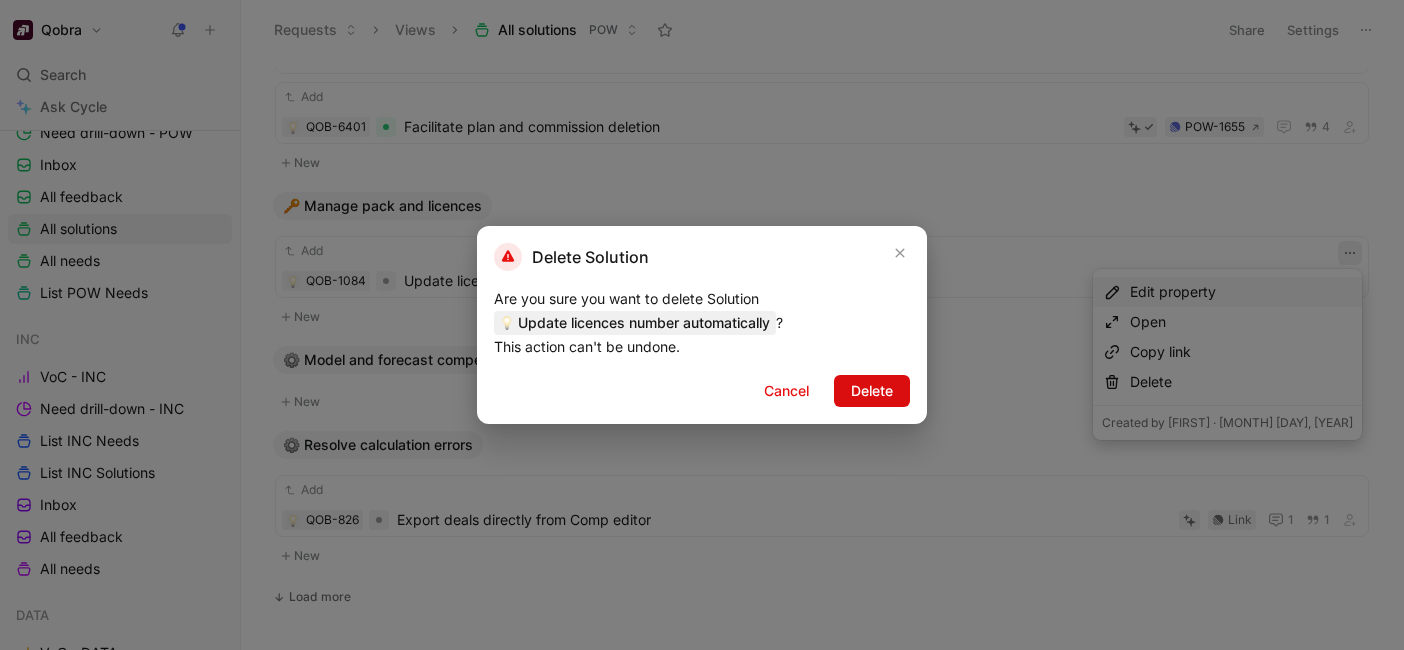 click on "Delete" at bounding box center (872, 391) 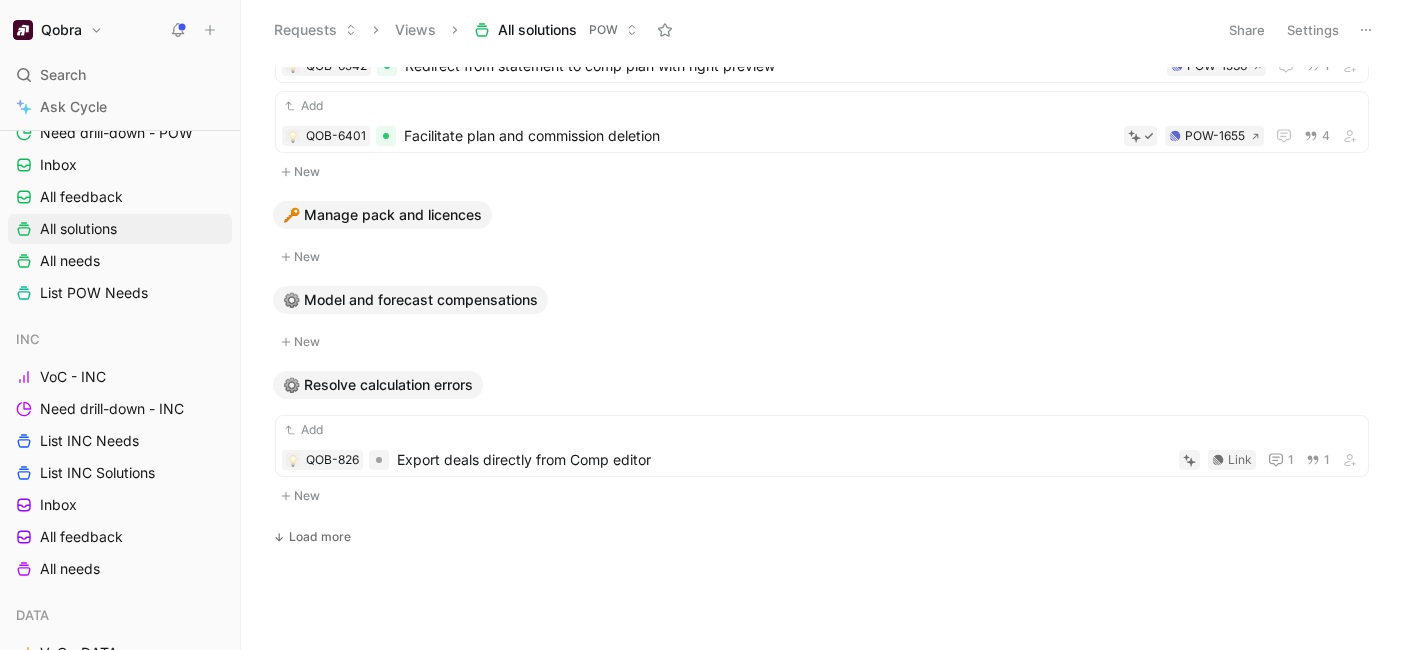 scroll, scrollTop: 2805, scrollLeft: 0, axis: vertical 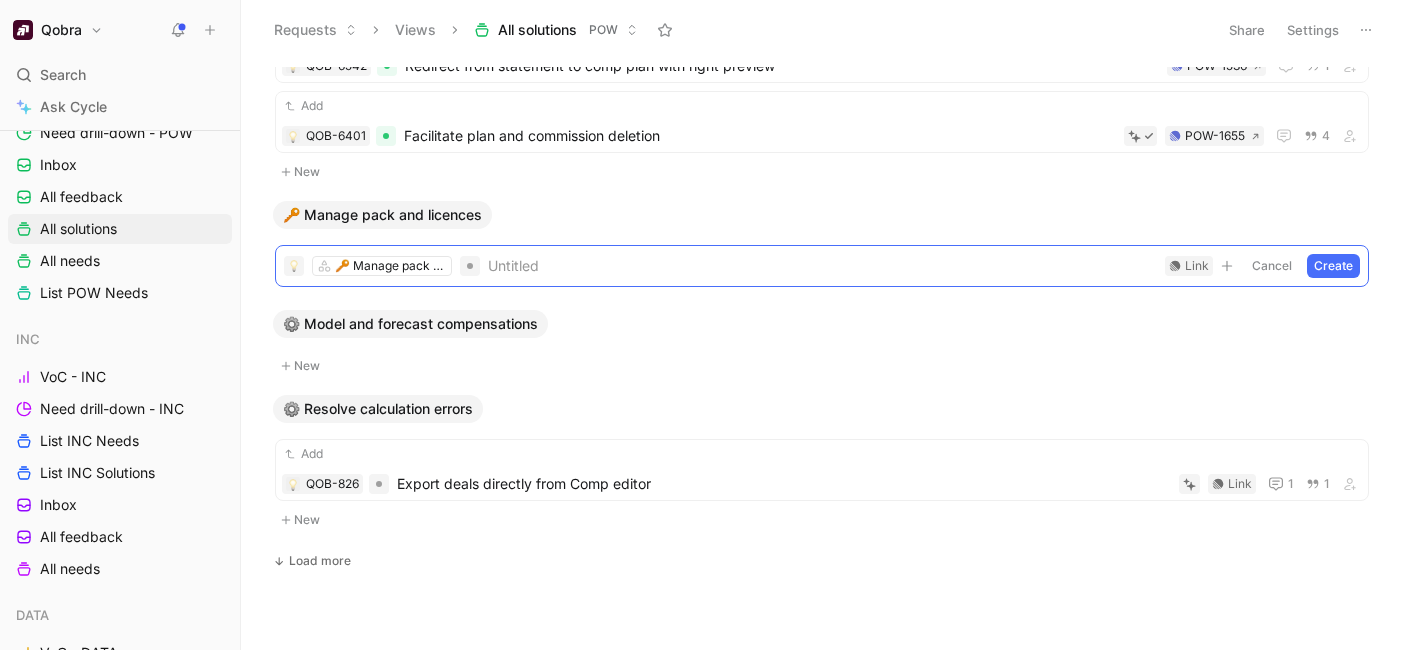 click on "New" at bounding box center (822, 172) 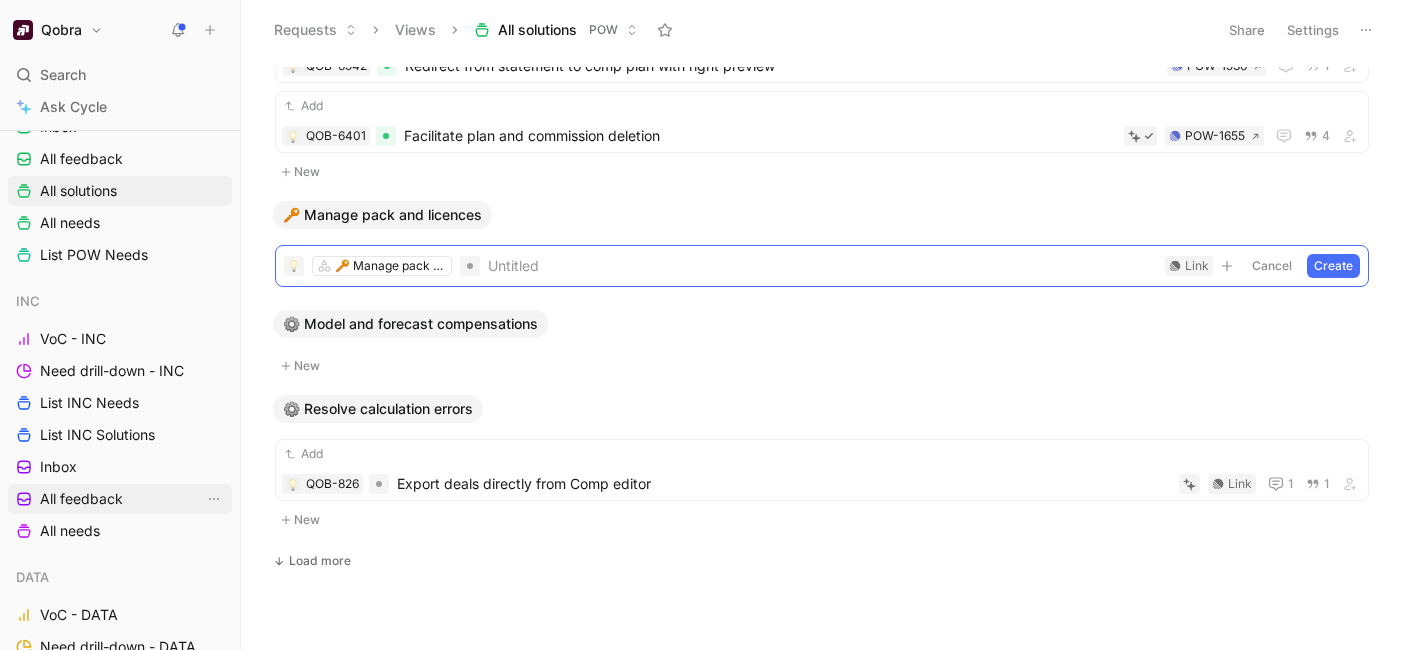 scroll, scrollTop: 409, scrollLeft: 0, axis: vertical 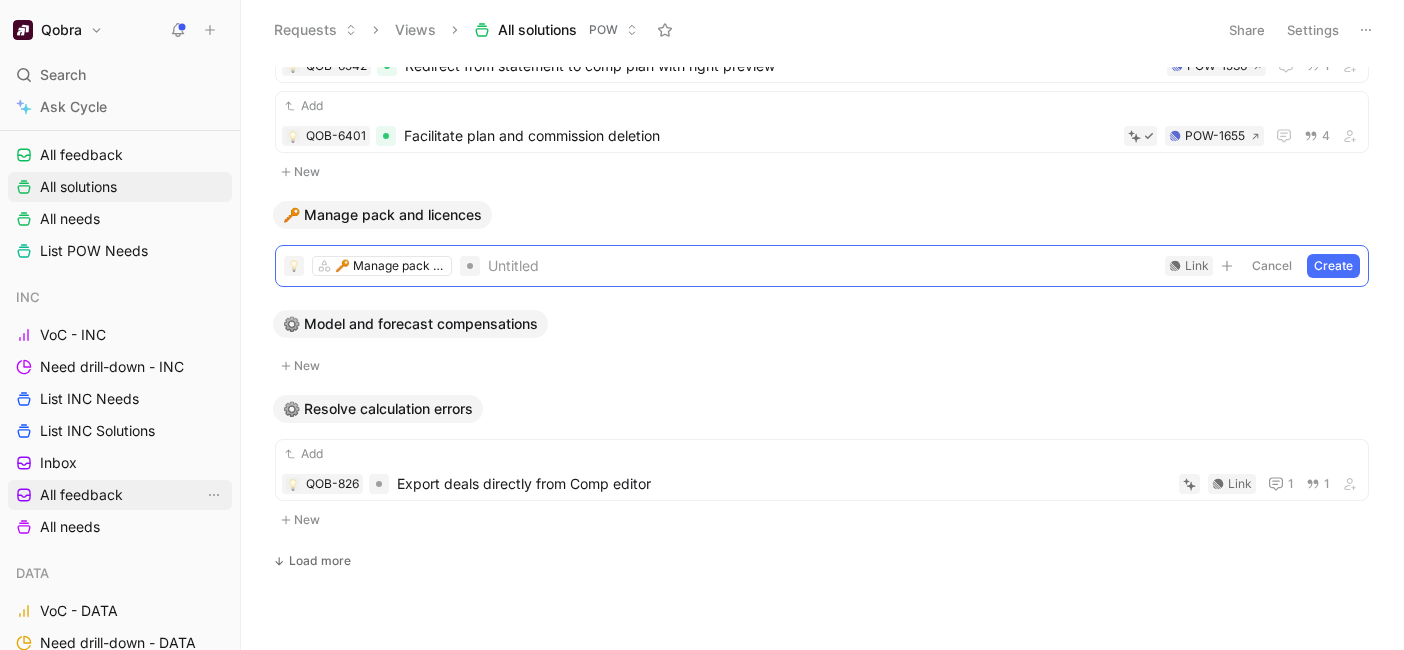 click on "All feedback" at bounding box center [120, 495] 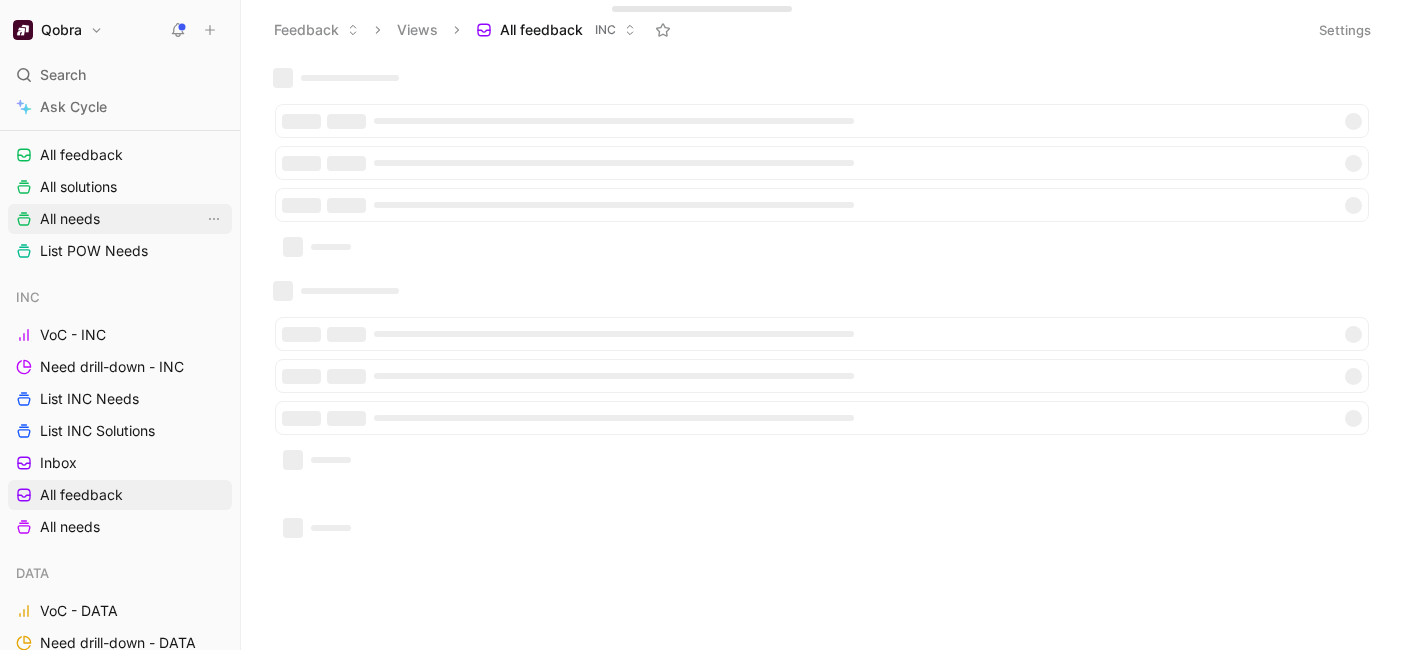 click on "All needs" at bounding box center [70, 219] 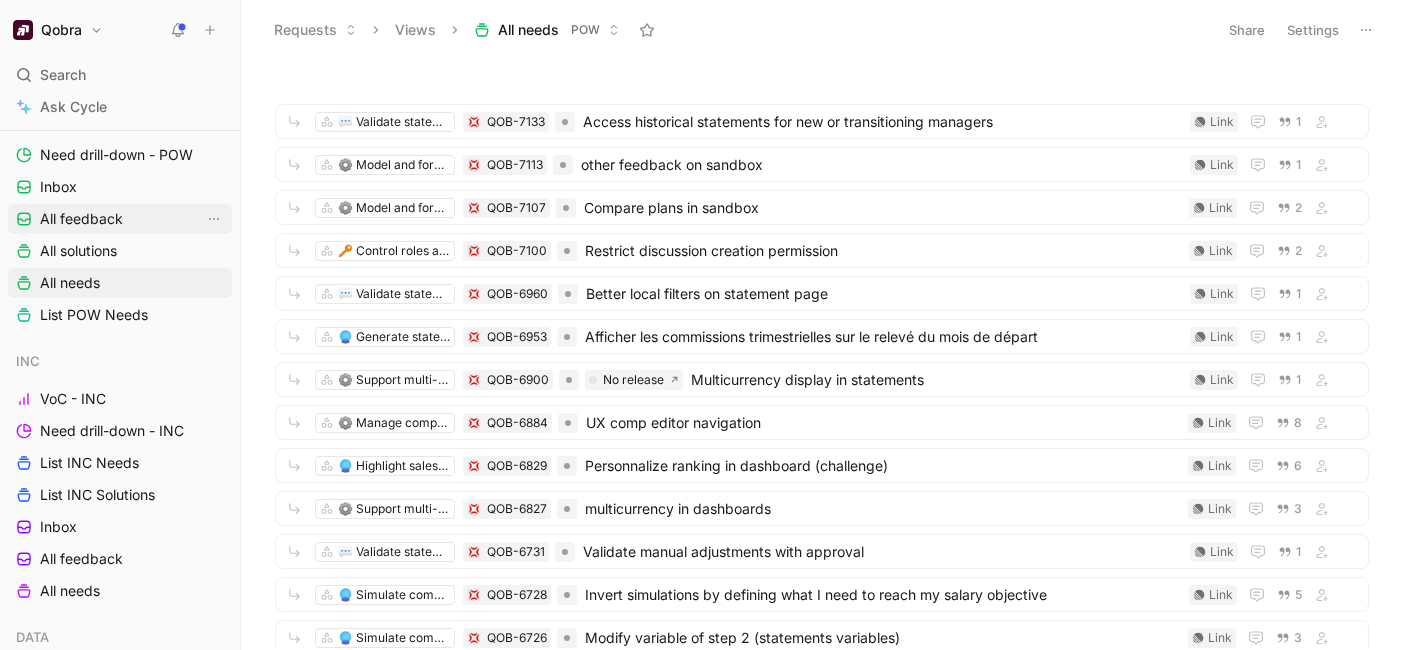 scroll, scrollTop: 343, scrollLeft: 0, axis: vertical 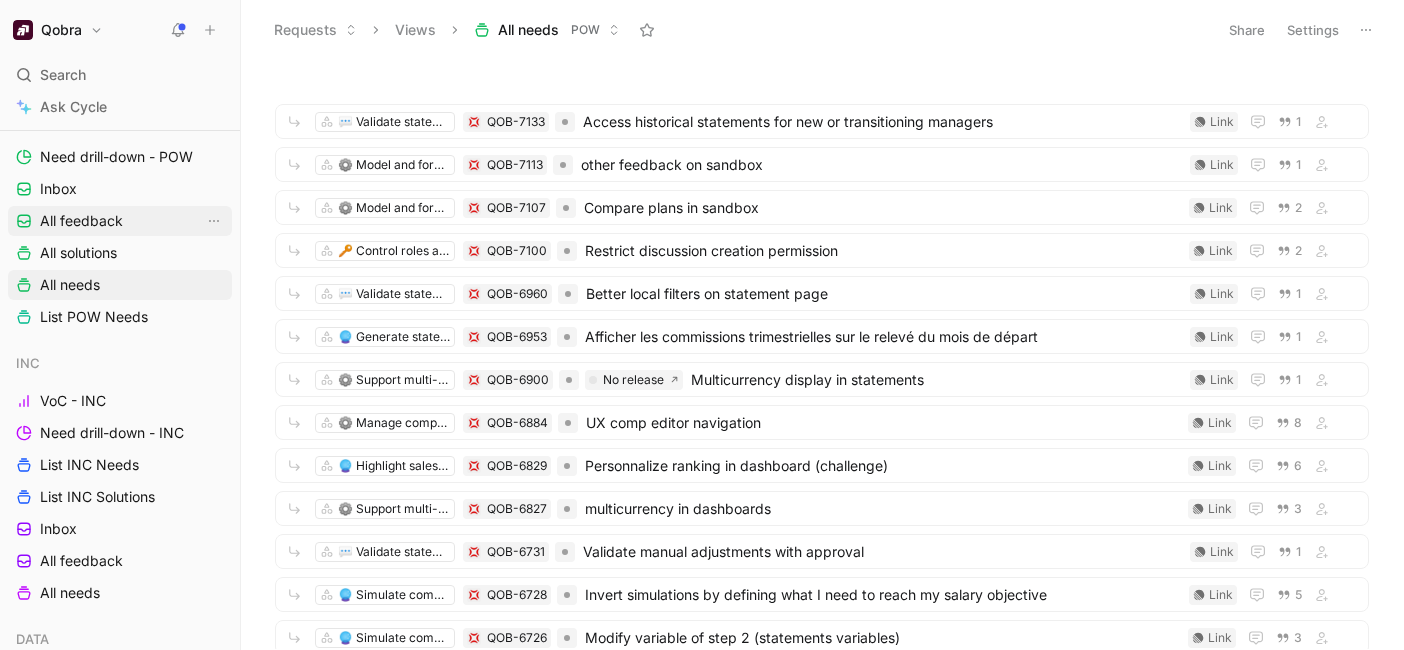 click on "All feedback" at bounding box center [81, 221] 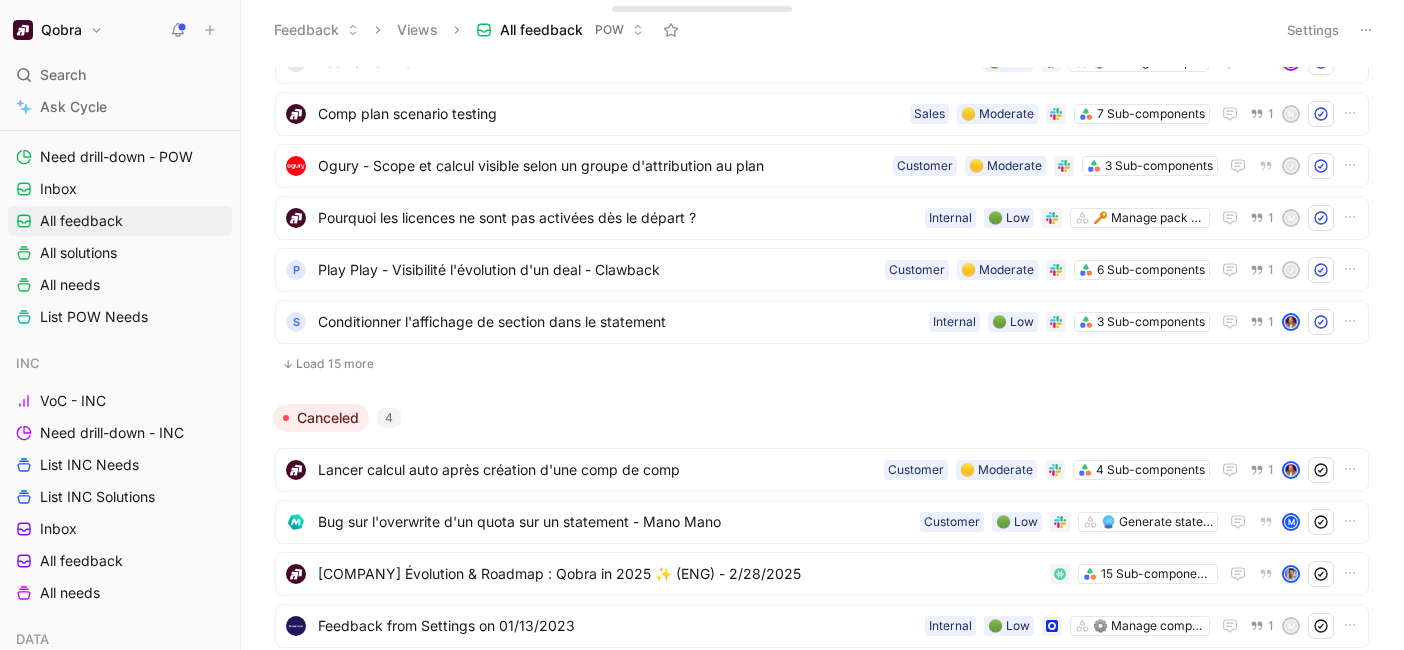 scroll, scrollTop: 1537, scrollLeft: 0, axis: vertical 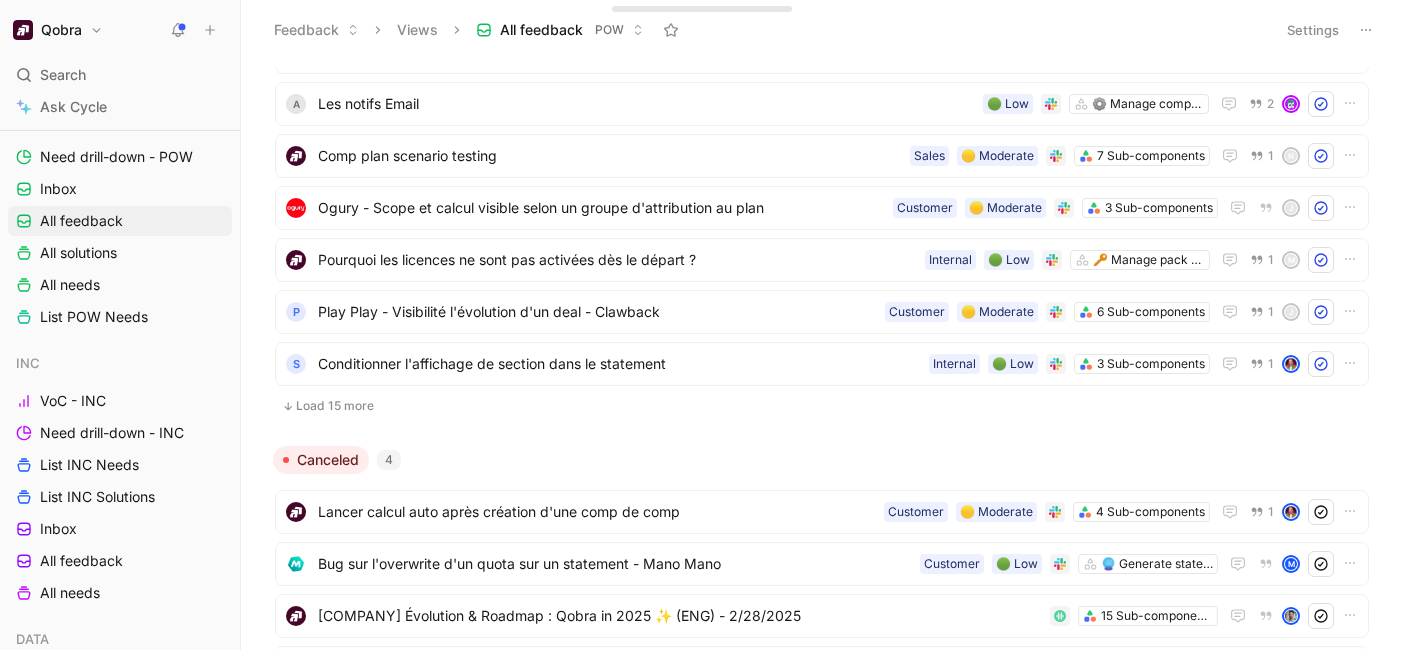 click on "Load 15 more" at bounding box center (822, 406) 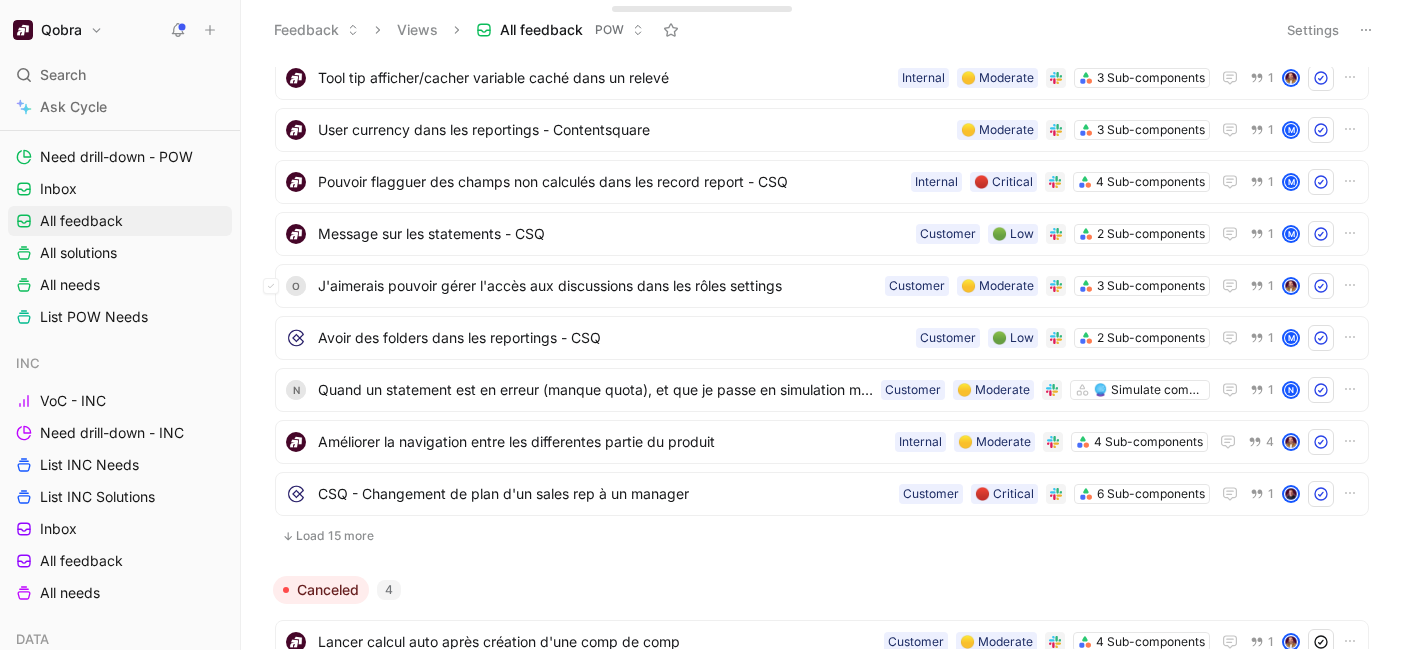 scroll, scrollTop: 2433, scrollLeft: 0, axis: vertical 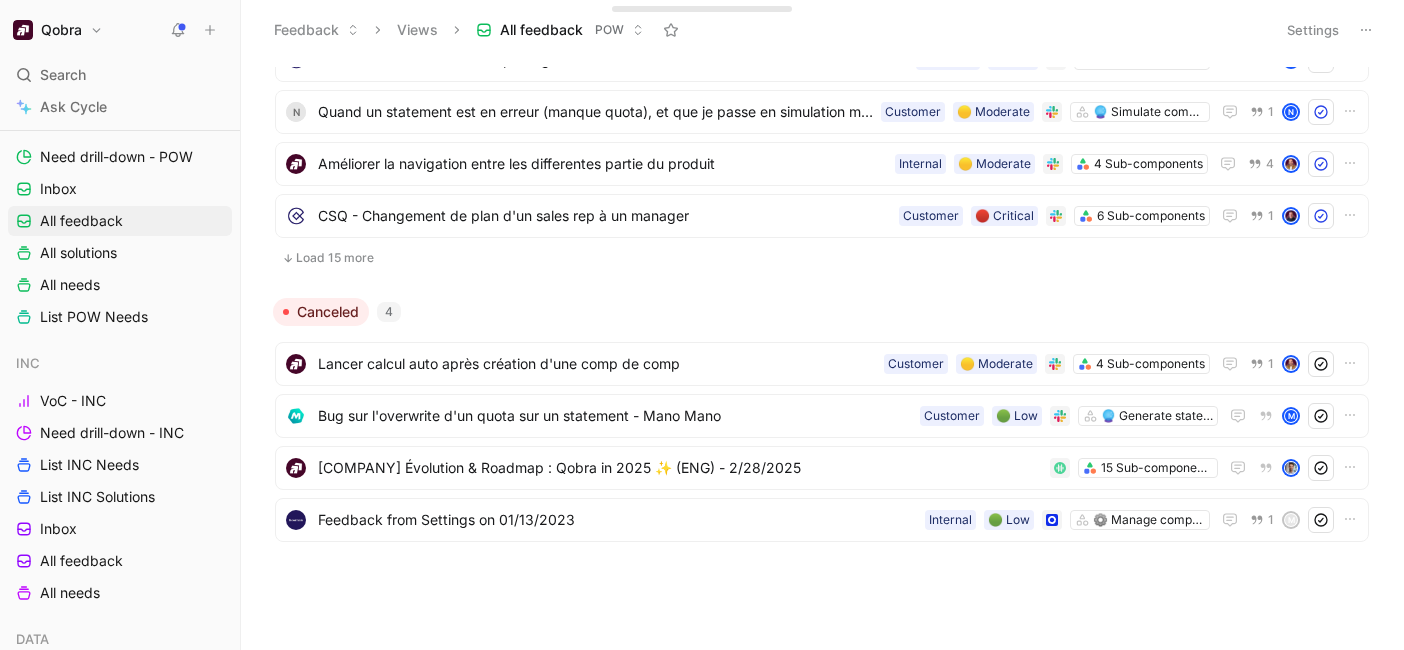click on "Load 15 more" at bounding box center [822, 258] 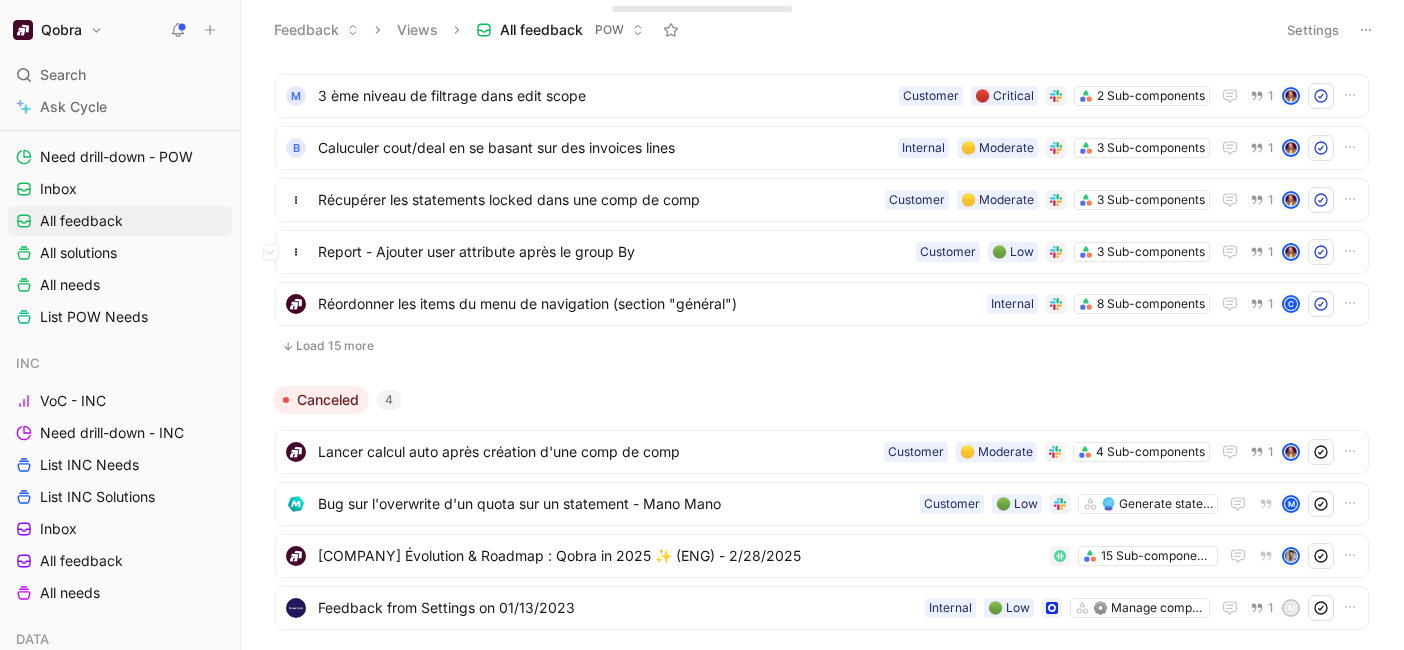scroll, scrollTop: 3125, scrollLeft: 0, axis: vertical 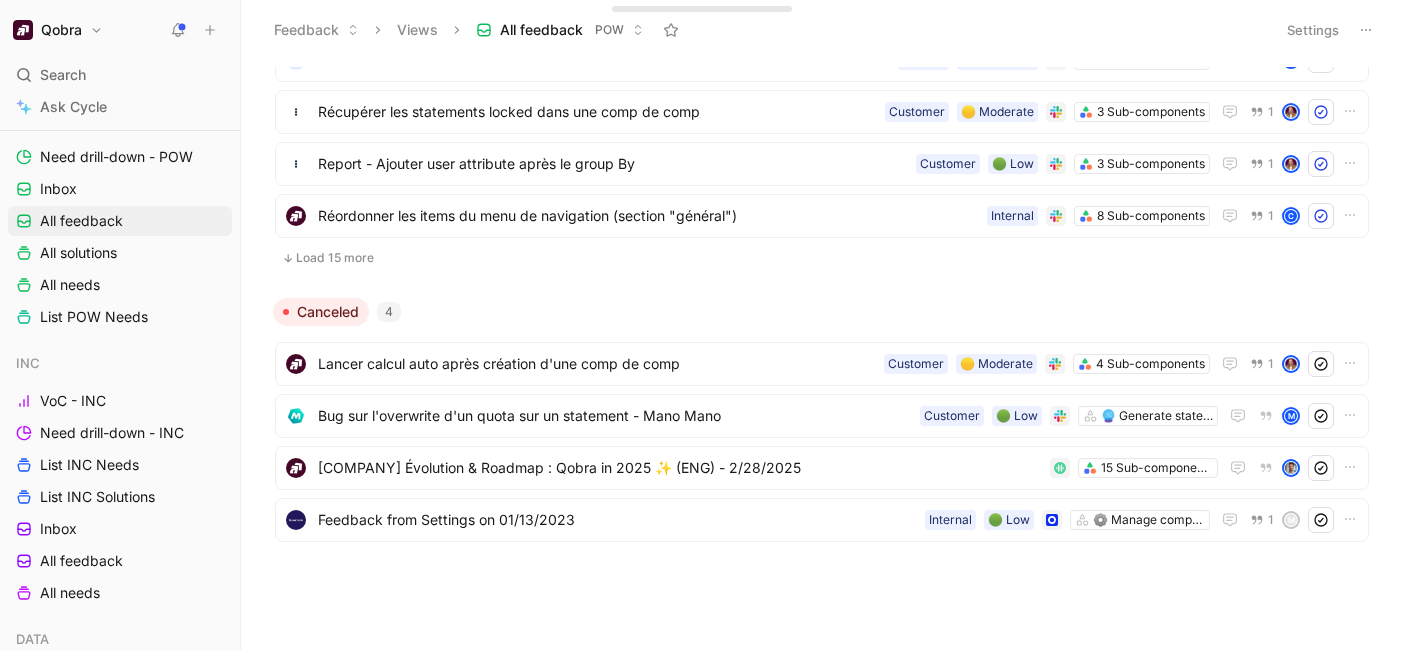 click on "Load 15 more" at bounding box center [822, 258] 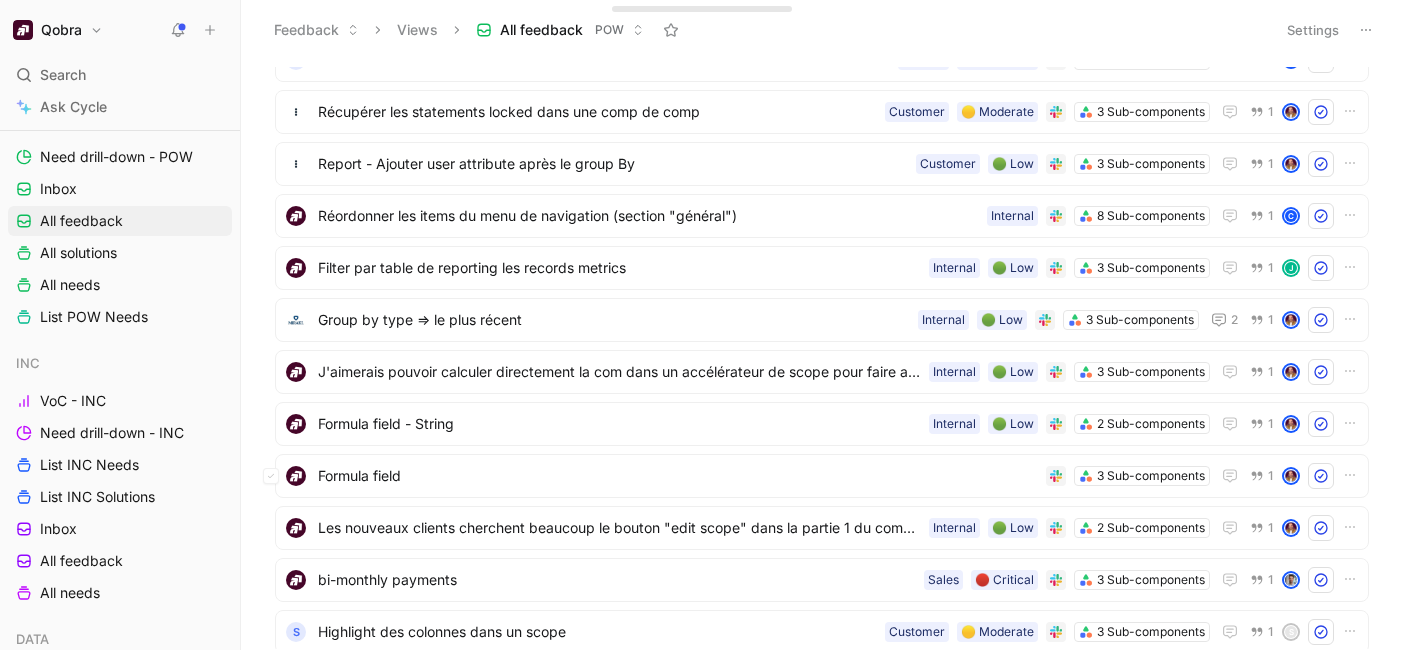 scroll, scrollTop: 3905, scrollLeft: 0, axis: vertical 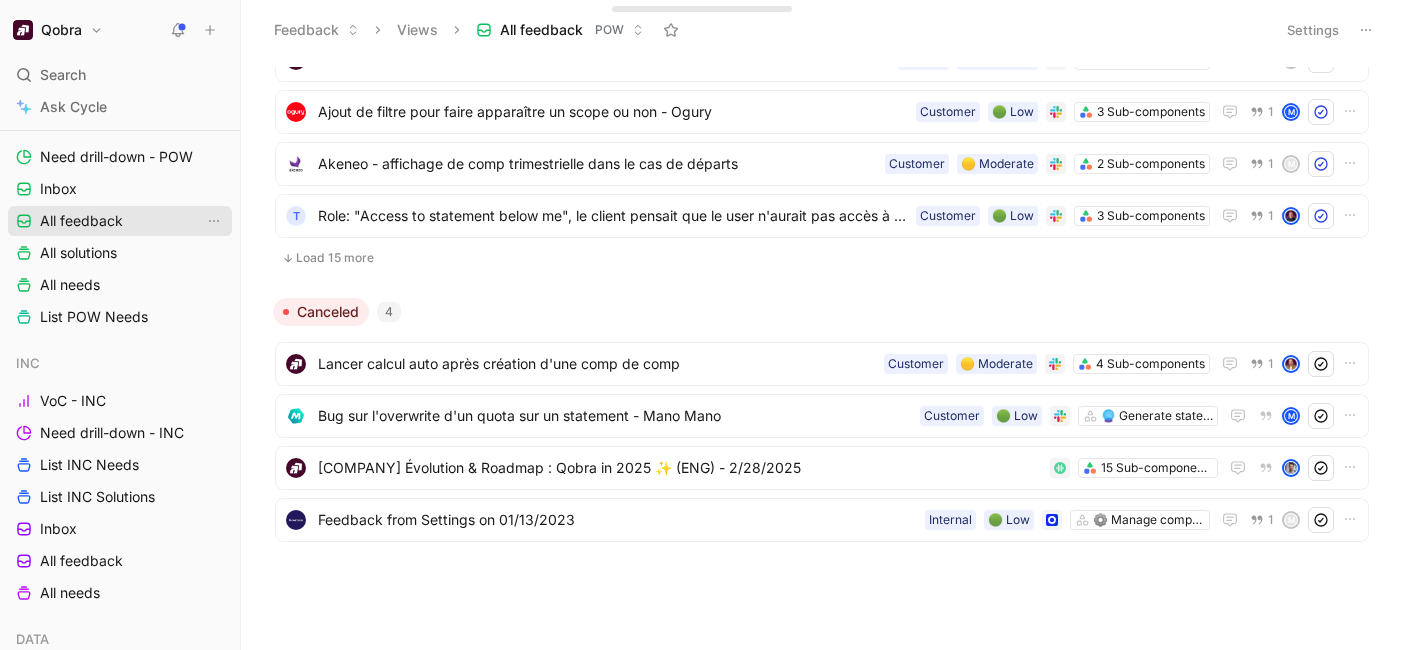 click on "All feedback" at bounding box center (120, 221) 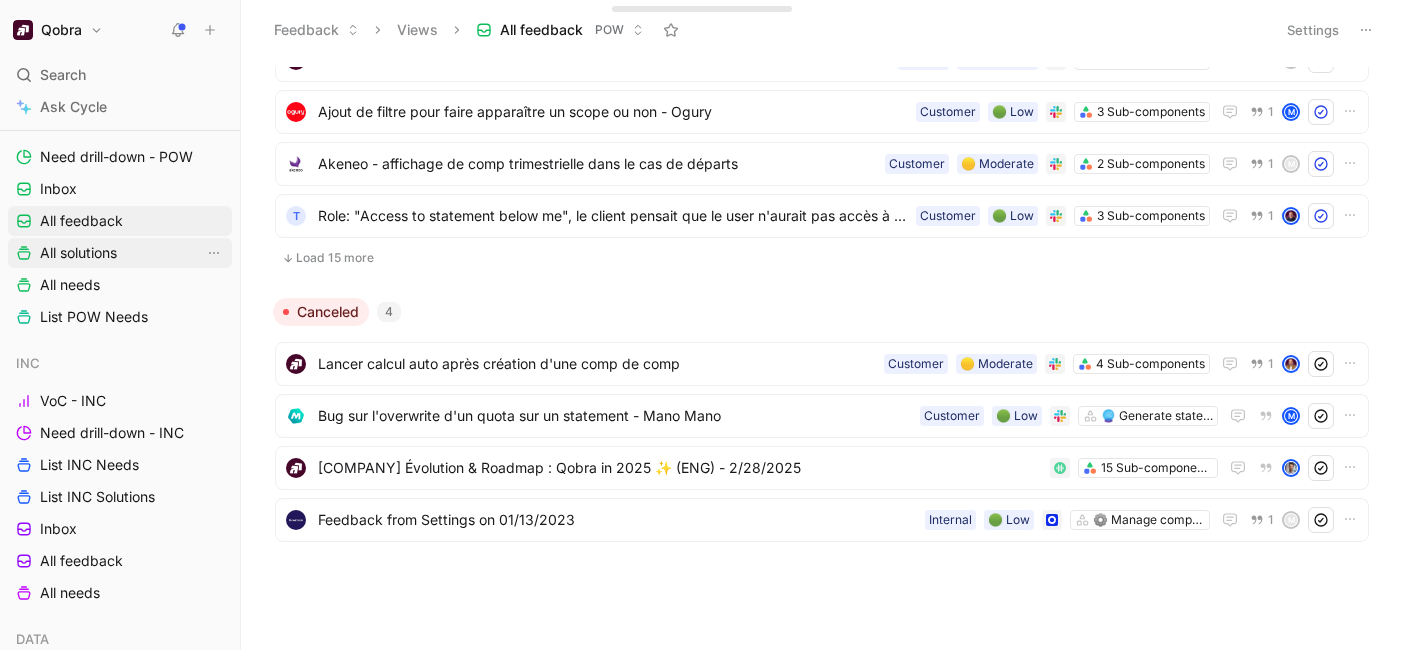 click on "All solutions" at bounding box center (78, 253) 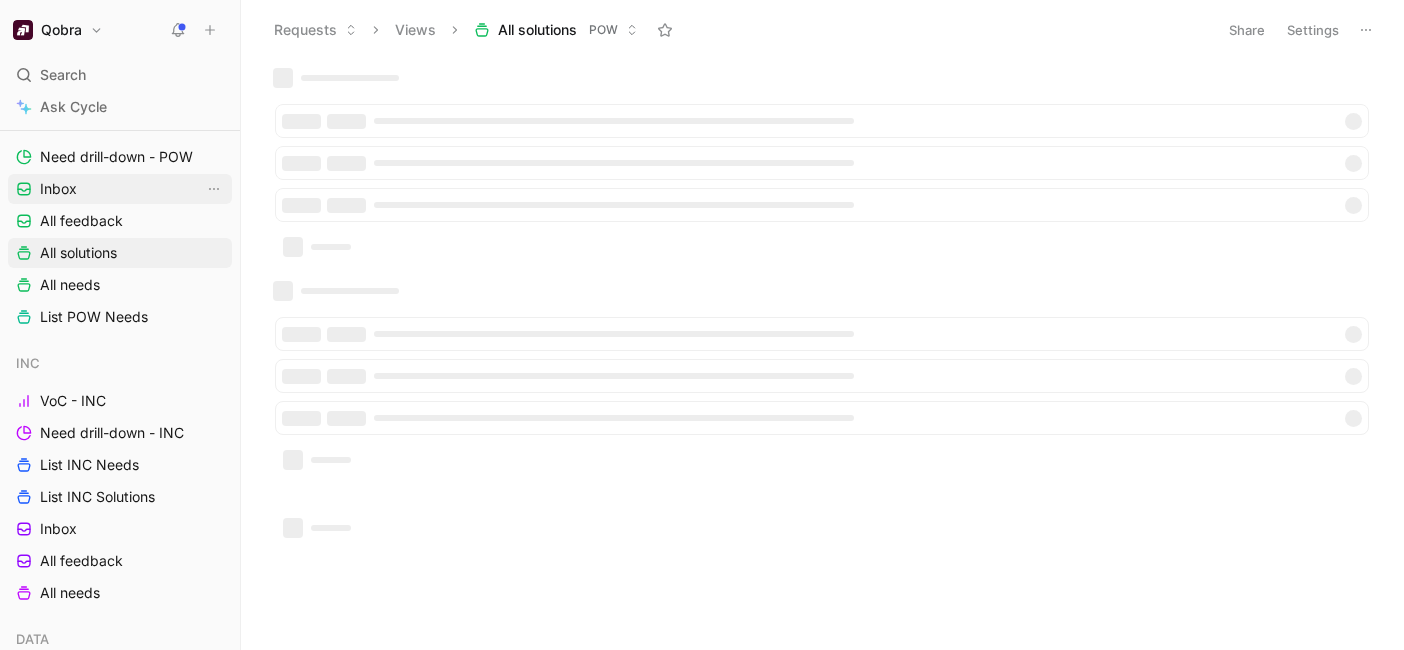 click on "Inbox" at bounding box center (58, 189) 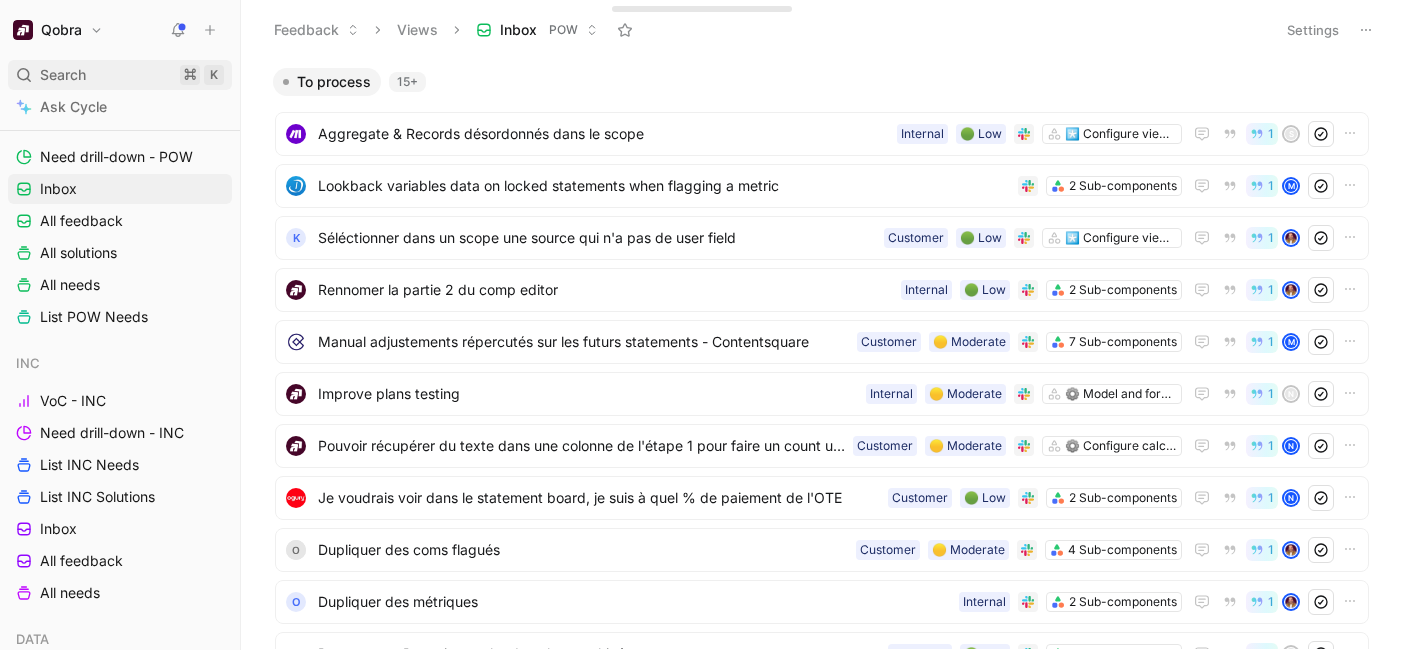 click on "Search ⌘ K" at bounding box center (120, 75) 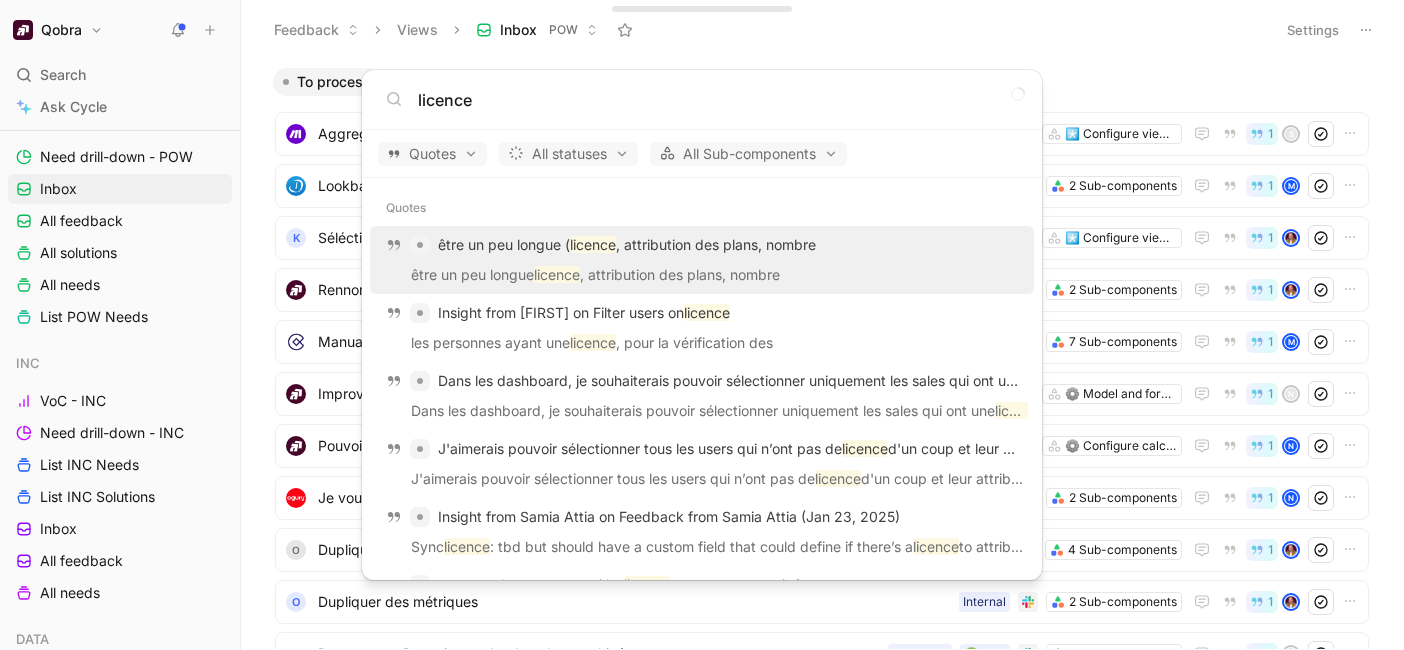 type on "licence" 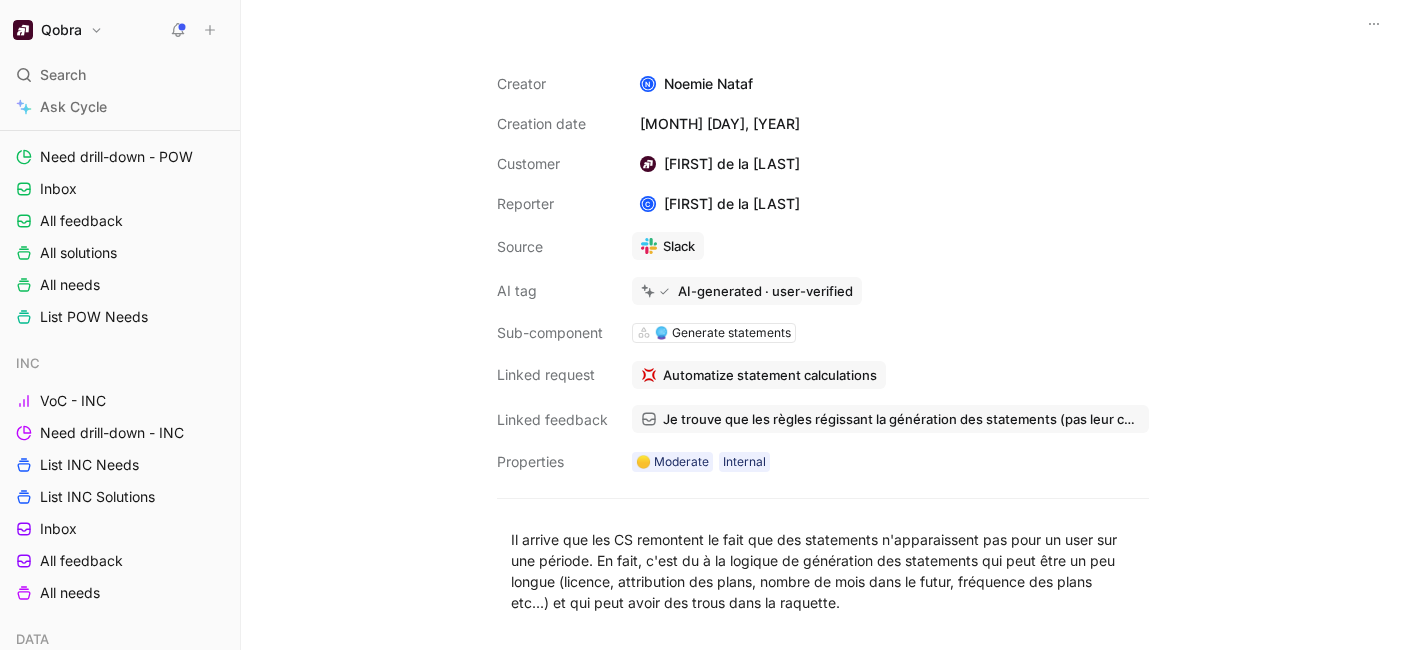 click on "Creator N [FIRST] [LAST] Creation date [MONTH] 5, [YEAR] Customer [FIRST] [LAST] Reporter C [FIRST] [LAST] Source Slack AI tag AI-generated · user-verified Sub-component 🔮 Generate statements Linked request Automatize statement calculations Linked feedback Je trouve que les règles régissant la génération des statements (pas leur contenu) sont compliquées Properties 🟡 Moderate Internal" at bounding box center [823, 273] 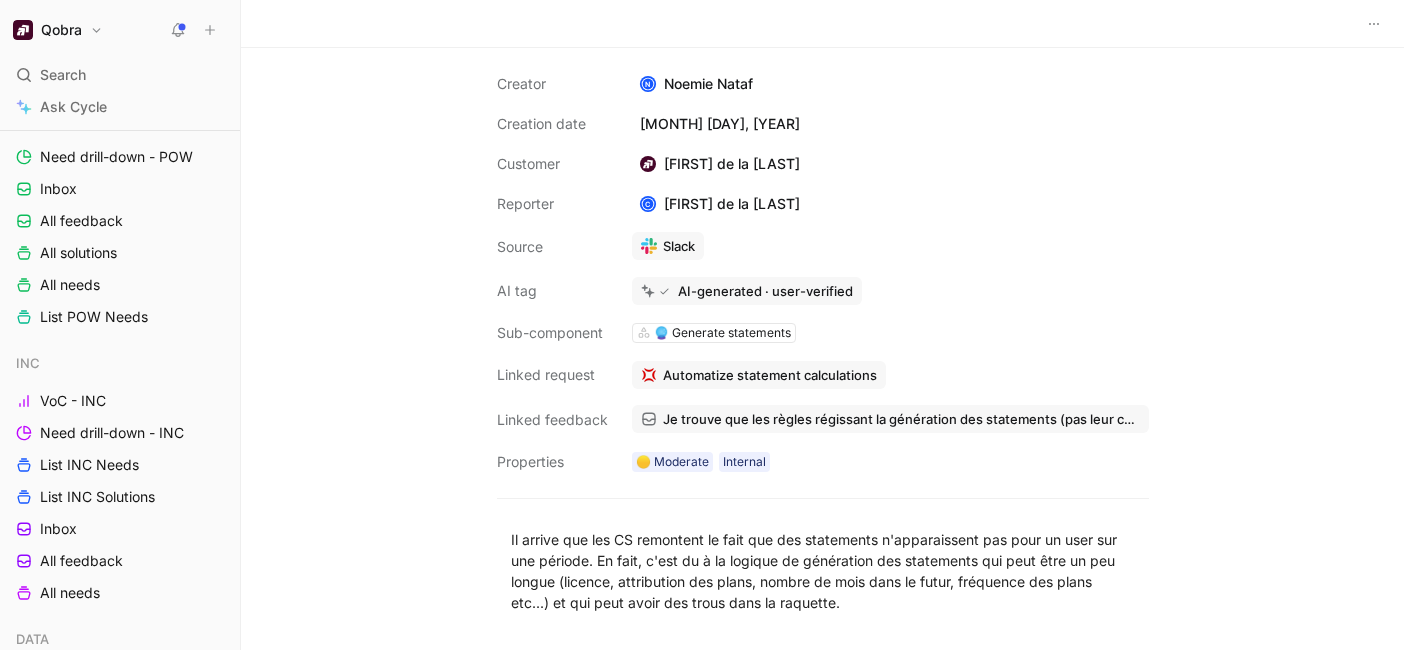 scroll, scrollTop: 121, scrollLeft: 0, axis: vertical 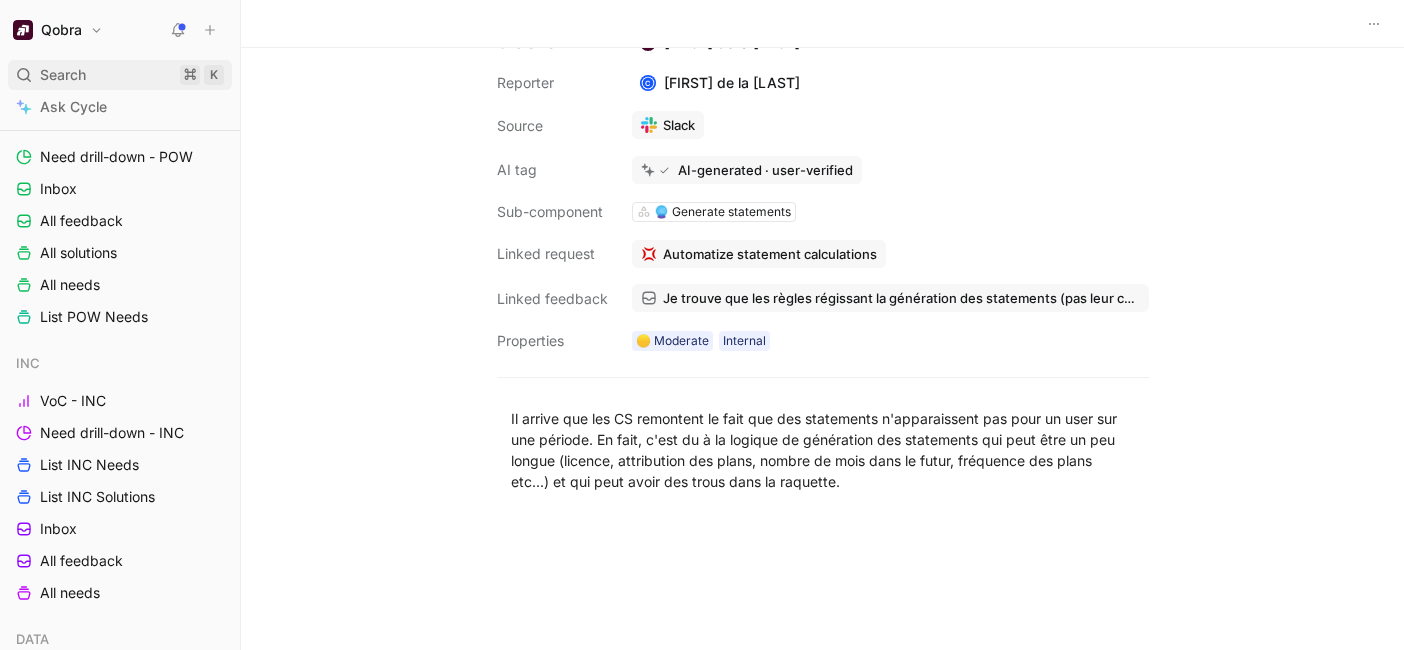 click on "Search" at bounding box center [63, 75] 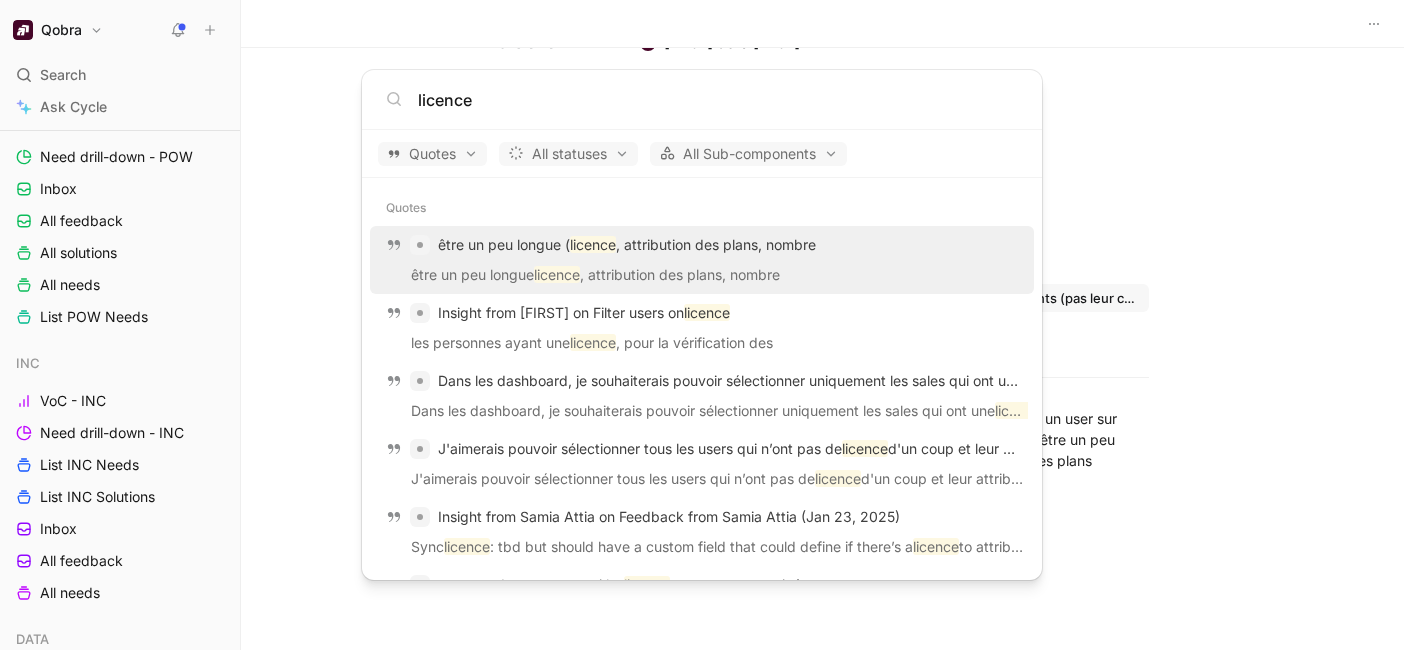 type on "licence" 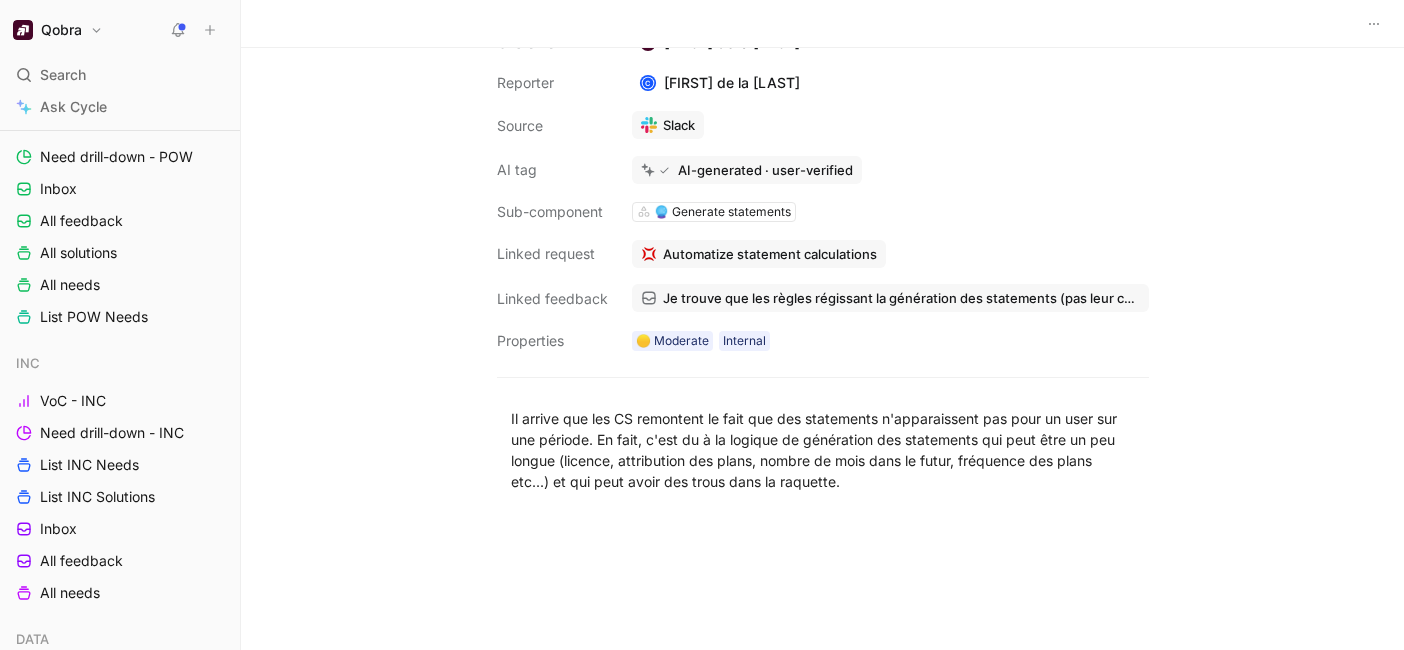 click on "Search" at bounding box center [63, 75] 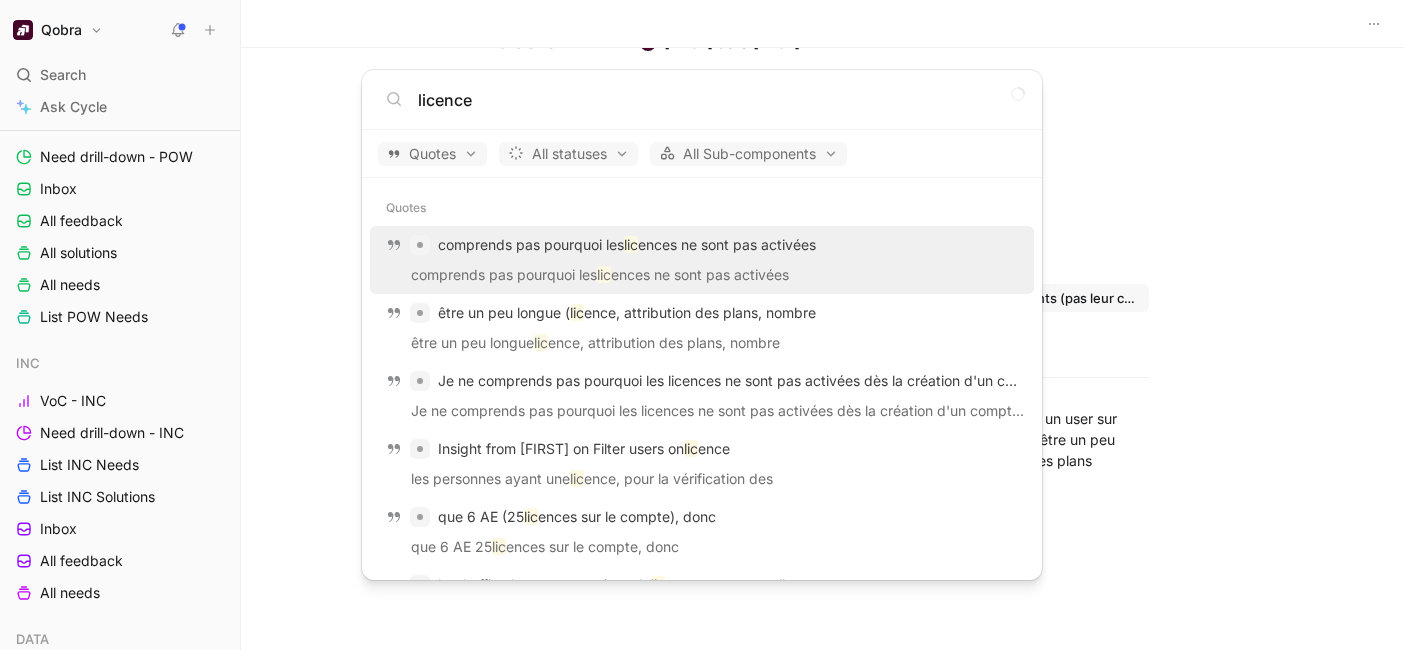 type on "licence" 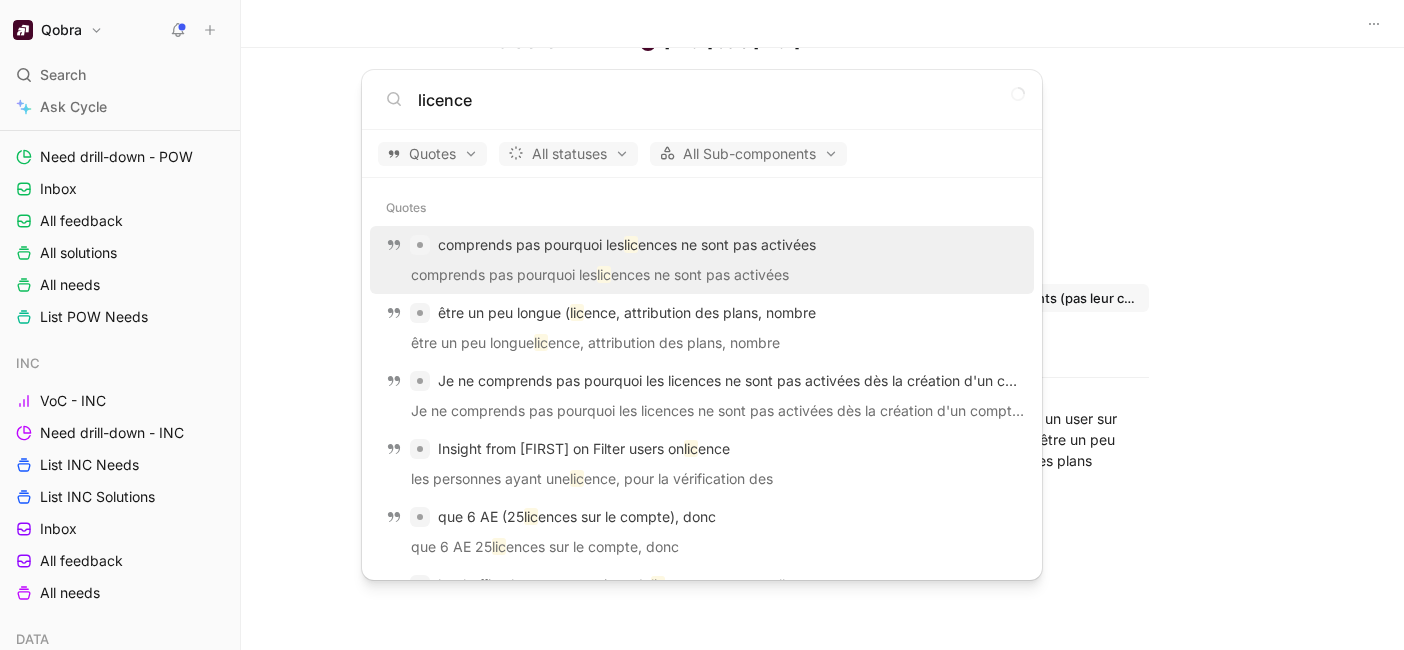 click on "comprends pas pourquoi les  lic ences ne sont pas activées" at bounding box center [702, 245] 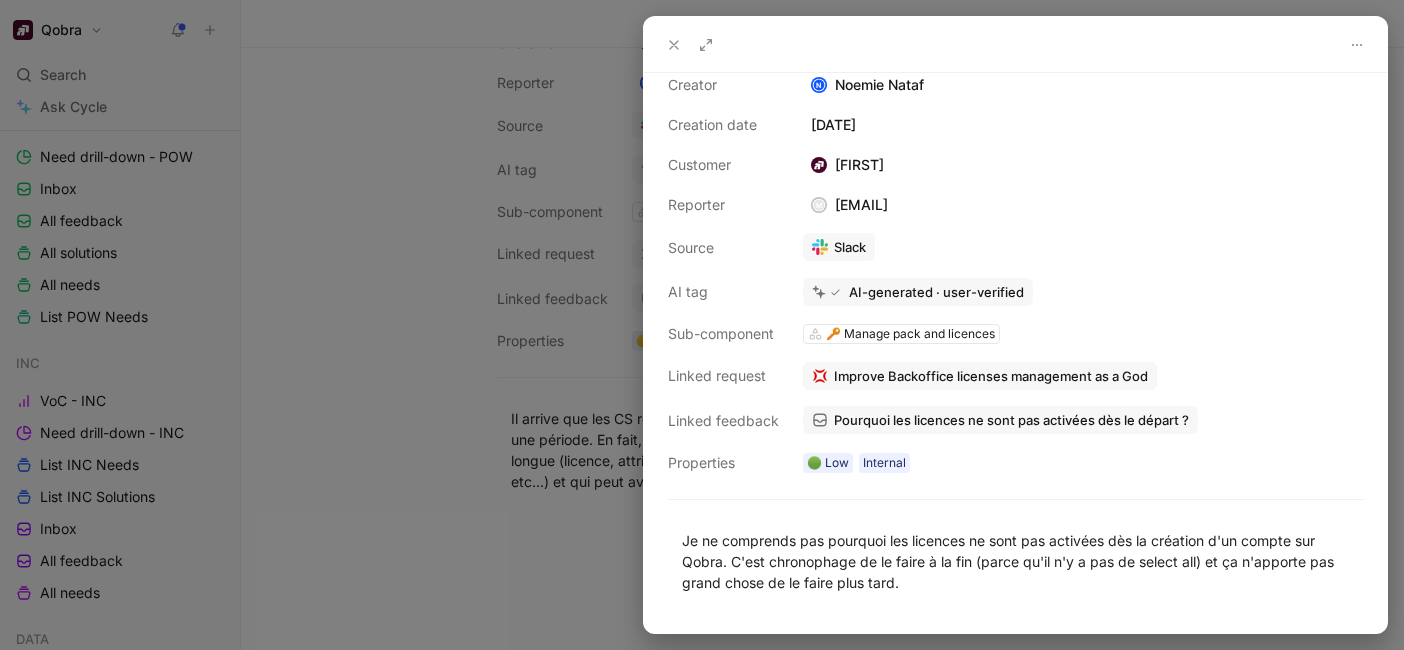 scroll, scrollTop: 16, scrollLeft: 0, axis: vertical 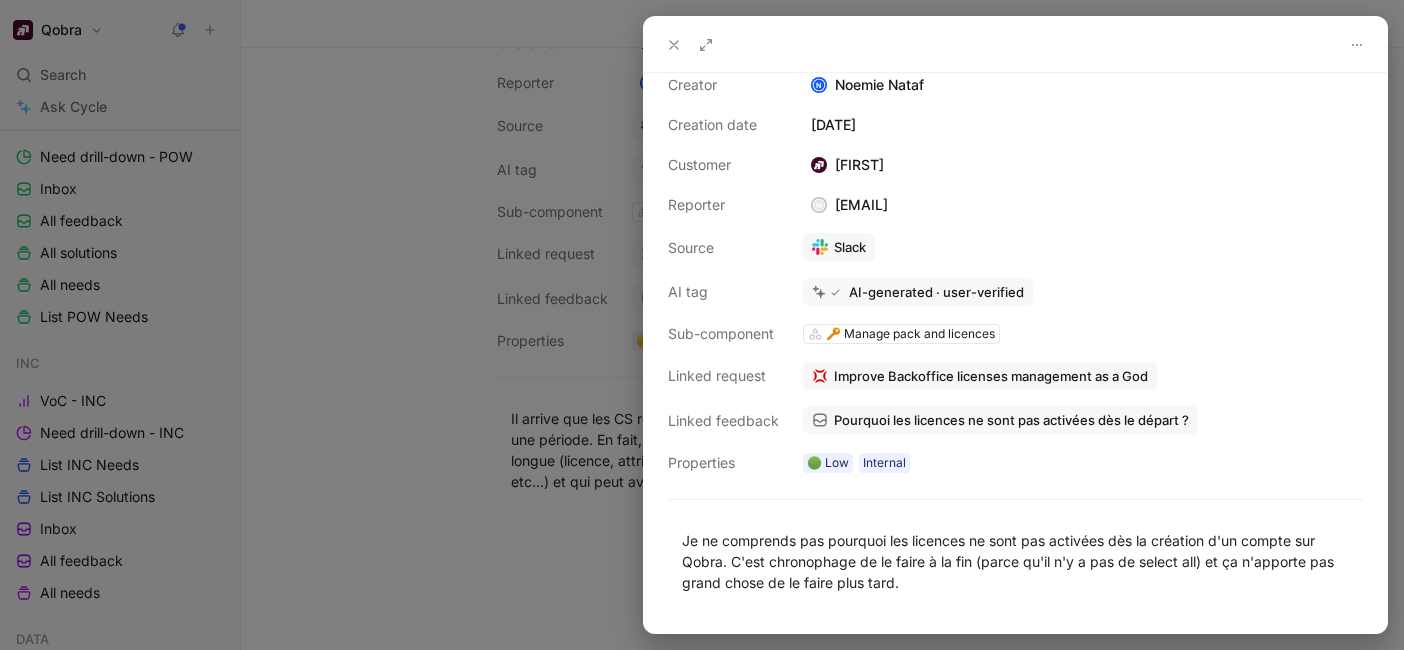 click on "Improve Backoffice licenses management as a God" at bounding box center (991, 376) 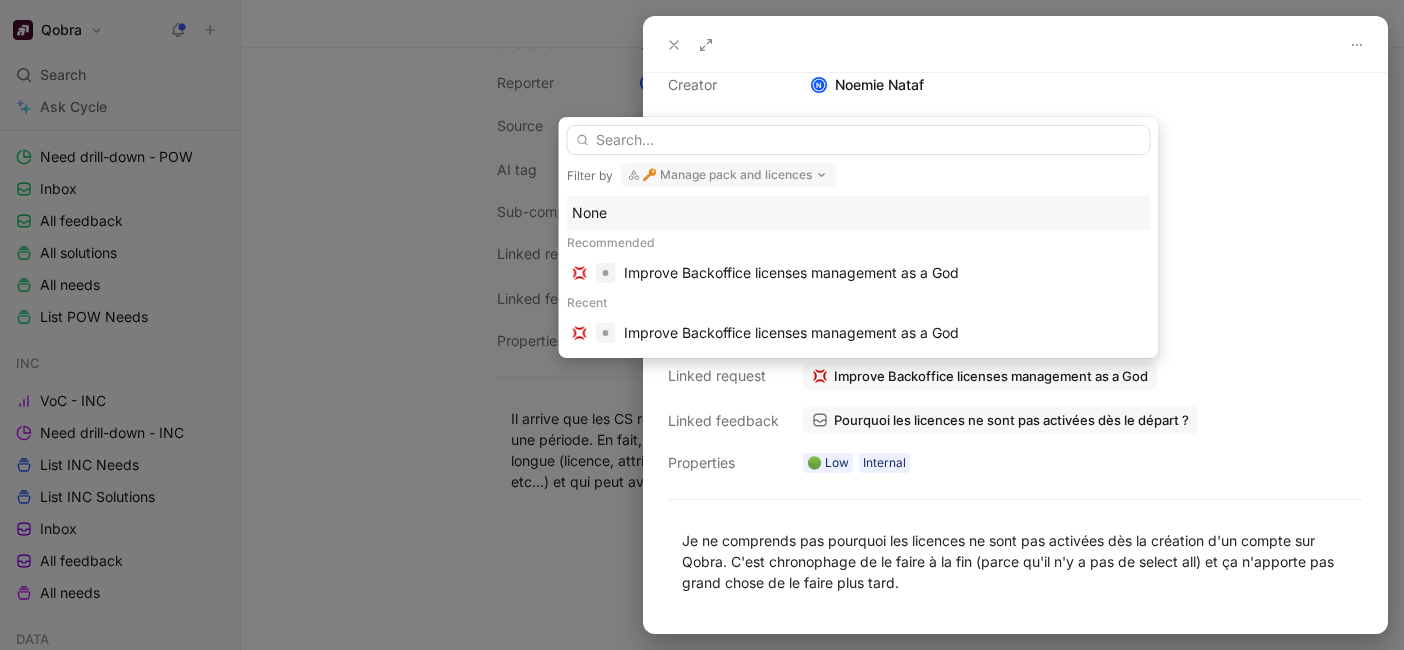 click on "None" at bounding box center (859, 213) 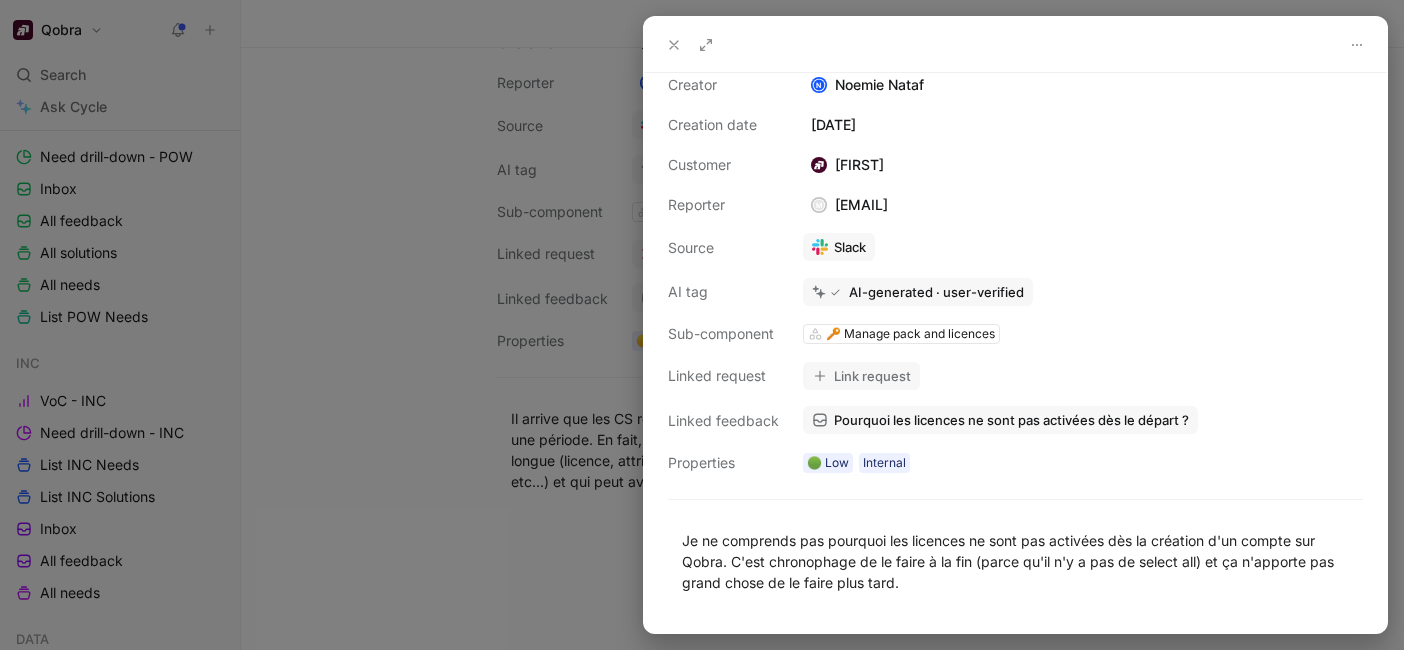 click on "Link request" at bounding box center [861, 376] 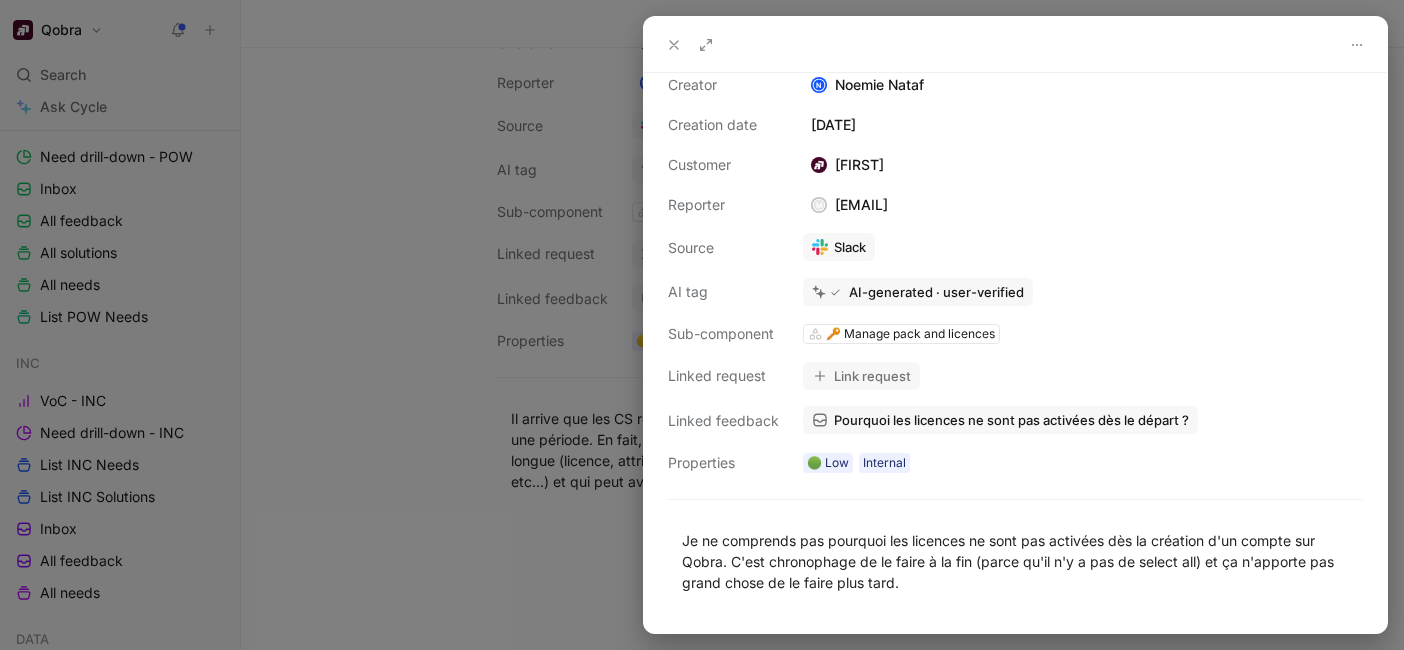 click on "Link request" at bounding box center (861, 376) 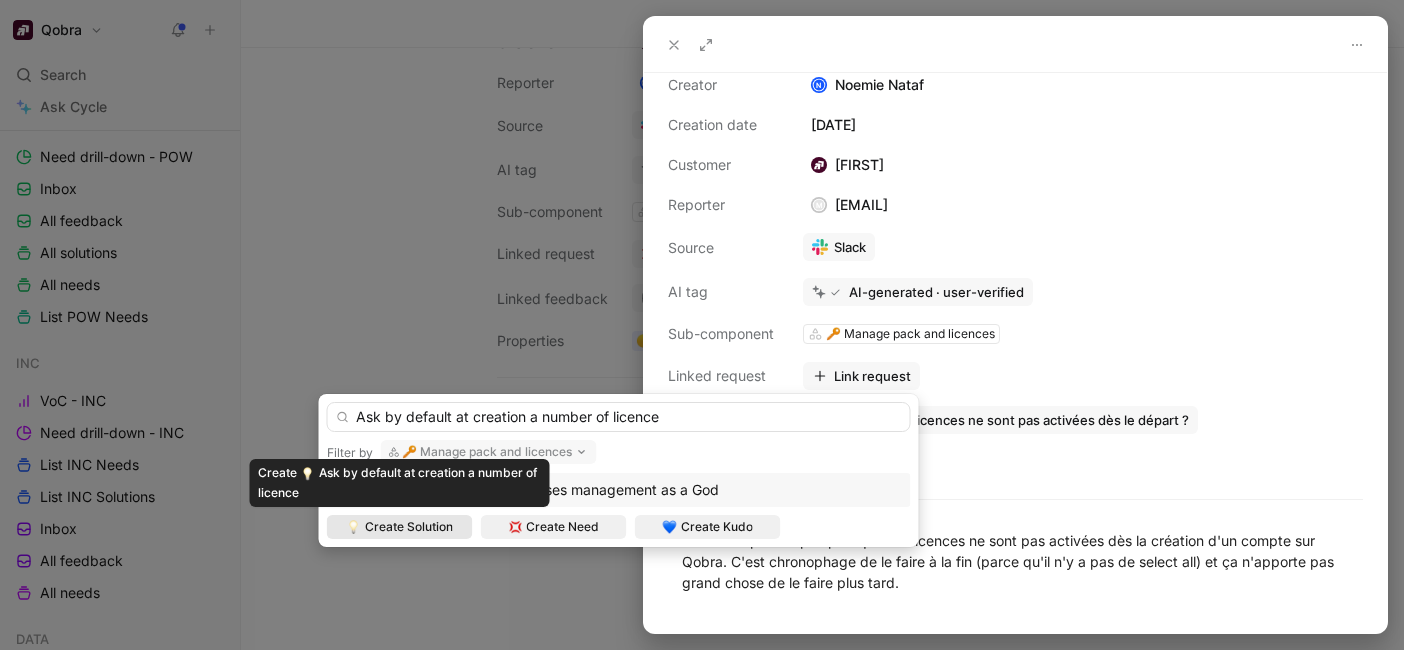 type on "Ask by default at creation a number of licence" 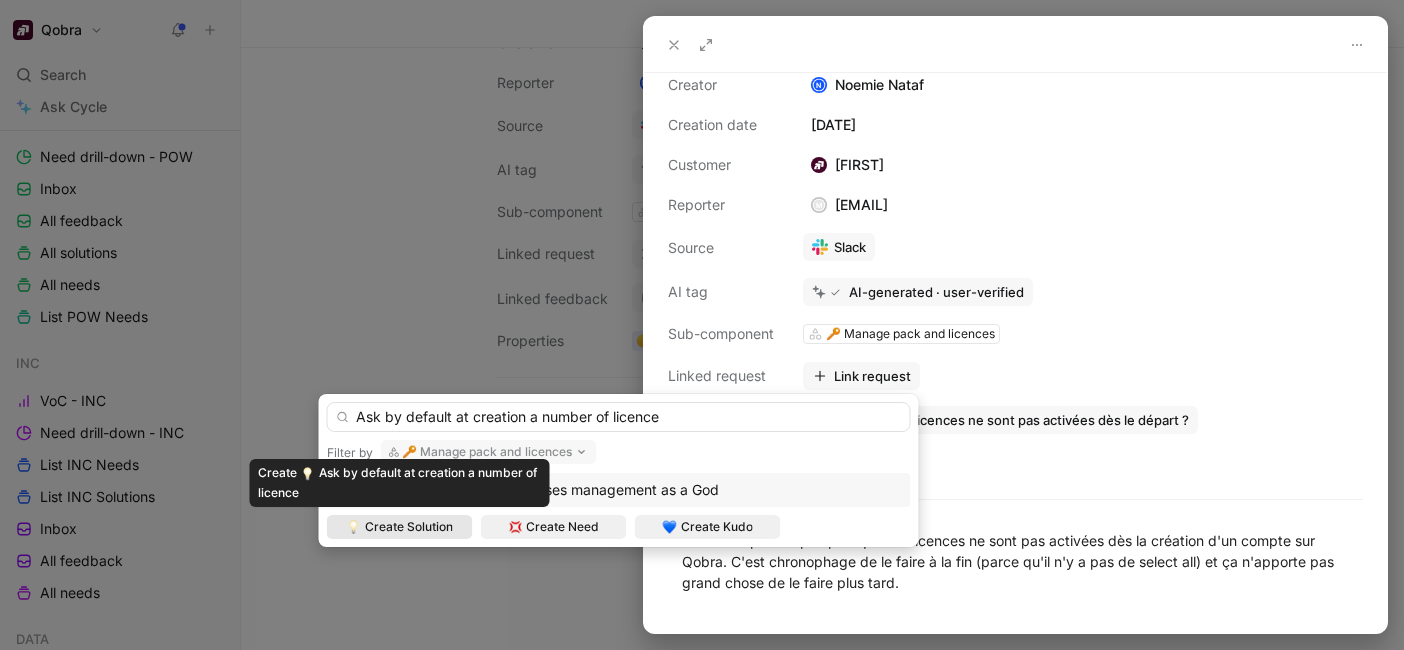 click on "Create Solution" at bounding box center [409, 527] 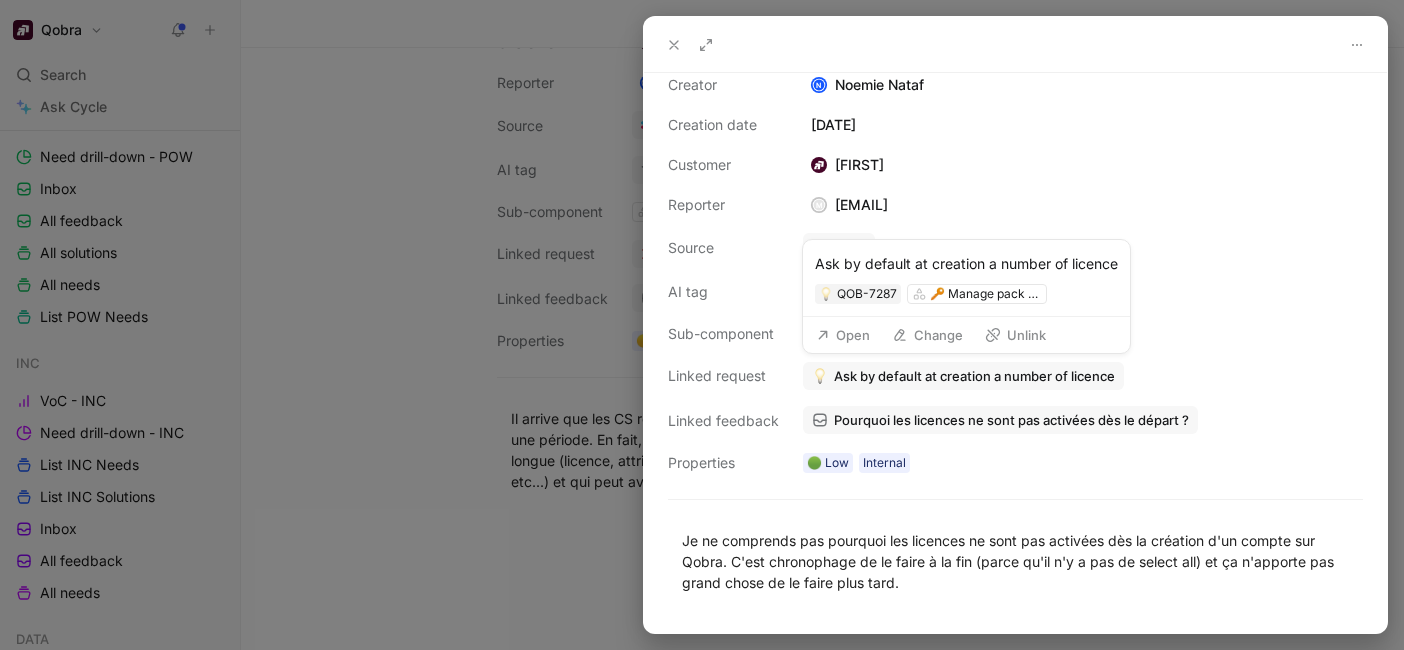 click on "Open" at bounding box center [843, 335] 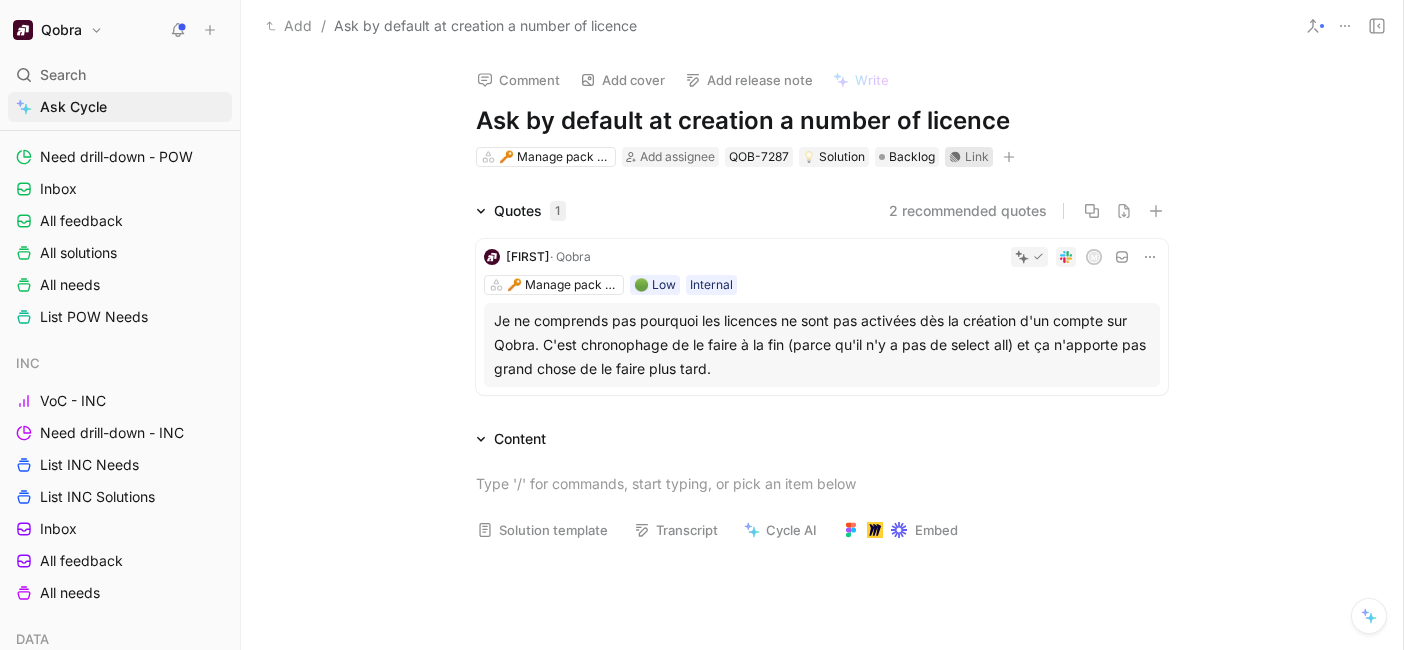 click on "Link" at bounding box center [969, 157] 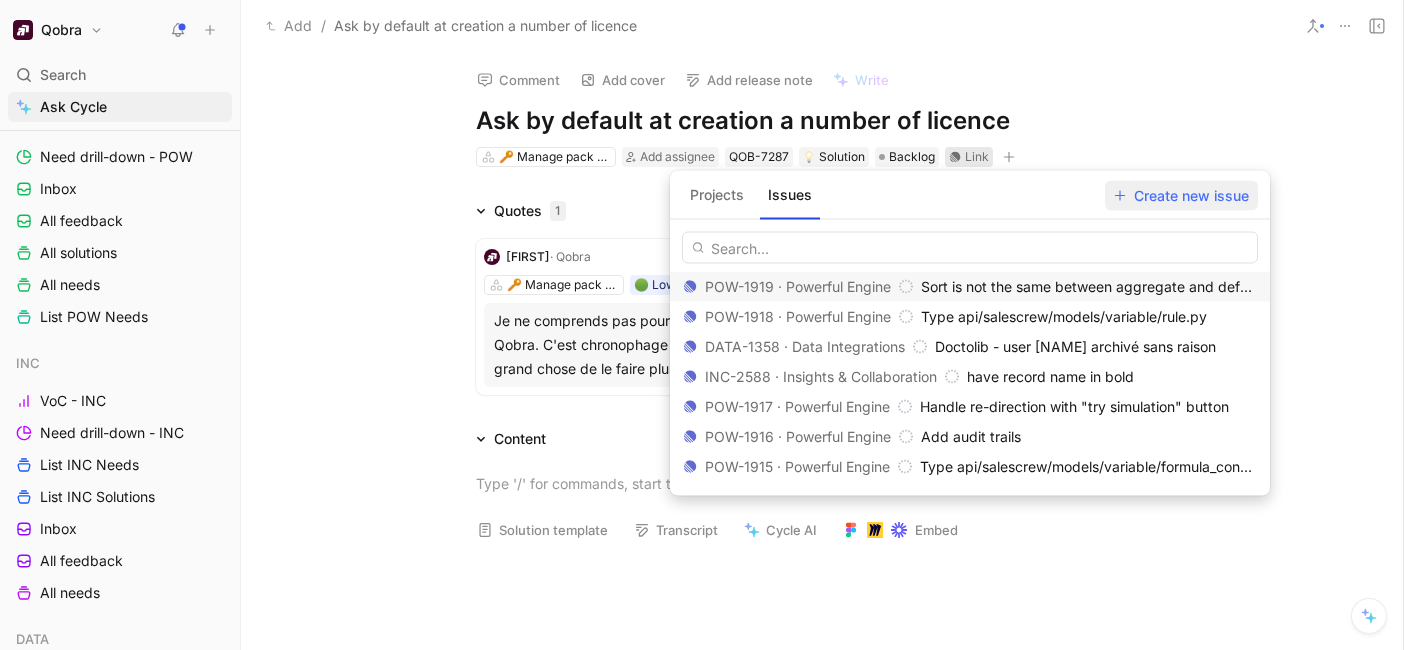 click on "Create new issue" at bounding box center [1181, 195] 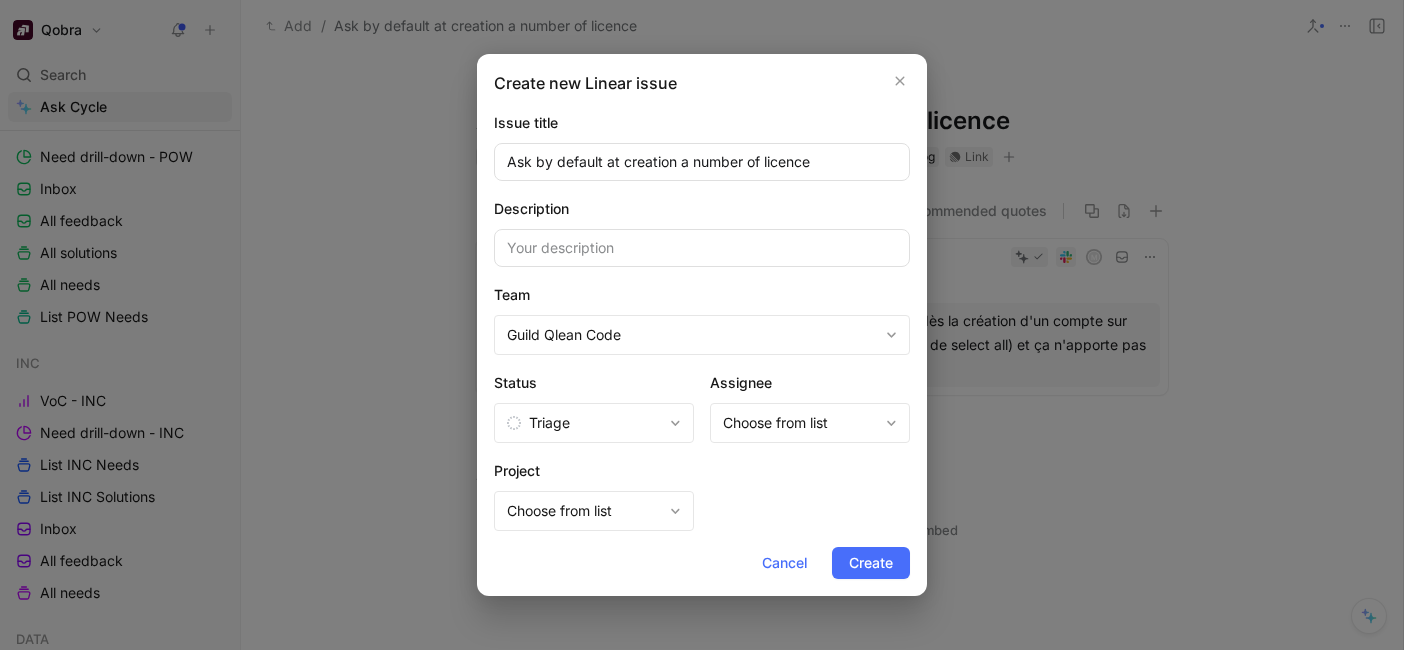 click on "Guild Qlean Code" at bounding box center (692, 335) 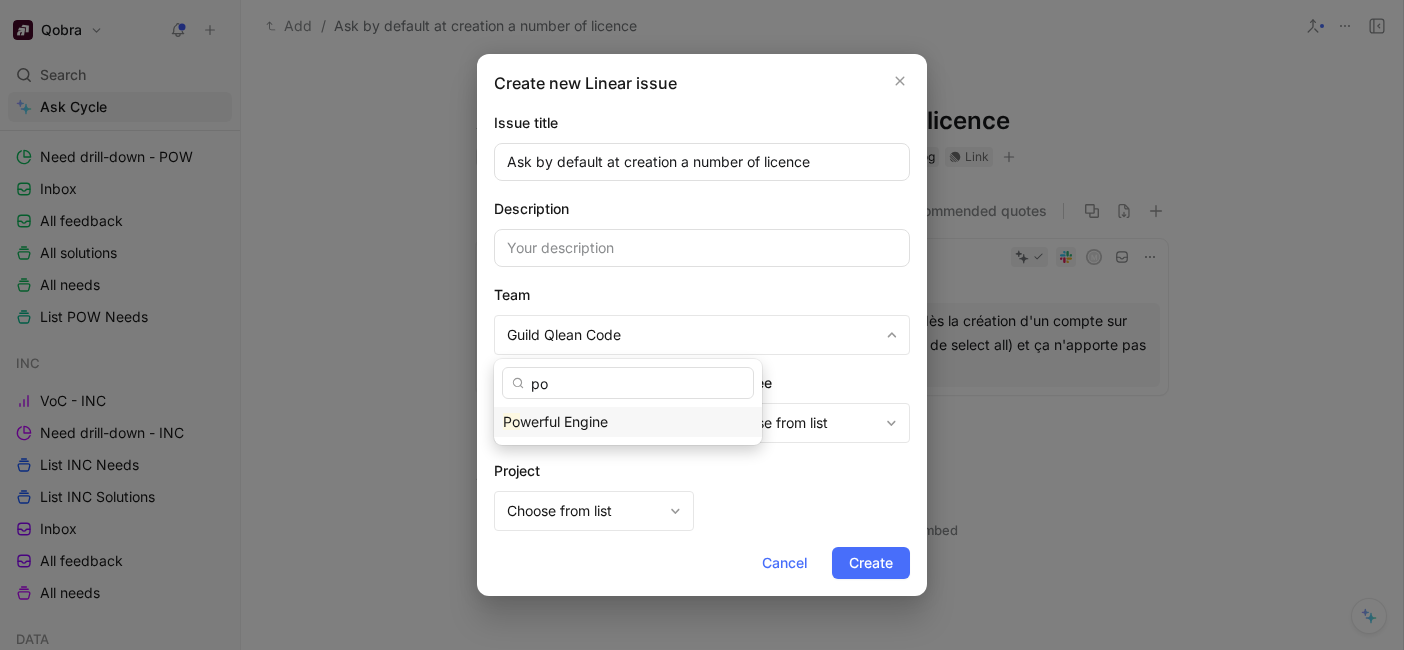 type on "po" 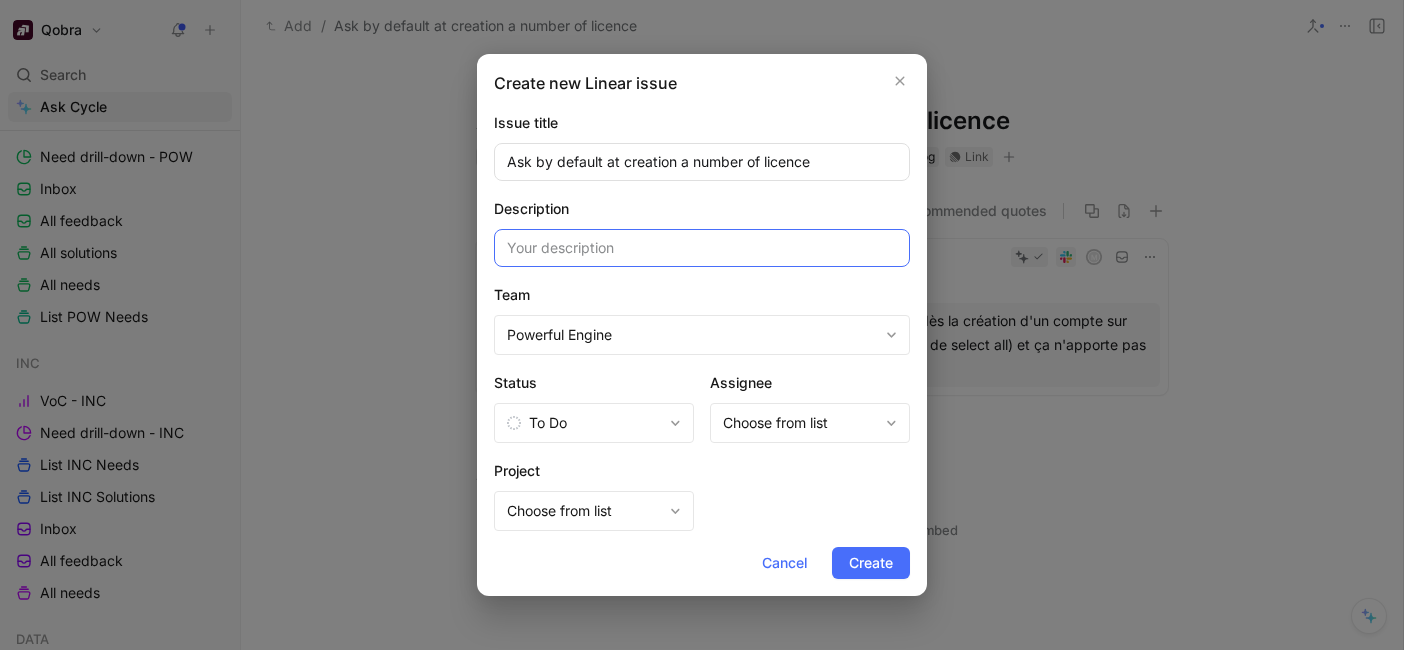 click at bounding box center [702, 248] 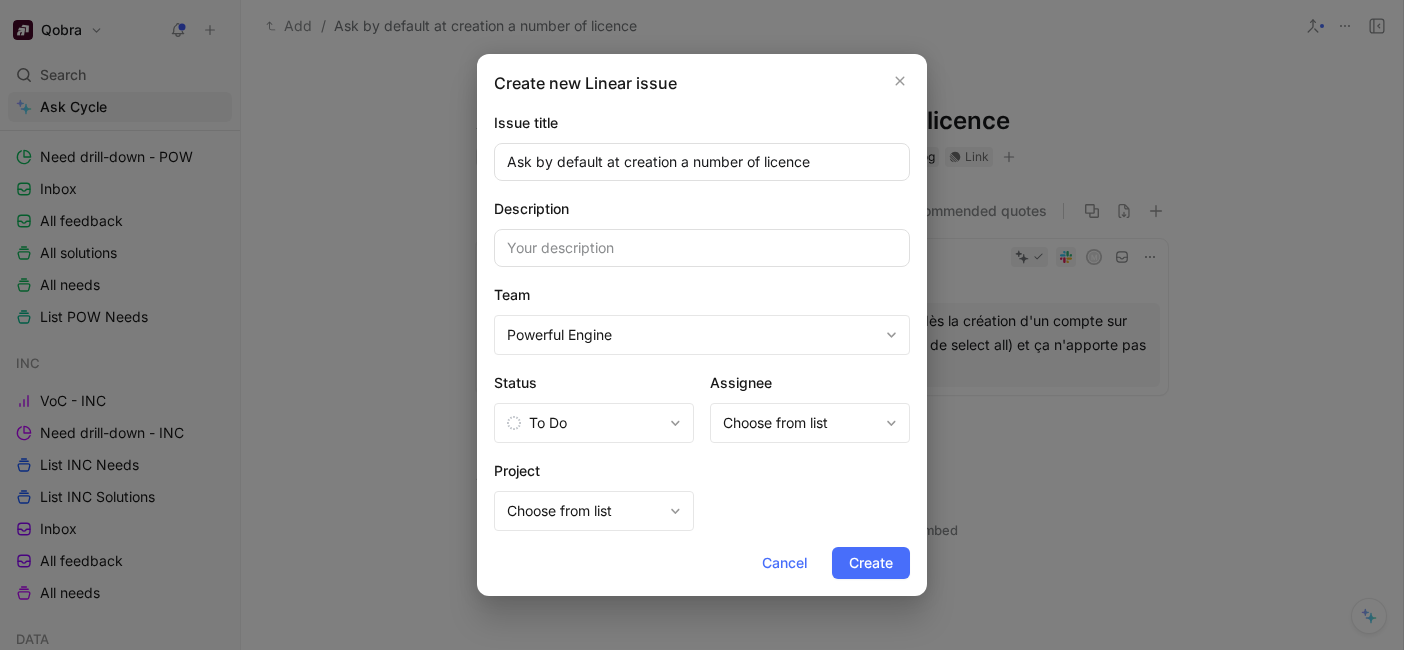 click on "Choose from list" at bounding box center [810, 423] 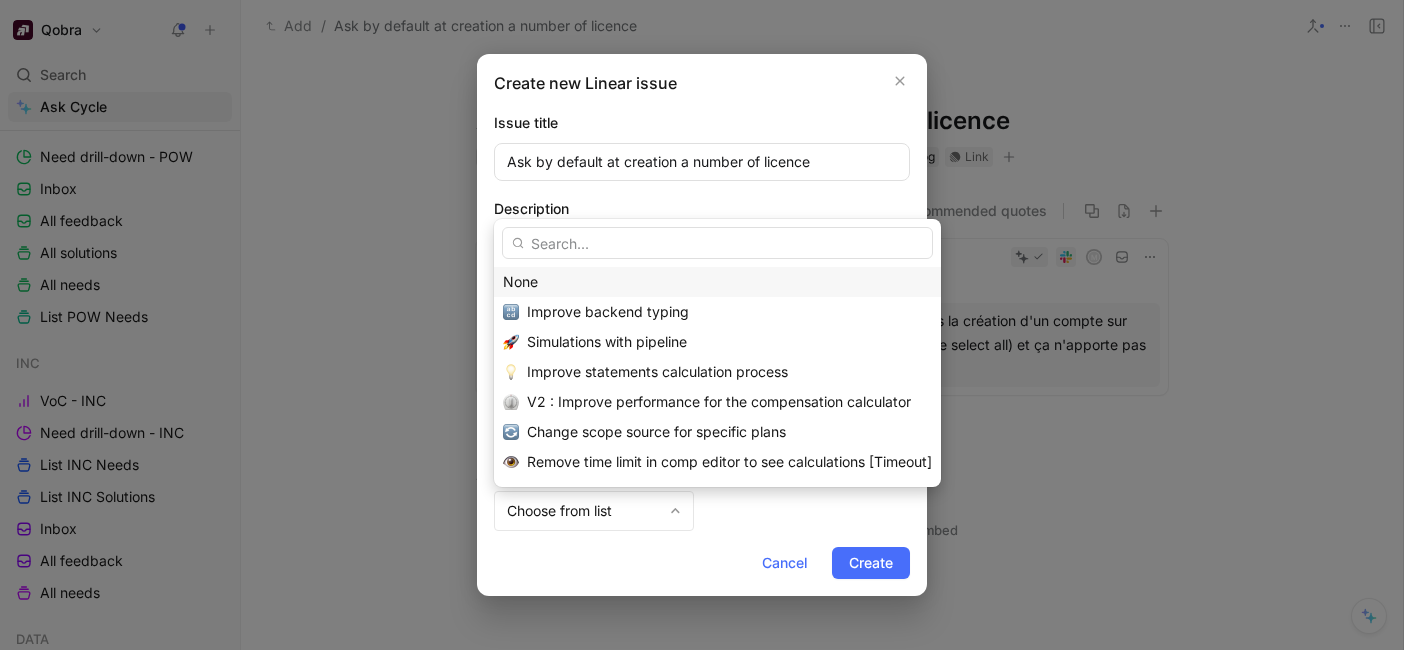 click on "None" at bounding box center (717, 282) 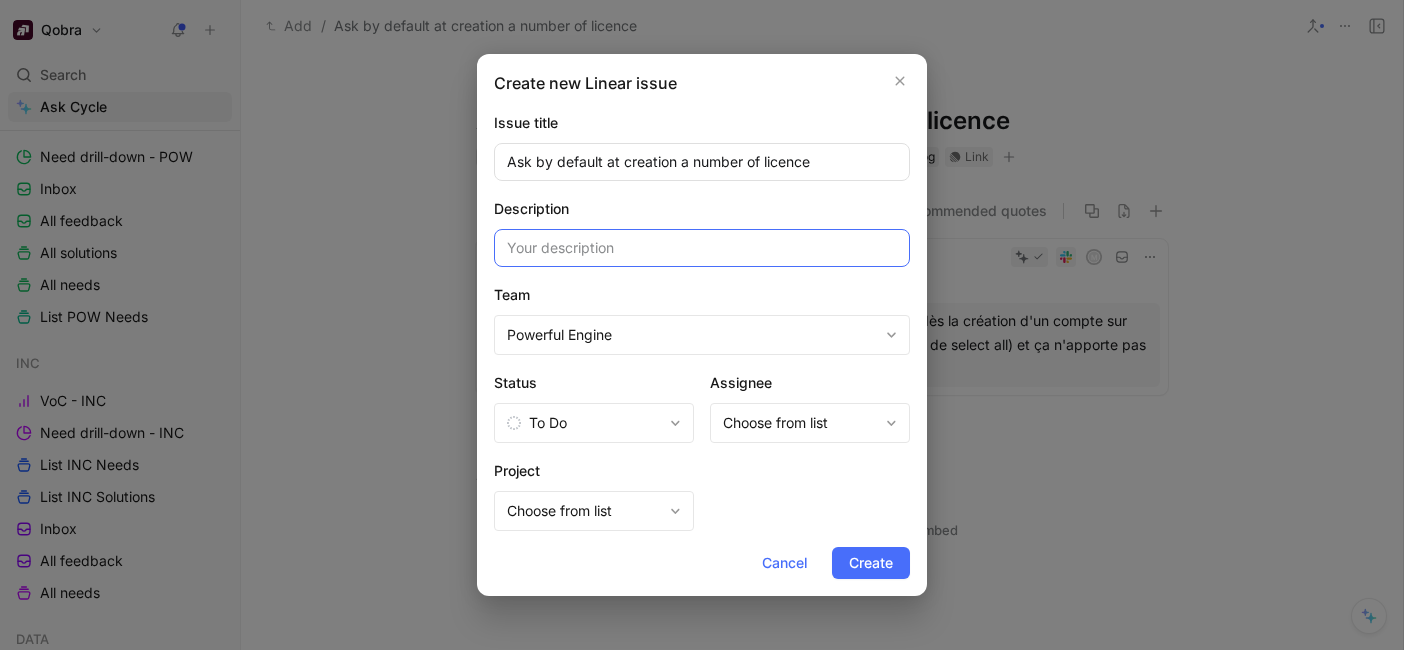 click at bounding box center [702, 248] 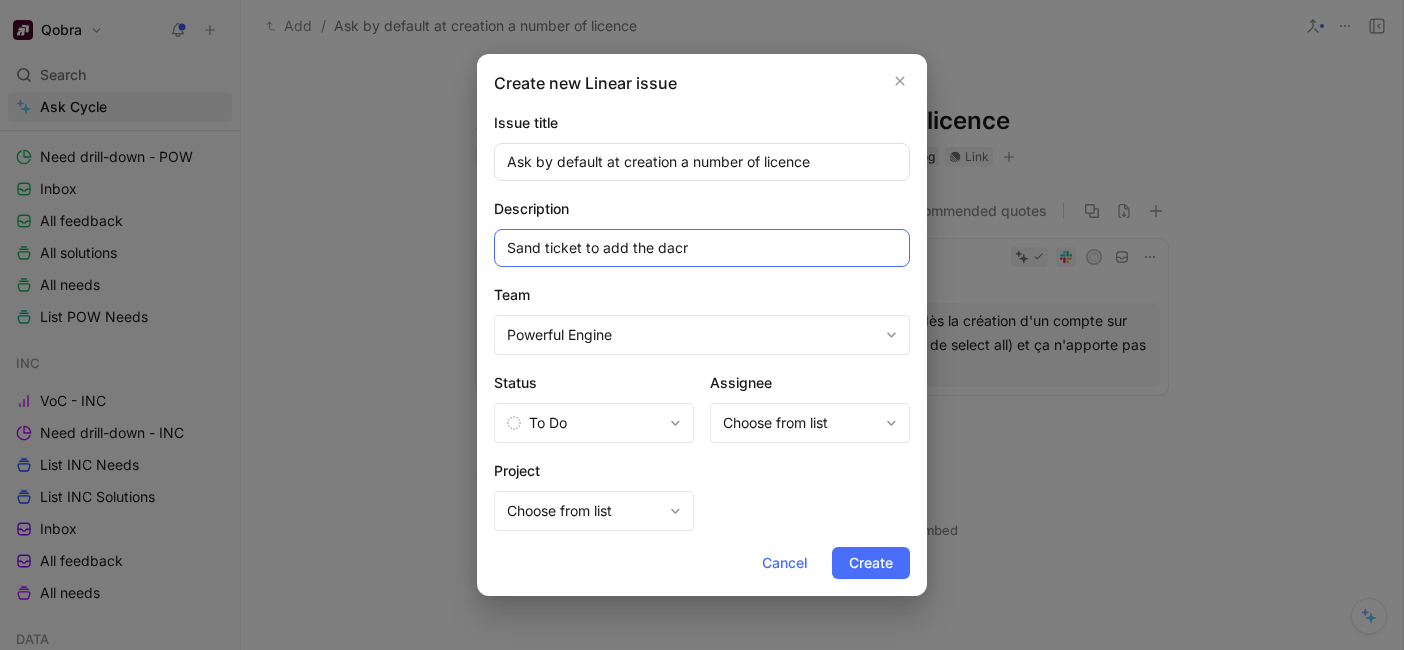 type on "A" 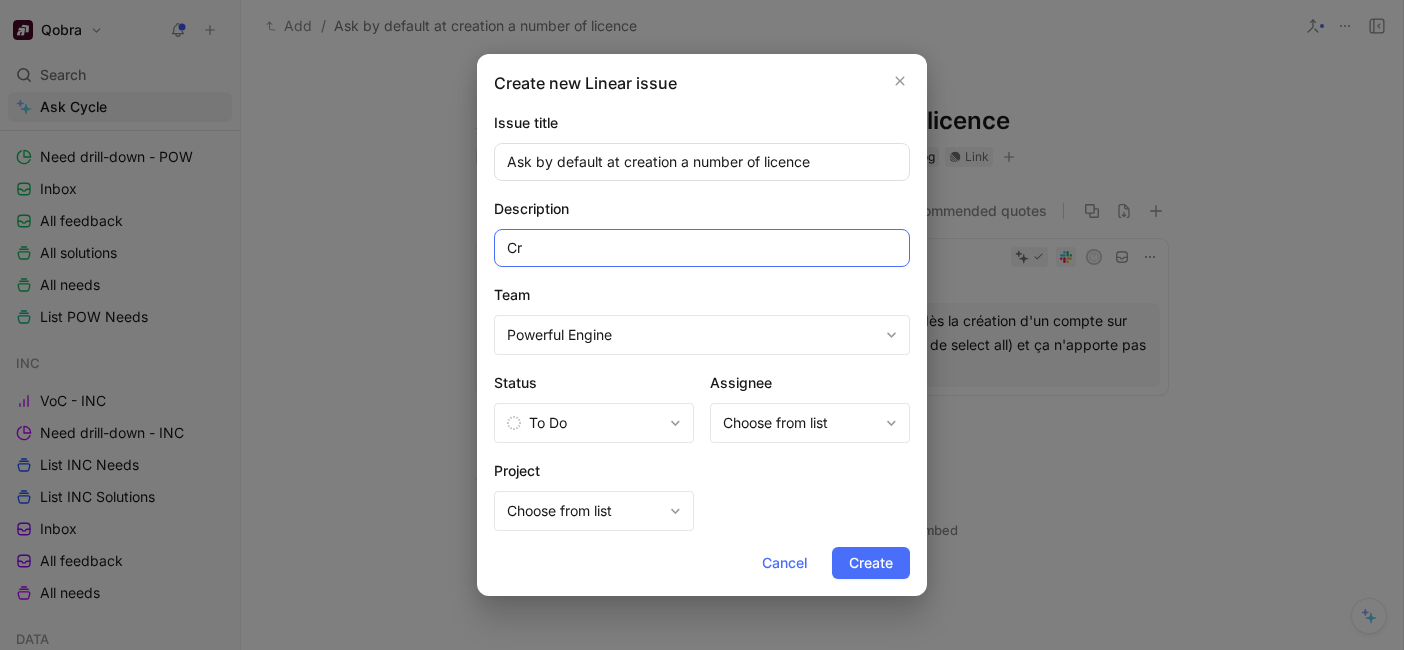 type on "C" 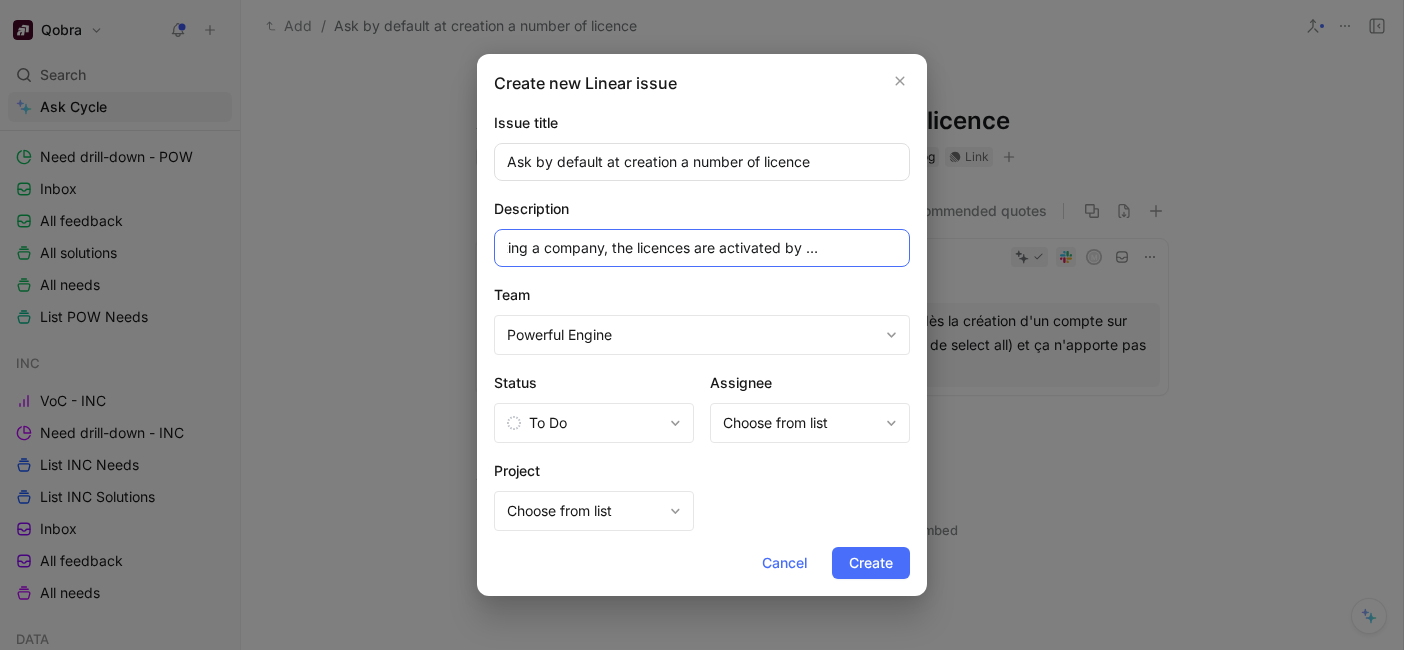 scroll, scrollTop: 0, scrollLeft: 74, axis: horizontal 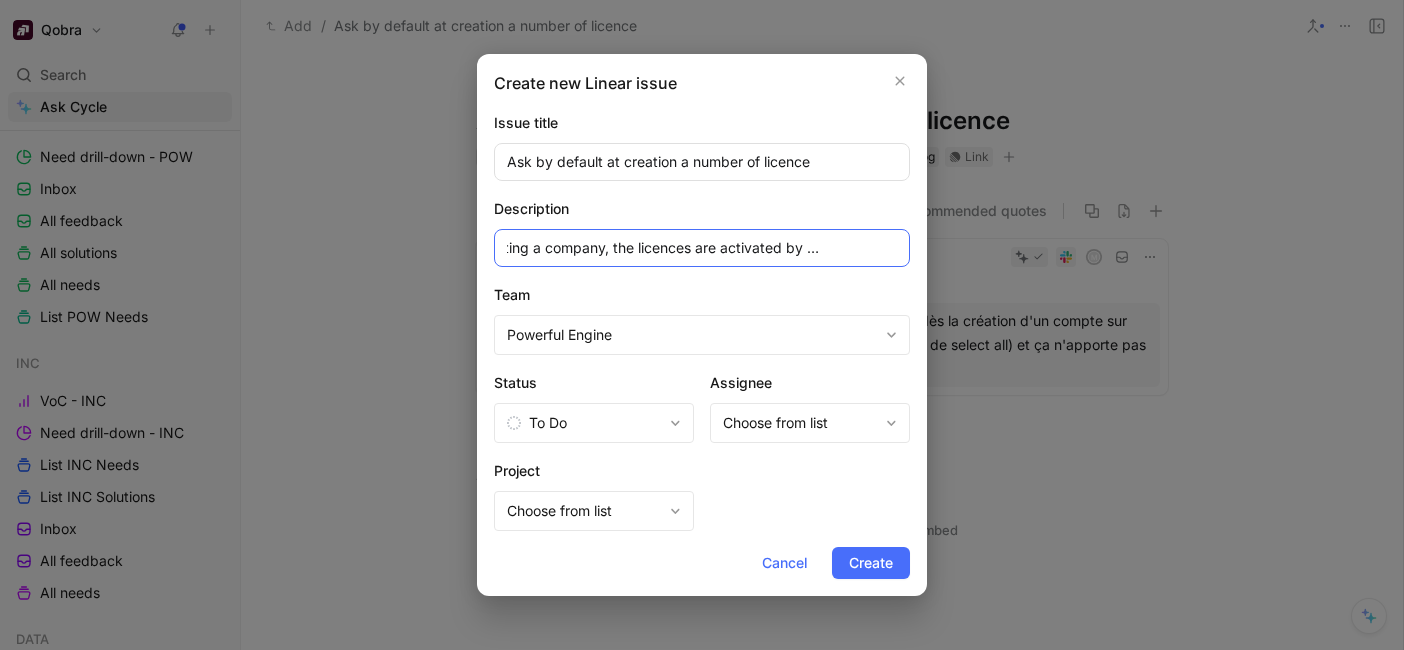 drag, startPoint x: 614, startPoint y: 249, endPoint x: 1055, endPoint y: 261, distance: 441.16324 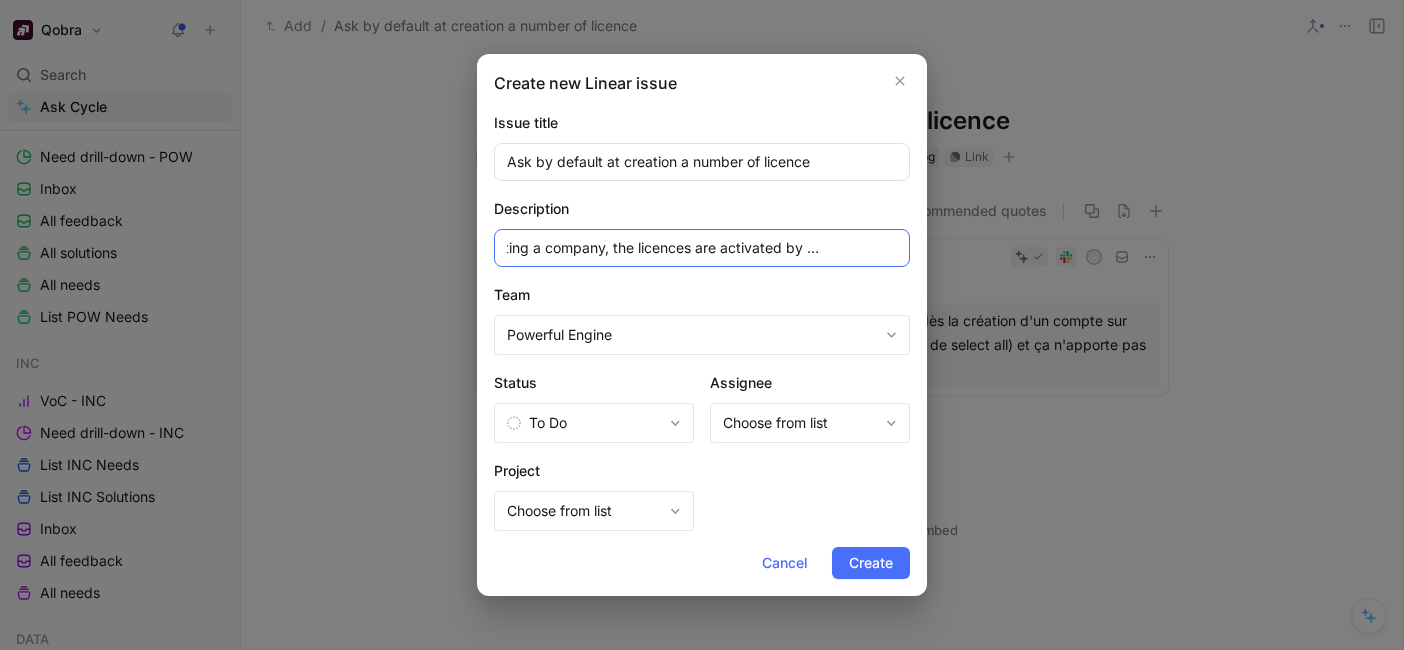 click on "Create new Linear issue Issue title Ask by default at creation a number of licence Description When creating a company, the licences are activated by default, and y Team Powerful Engine Status To Do Assignee Choose from list Project Choose from list Cancel Create" at bounding box center (702, 325) 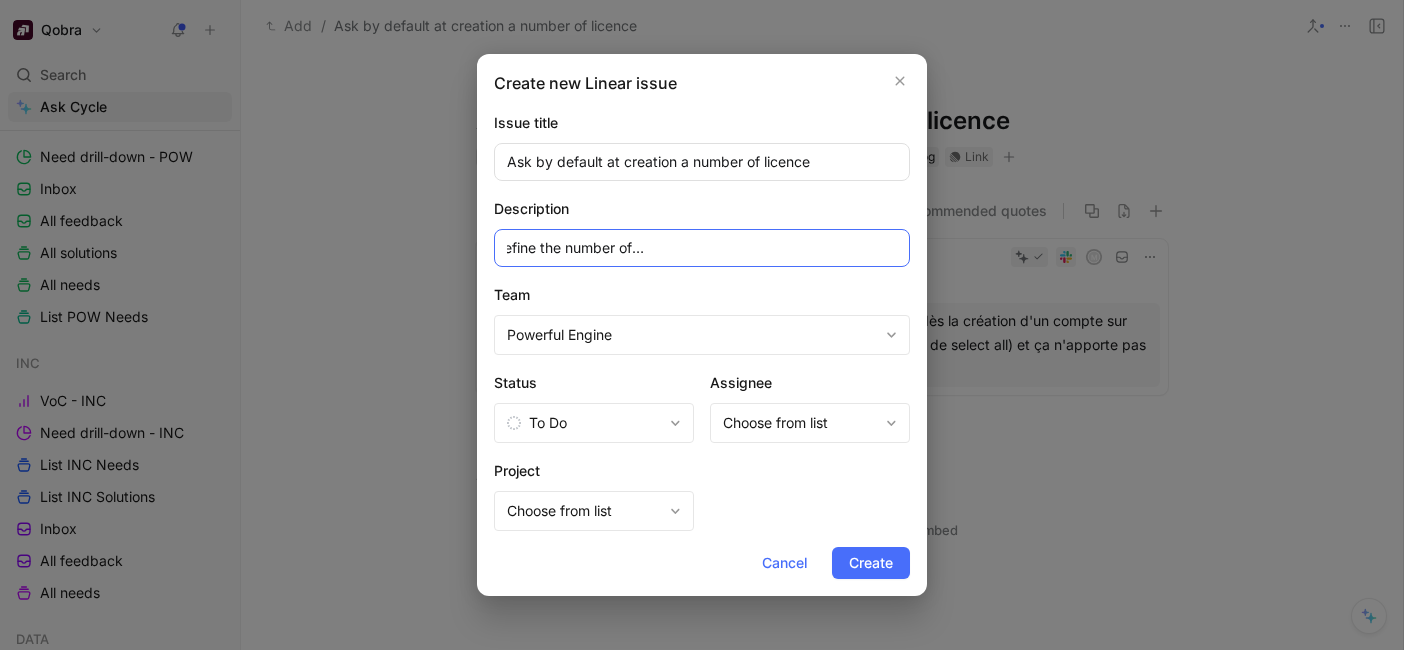scroll, scrollTop: 0, scrollLeft: 260, axis: horizontal 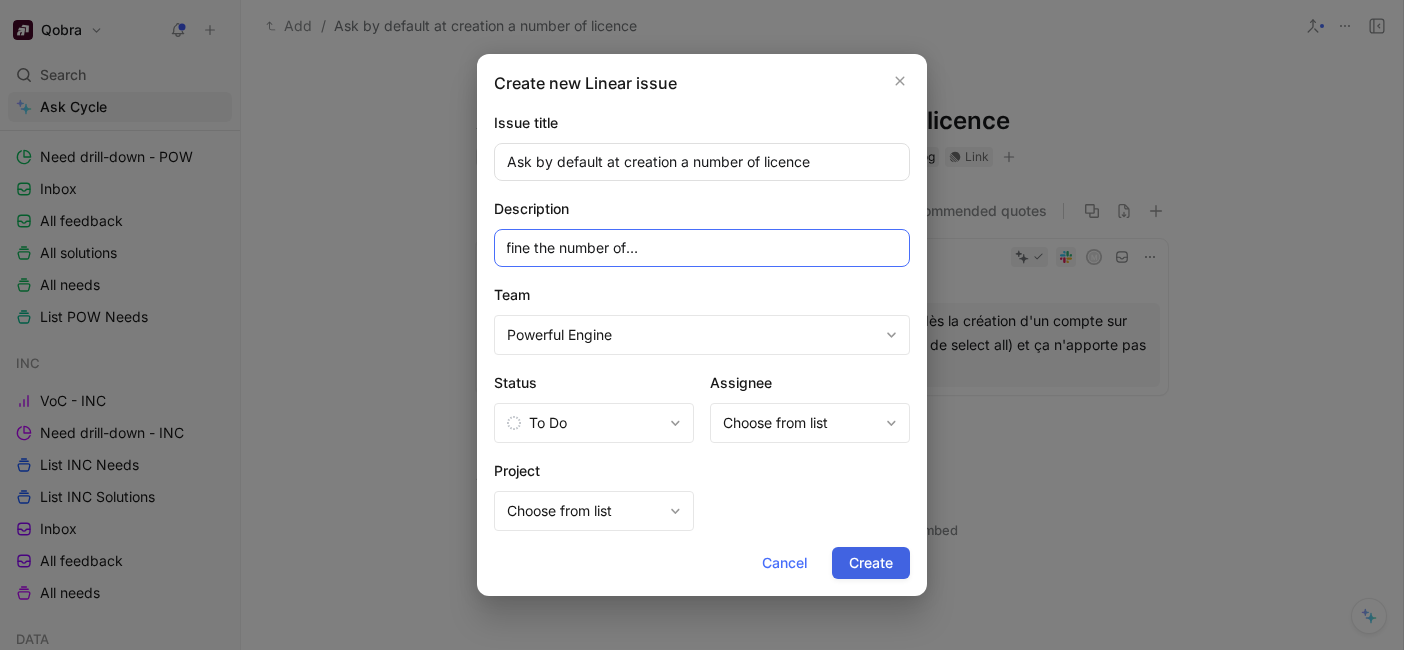 type on "When creating a company, you now define the number of licence you want, and they are activated" 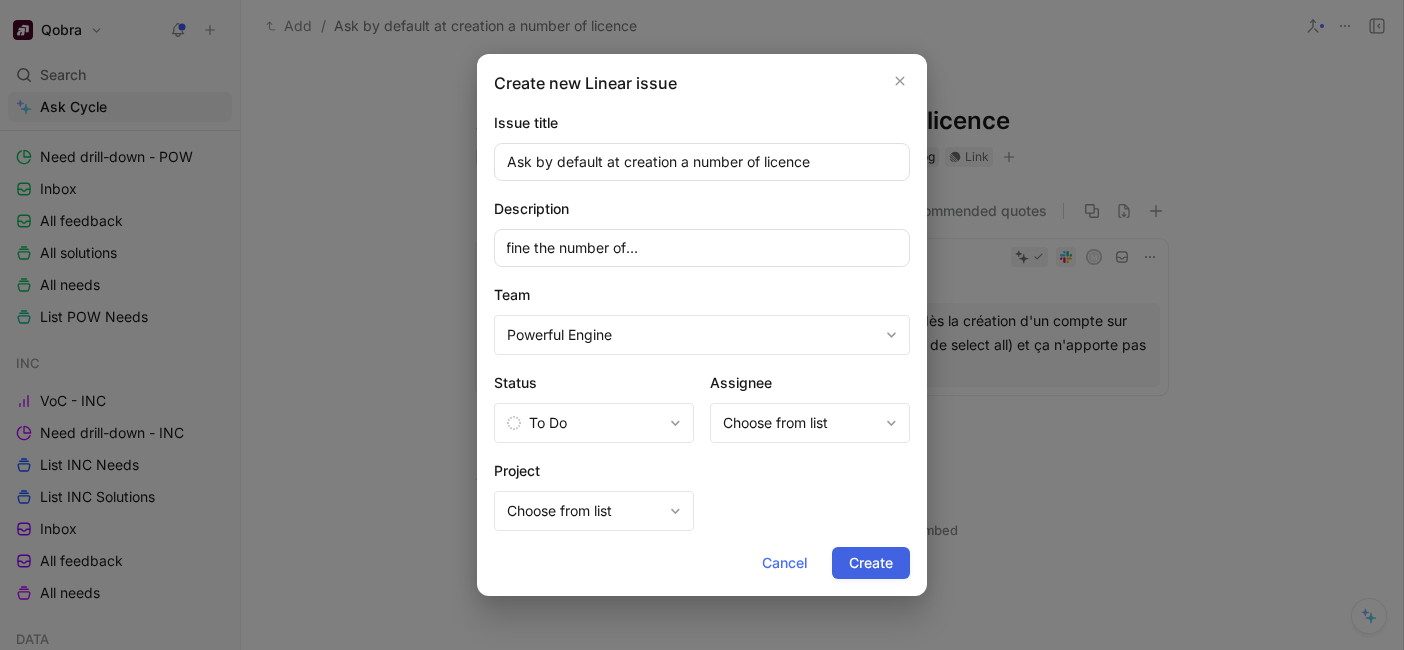 click on "Create" at bounding box center [871, 563] 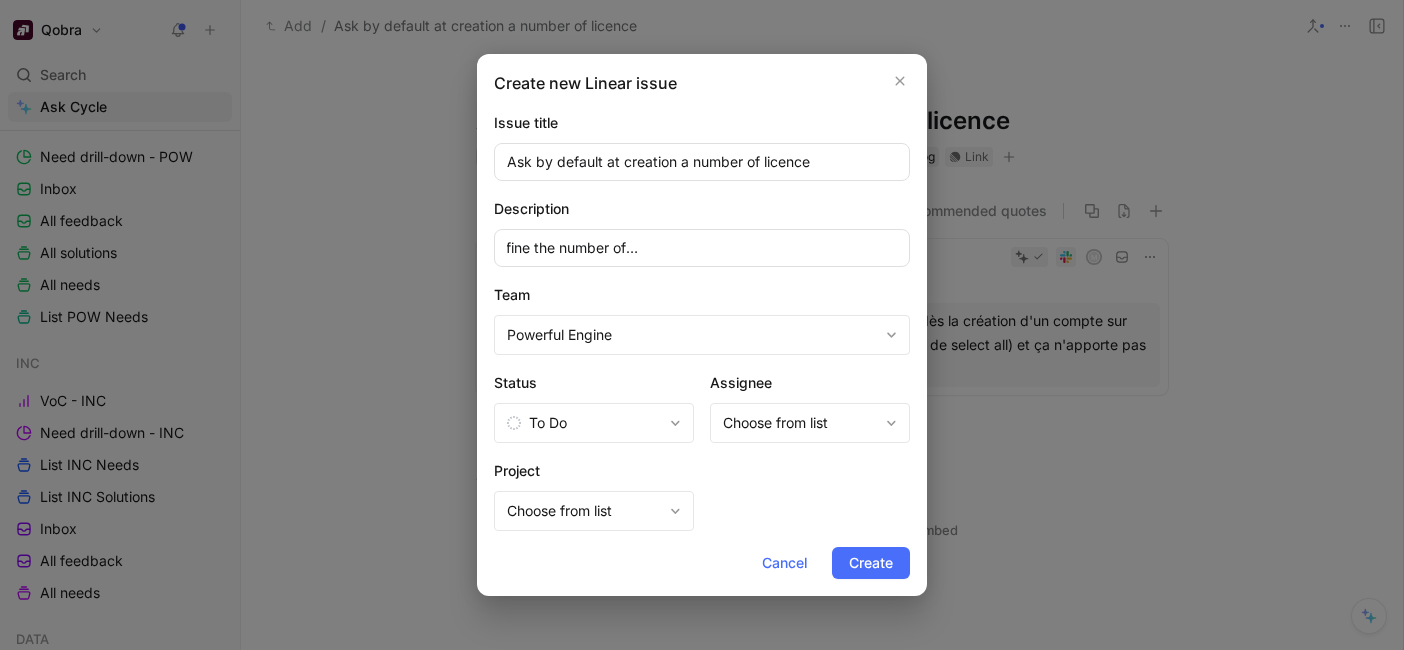 scroll, scrollTop: 0, scrollLeft: 0, axis: both 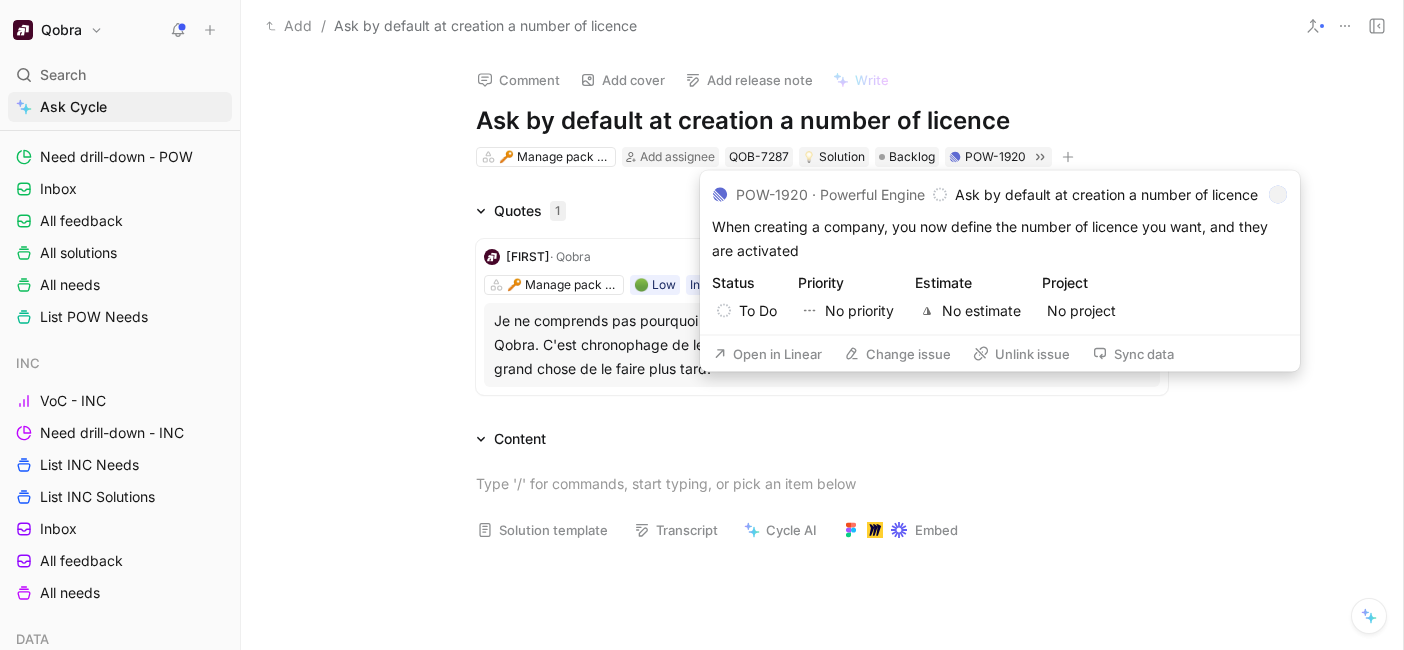 click on "Open in Linear" at bounding box center (767, 354) 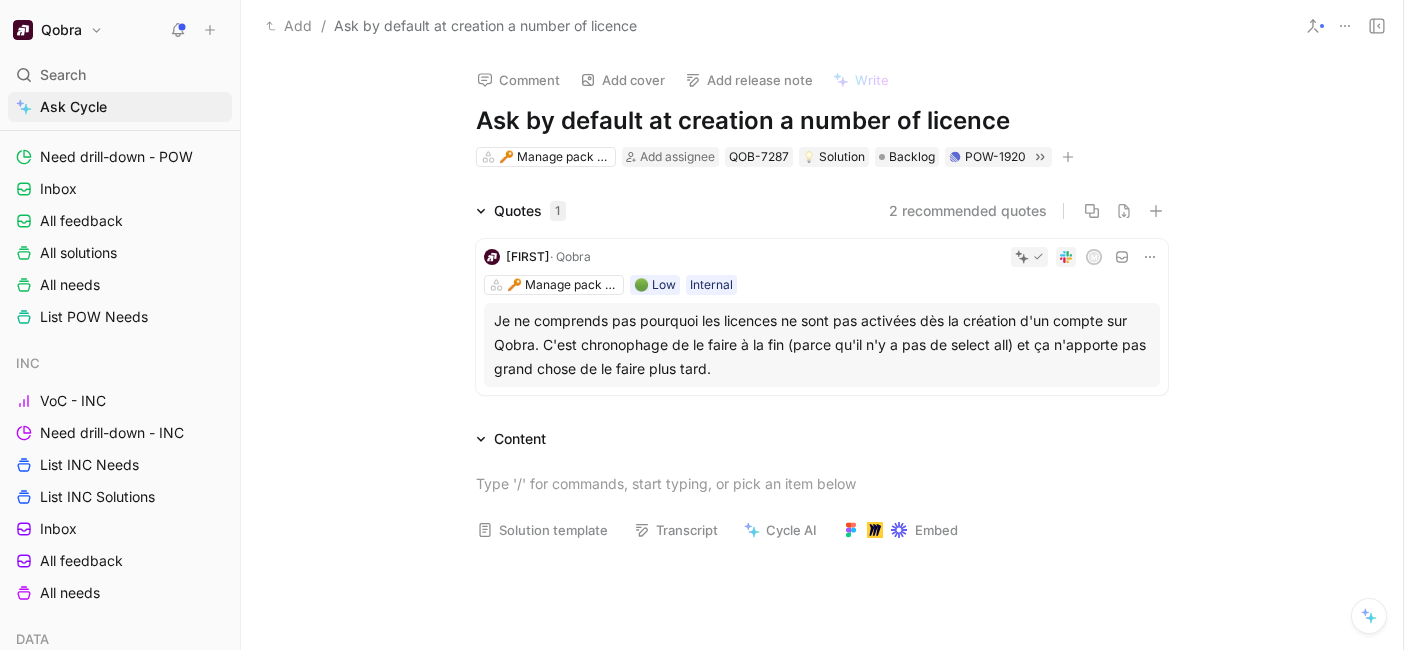 click on "Mmanage pack and licences 🟢 Low Internal Je ne comprends pas pourquoi les licences ne sont pas activées dès la création d'un compte sur Qobra. C'est chronophage de le faire à la fin (parce qu'il n'y a pas de select all) et ça n'apporte pas grand chose de le faire plus tard." at bounding box center (822, 301) 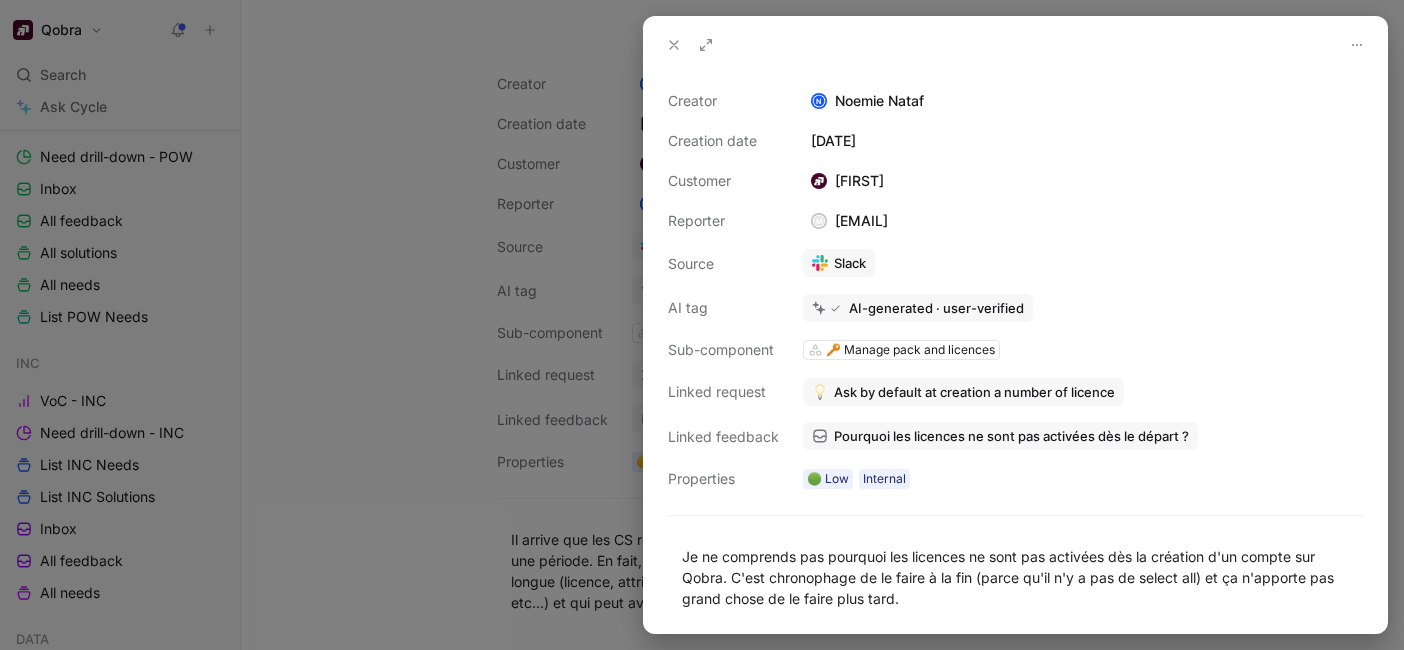 click at bounding box center (702, 325) 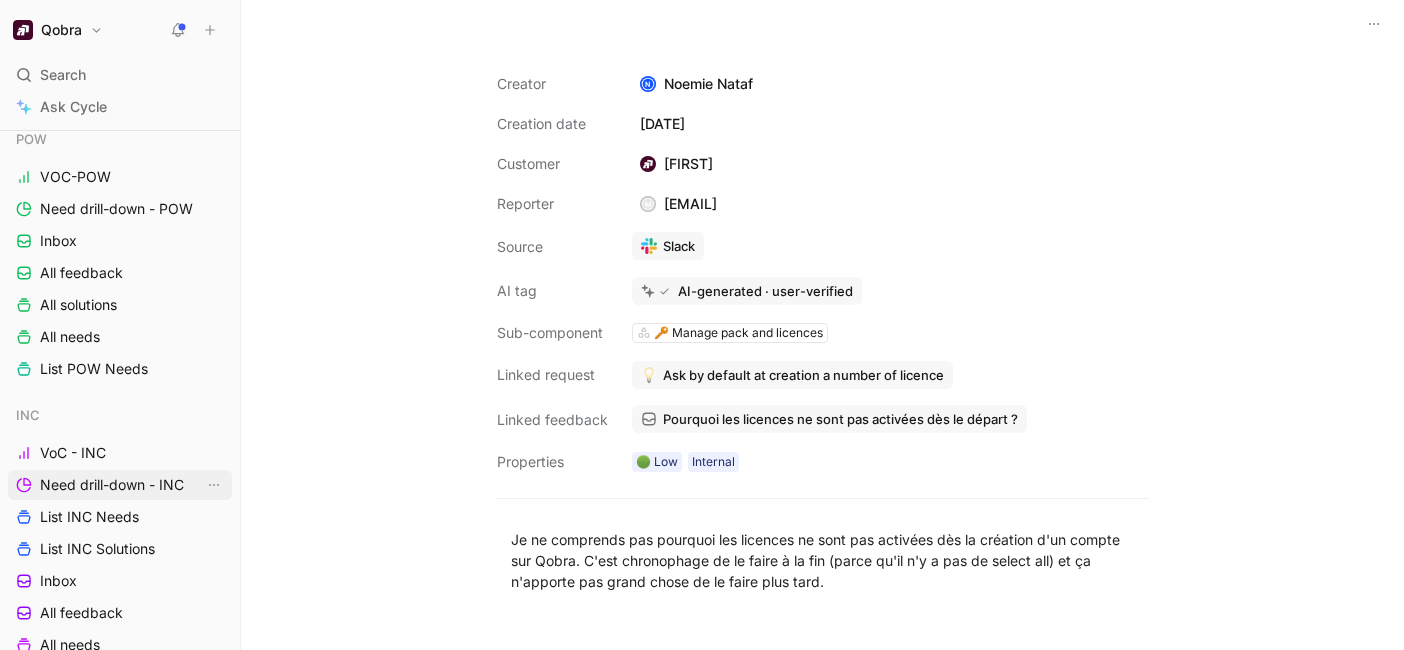 scroll, scrollTop: 228, scrollLeft: 0, axis: vertical 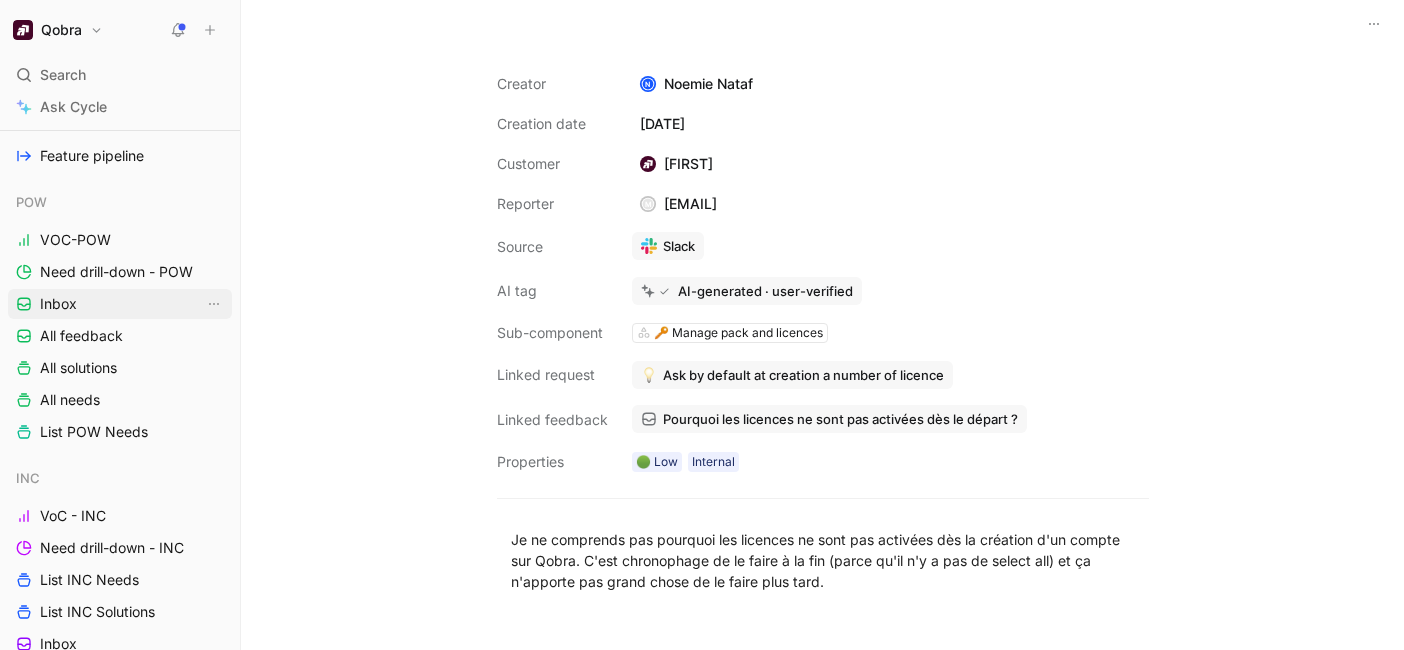 click on "Inbox" at bounding box center [120, 304] 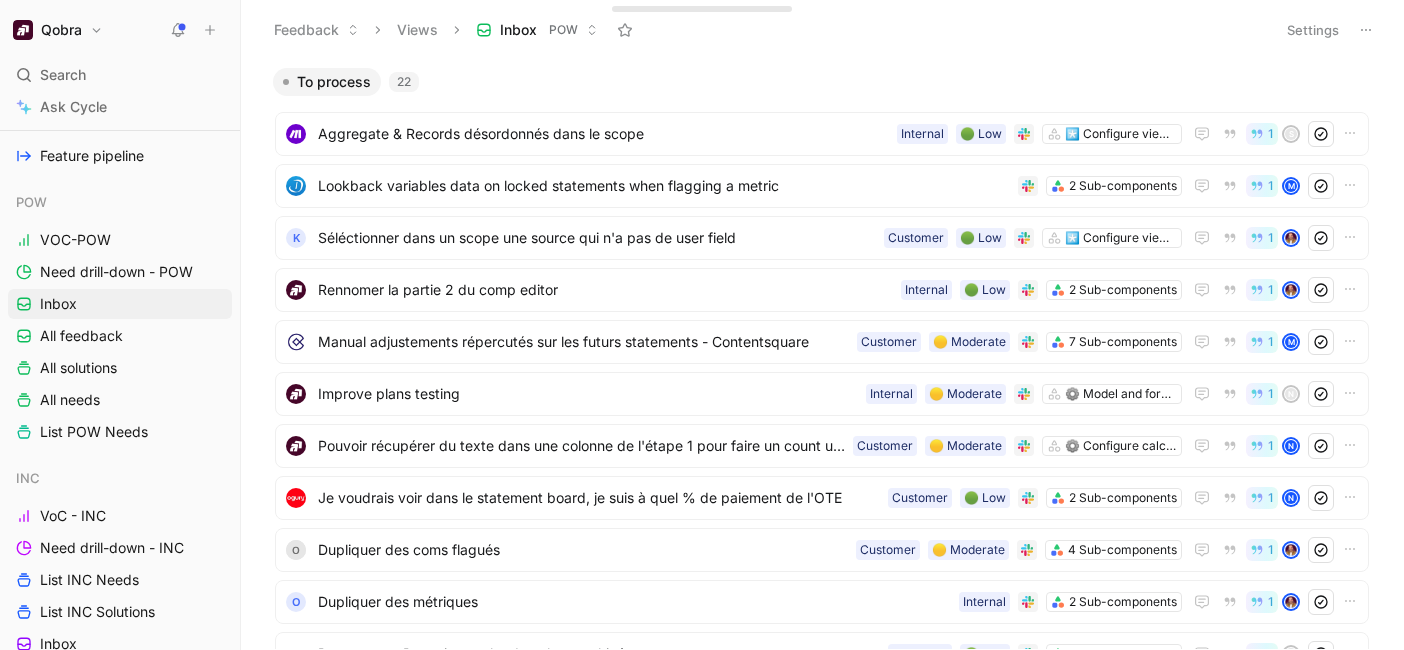 scroll, scrollTop: 4, scrollLeft: 0, axis: vertical 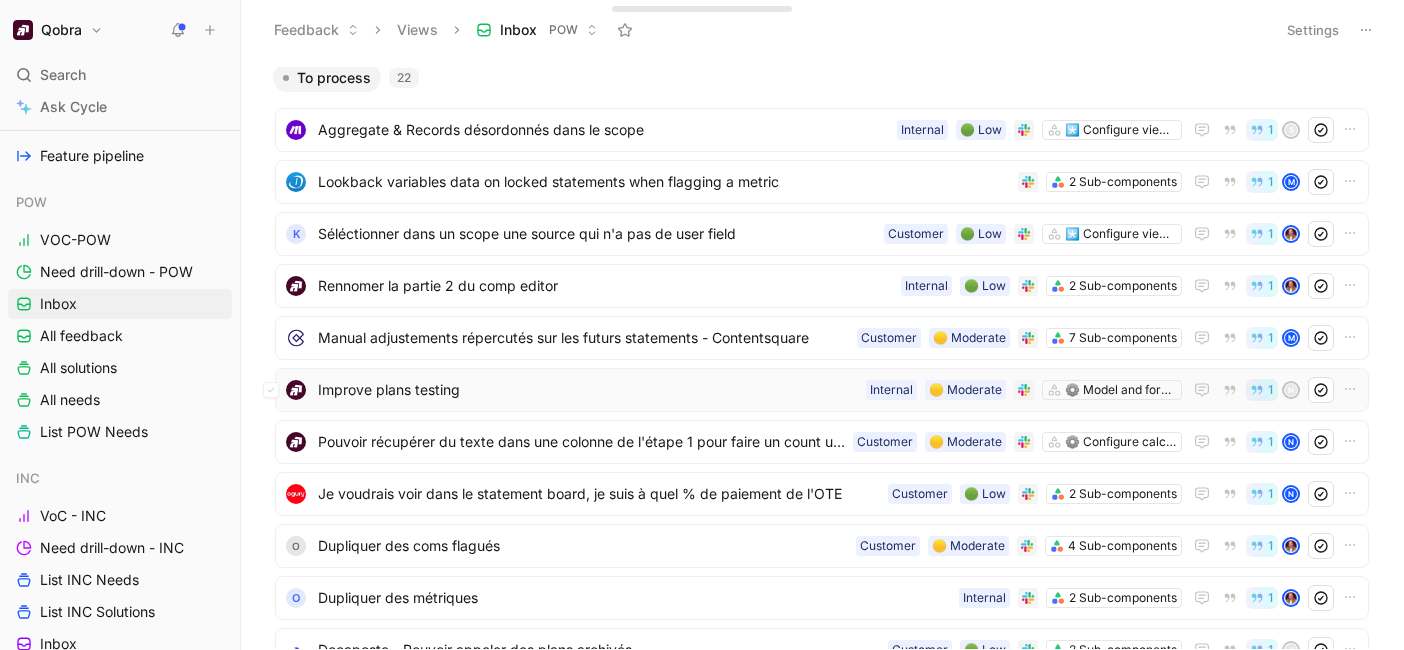 click on "Improve plans testing" at bounding box center (588, 390) 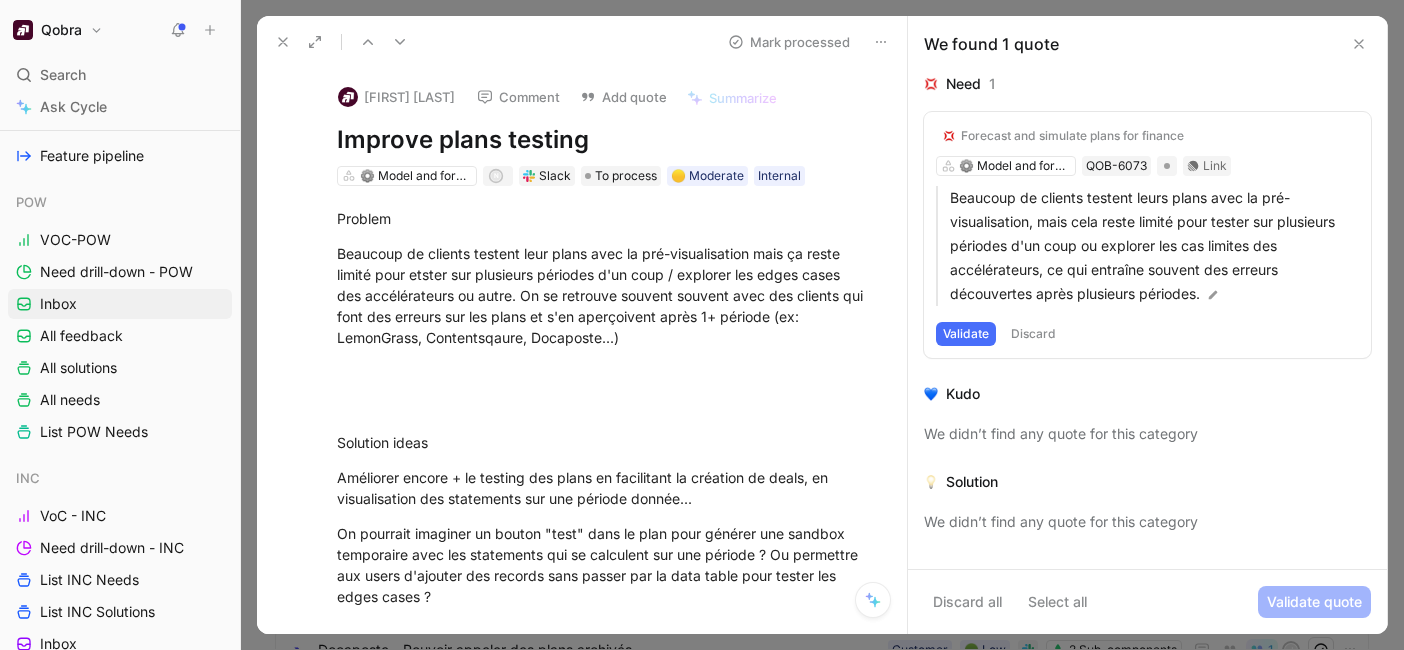 click on "Validate" at bounding box center [966, 334] 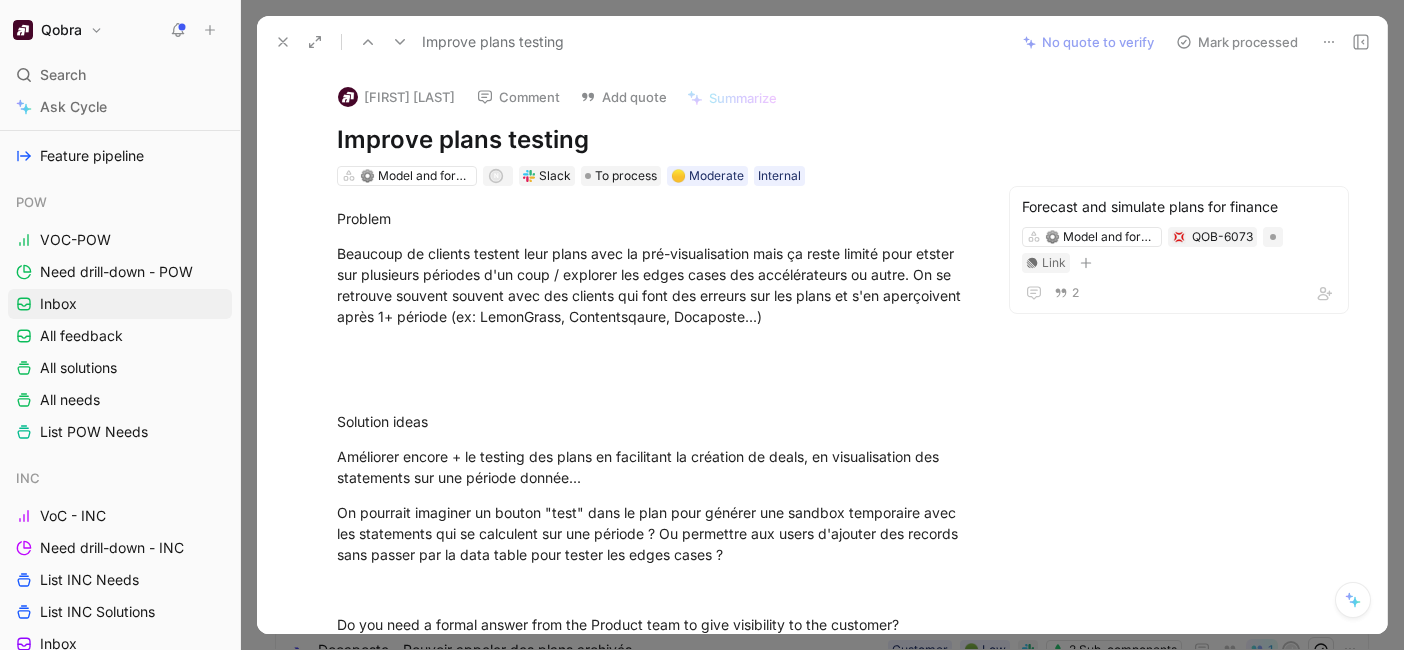 click on "Mark processed" at bounding box center [1237, 42] 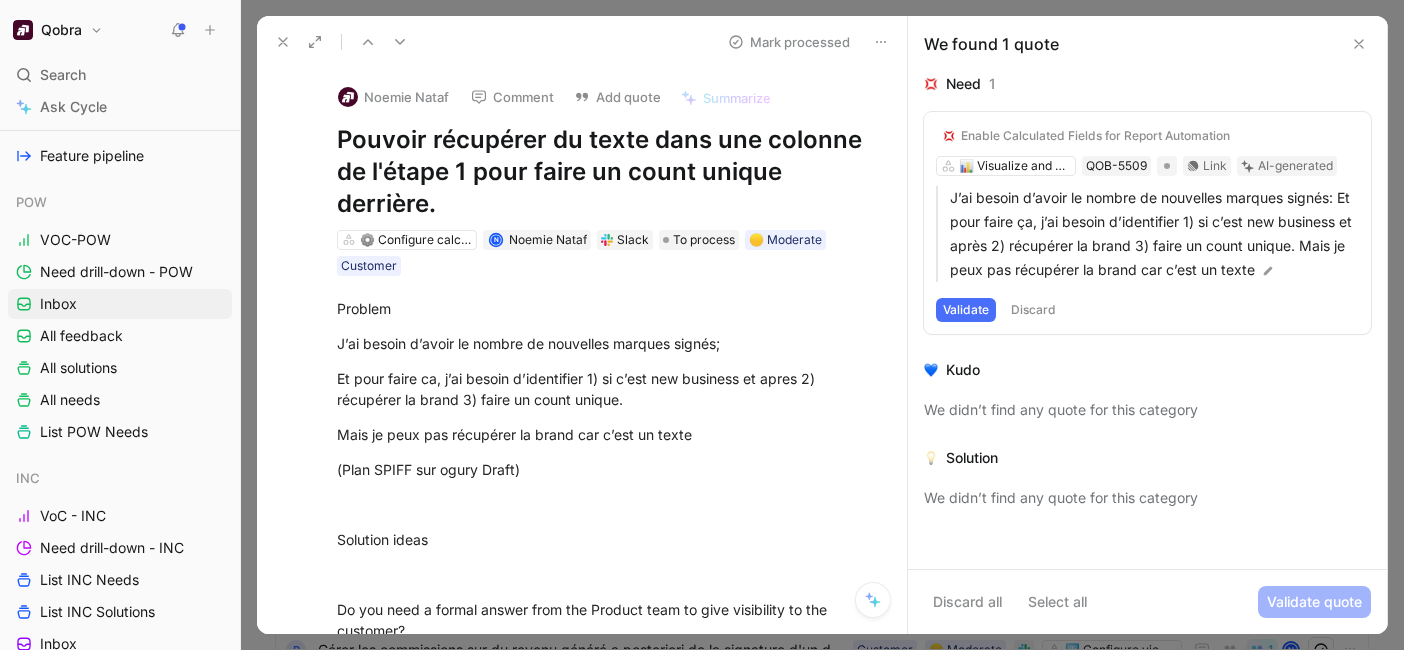 click on "Enable Calculated Fields for Report Automation 📊 Visualize and monitor insights QOB-5509 Link AI-generated J’ai besoin d’avoir le nombre de nouvelles marques signés: Et pour faire ça, j’ai besoin d’identifier 1) si c’est new business et après 2) récupérer la brand 3) faire un count unique. Mais je peux pas récupérer la brand car c’est un texte Validate Discard" at bounding box center (1147, 223) 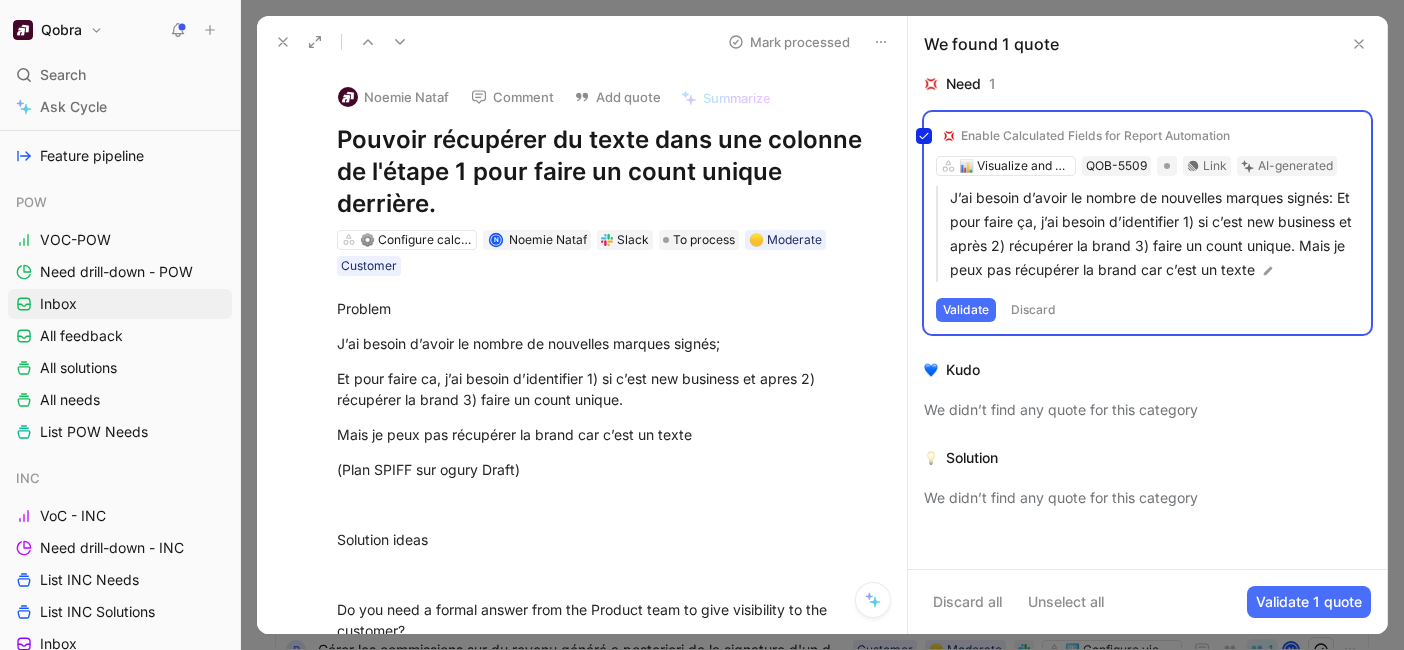 click on "Enable Calculated Fields for Report Automation 📊 Visualize and monitor insights QOB-5509 Link AI-generated J’ai besoin d’avoir le nombre de nouvelles marques signés: Et pour faire ça, j’ai besoin d’identifier 1) si c’est new business et après 2) récupérer la brand 3) faire un count unique. Mais je peux pas récupérer la brand car c’est un texte Validate Discard" at bounding box center (1147, 223) 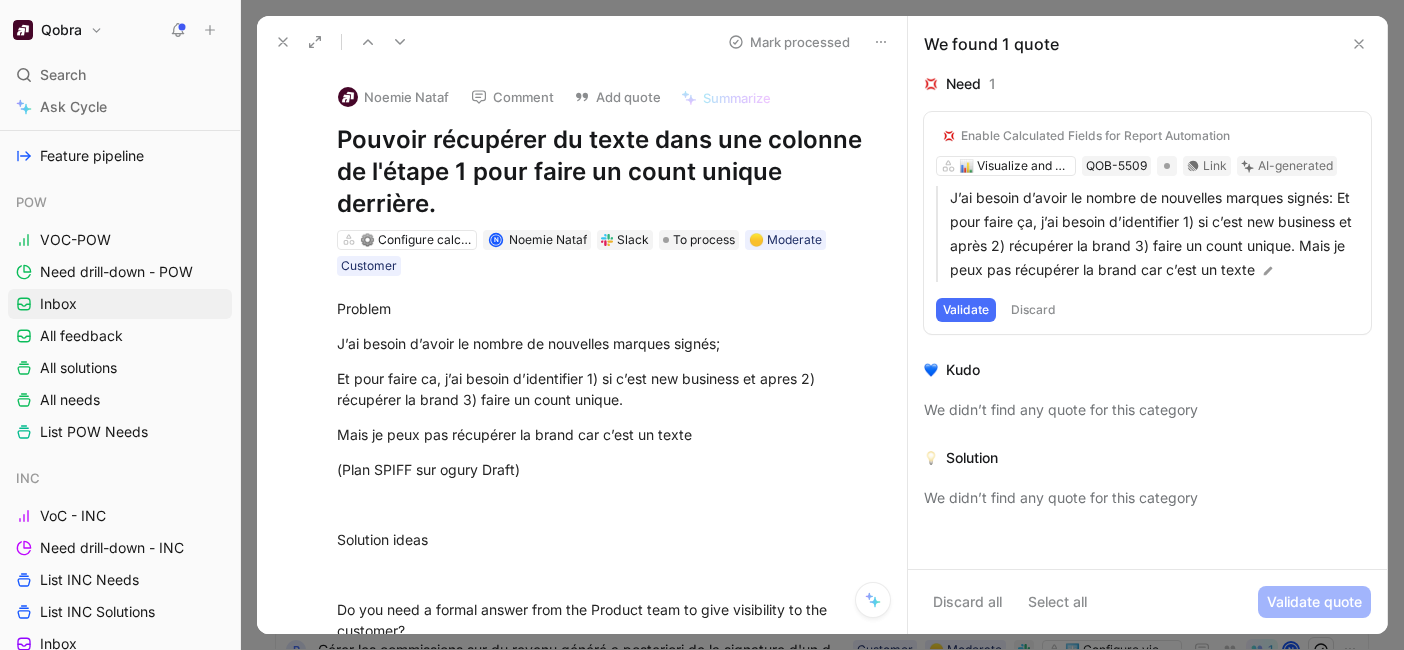 click on "Enable Calculated Fields for Report Automation QOB-5509 📊 Visualize and monitor insights" at bounding box center [1103, 195] 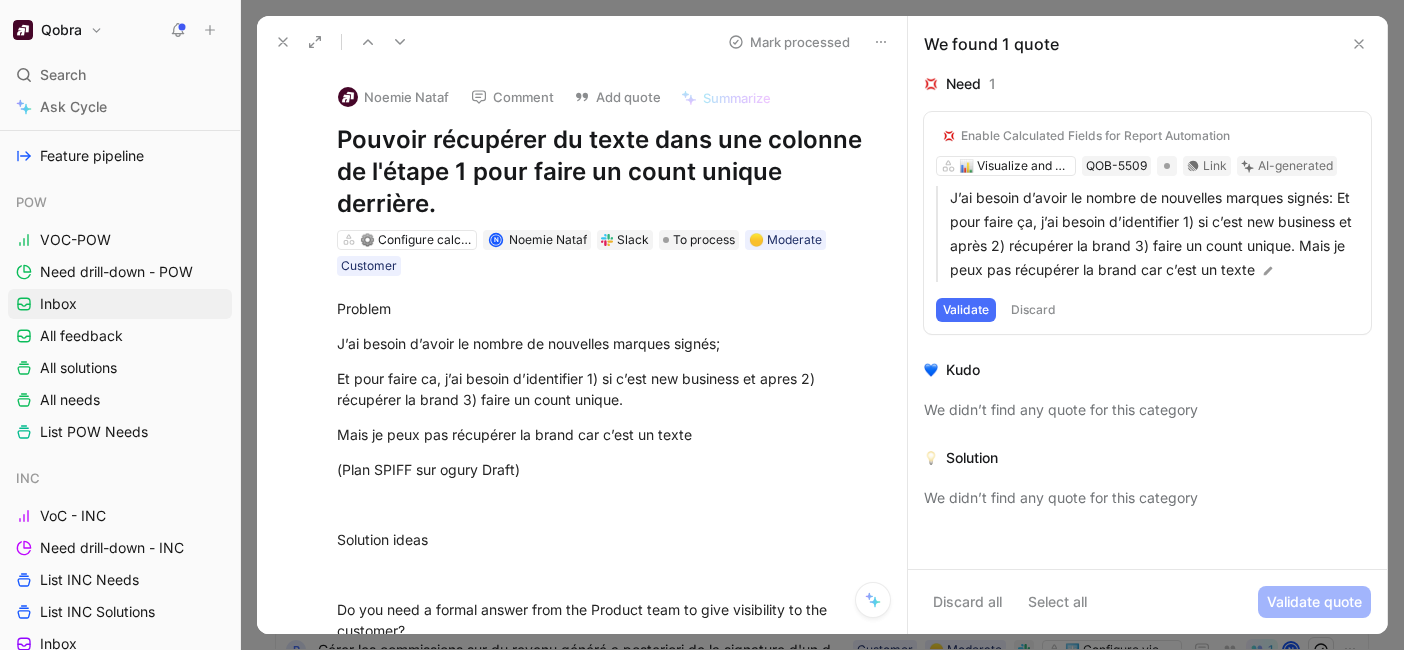 click on "Enable Calculated Fields for Report Automation 📊 Visualize and monitor insights QOB-5509 Link AI-generated J’ai besoin d’avoir le nombre de nouvelles marques signés: Et pour faire ça, j’ai besoin d’identifier 1) si c’est new business et après 2) récupérer la brand 3) faire un count unique. Mais je peux pas récupérer la brand car c’est un texte Validate Discard" at bounding box center [1147, 223] 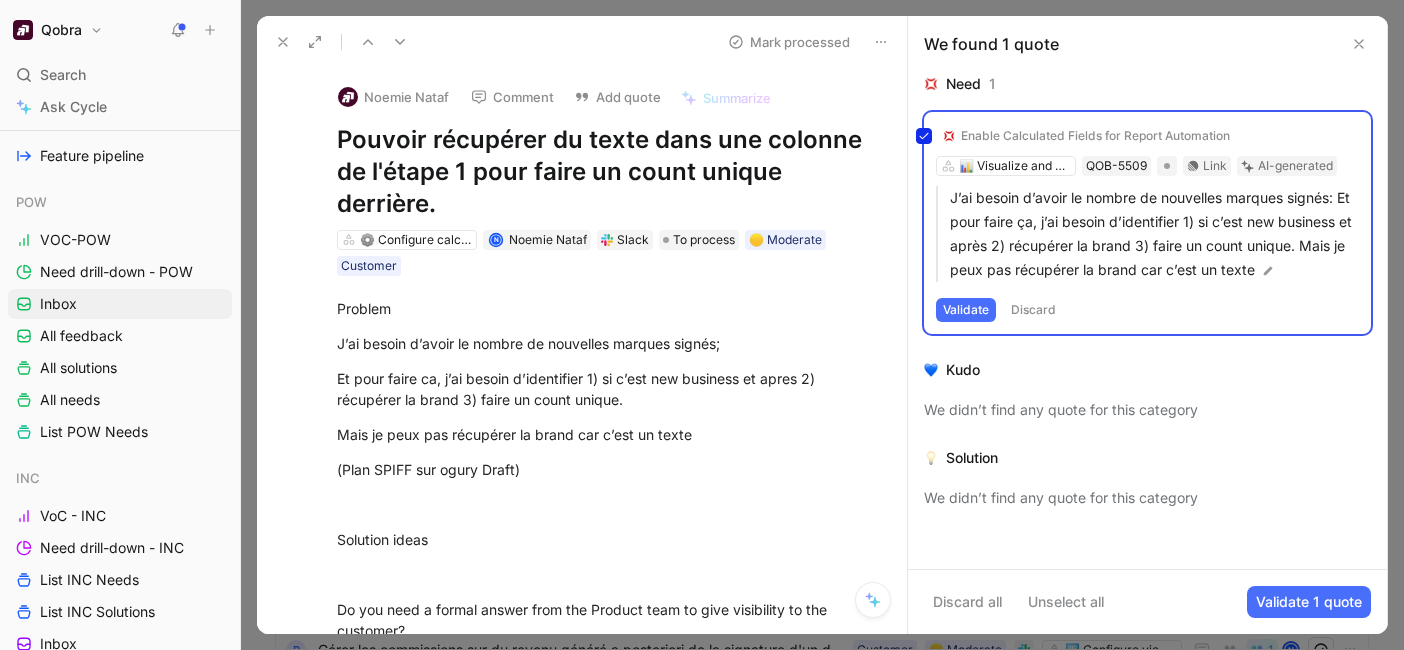 click on "Enable Calculated Fields for Report Automation 📊 Visualize and monitor insights QOB-5509 Link AI-generated J’ai besoin d’avoir le nombre de nouvelles marques signés: Et pour faire ça, j’ai besoin d’identifier 1) si c’est new business et après 2) récupérer la brand 3) faire un count unique. Mais je peux pas récupérer la brand car c’est un texte Validate Discard" at bounding box center [1147, 223] 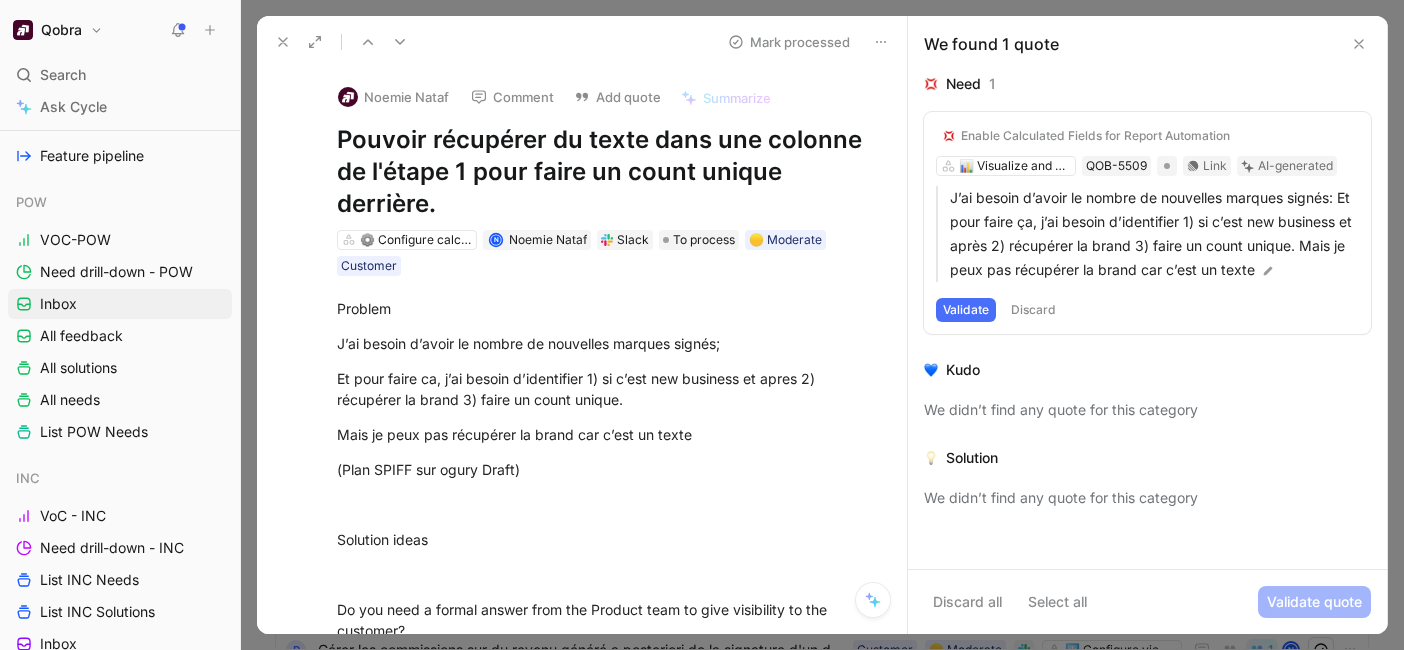 click on "Enable Calculated Fields for Report Automation" at bounding box center [1095, 136] 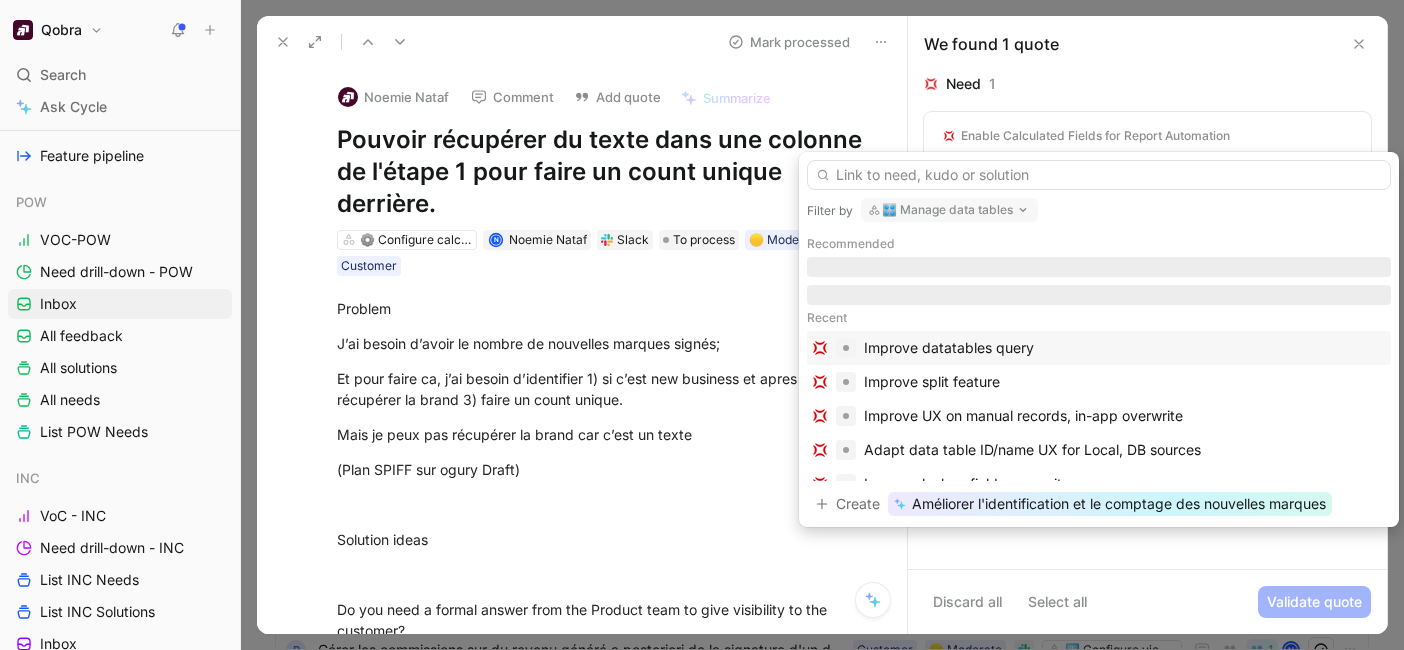 click on "🎛️ Manage data tables" at bounding box center (949, 210) 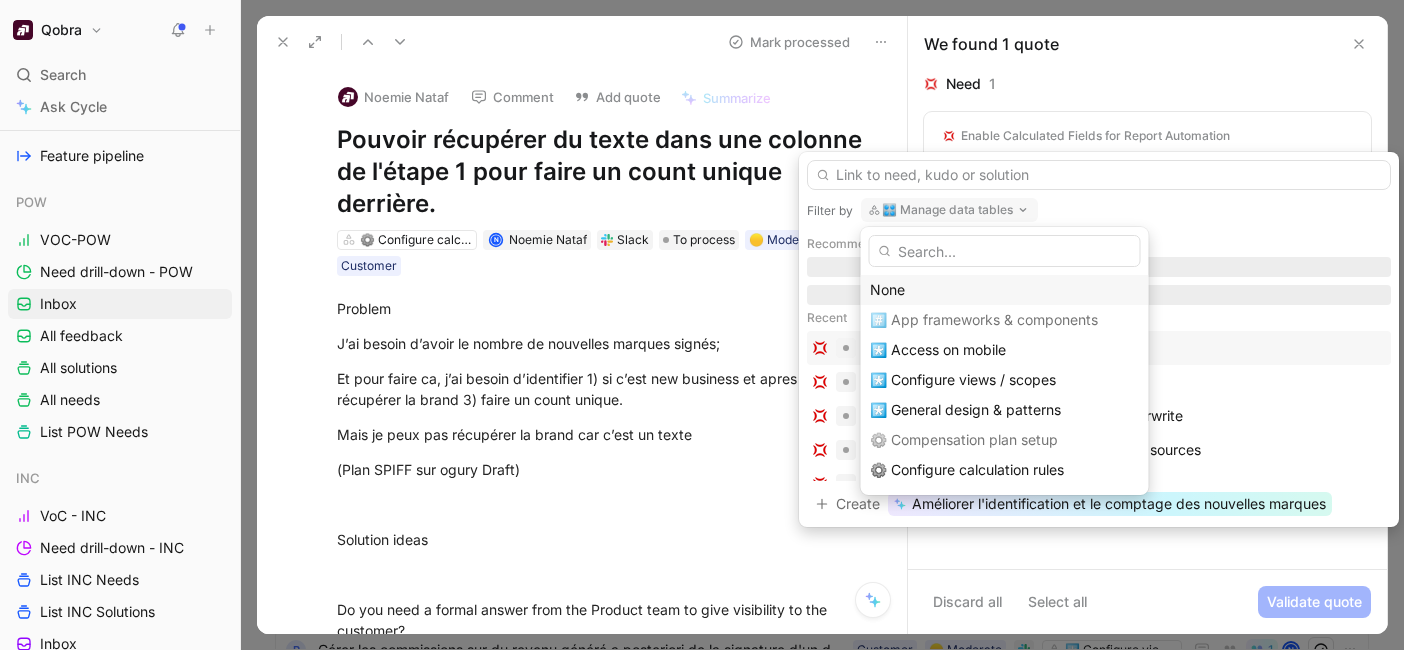 click on "None" at bounding box center (1005, 290) 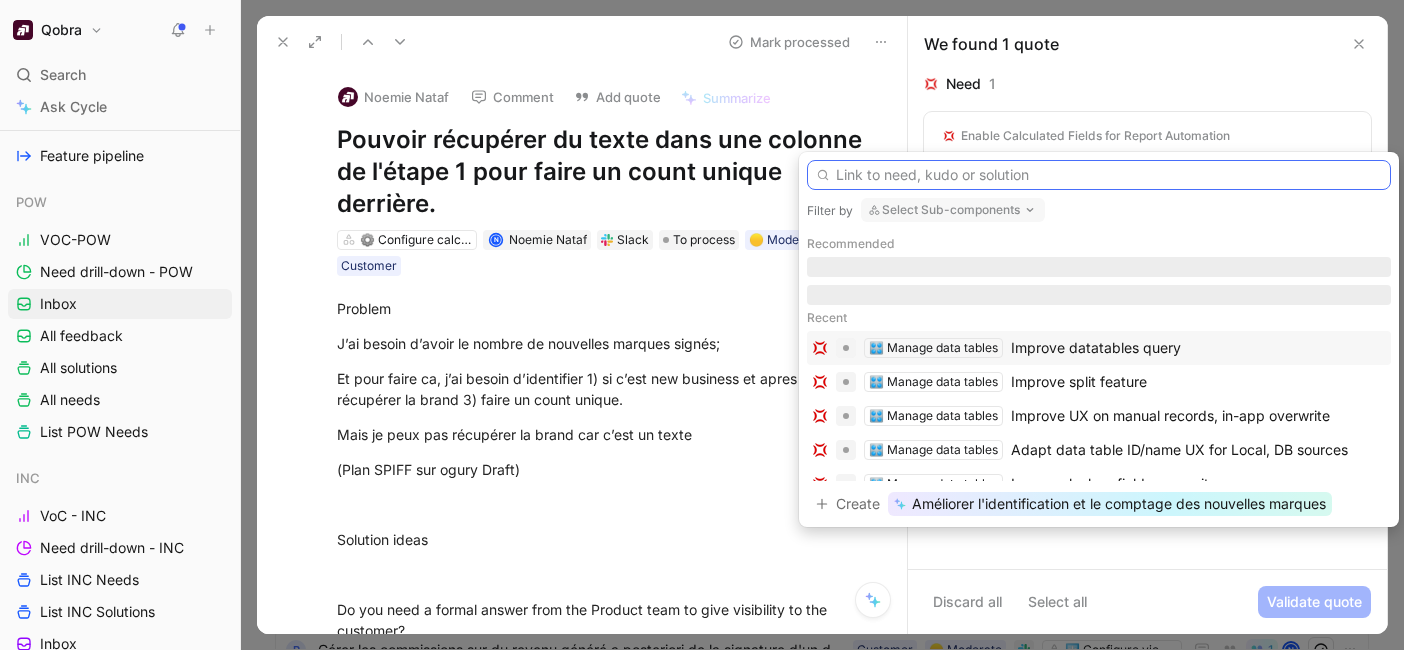 click at bounding box center [1099, 175] 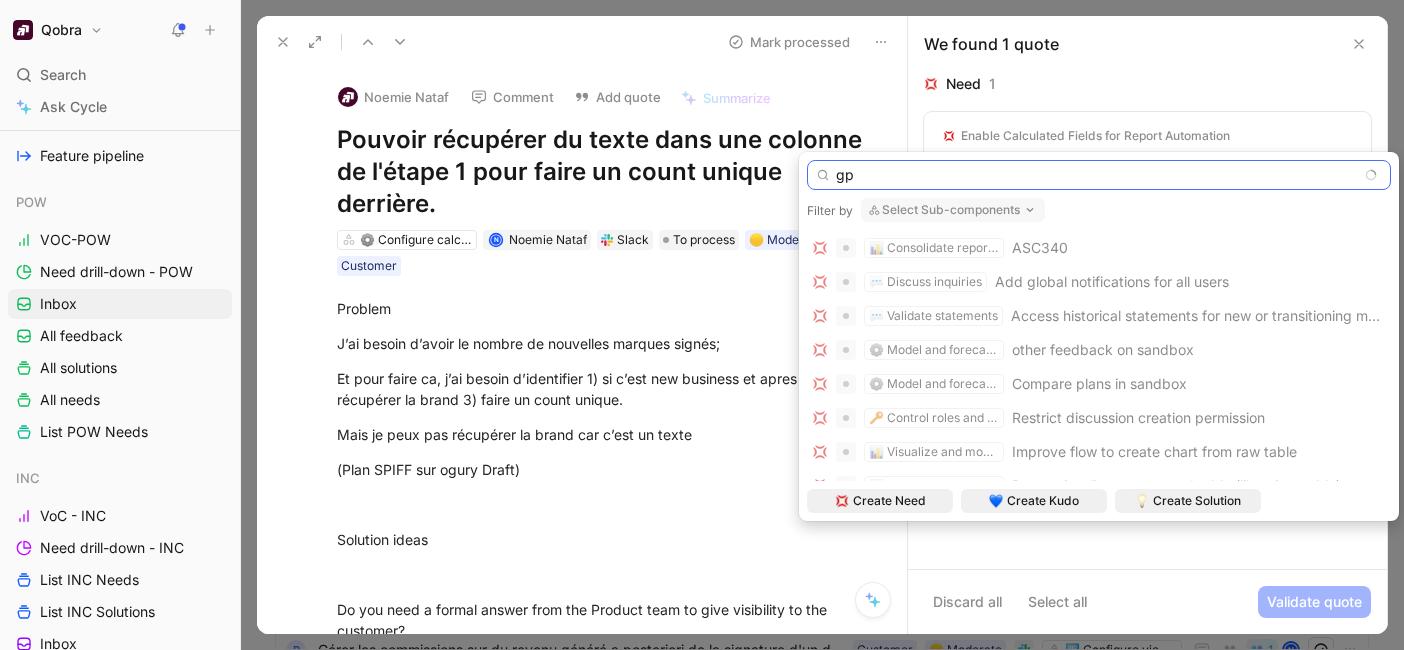 type on "g" 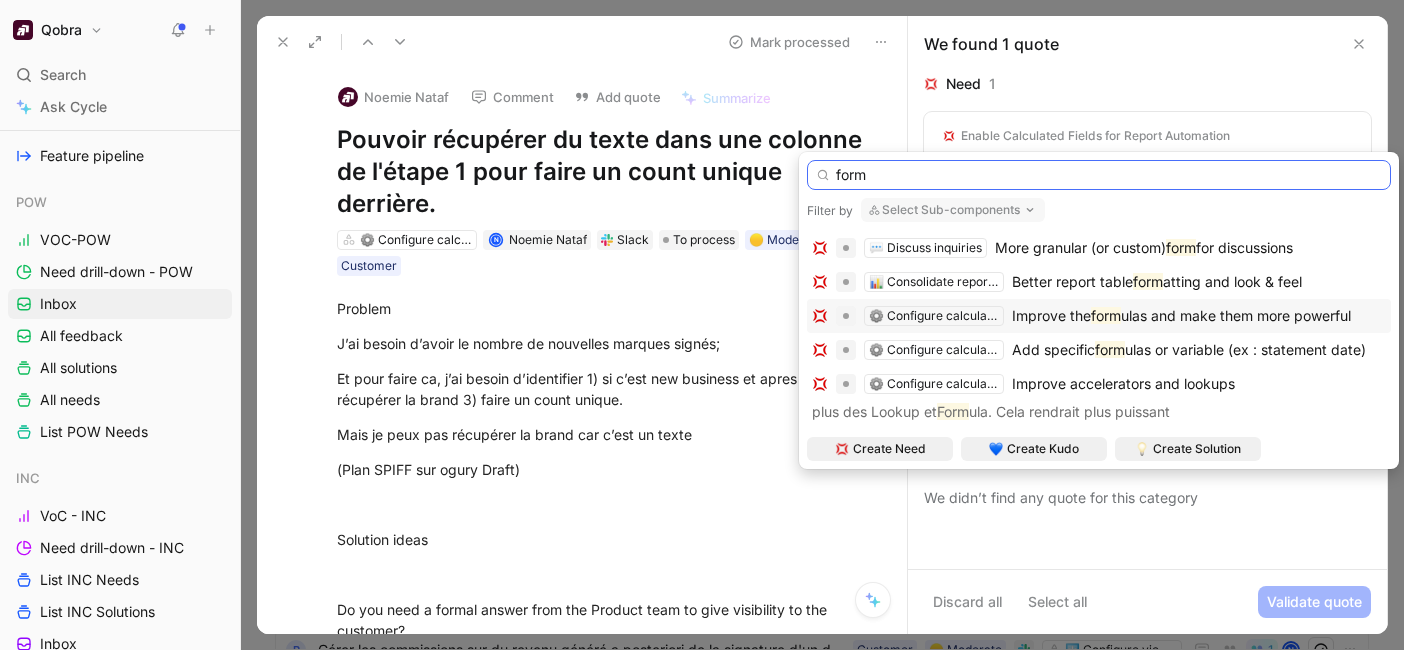 type on "form" 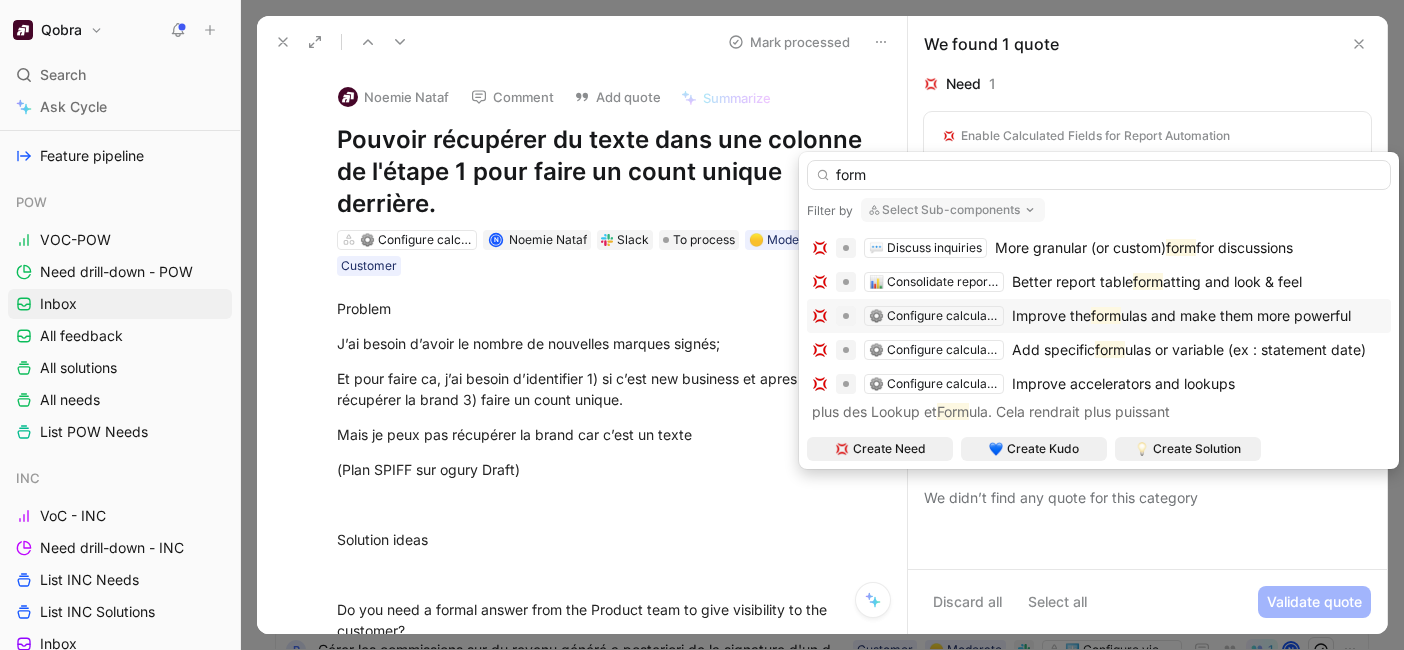 click on "form" at bounding box center [1106, 315] 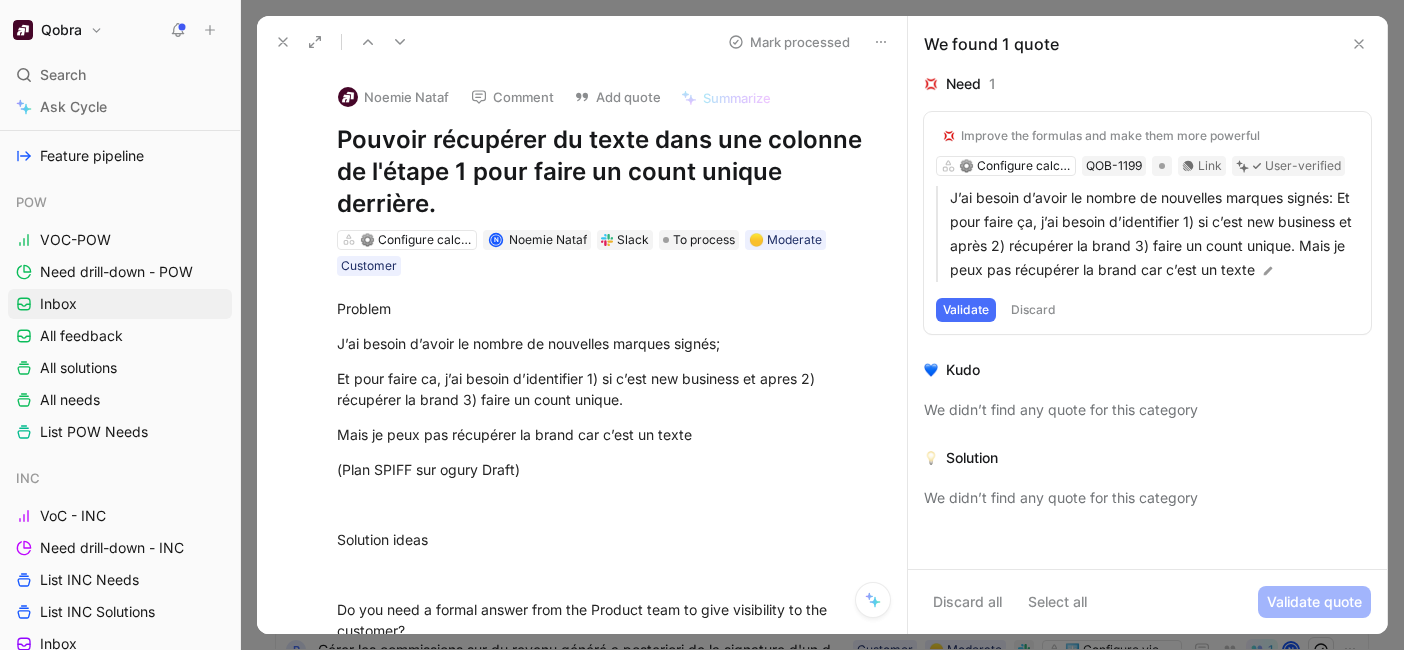 click on "Validate" at bounding box center [966, 310] 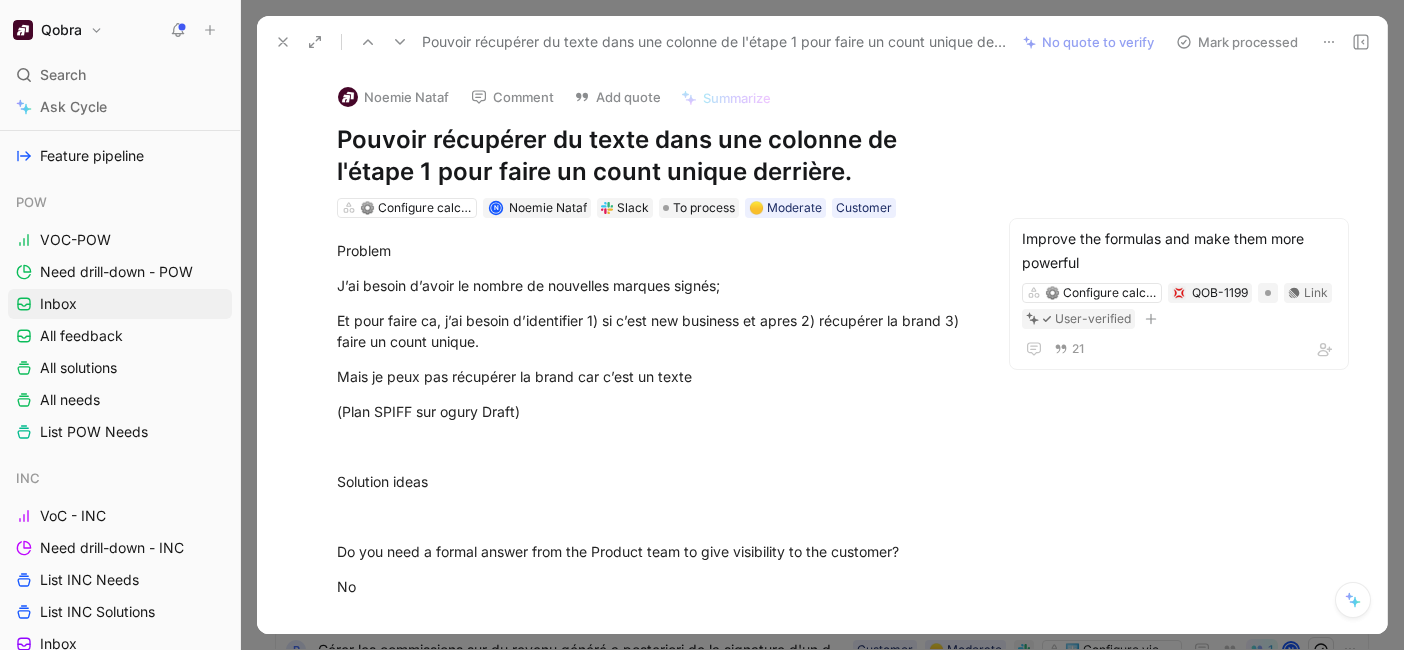 click on "Pouvoir récupérer du texte dans une colonne de l'étape 1 pour faire un count unique derrière. No quote to verify Mark processed" at bounding box center (822, 42) 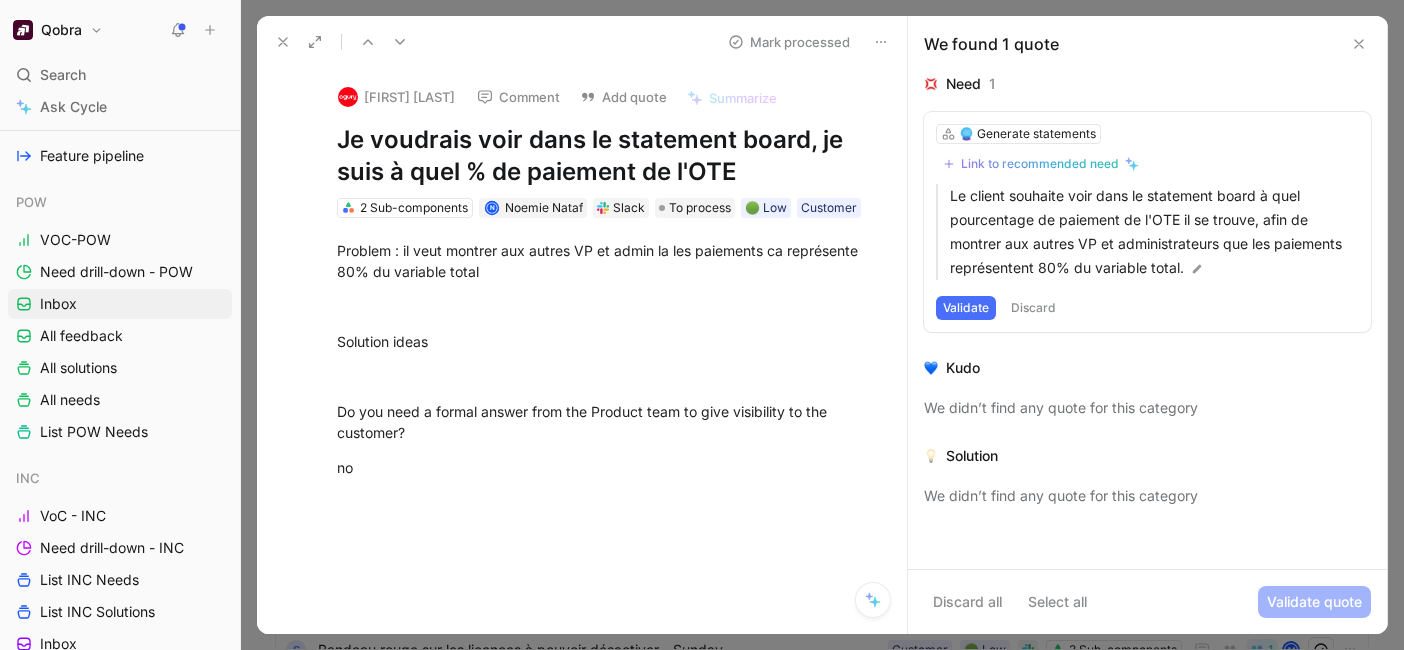 click 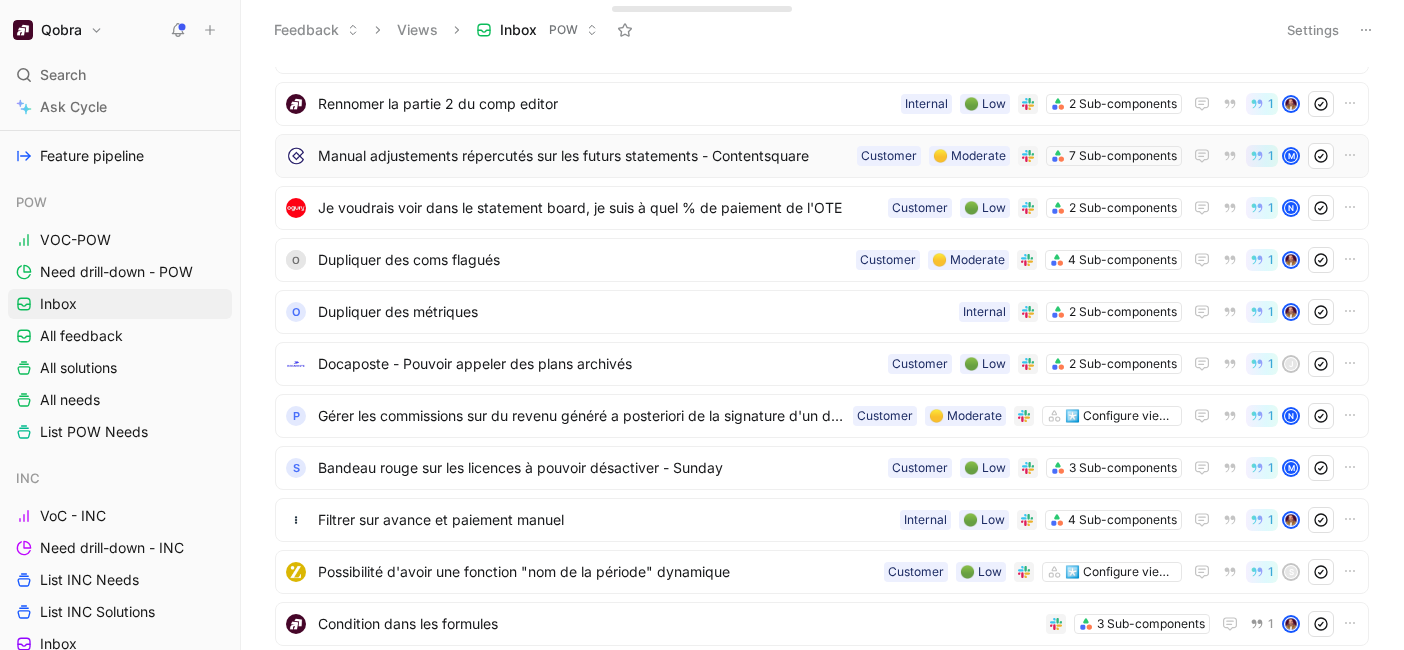 scroll, scrollTop: 206, scrollLeft: 0, axis: vertical 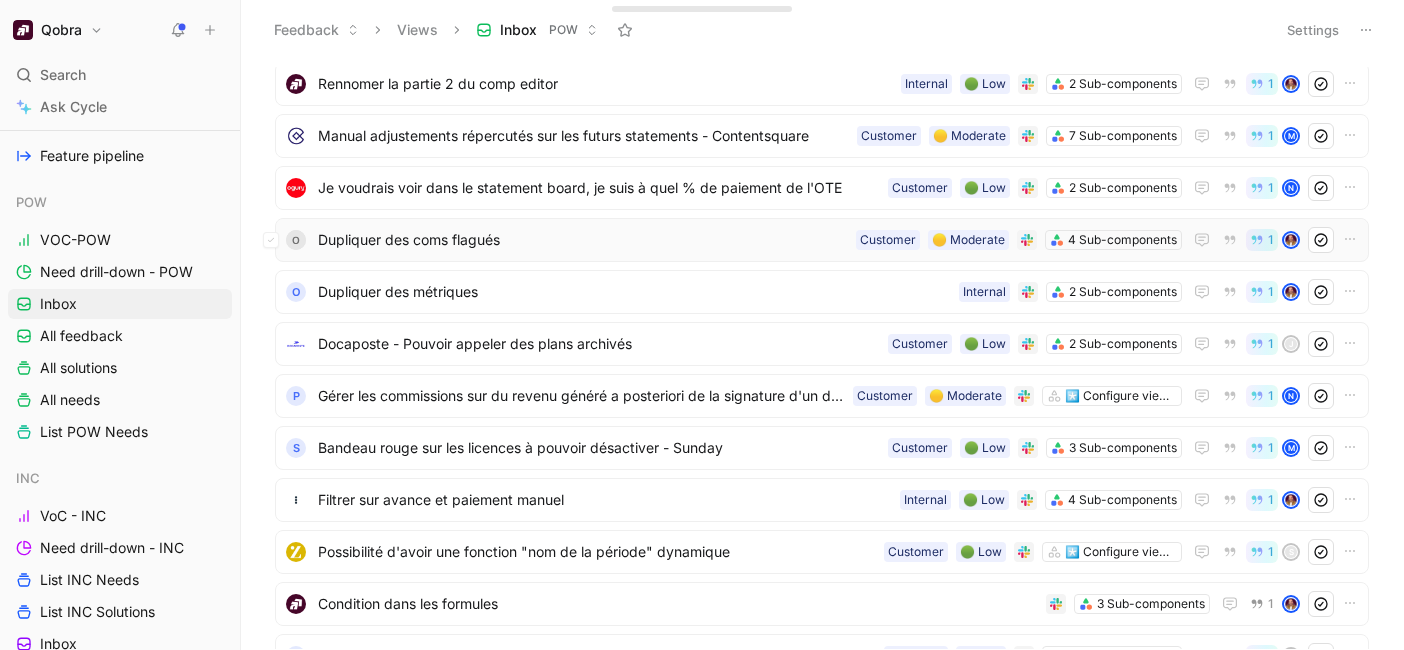 click on "O Dupliquer des coms flagués 4 Sub-components 🟡 Moderate Customer 1" at bounding box center [822, 240] 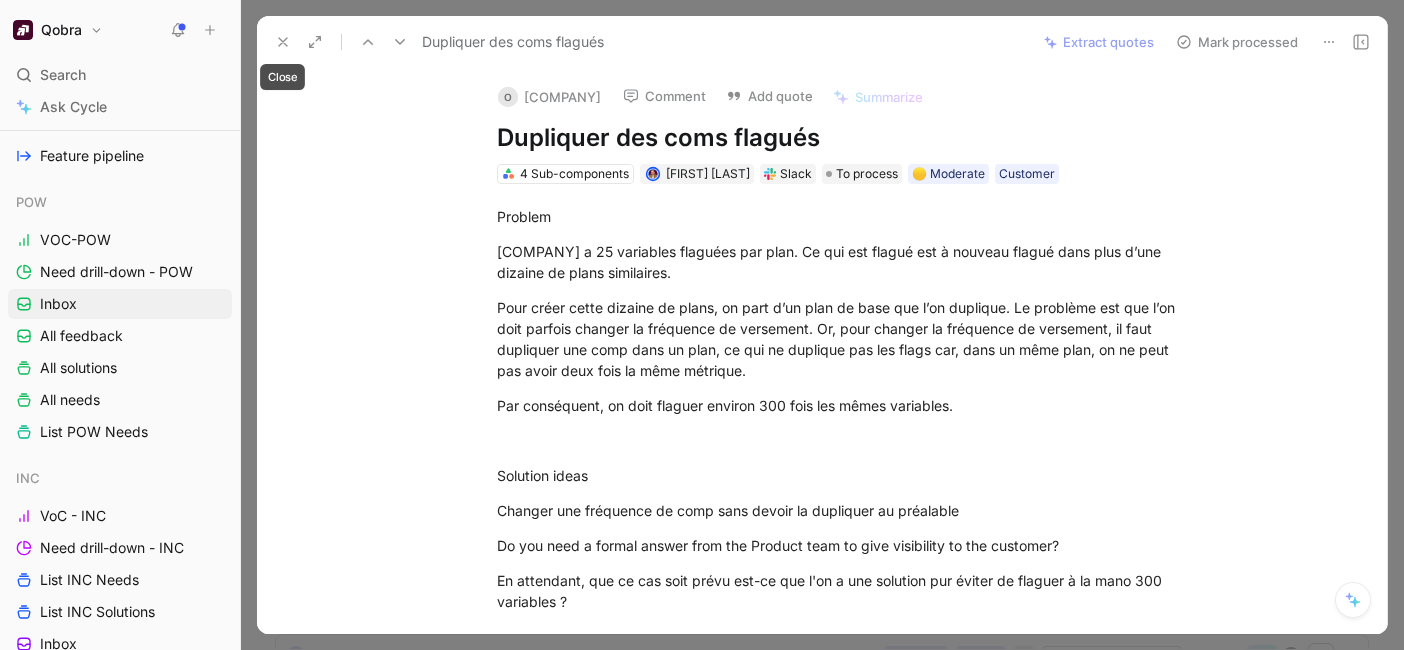 click 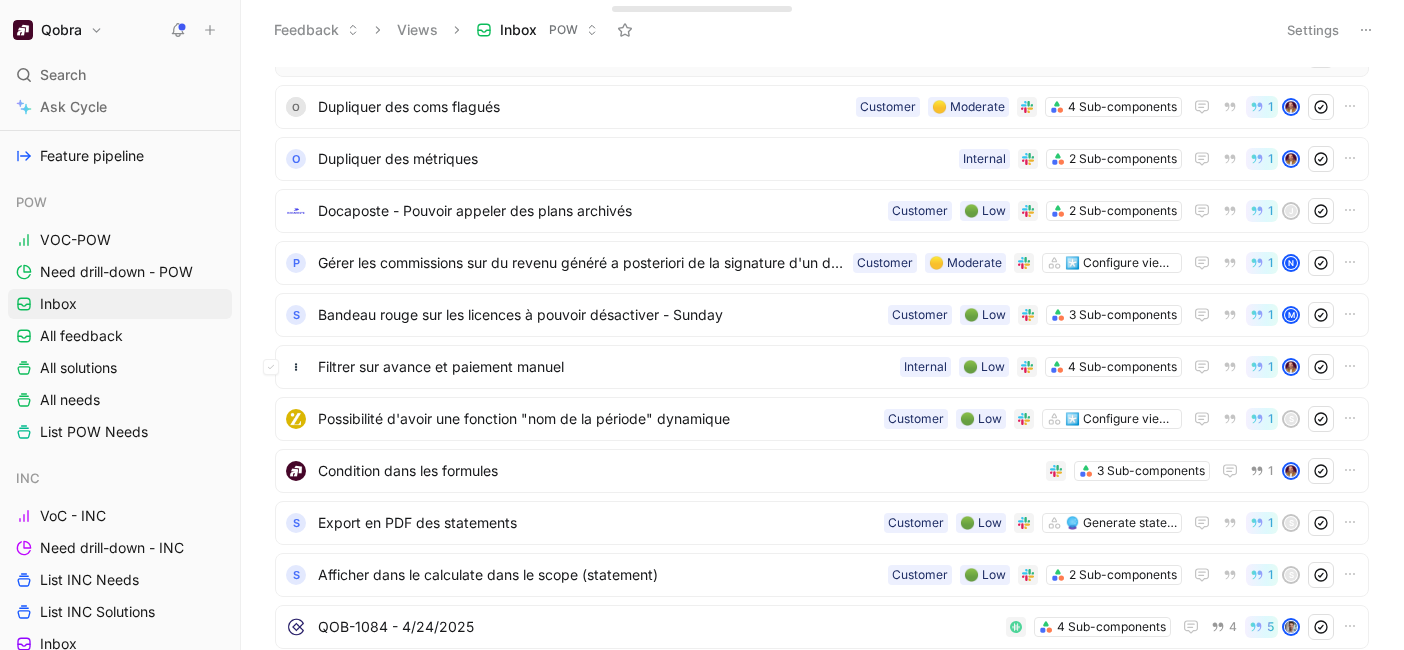 scroll, scrollTop: 341, scrollLeft: 0, axis: vertical 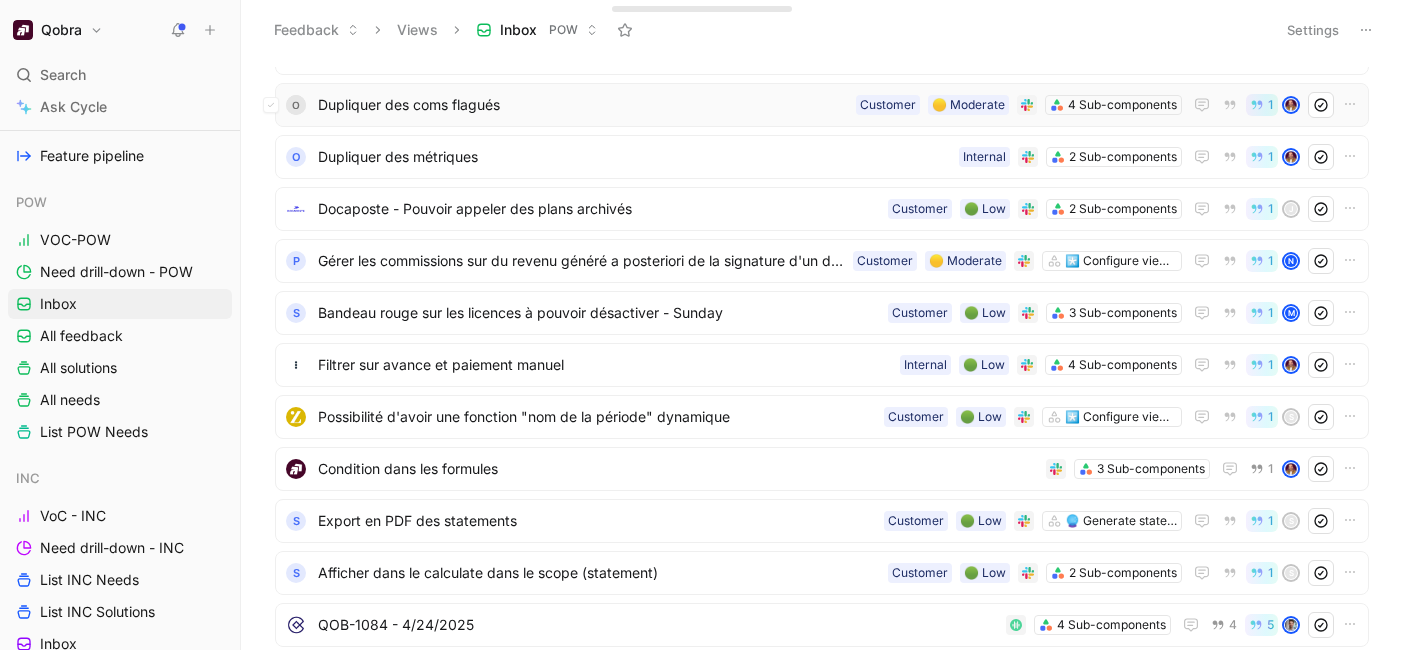 click on "Dupliquer des coms flagués" at bounding box center [583, 105] 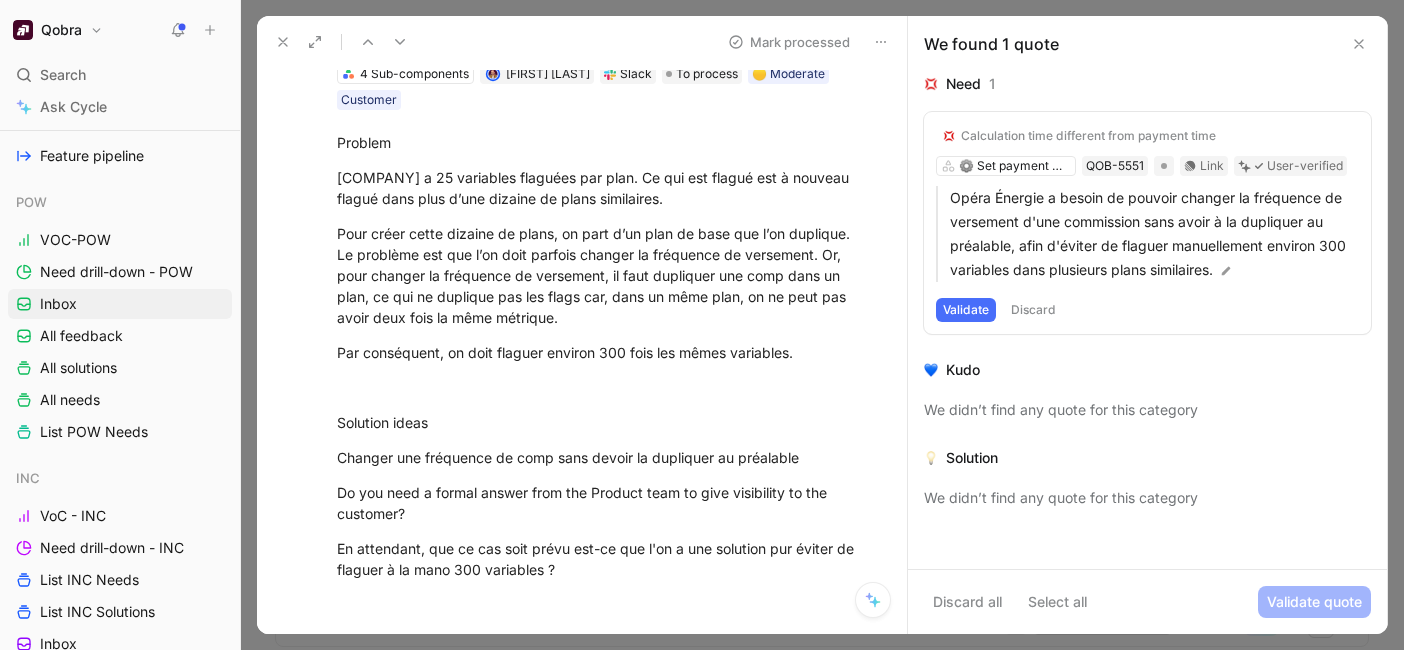 scroll, scrollTop: 0, scrollLeft: 0, axis: both 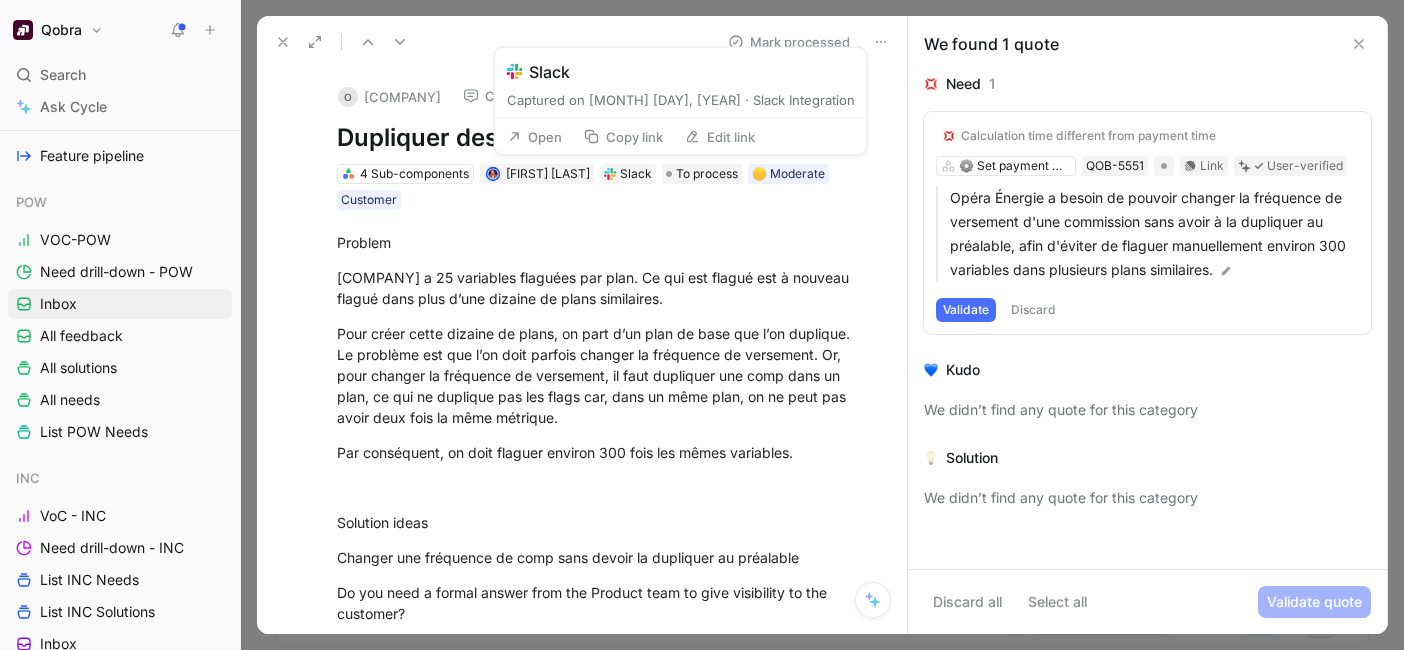 click on "Open" at bounding box center (535, 137) 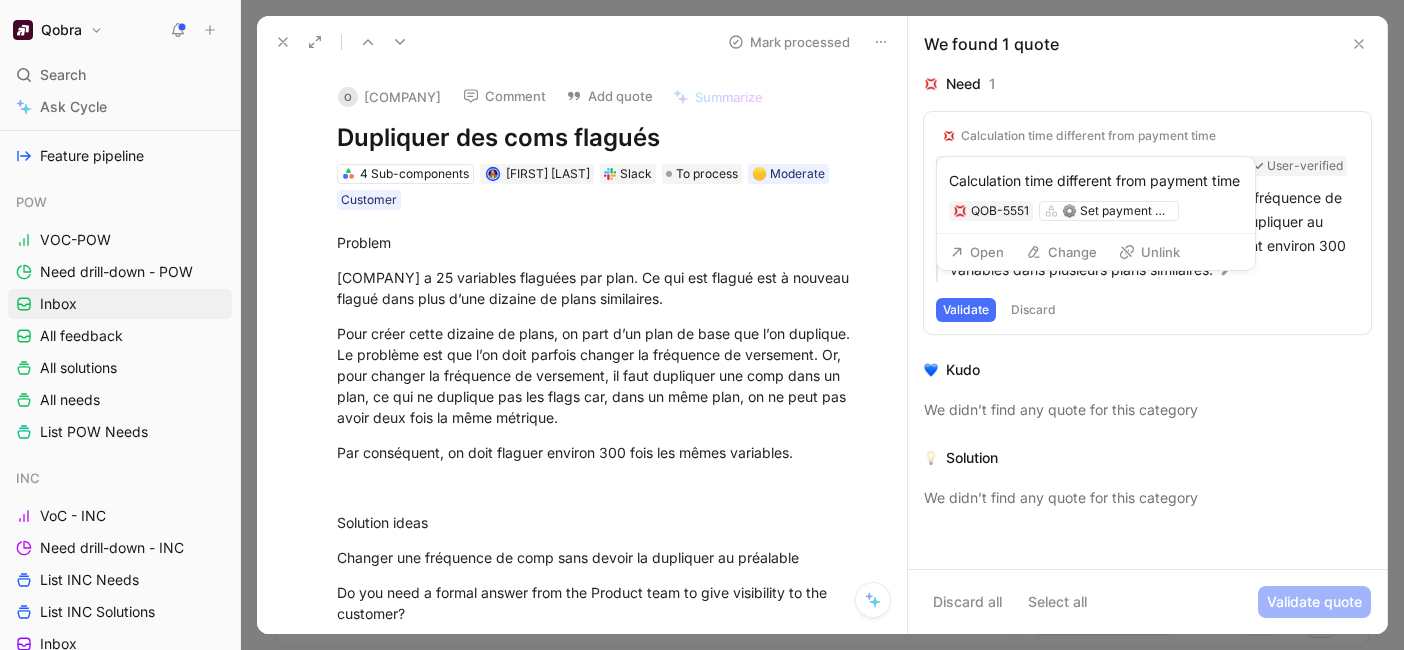 click on "Calculation time different from payment time" at bounding box center (1088, 136) 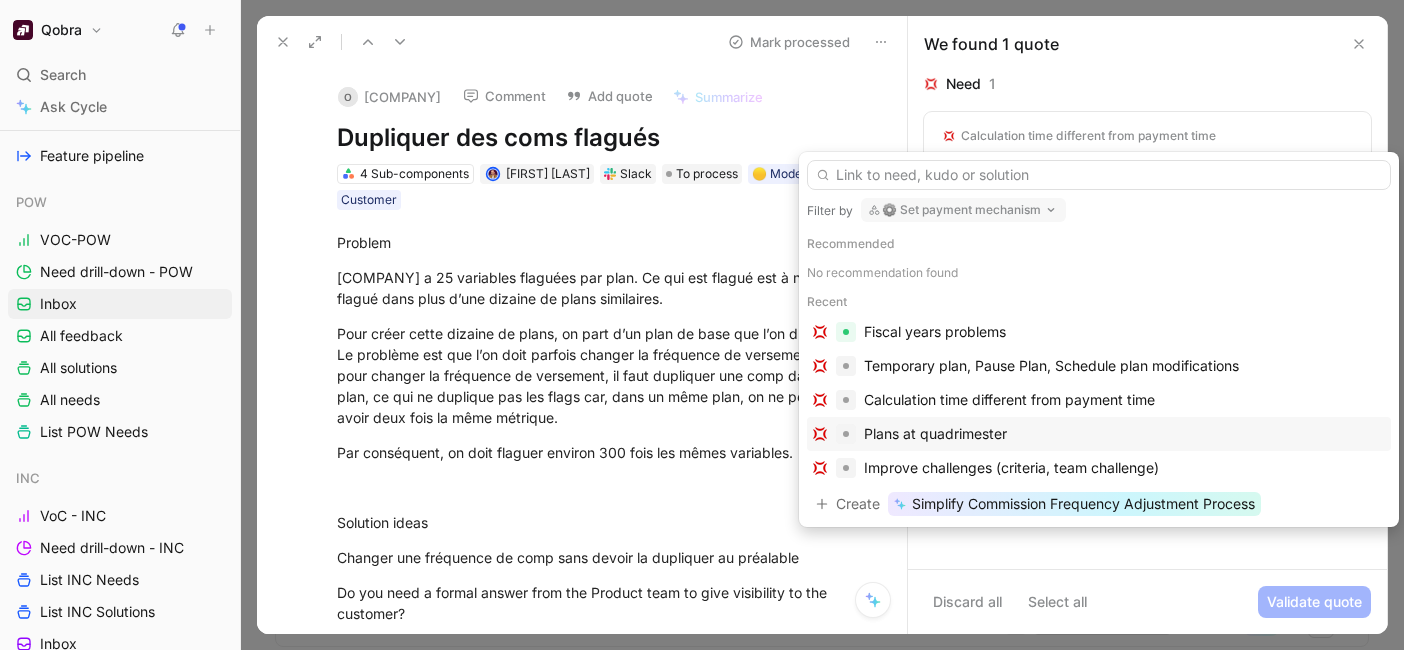 scroll, scrollTop: 4, scrollLeft: 0, axis: vertical 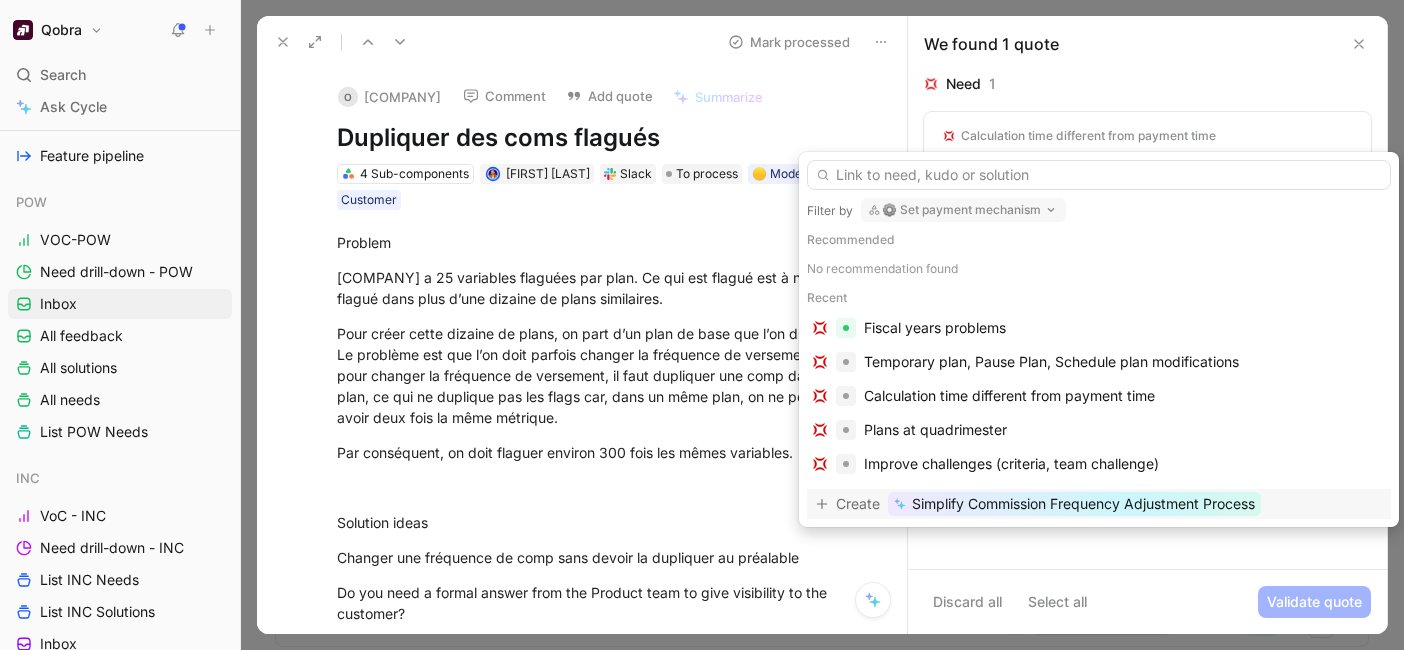 click on "Simplify Commission Frequency Adjustment Process" at bounding box center [1083, 504] 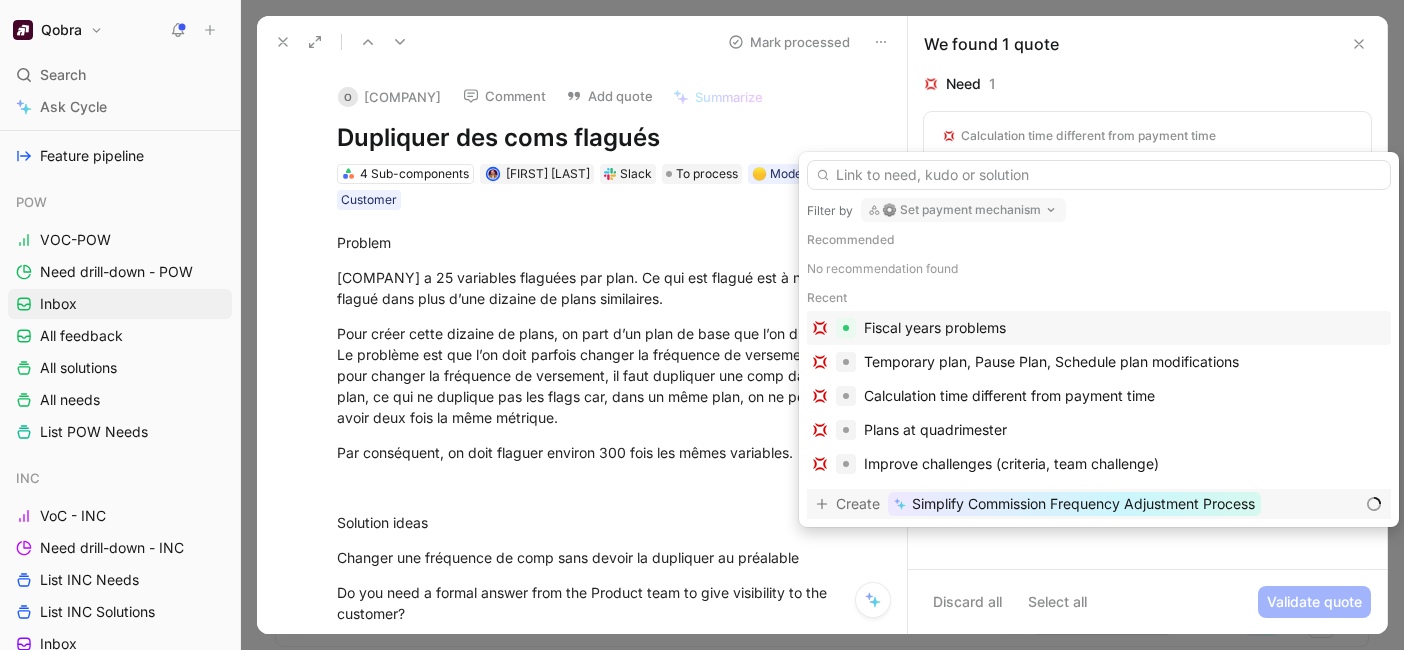 click on "Create" at bounding box center (858, 504) 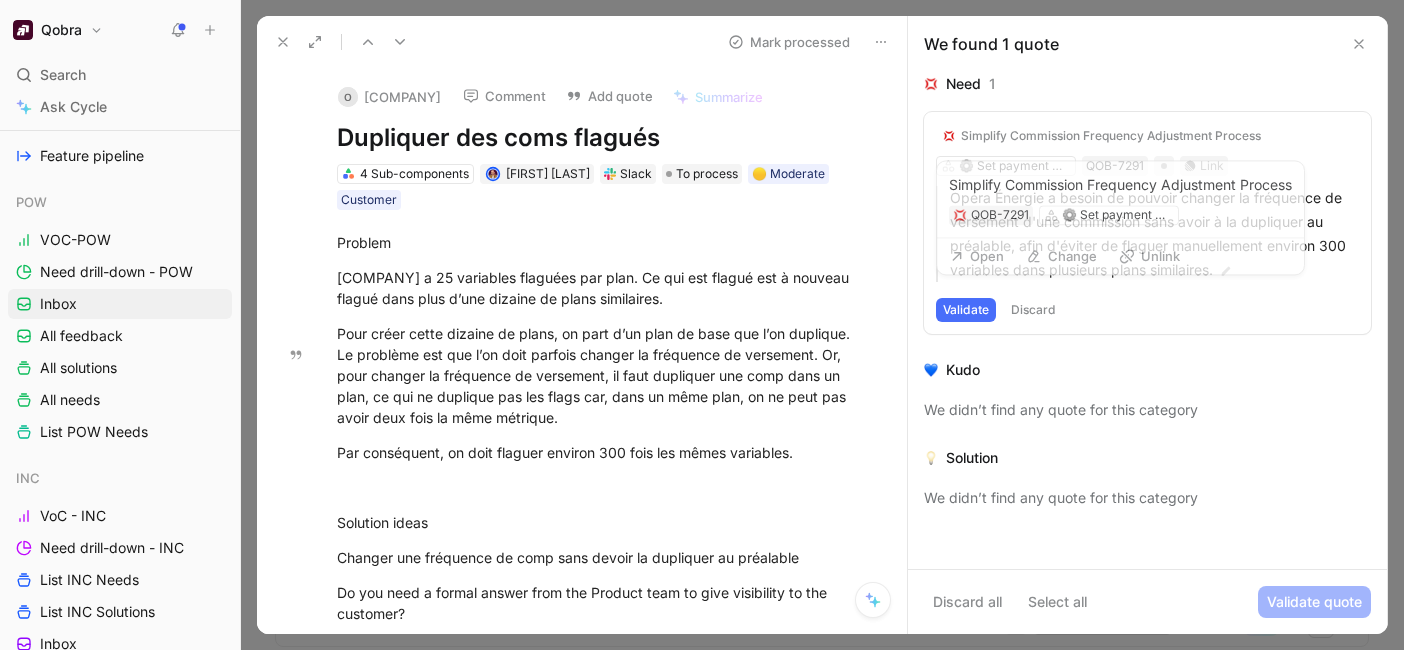 click on "Simplify Commission Frequency Adjustment Process" at bounding box center [1111, 136] 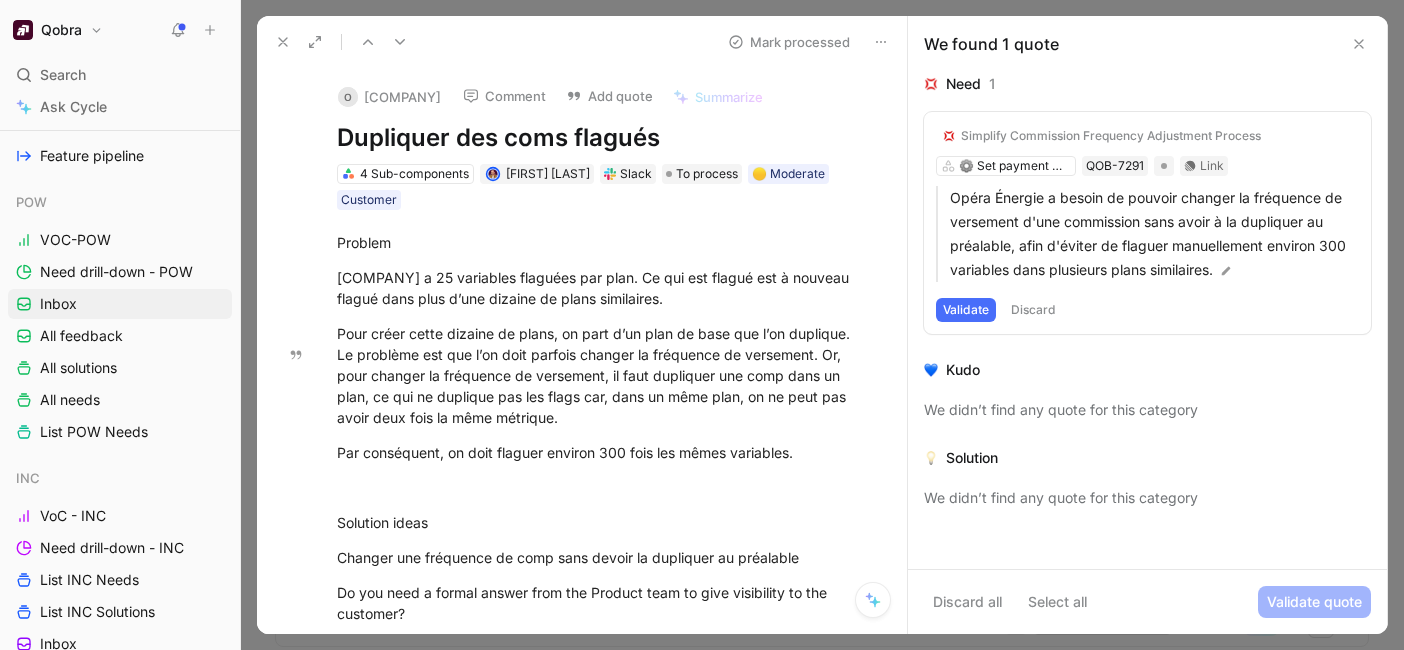 click on "Simplify Commission Frequency Adjustment Process" at bounding box center (1102, 136) 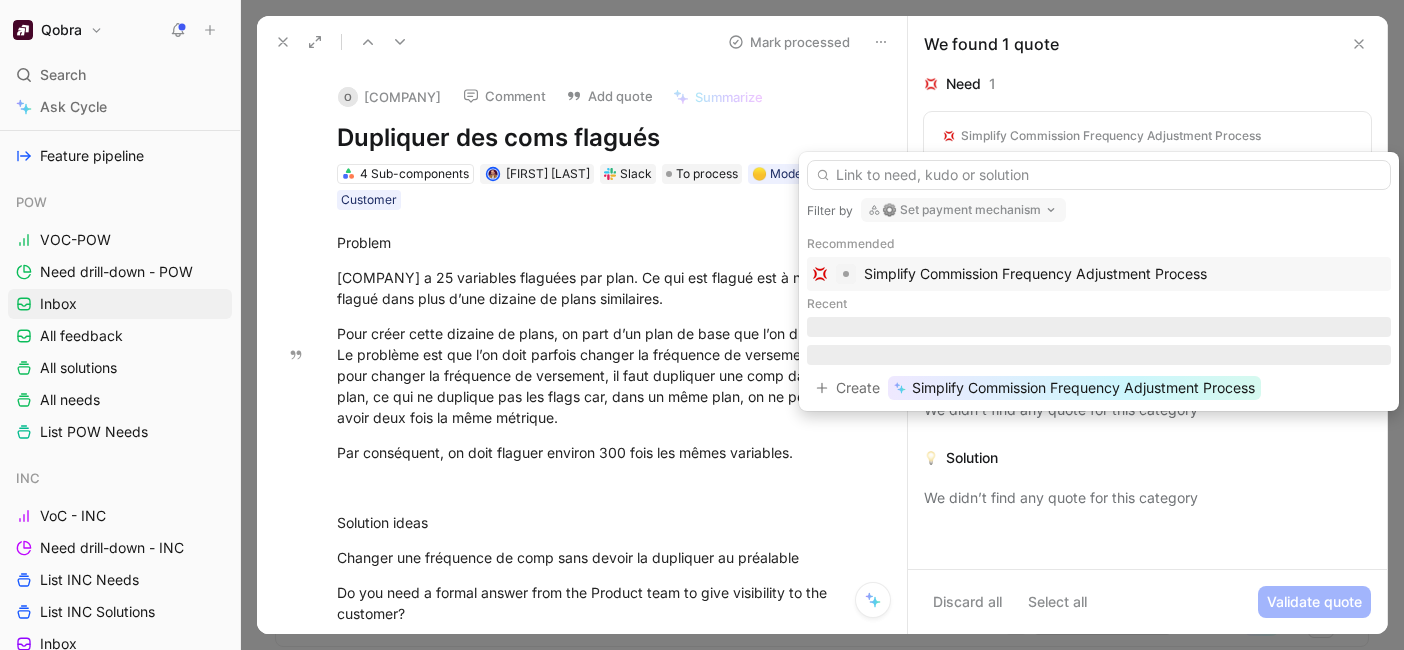click on "Simplify Commission Frequency Adjustment Process" at bounding box center (1125, 274) 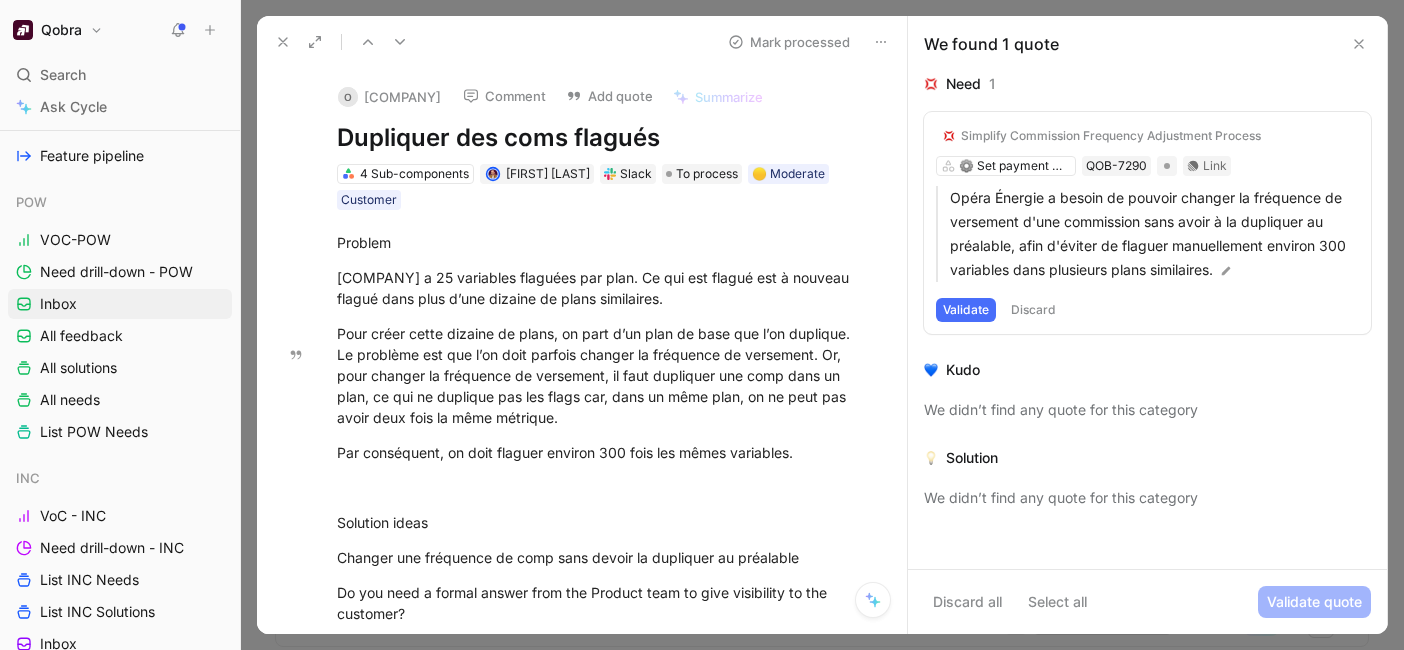 click on "Simplify Commission Frequency Adjustment Process ⚙️ Set payment mechanism QOB-7290 Link Opéra Énergie a besoin de pouvoir changer la fréquence de versement d'une commission sans avoir à la dupliquer au préalable, afin d'éviter de flaguer manuellement environ 300 variables dans plusieurs plans similaires. Validate Discard" at bounding box center [1147, 223] 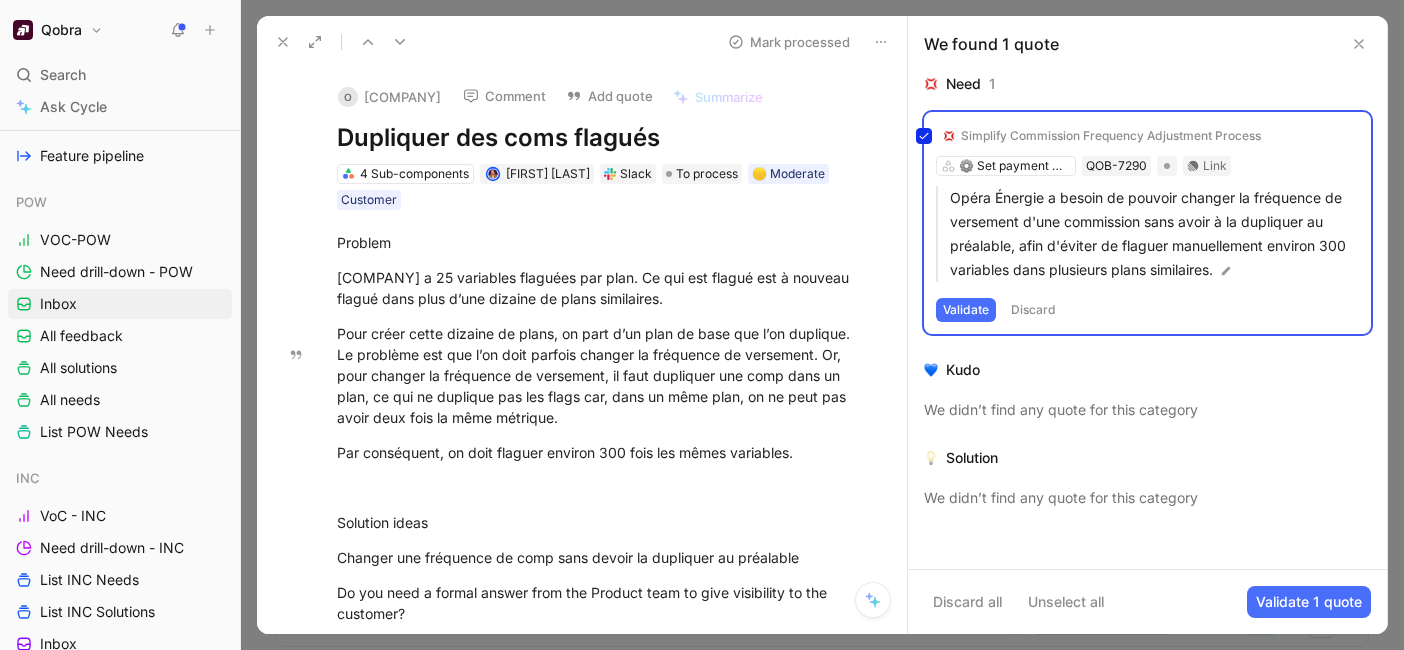 click on "Simplify Commission Frequency Adjustment Process ⚙️ Set payment mechanism QOB-7290 Link Opéra Énergie a besoin de pouvoir changer la fréquence de versement d'une commission sans avoir à la dupliquer au préalable, afin d'éviter de flaguer manuellement environ 300 variables dans plusieurs plans similaires. Validate Discard" at bounding box center (1147, 223) 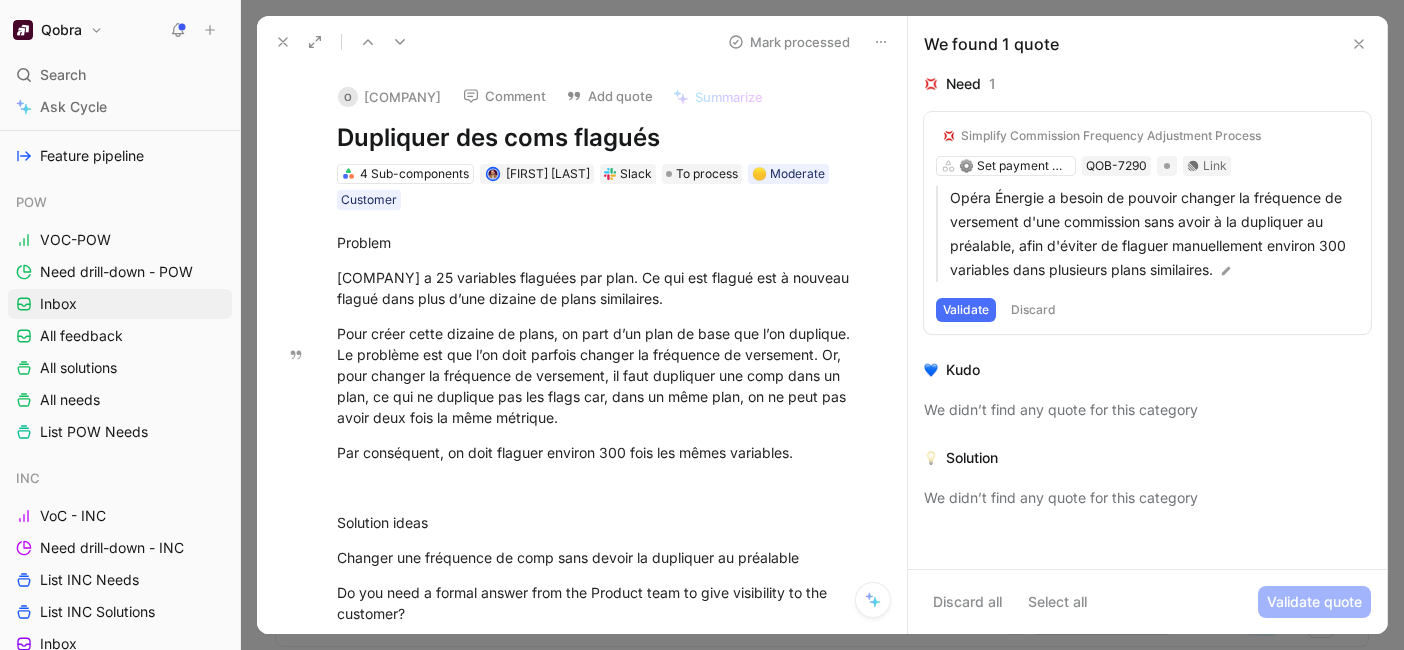 click on "Simplify Commission Frequency Adjustment Process ⚙️ Set payment mechanism QOB-7290 Link Opéra Énergie a besoin de pouvoir changer la fréquence de versement d'une commission sans avoir à la dupliquer au préalable, afin d'éviter de flaguer manuellement environ 300 variables dans plusieurs plans similaires. Validate Discard" at bounding box center [1147, 223] 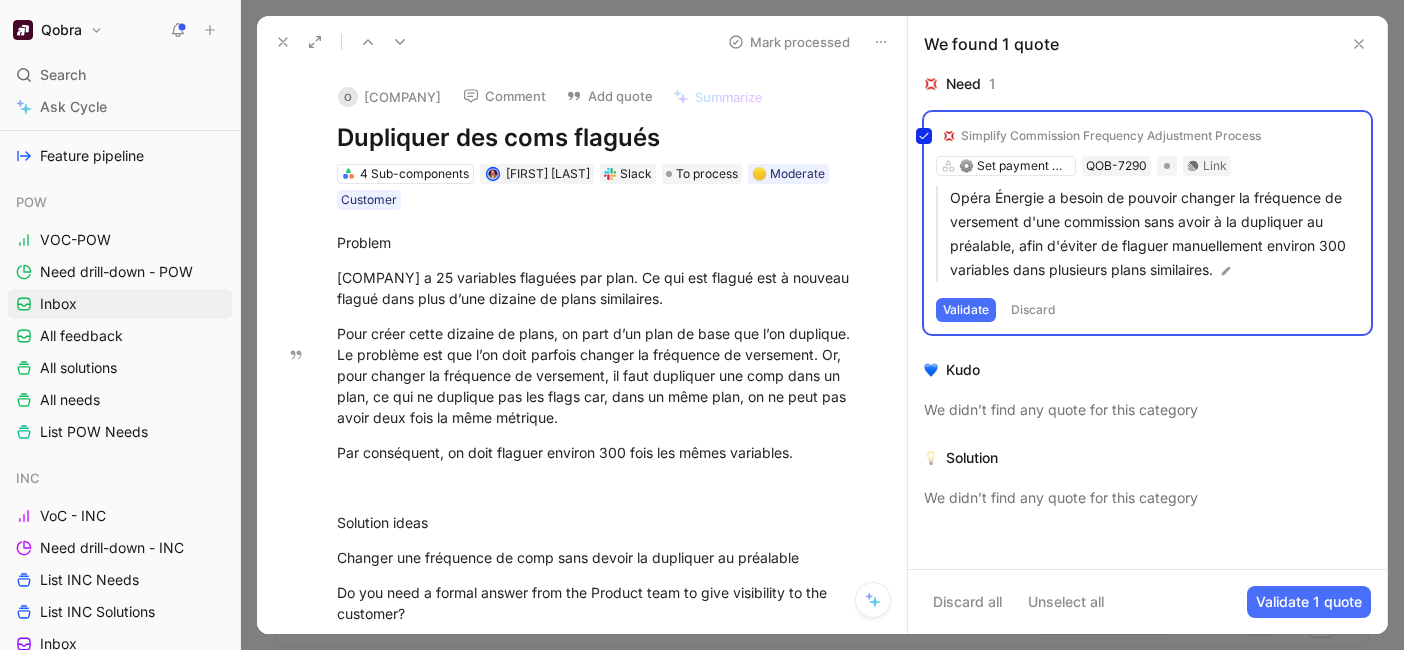 click on "Simplify Commission Frequency Adjustment Process ⚙️ Set payment mechanism QOB-7290 Link Opéra Énergie a besoin de pouvoir changer la fréquence de versement d'une commission sans avoir à la dupliquer au préalable, afin d'éviter de flaguer manuellement environ 300 variables dans plusieurs plans similaires. Validate Discard" at bounding box center [1147, 223] 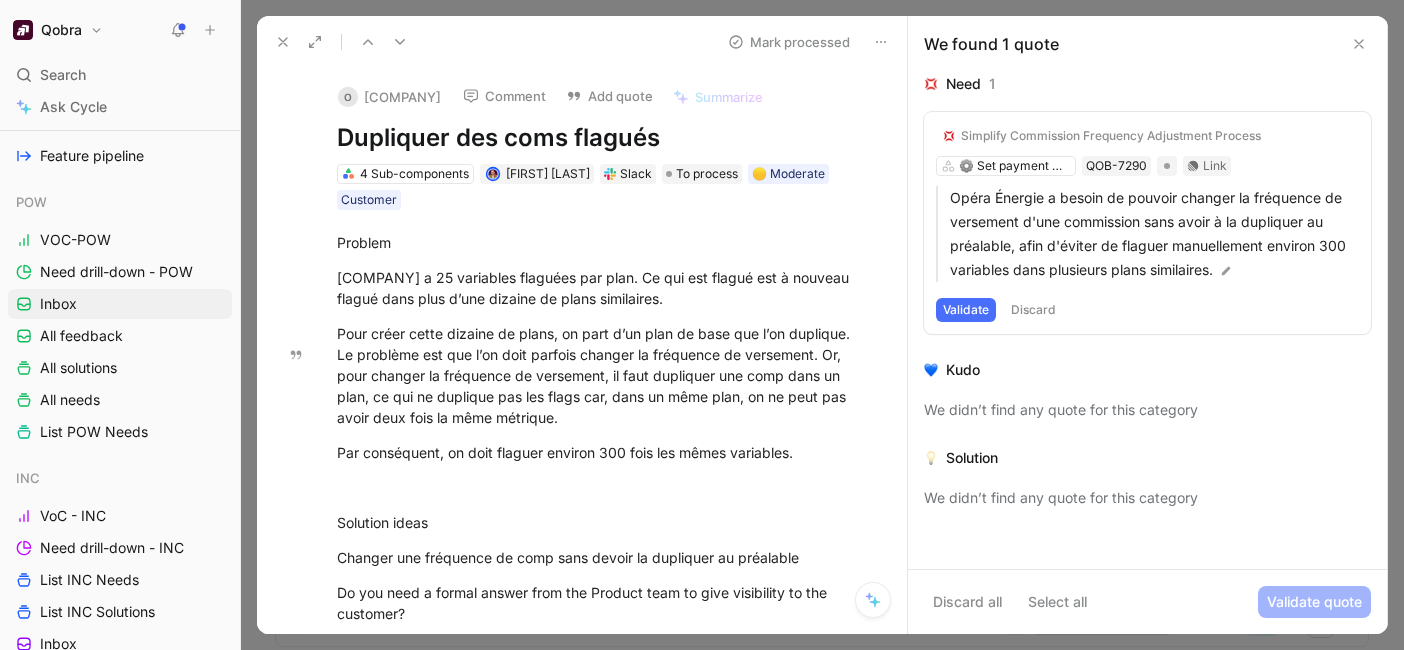 click on "Need 1" at bounding box center (1147, 84) 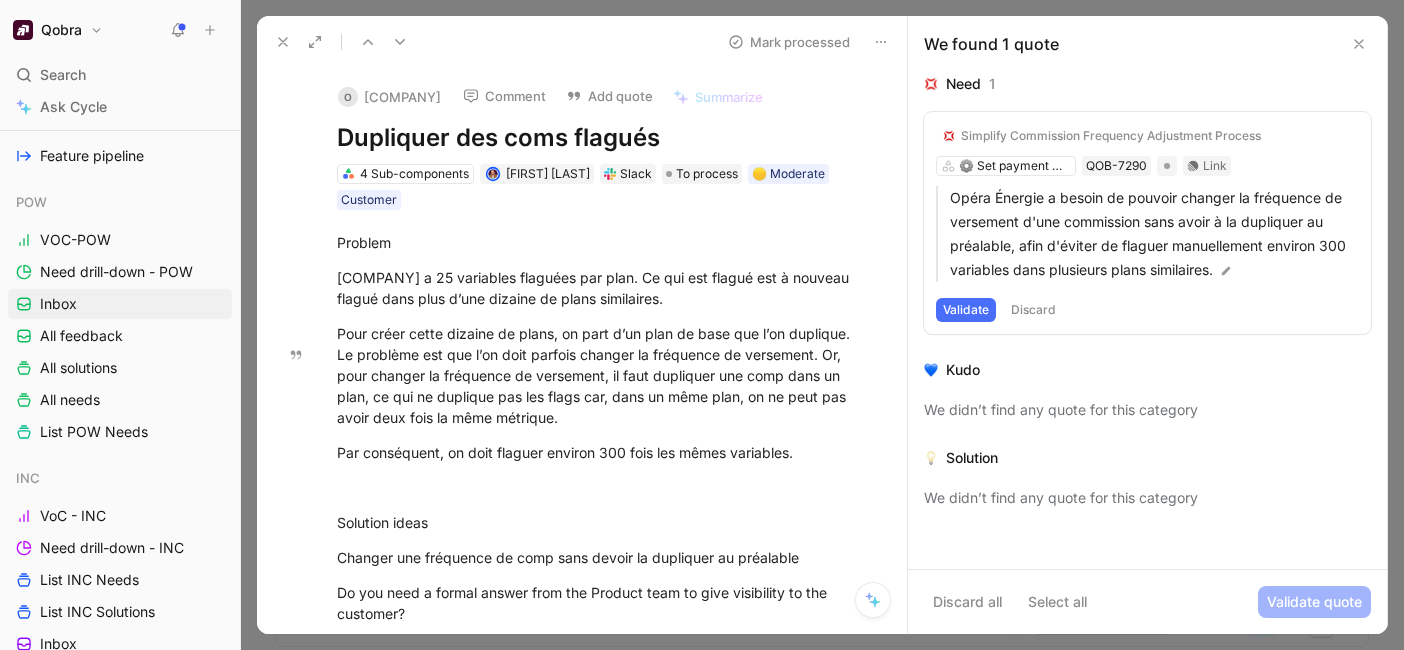 click on "Validate" at bounding box center (966, 310) 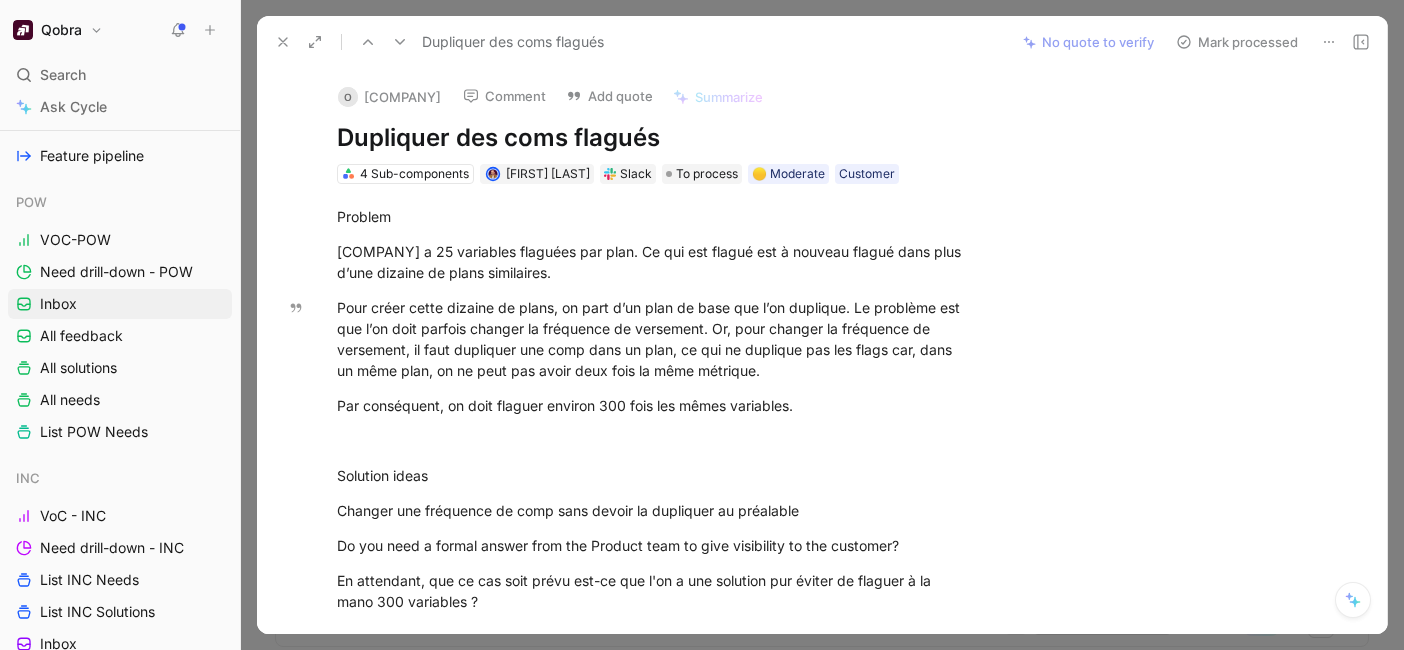 click on "Mark processed" at bounding box center (1237, 42) 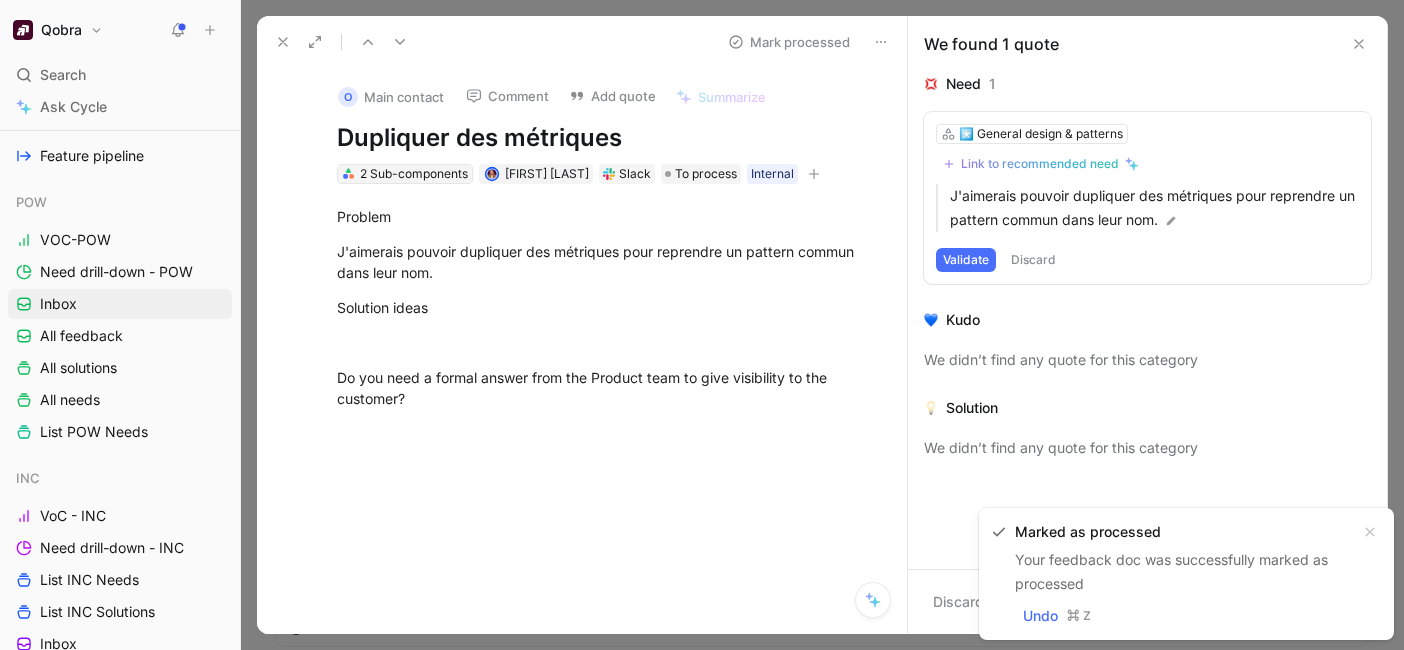 click on "2 Sub-components" at bounding box center [414, 174] 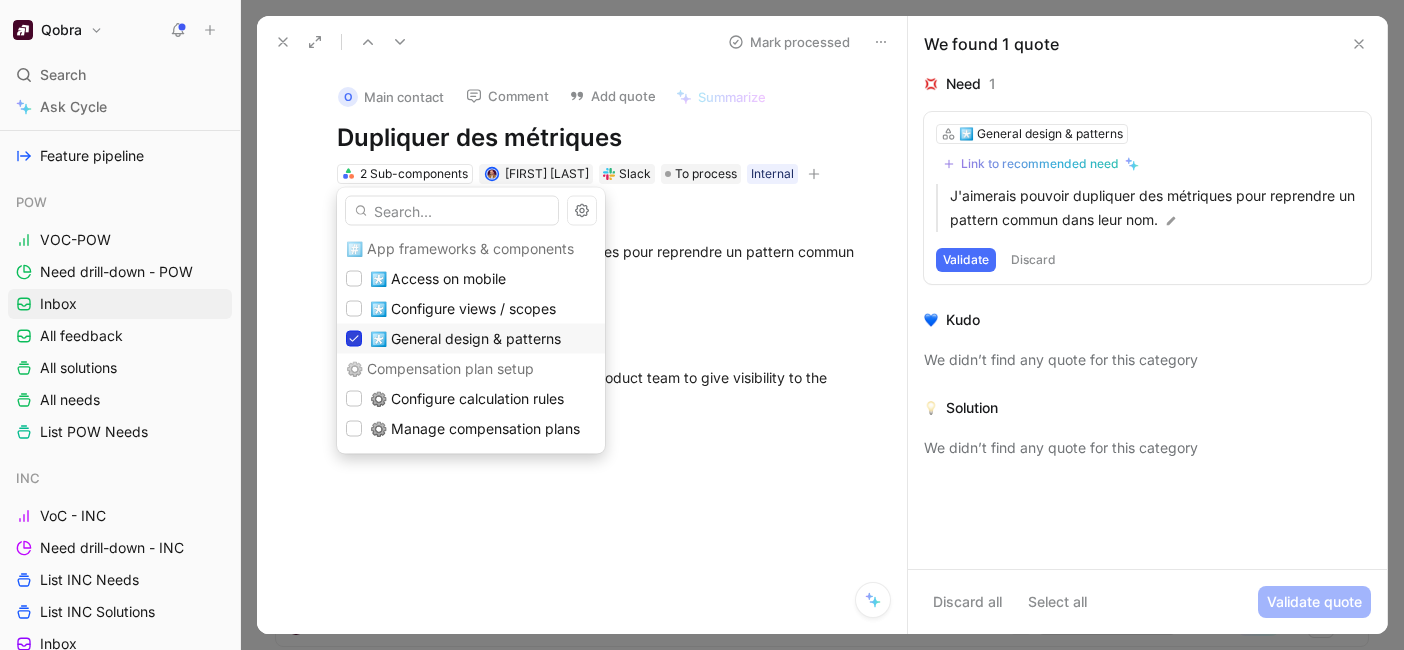 click 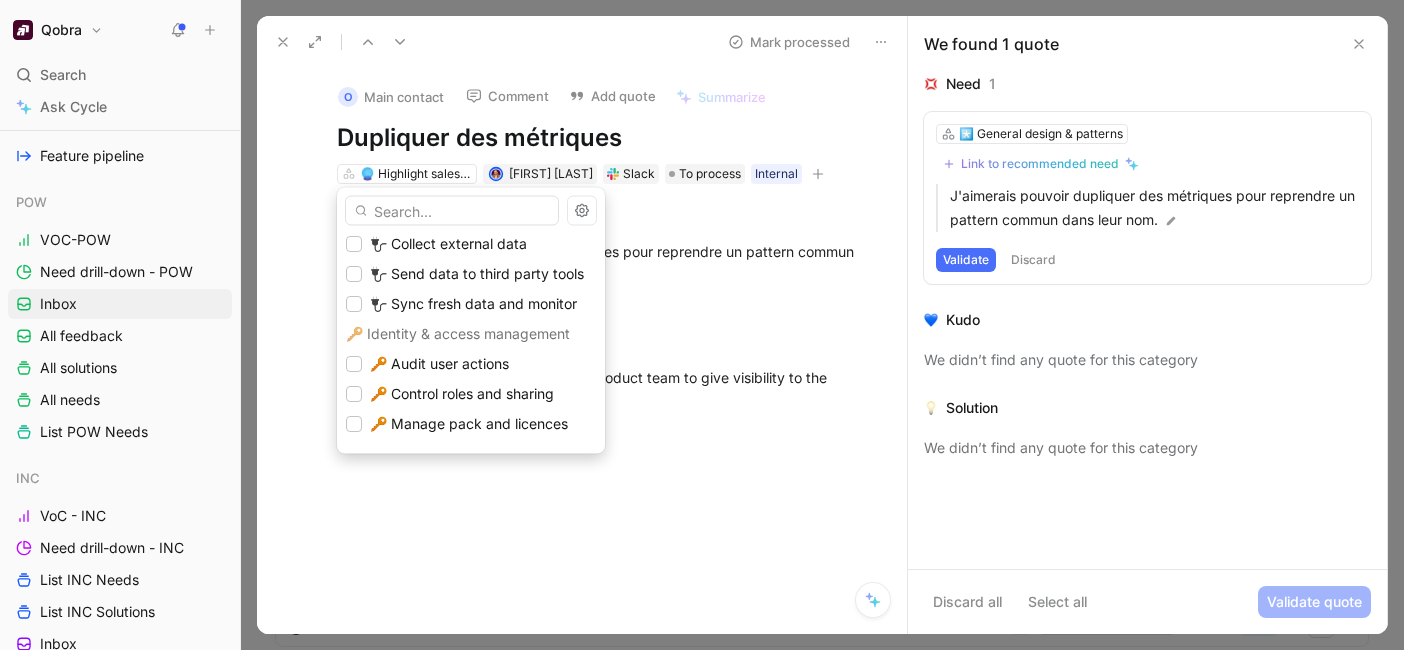 scroll, scrollTop: 898, scrollLeft: 0, axis: vertical 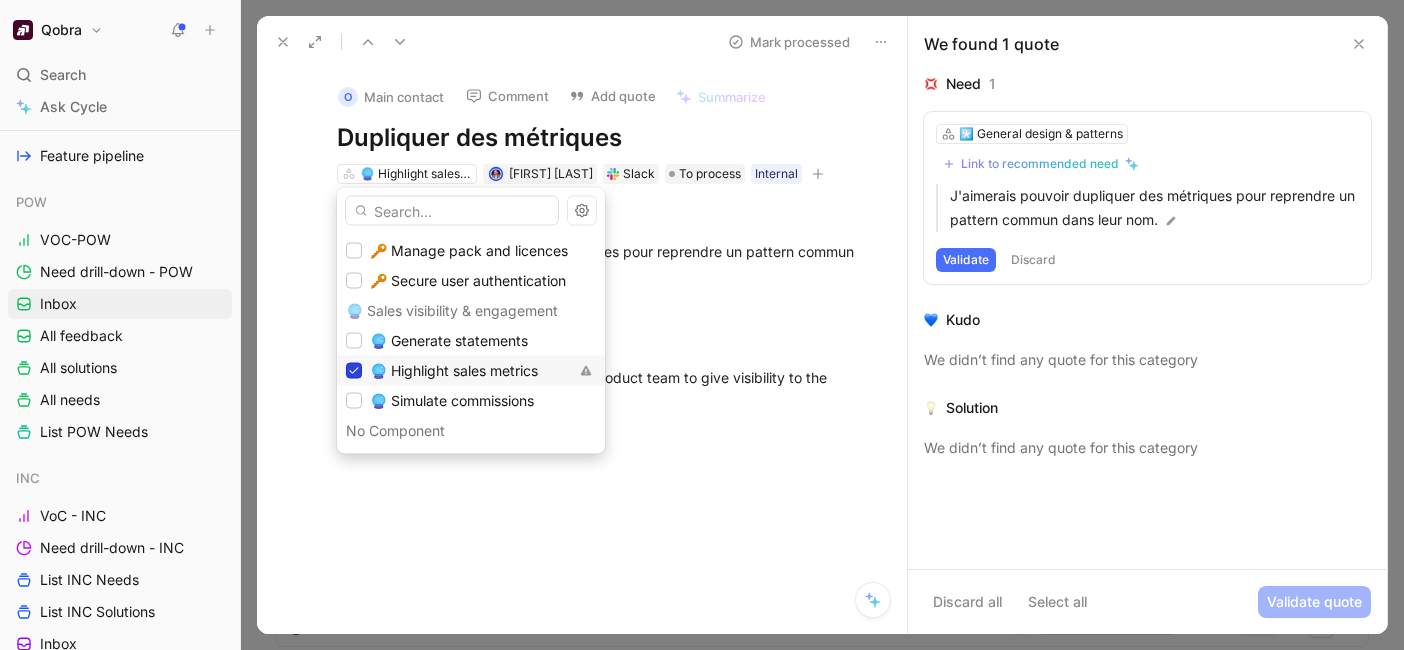 click at bounding box center (354, 371) 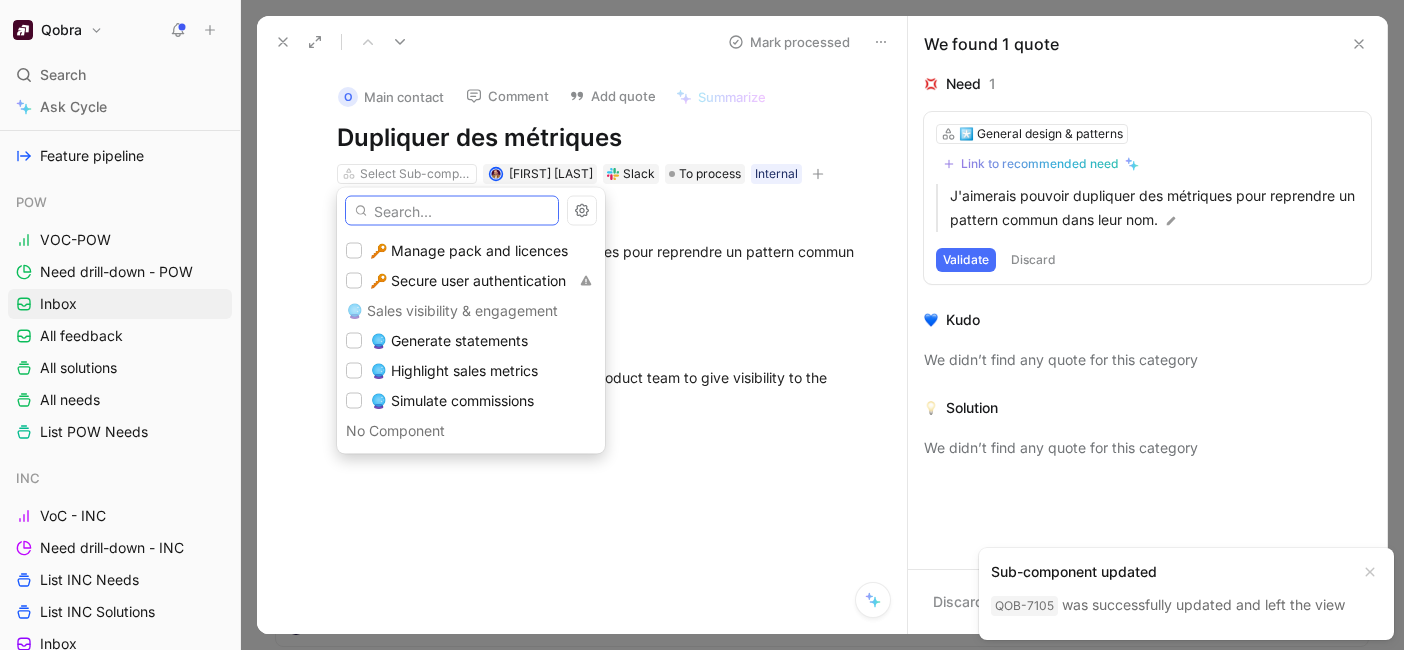 click at bounding box center (452, 211) 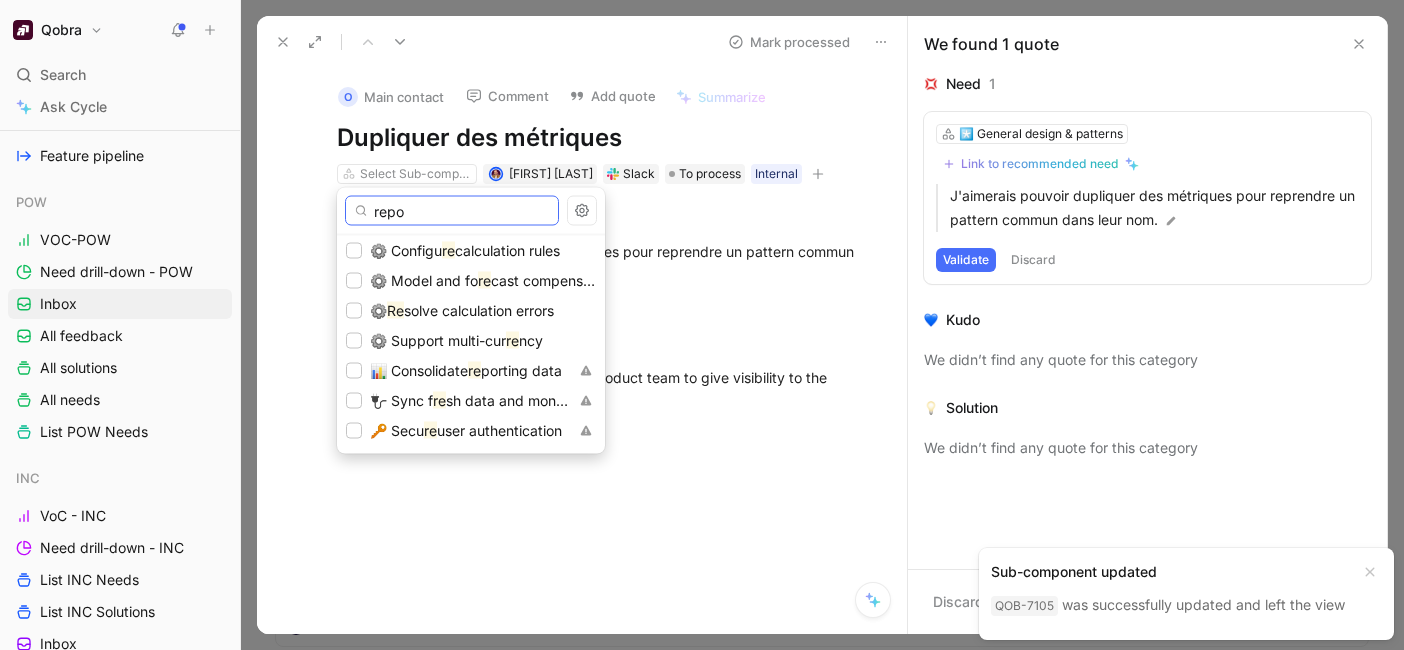 scroll, scrollTop: 0, scrollLeft: 0, axis: both 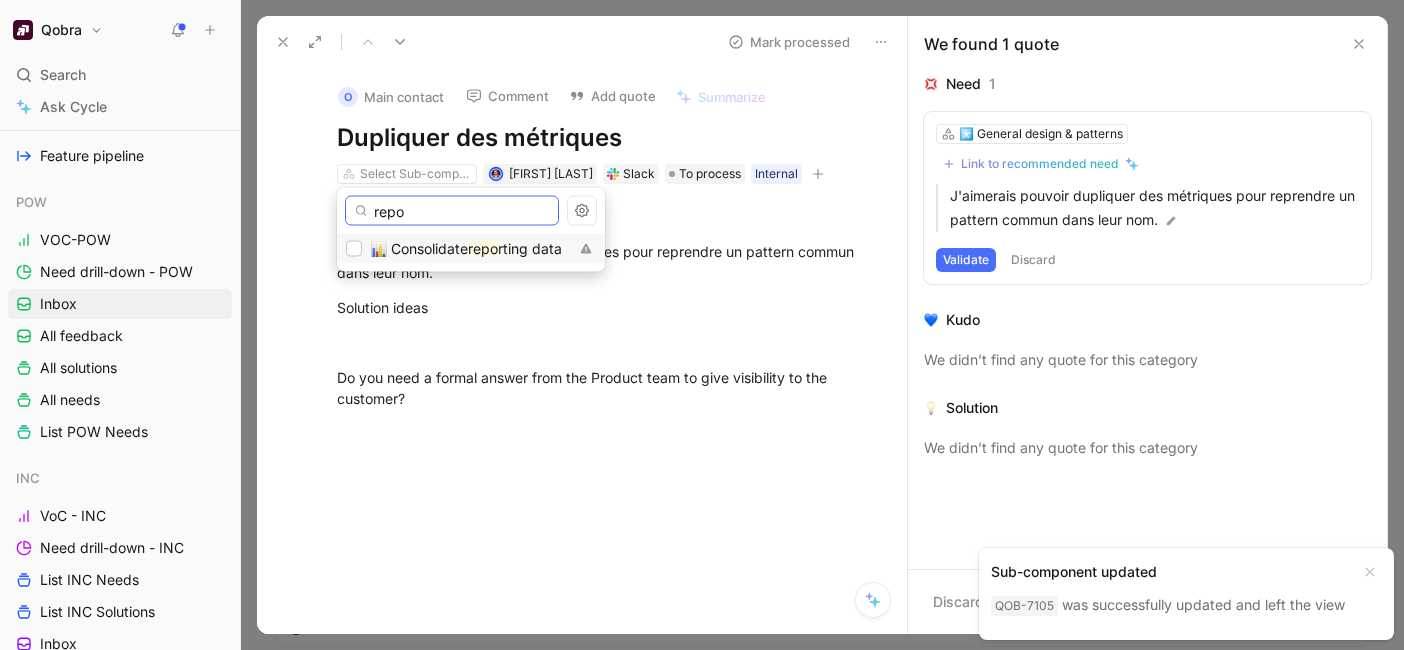 type on "repo" 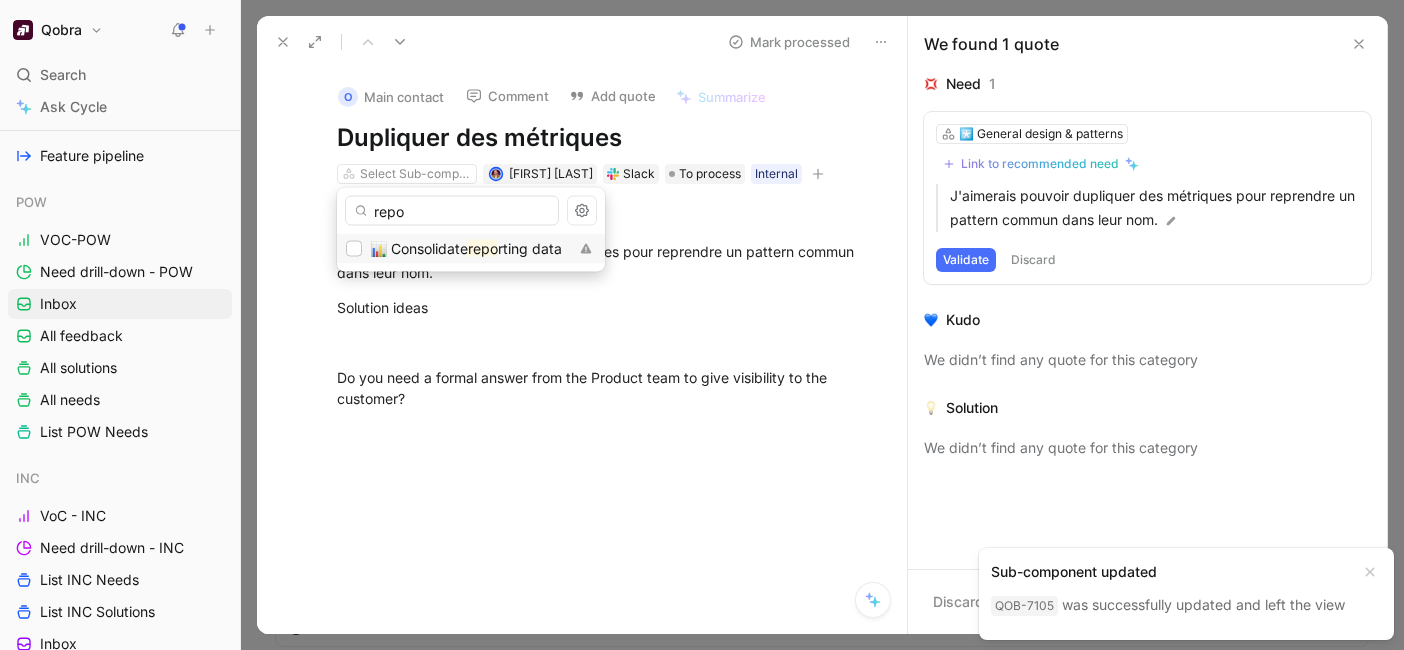 click on "📊 Consolidate" at bounding box center (419, 248) 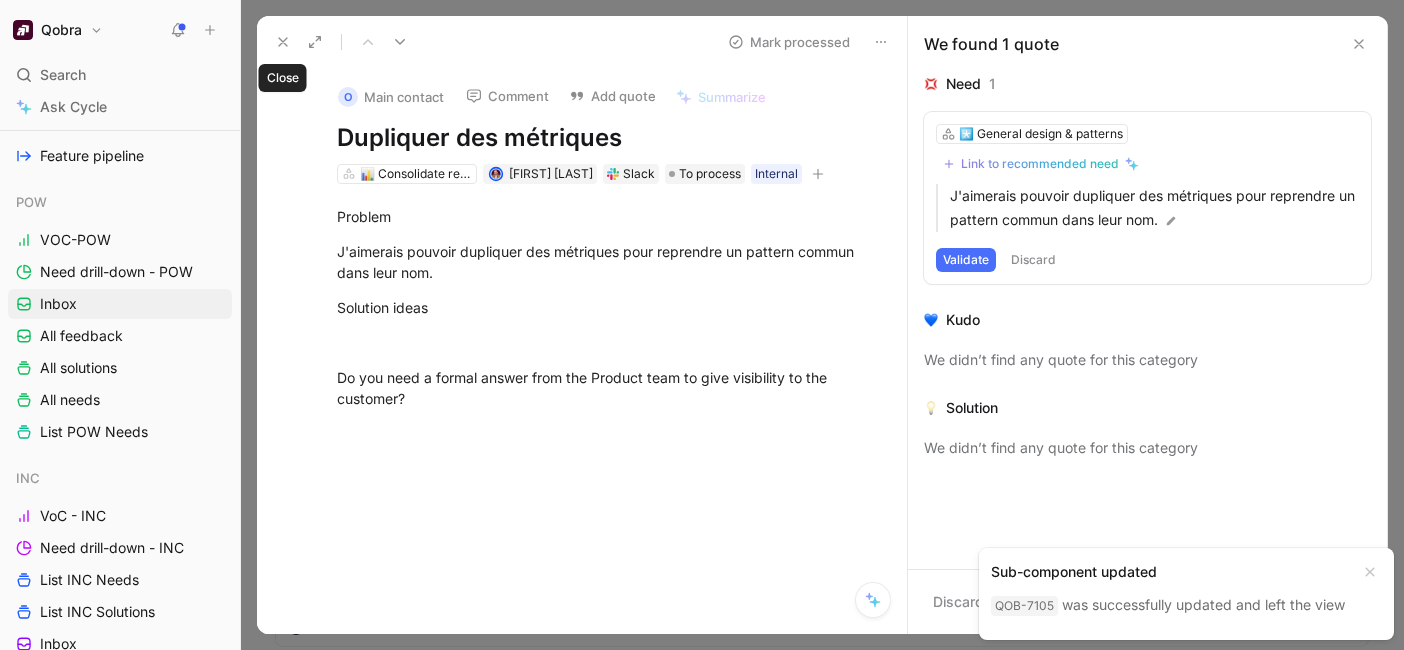 click 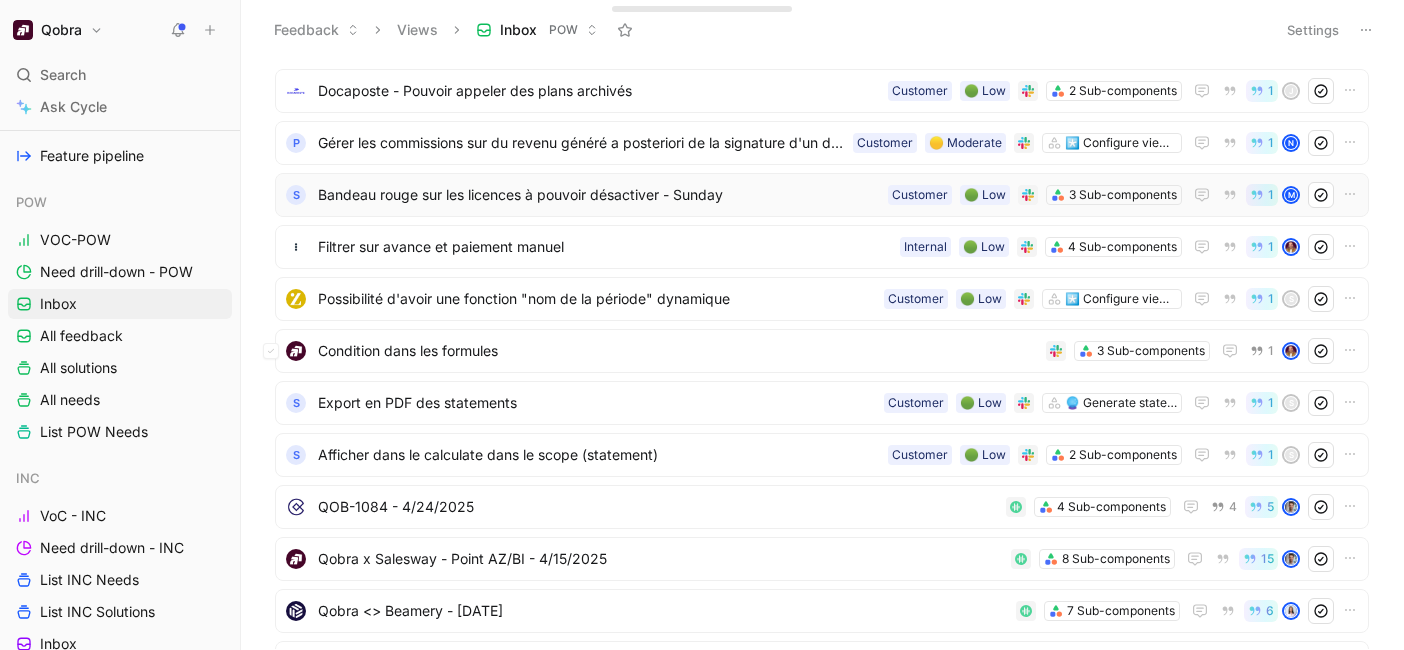 scroll, scrollTop: 498, scrollLeft: 0, axis: vertical 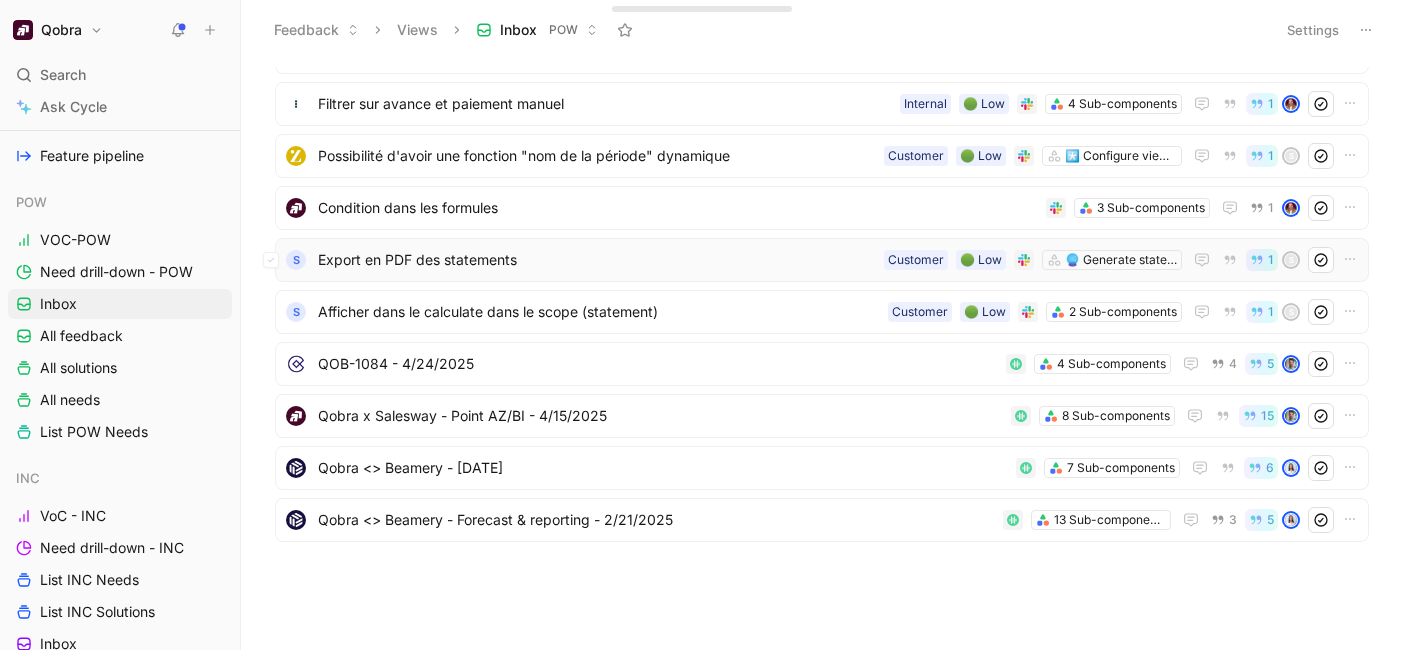 click on "Export en PDF des statements" at bounding box center (597, 260) 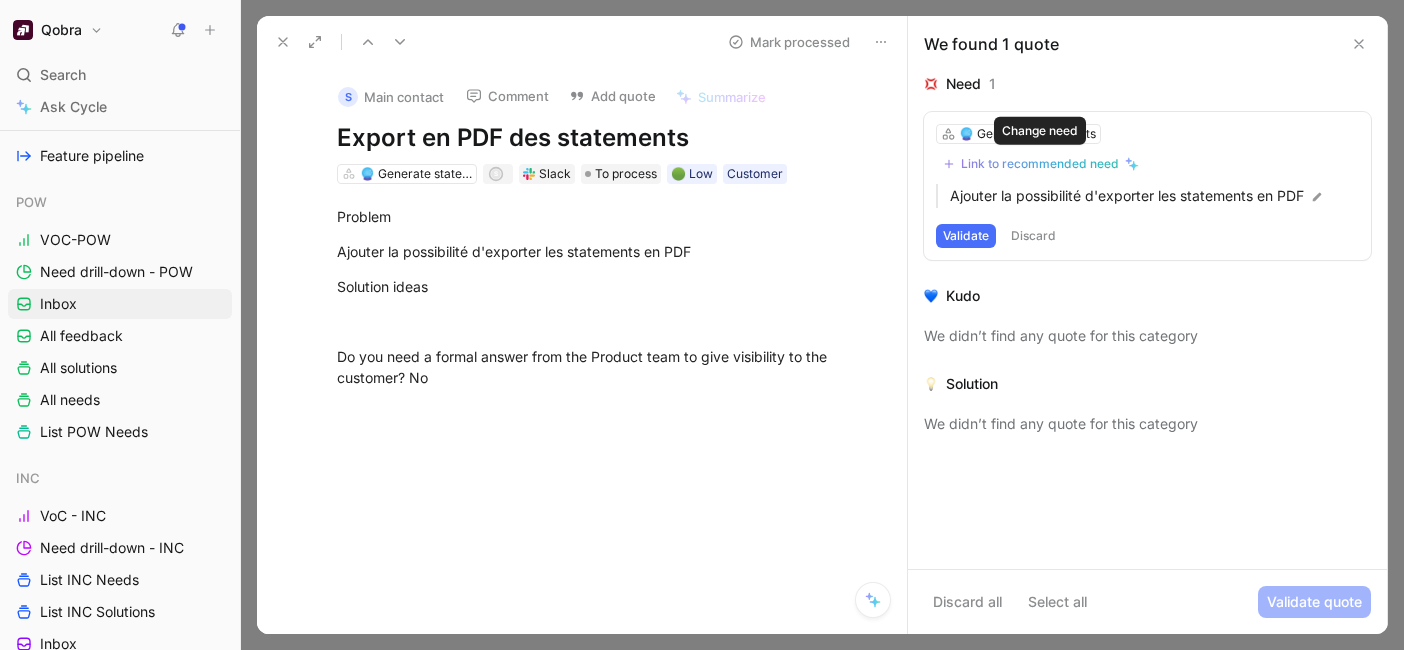 click on "Link to recommended need" at bounding box center (1040, 164) 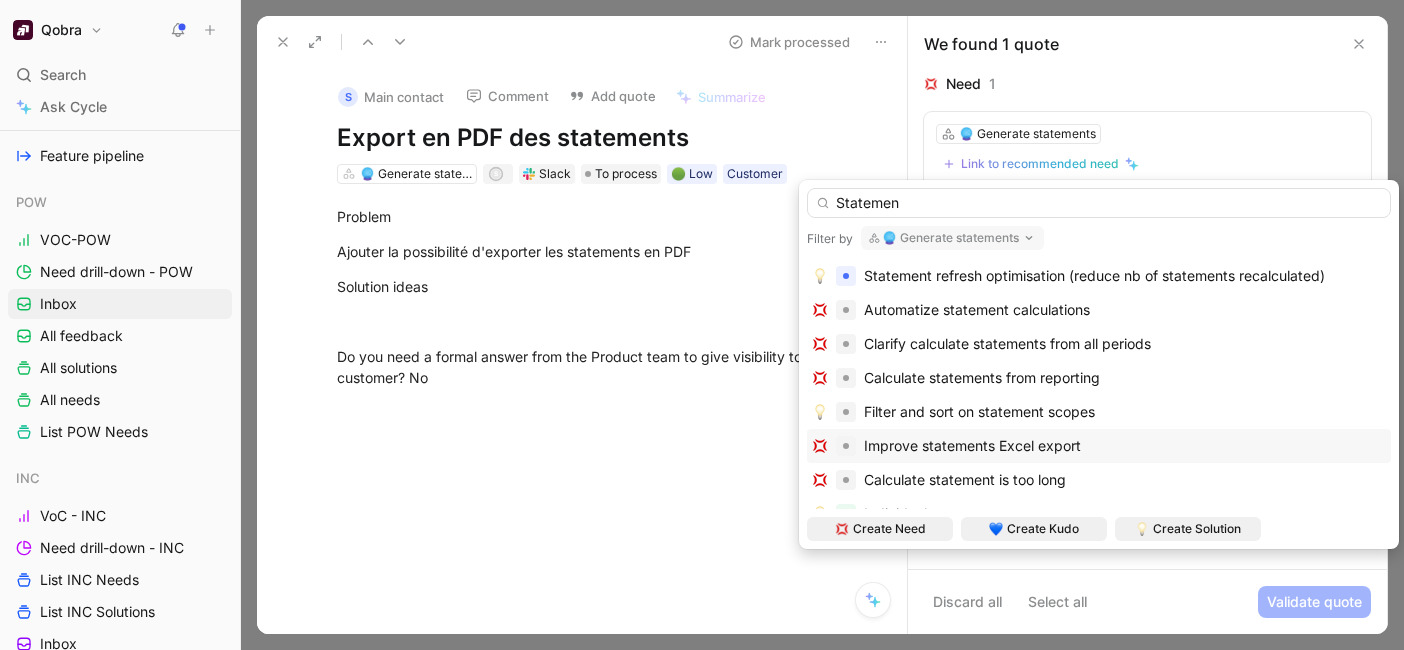 type on "Statement" 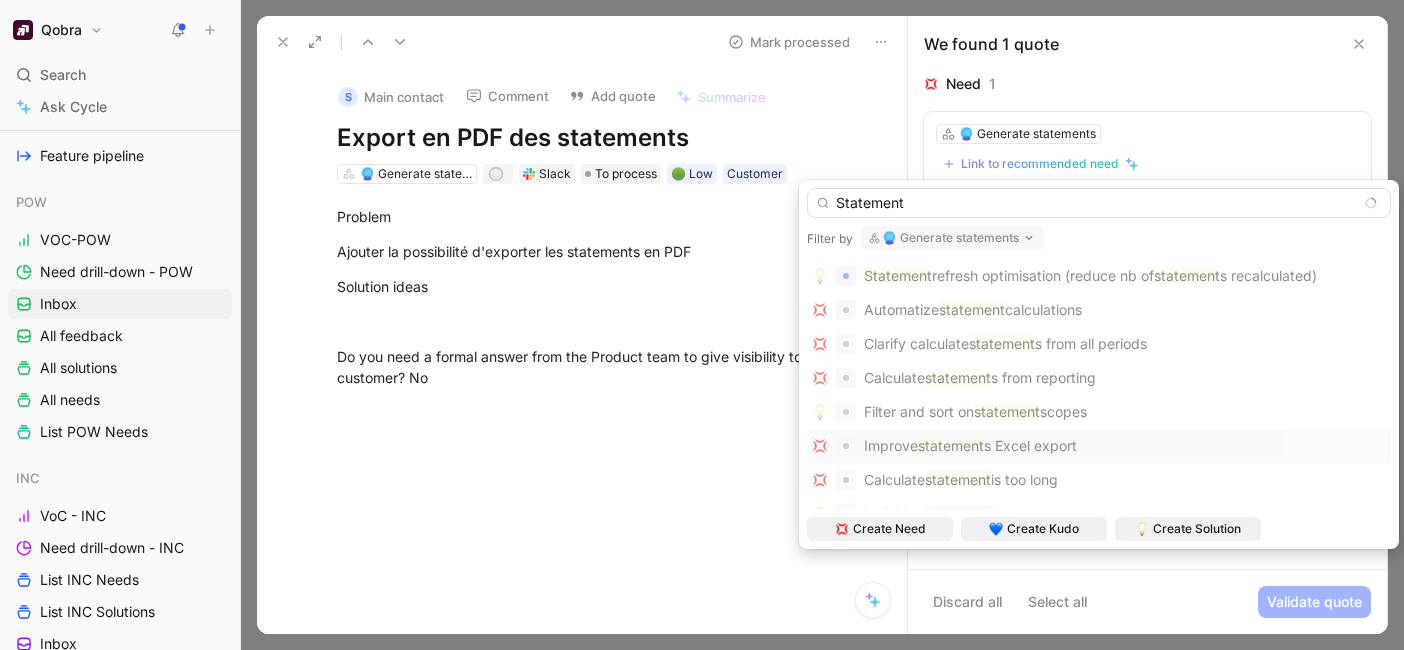 type 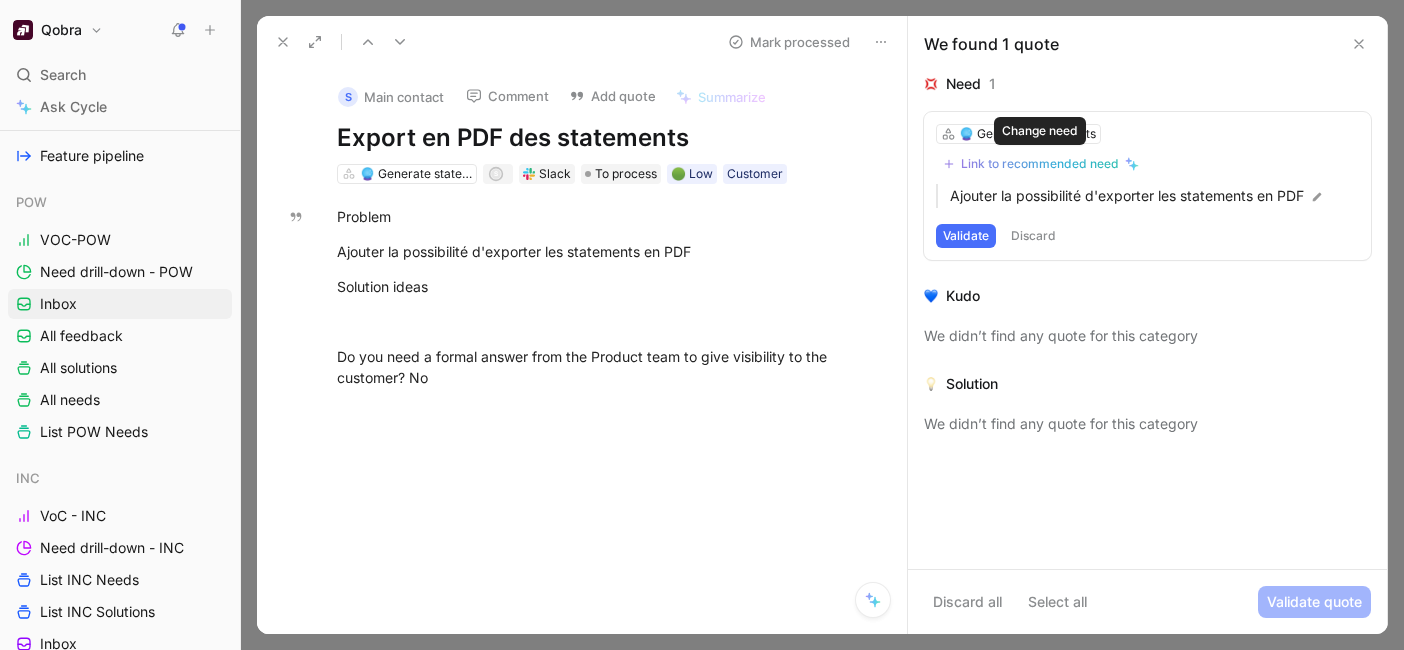 click on "Link to recommended need" at bounding box center (1040, 164) 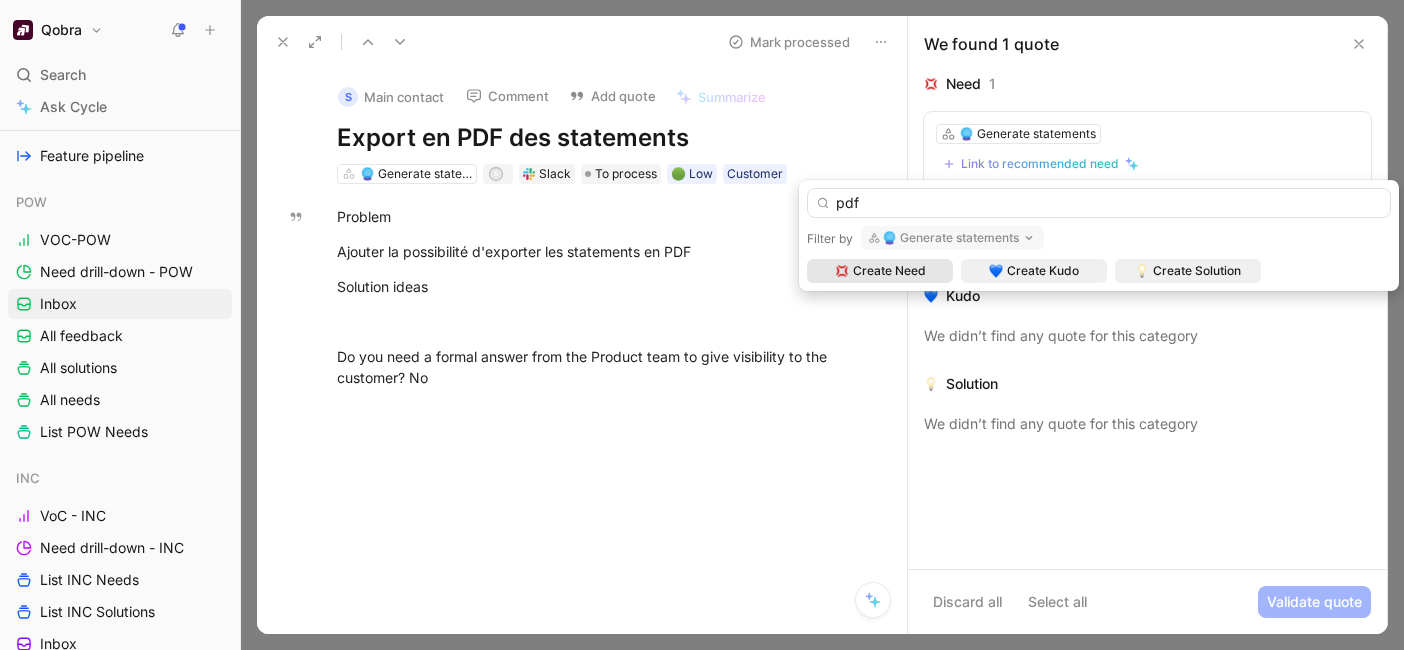type on "pdf" 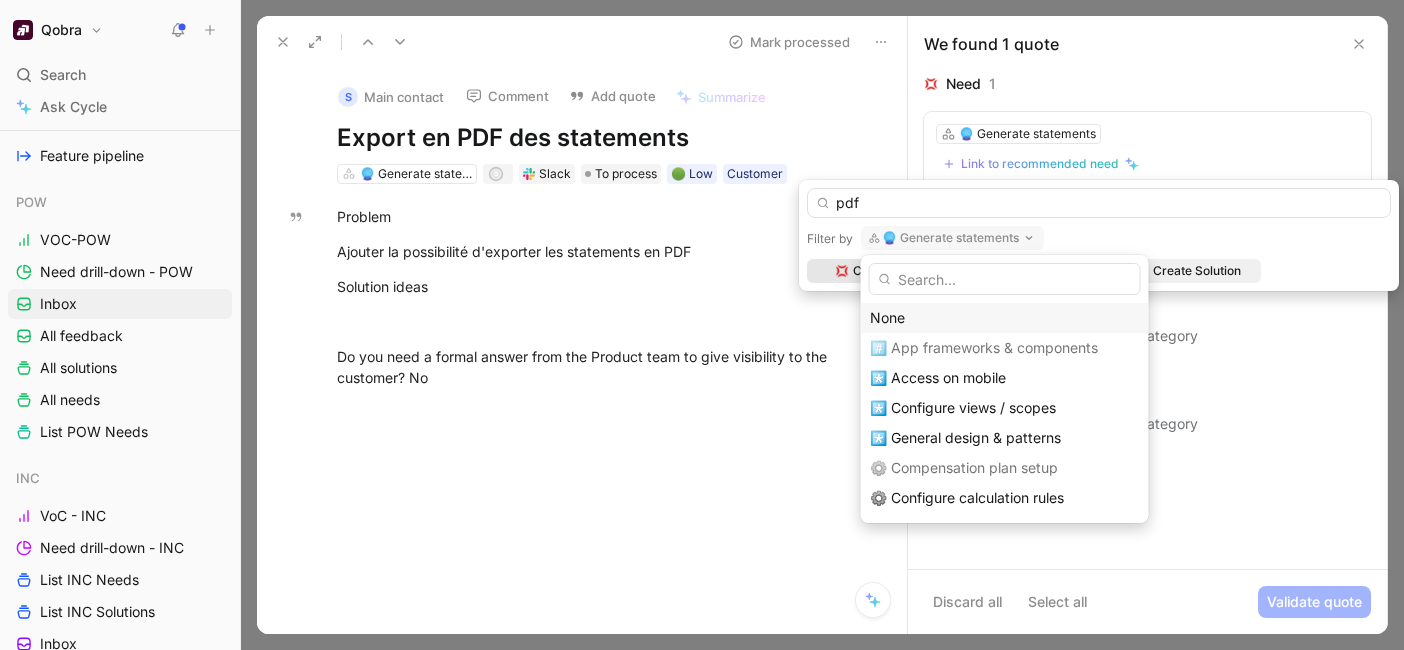 click on "None" at bounding box center (1005, 318) 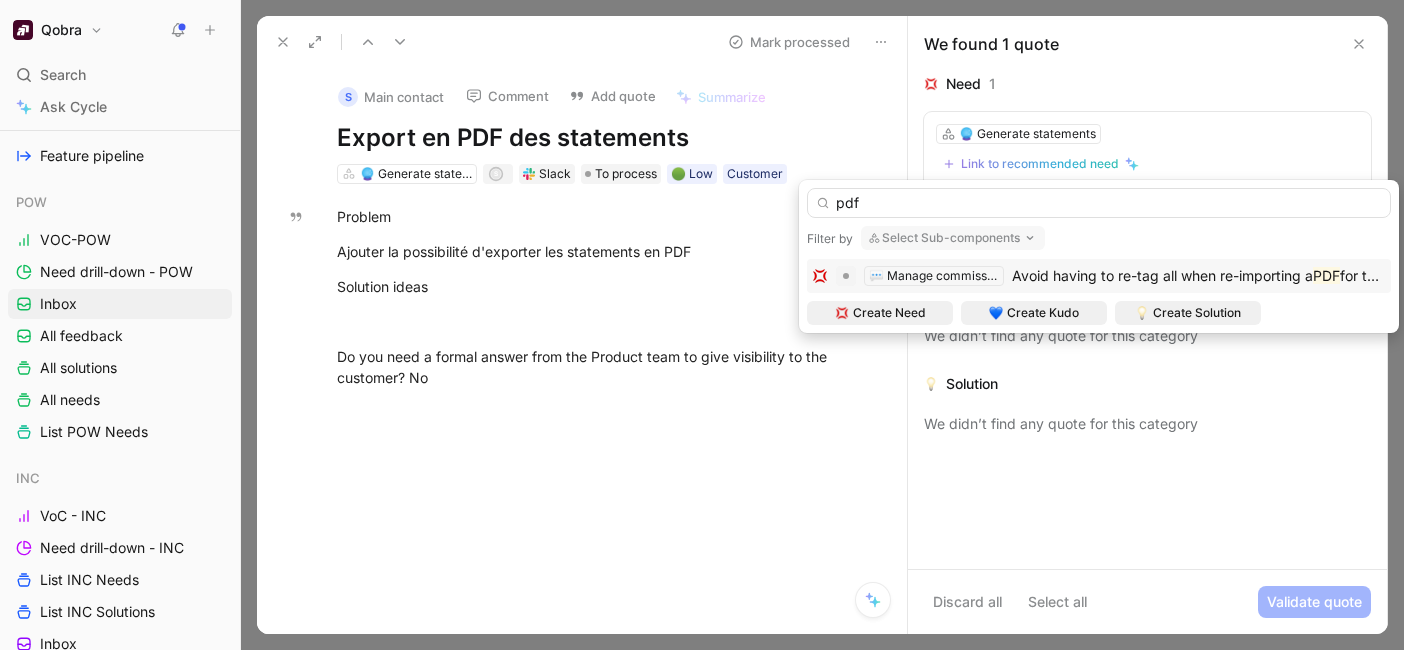 click on "Select Sub-components" at bounding box center [953, 238] 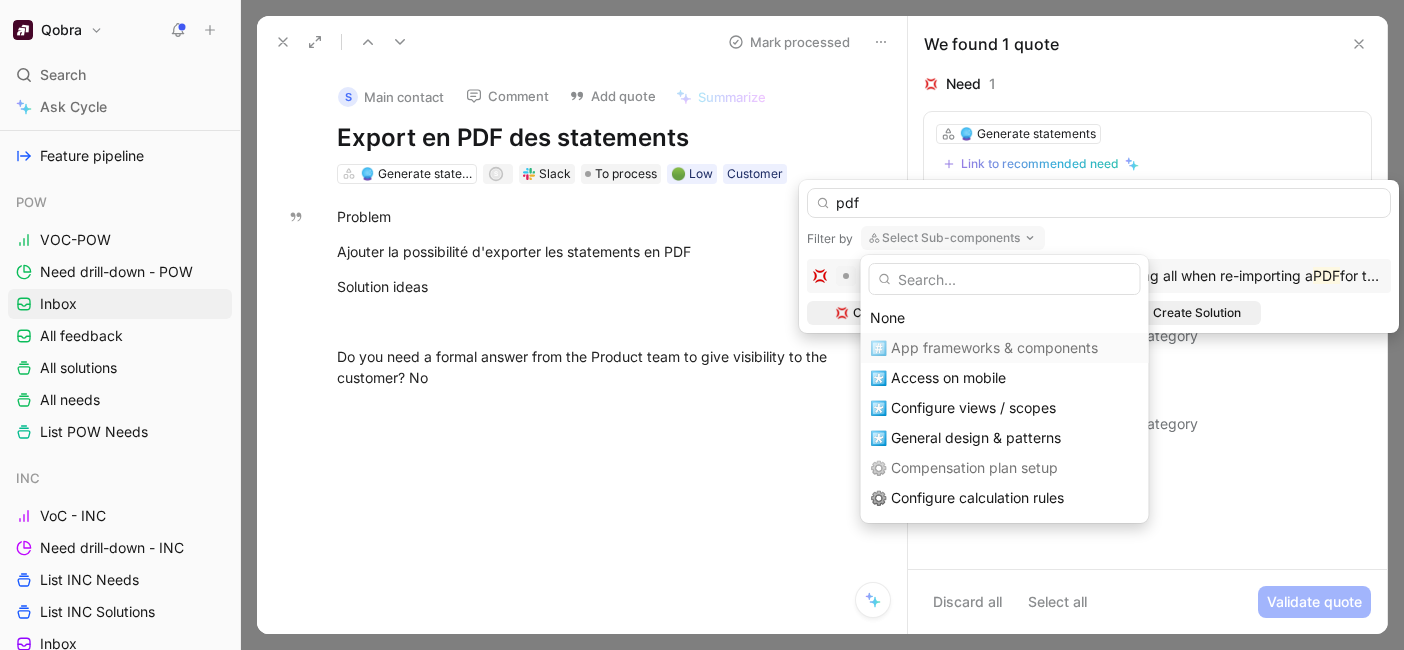 type on "g" 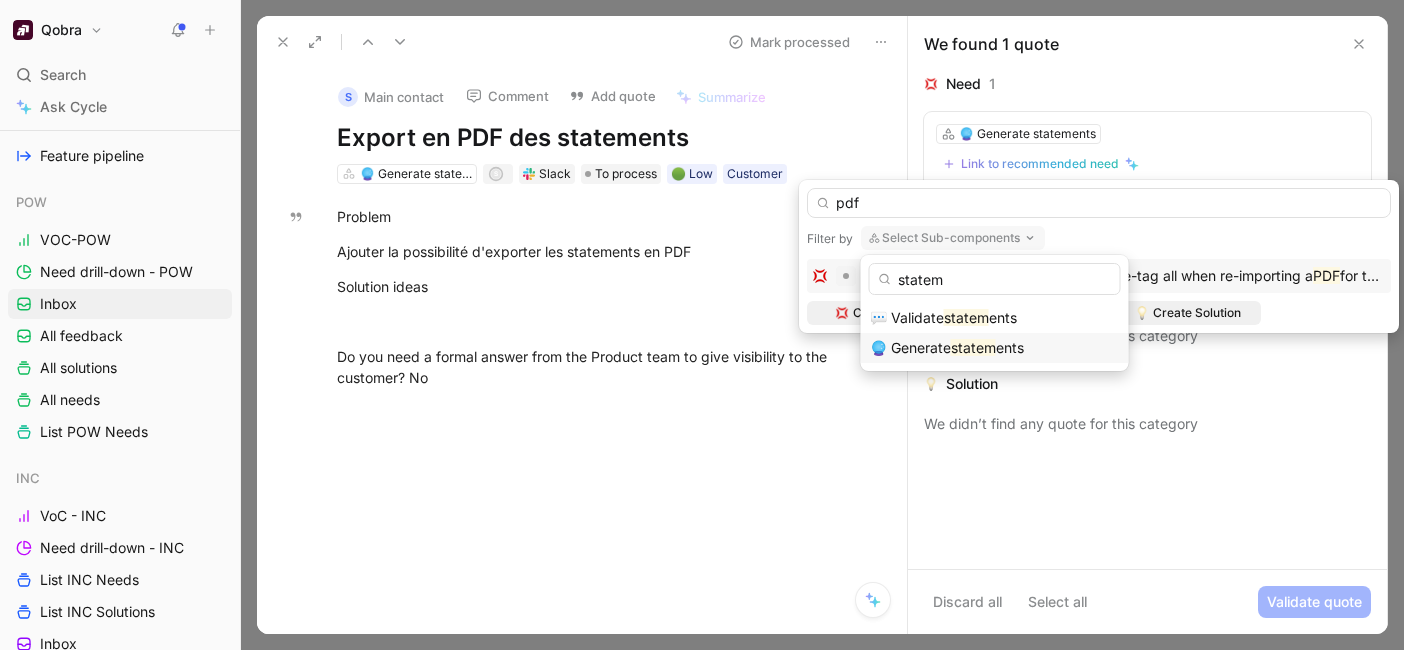 type on "statem" 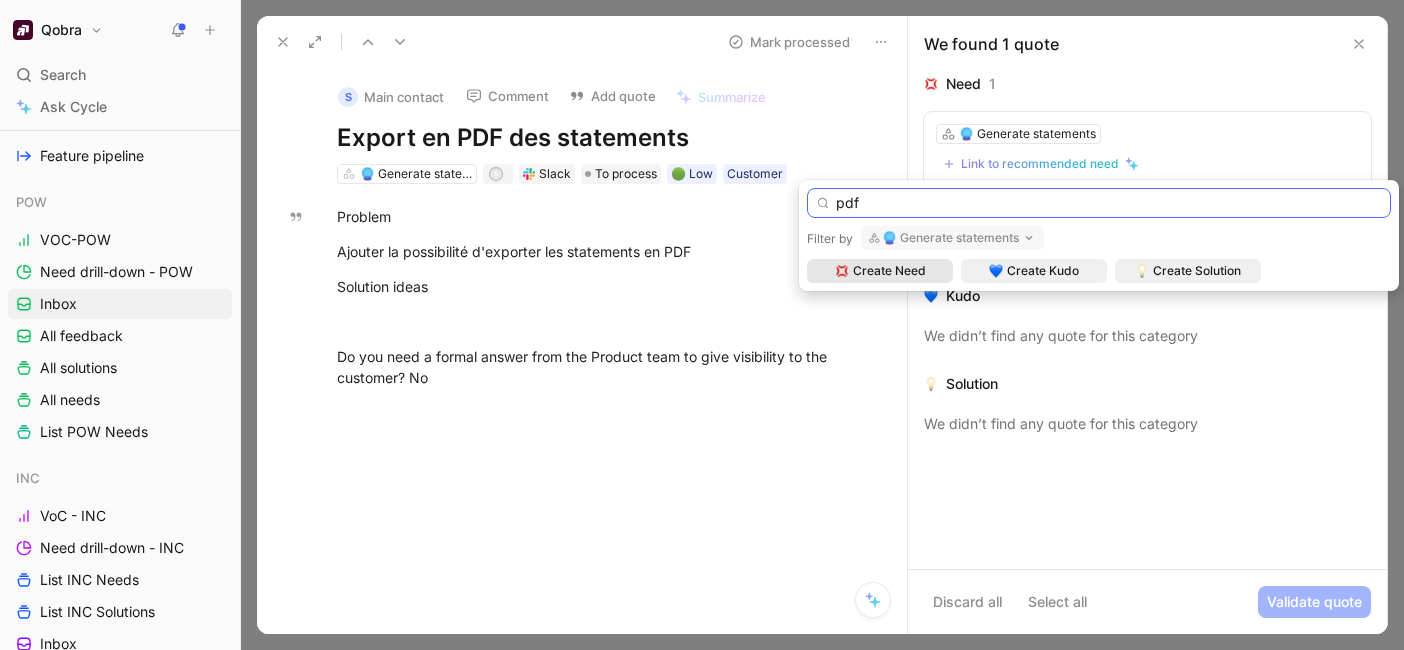 click on "pdf" at bounding box center [1099, 203] 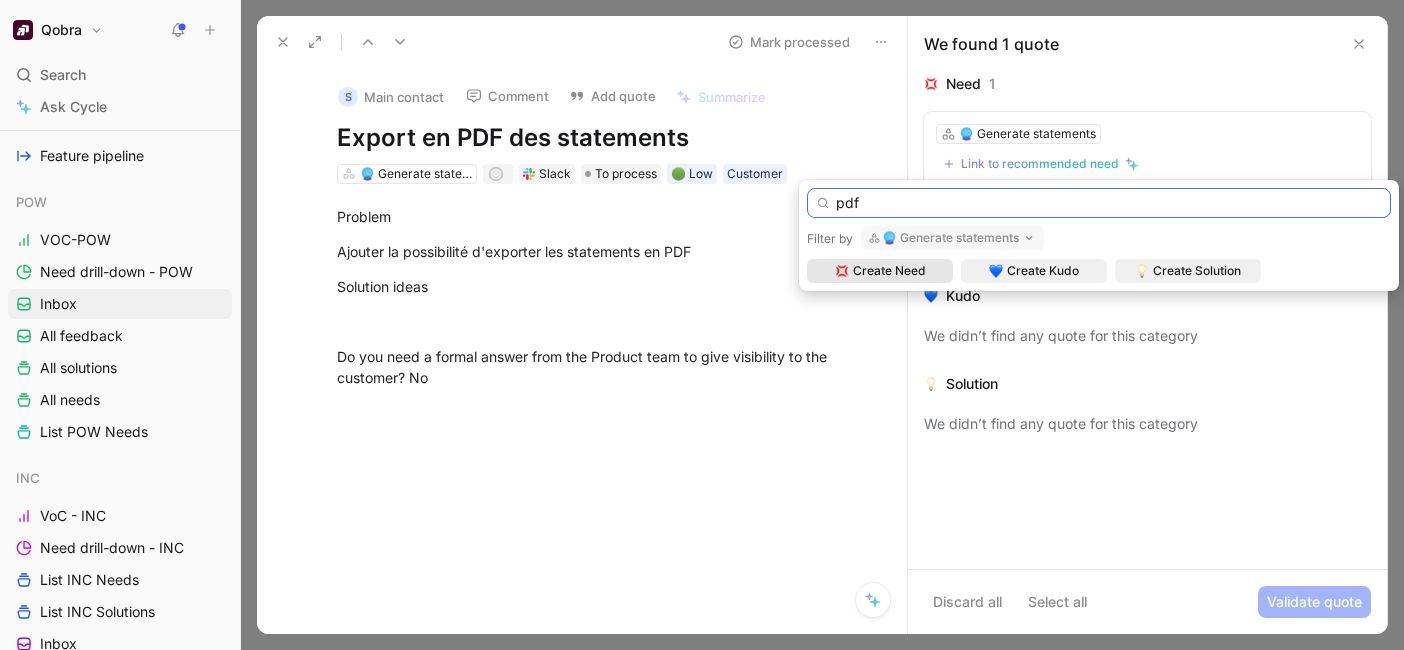 type on "S" 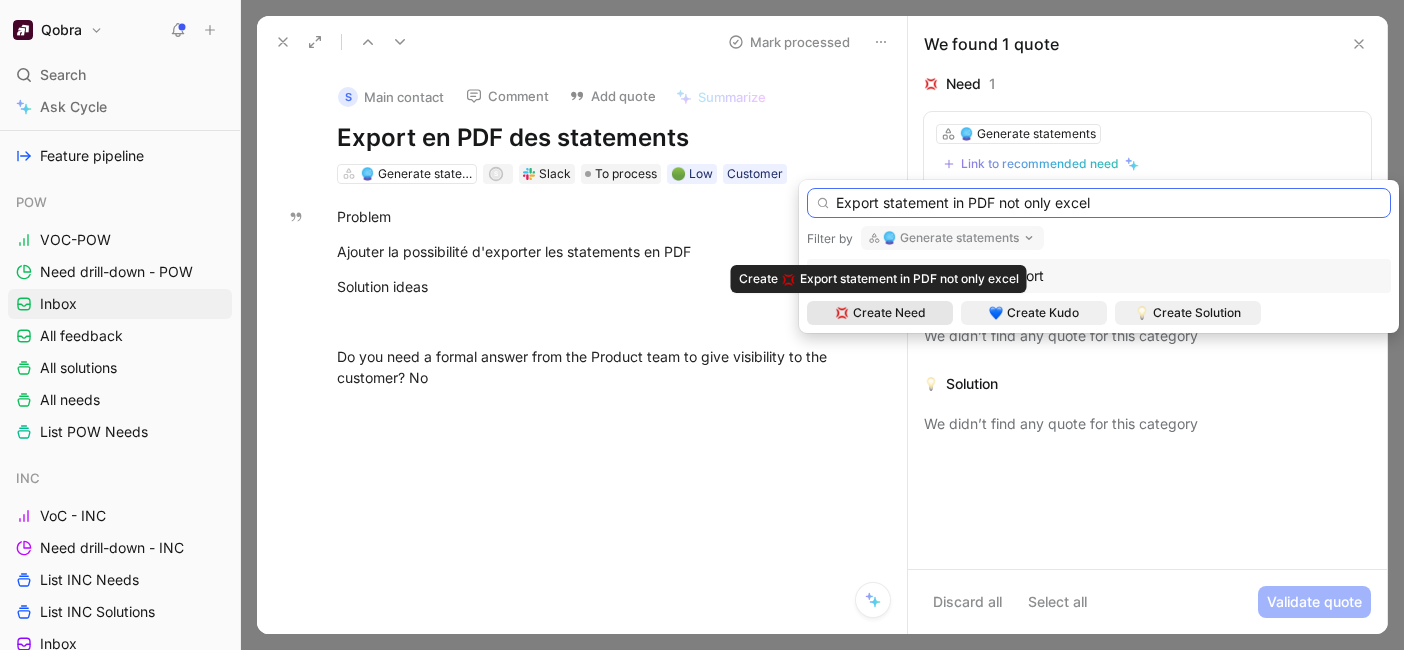 type on "Export statement in PDF not only excel" 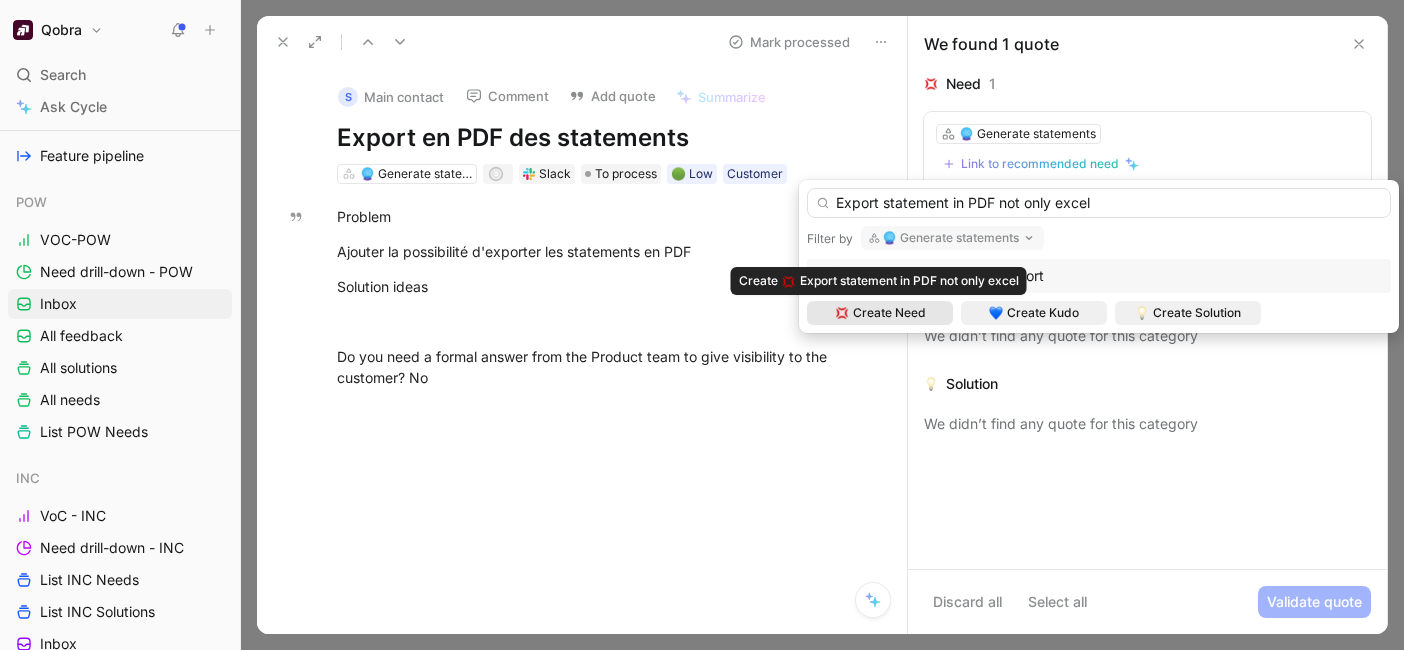 click on "Create Need" at bounding box center [880, 313] 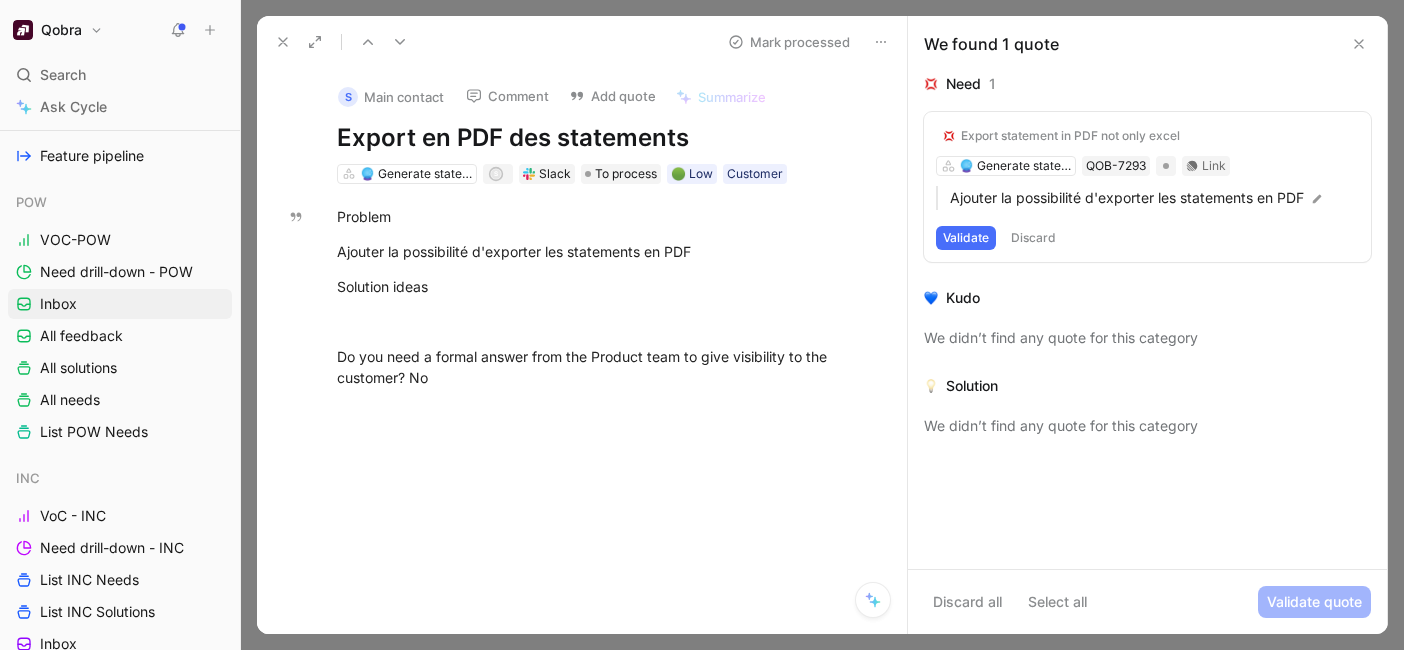 click on "Validate" at bounding box center (966, 238) 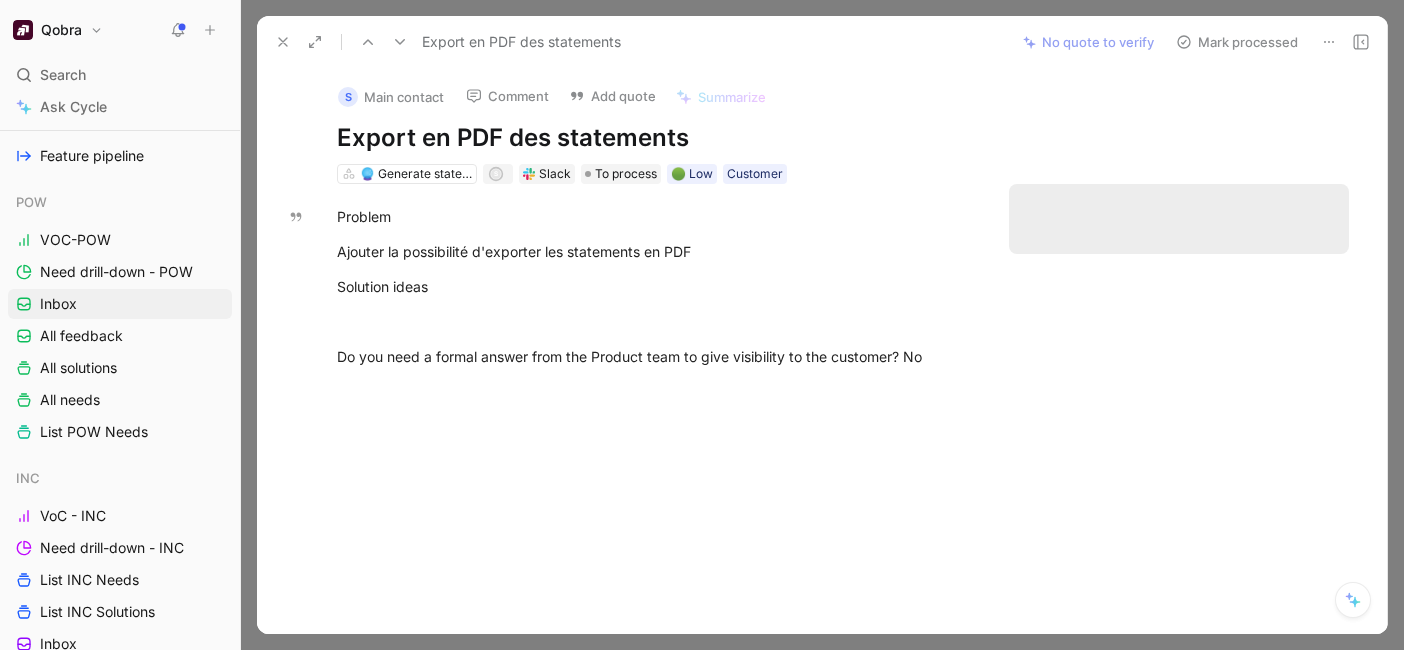 click on "Mark processed" at bounding box center (1237, 42) 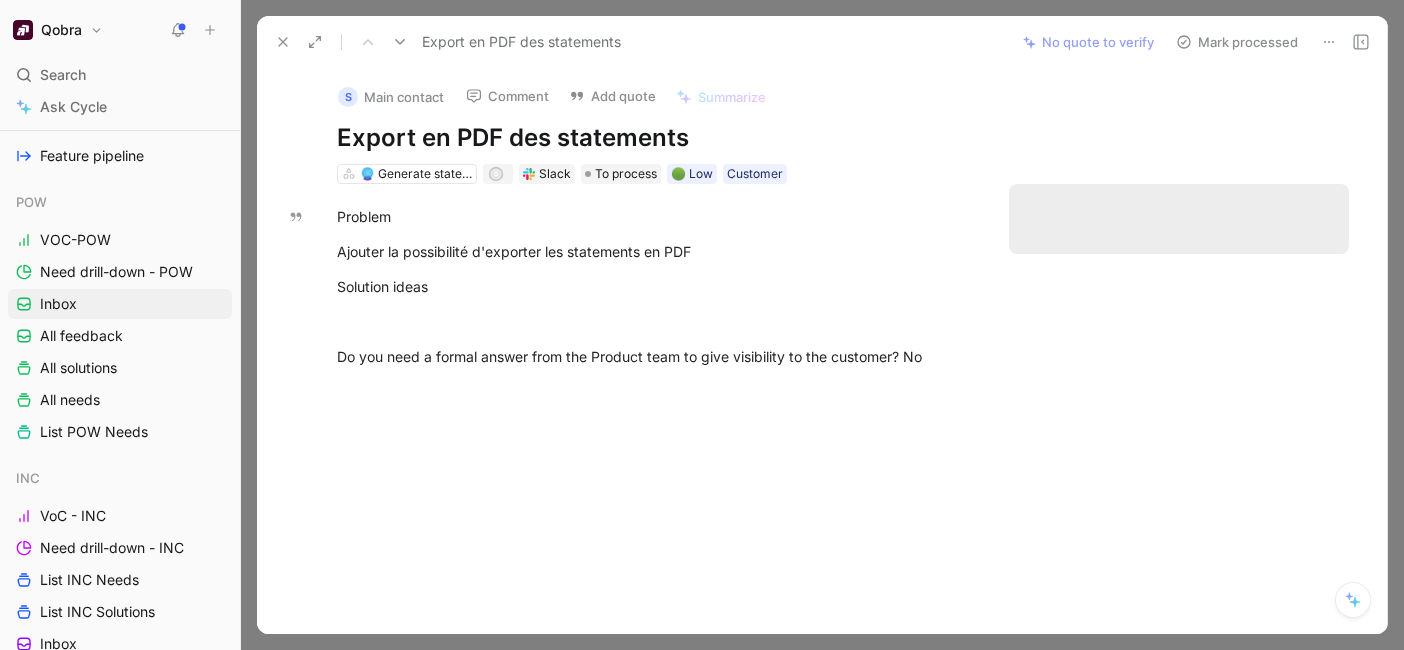 scroll, scrollTop: 446, scrollLeft: 0, axis: vertical 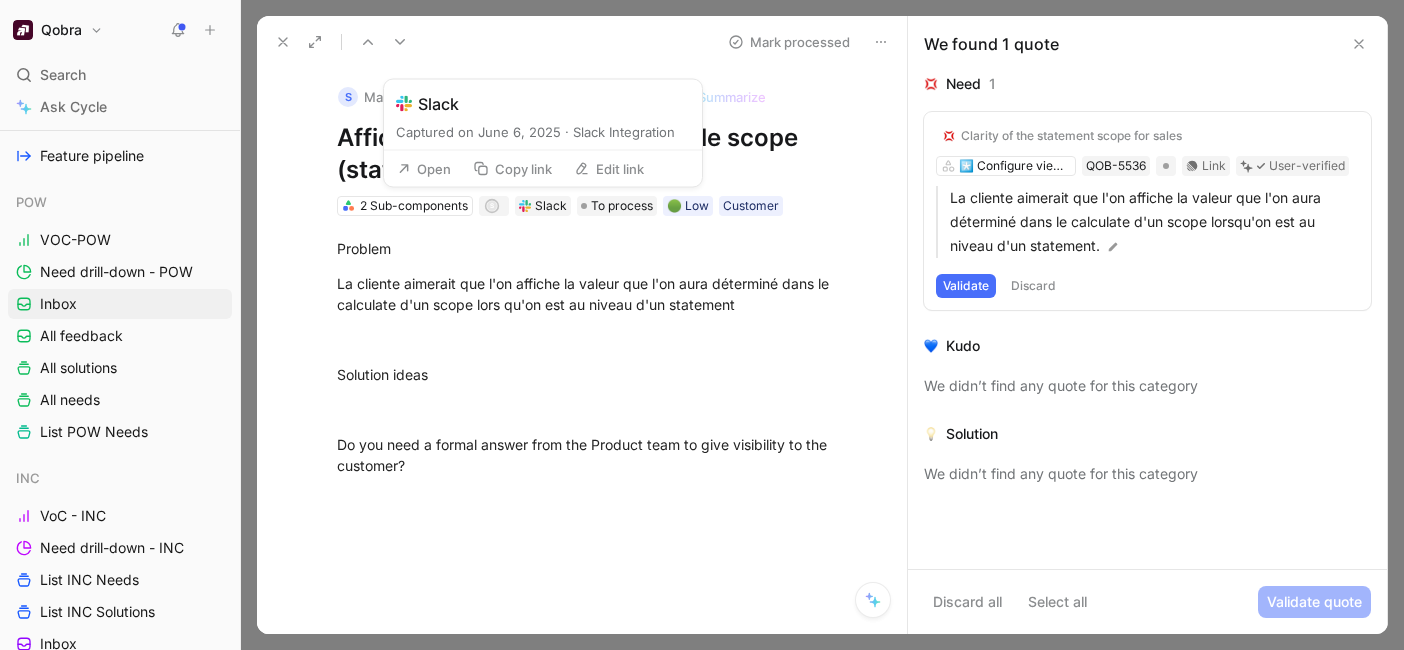 click on "Open" at bounding box center [424, 169] 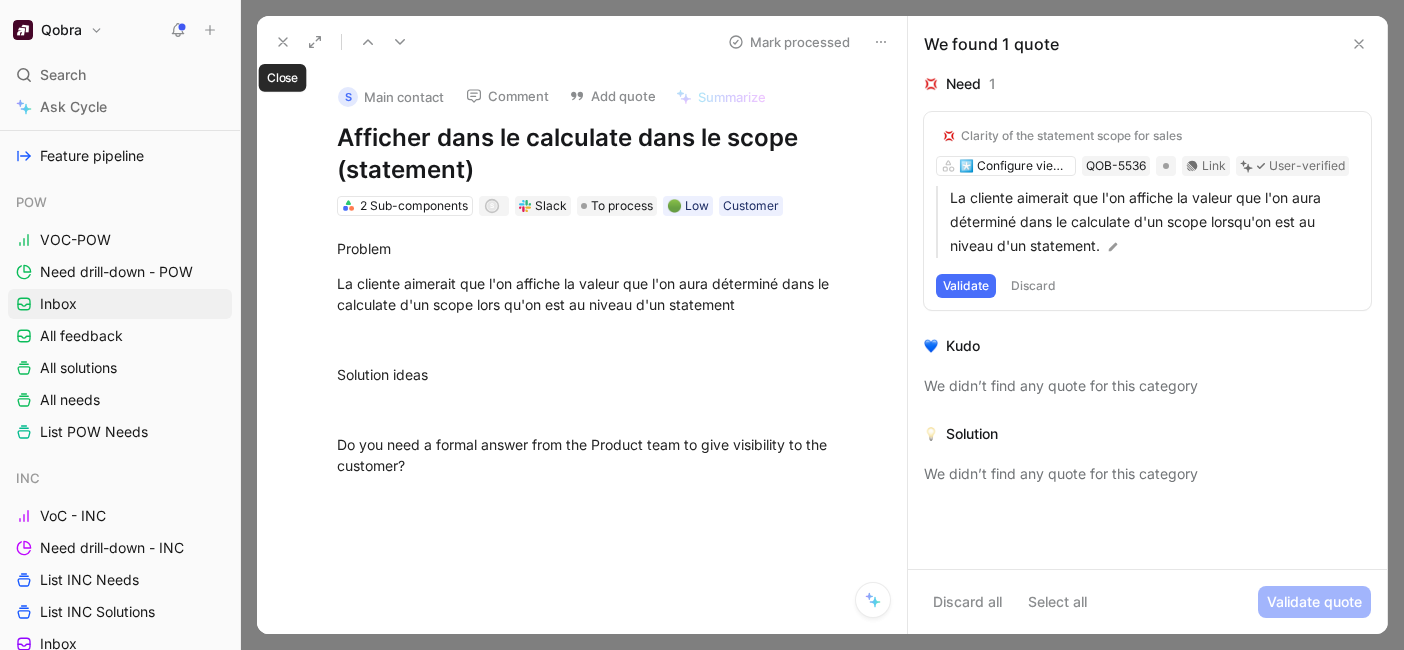 click 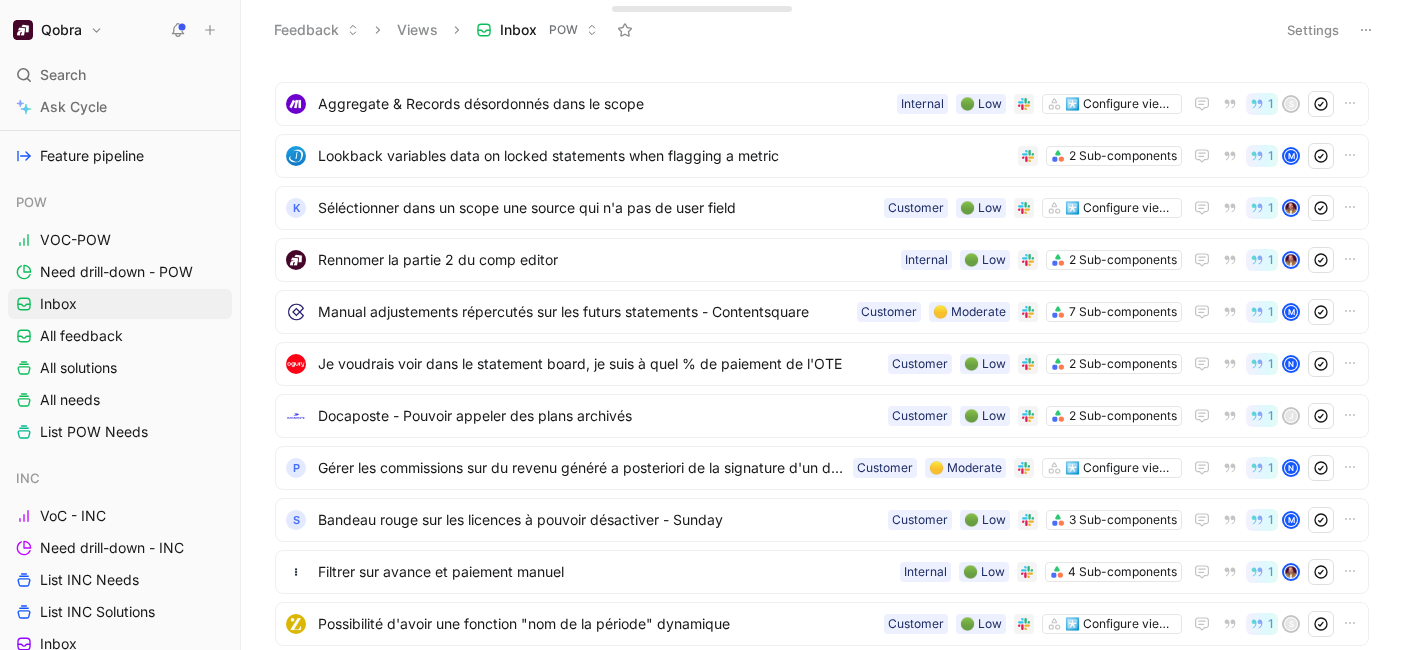 scroll, scrollTop: 0, scrollLeft: 0, axis: both 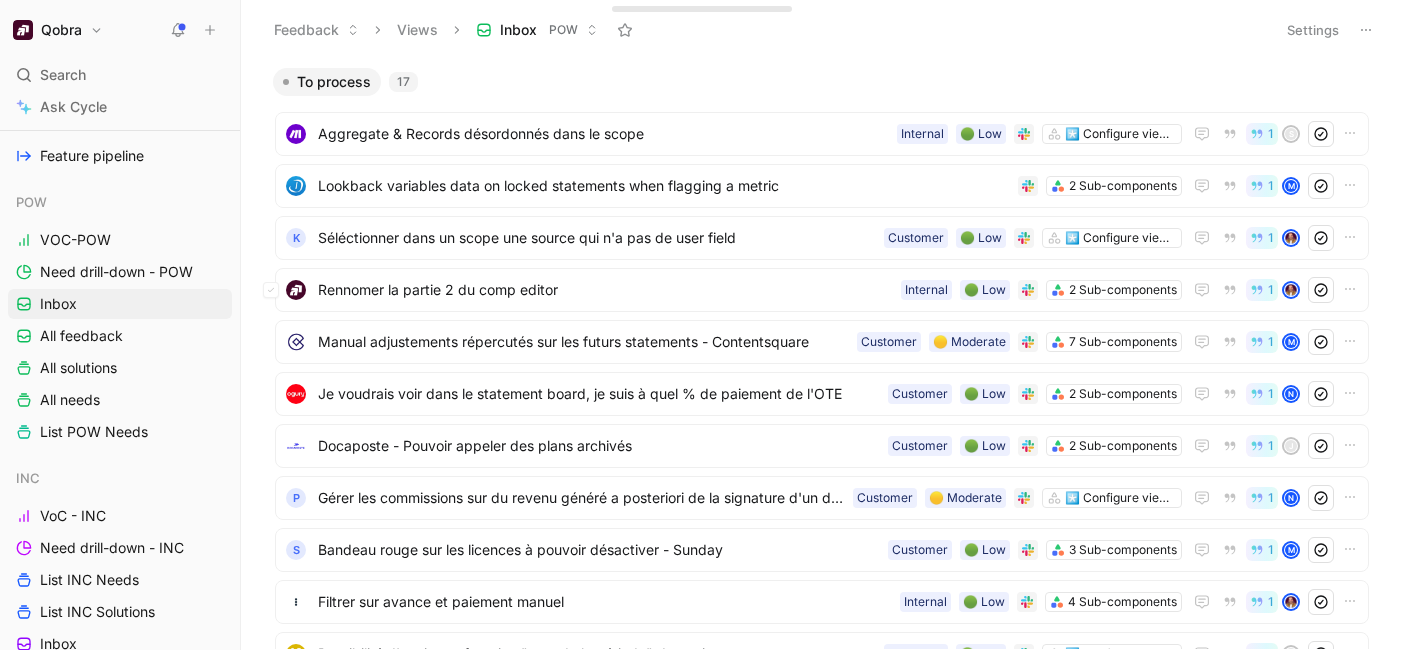 click on "Rennomer la partie 2 du comp editor" at bounding box center (605, 290) 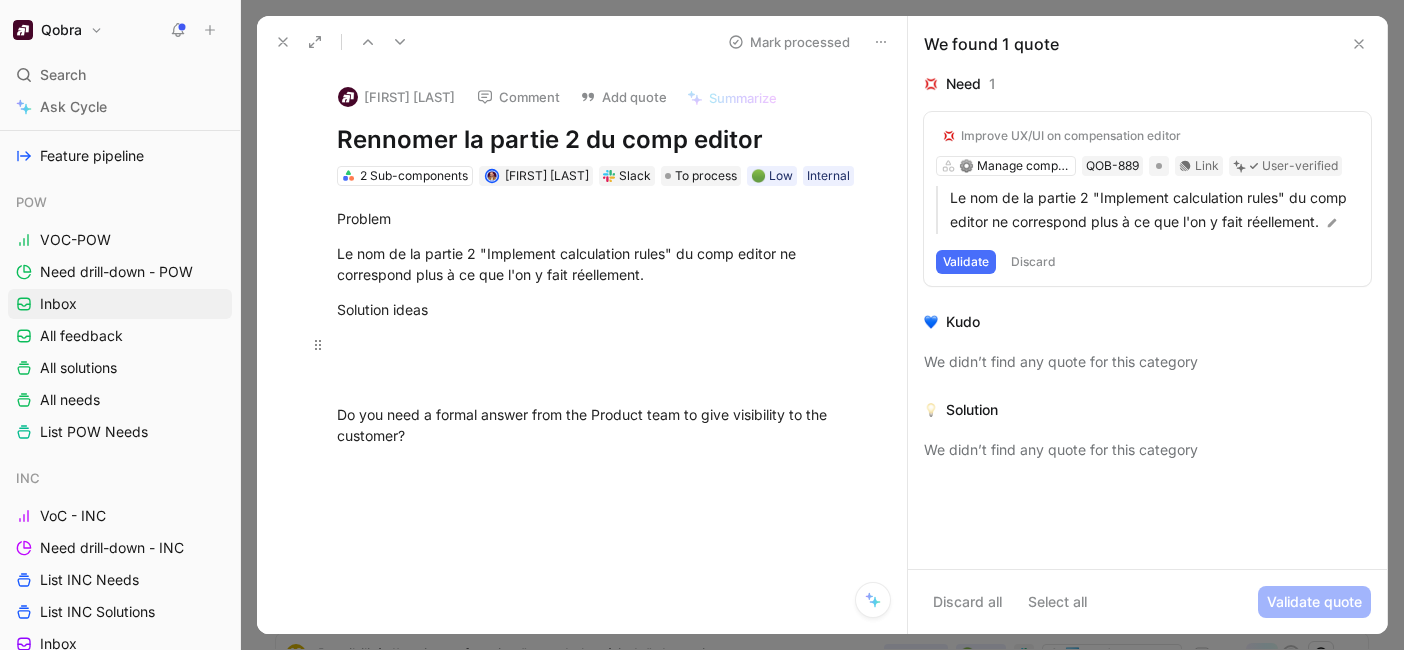 scroll, scrollTop: 54, scrollLeft: 0, axis: vertical 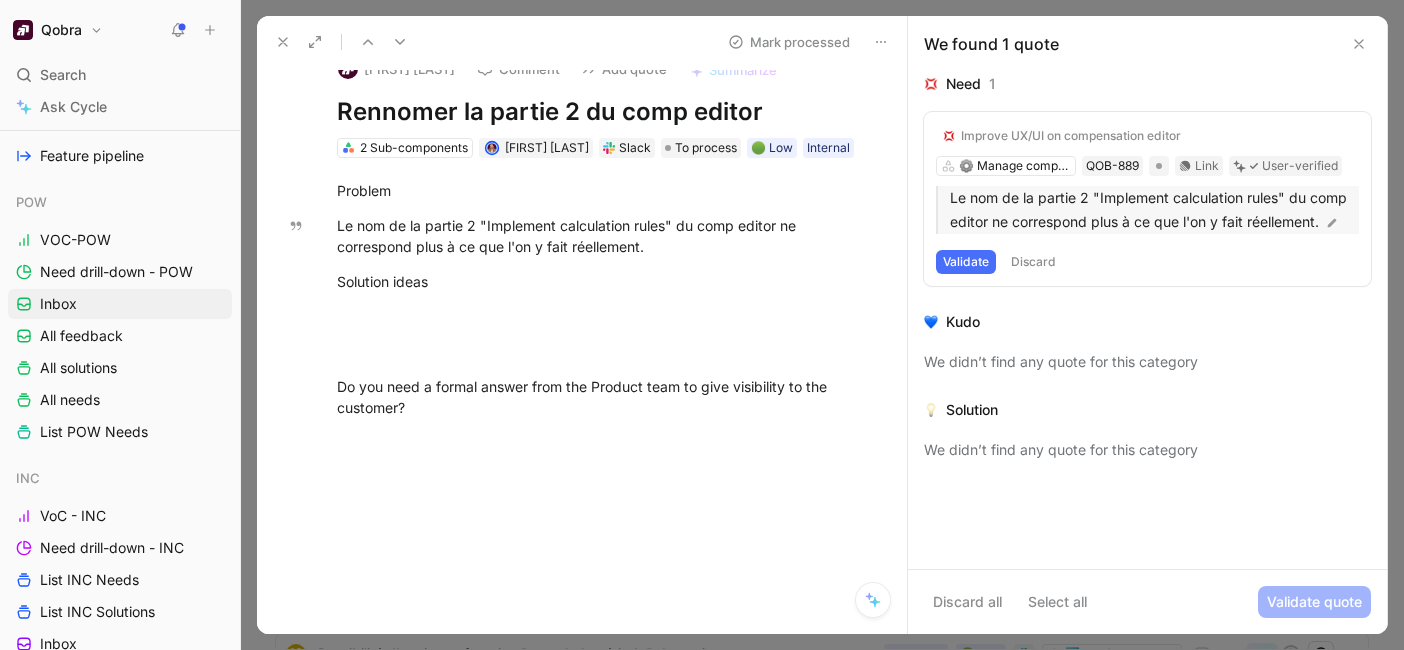 click on "Validate" at bounding box center [966, 262] 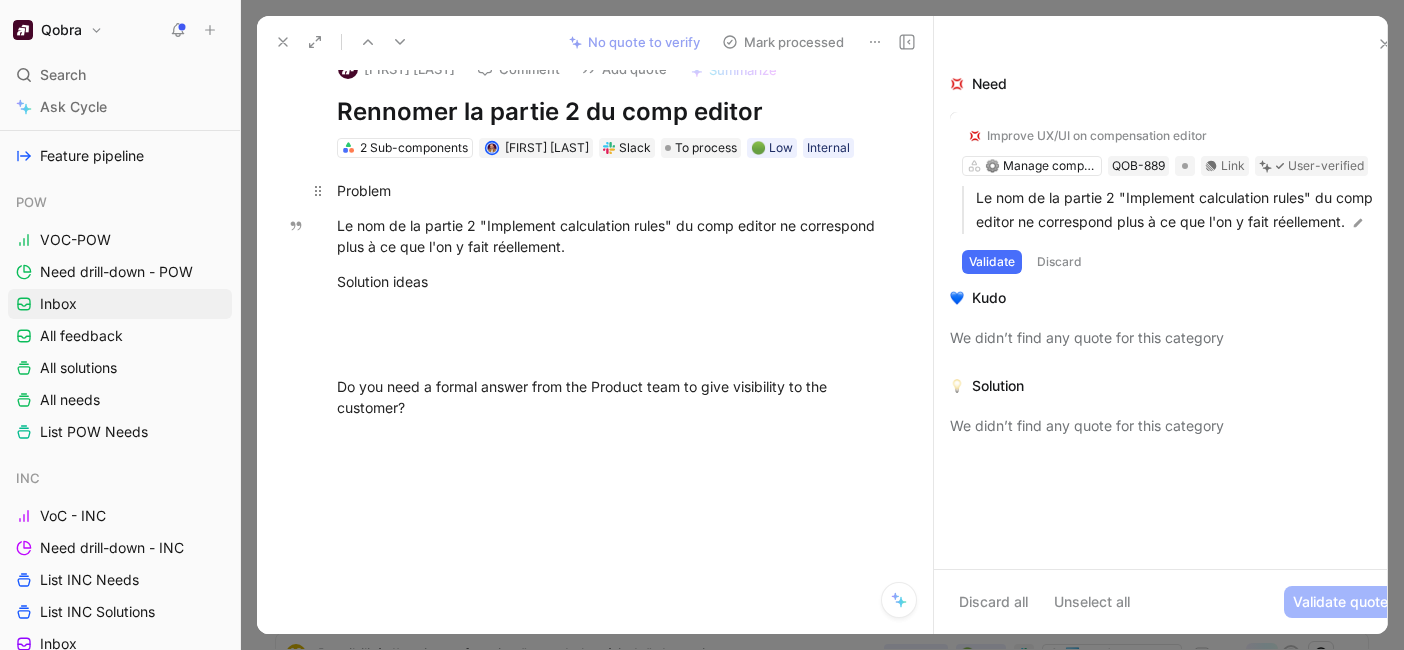 scroll, scrollTop: 7, scrollLeft: 0, axis: vertical 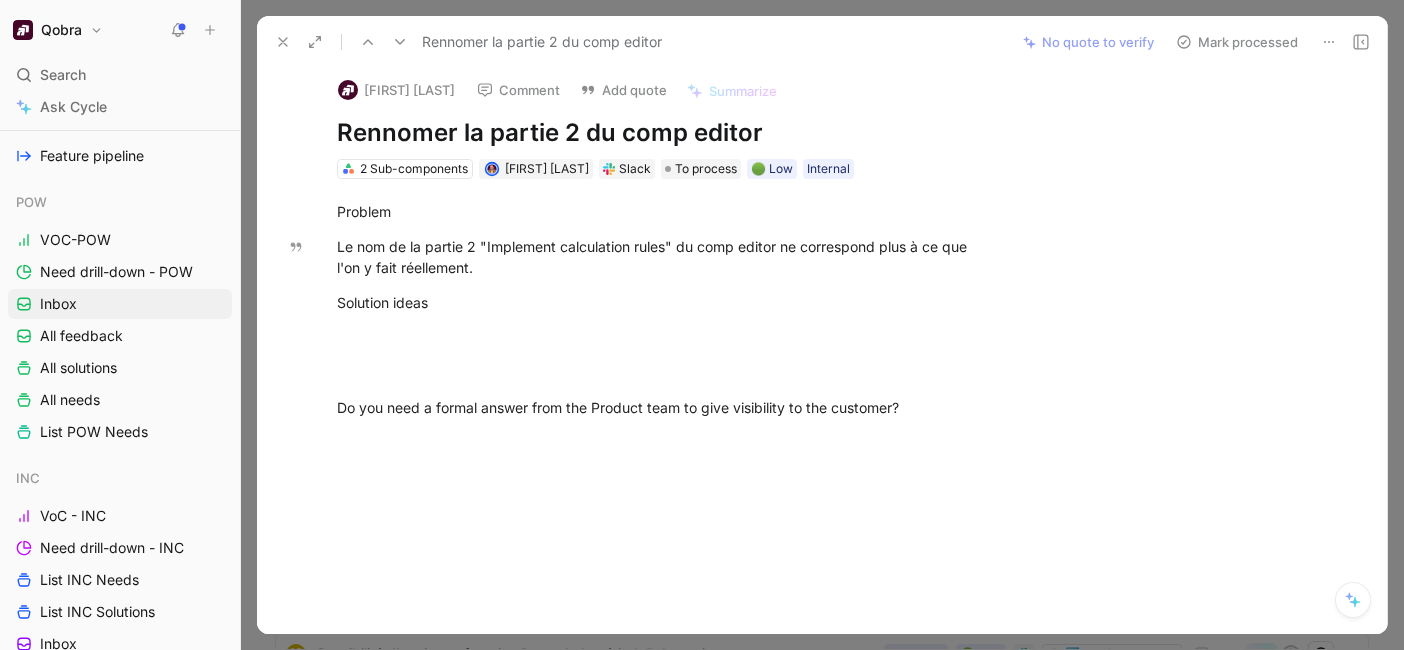 click on "Mark processed" at bounding box center [1237, 42] 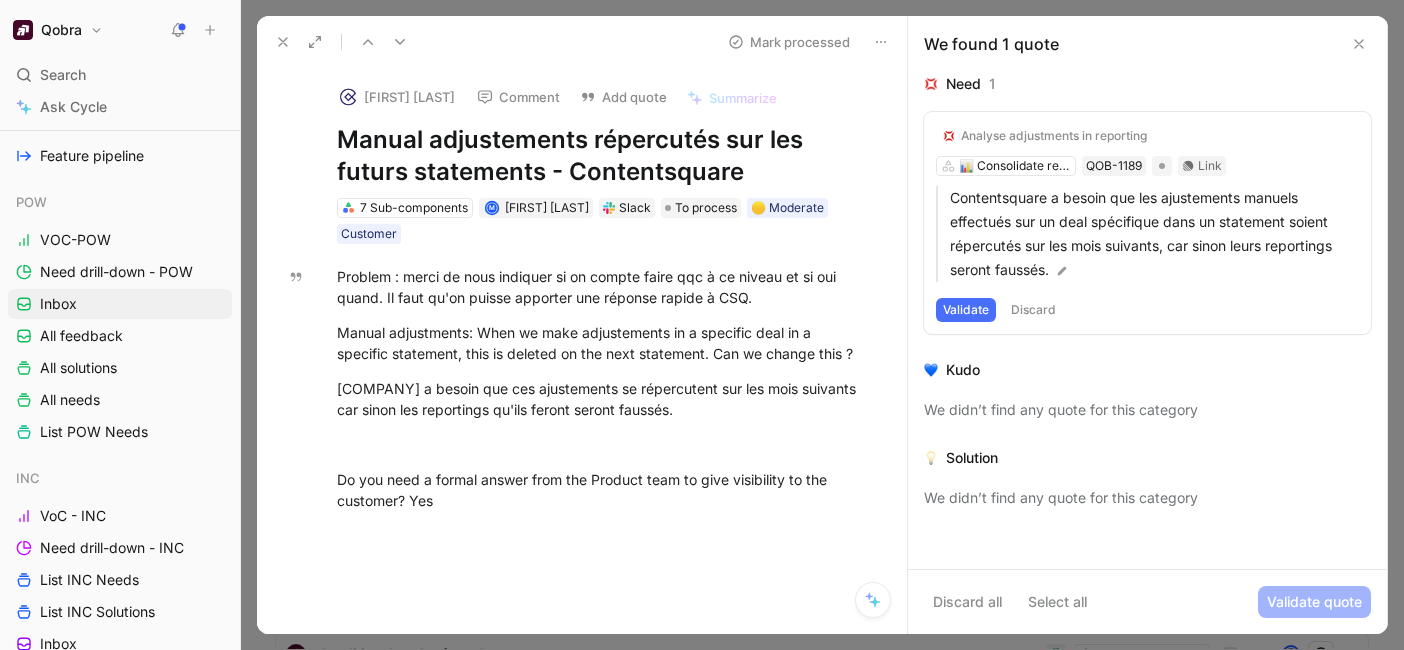 click on "Analyse adjustments in reporting 📊 Consolidate reporting data QOB-1189 Link Contentsquare a besoin que les ajustements manuels effectués sur un deal spécifique dans un statement soient répercutés sur les mois suivants, car sinon leurs reportings seront faussés. Validate Discard" at bounding box center [1147, 223] 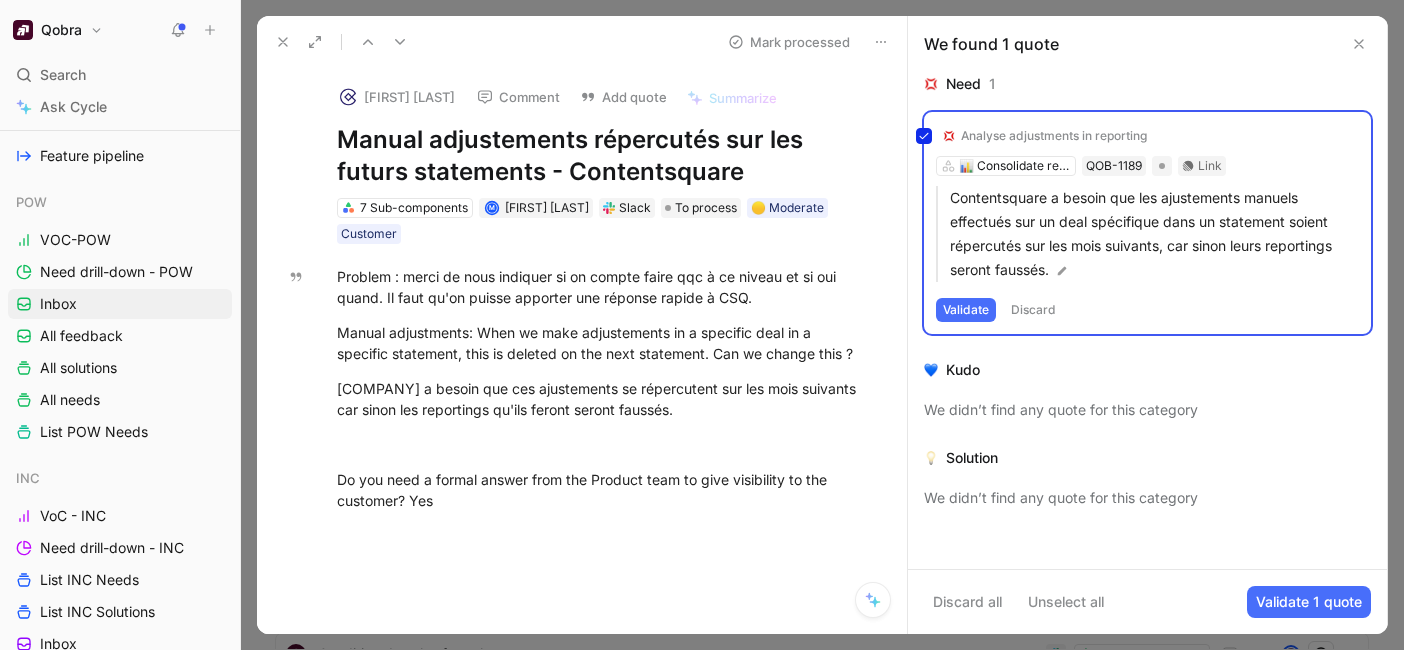 click on "Analyse adjustments in reporting 📊 Consolidate reporting data QOB-1189 Link Contentsquare a besoin que les ajustements manuels effectués sur un deal spécifique dans un statement soient répercutés sur les mois suivants, car sinon leurs reportings seront faussés. Validate Discard" at bounding box center (1147, 223) 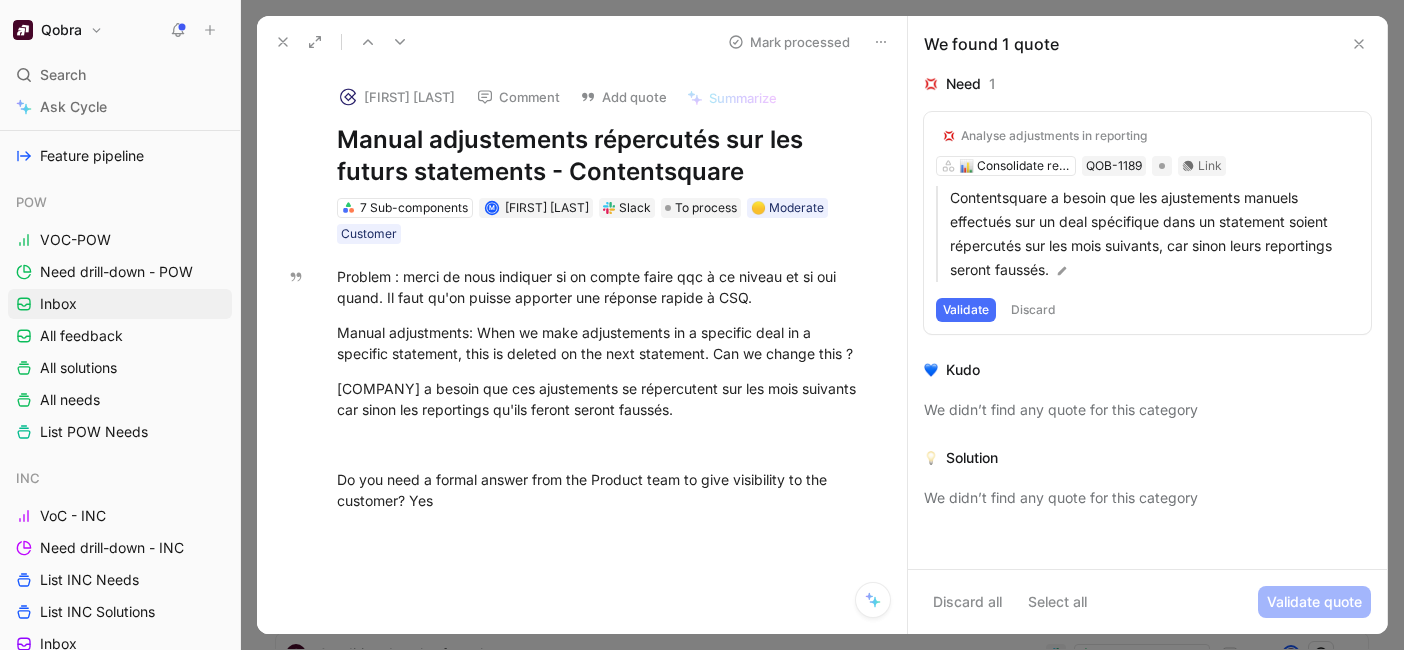 click on "Analyse adjustments in reporting" at bounding box center [1054, 136] 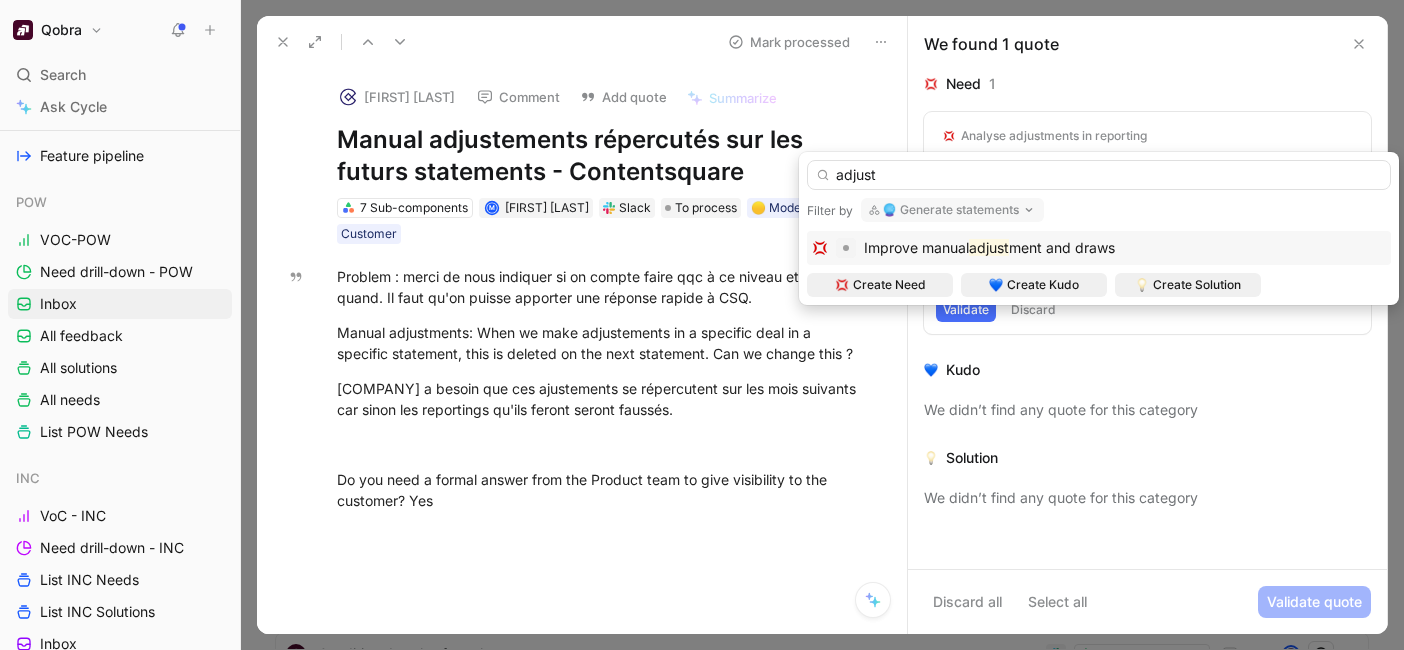 type on "adjust" 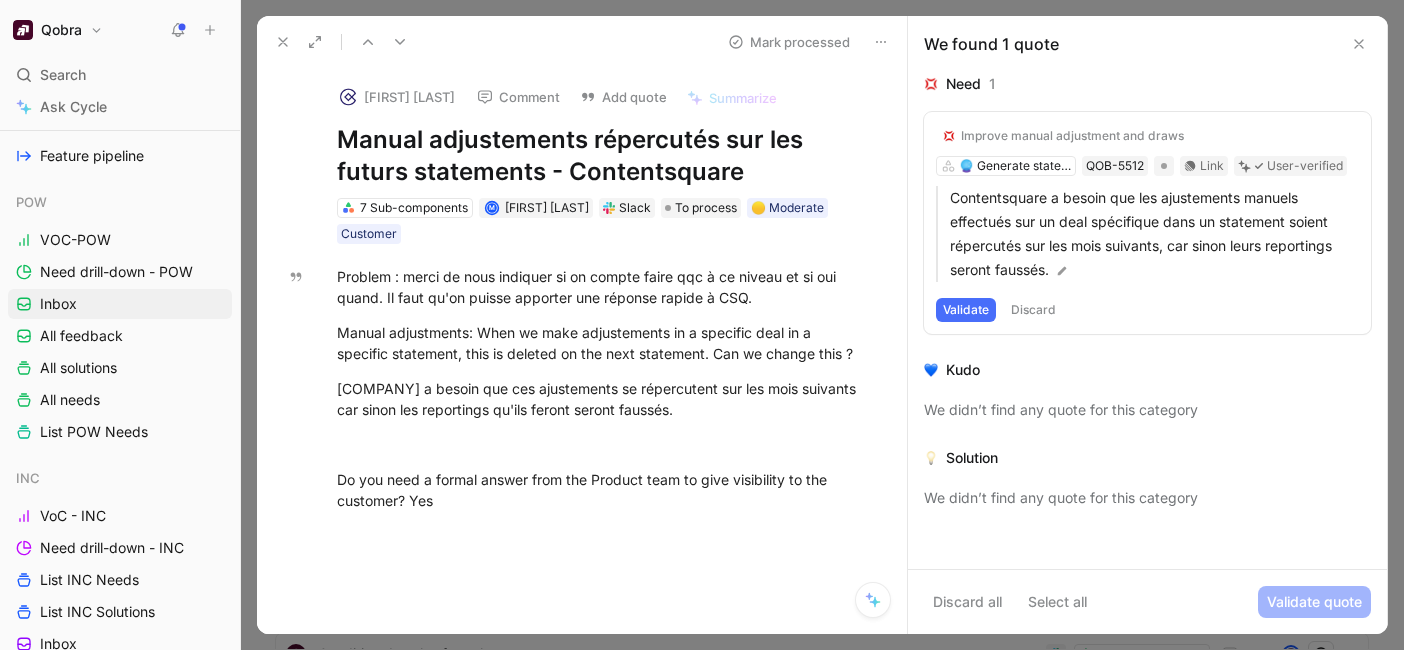 click on "Improve manual adjustment and draws 🔮 Generate statements QOB-5512 Link User-verified Contentsquare a besoin que les ajustements manuels effectués sur un deal spécifique dans un statement soient répercutés sur les mois suivants, car sinon leurs reportings seront faussés. Validate Discard" at bounding box center (1147, 223) 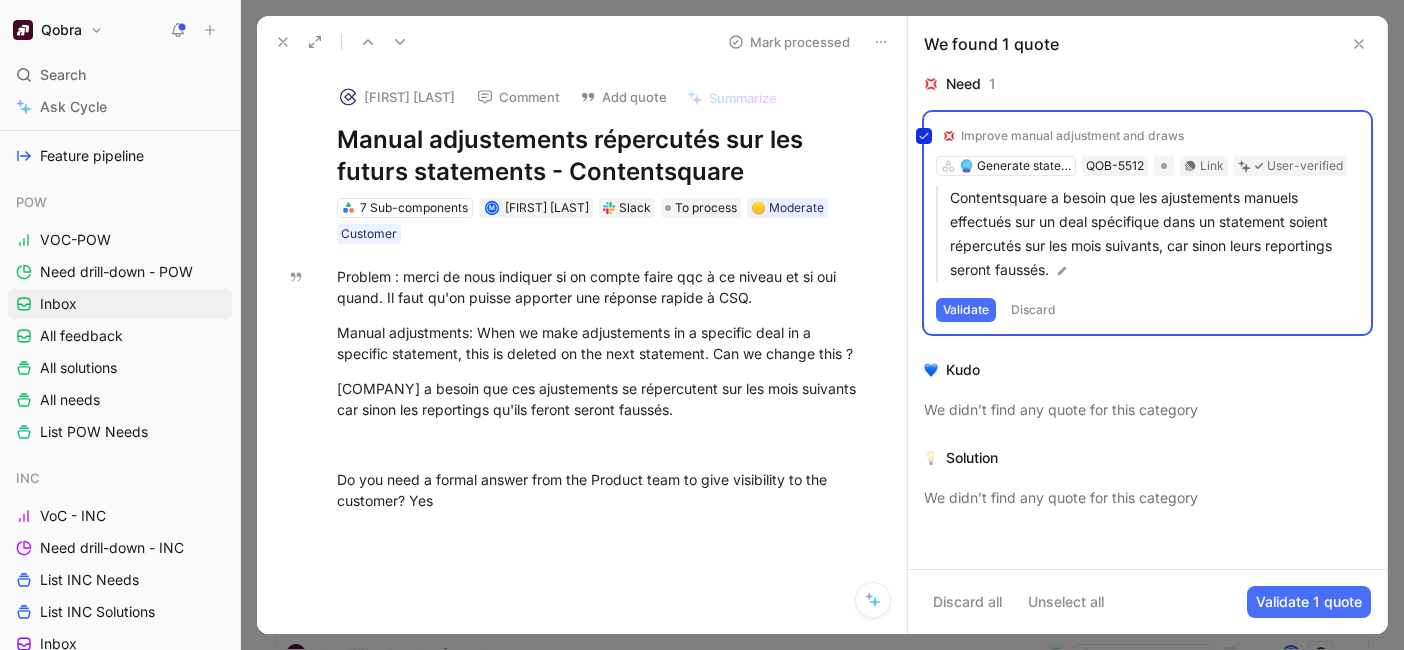 click on "Improve manual adjustment and draws 🔮 Generate statements QOB-5512 Link User-verified Contentsquare a besoin que les ajustements manuels effectués sur un deal spécifique dans un statement soient répercutés sur les mois suivants, car sinon leurs reportings seront faussés. Validate Discard" at bounding box center [1147, 223] 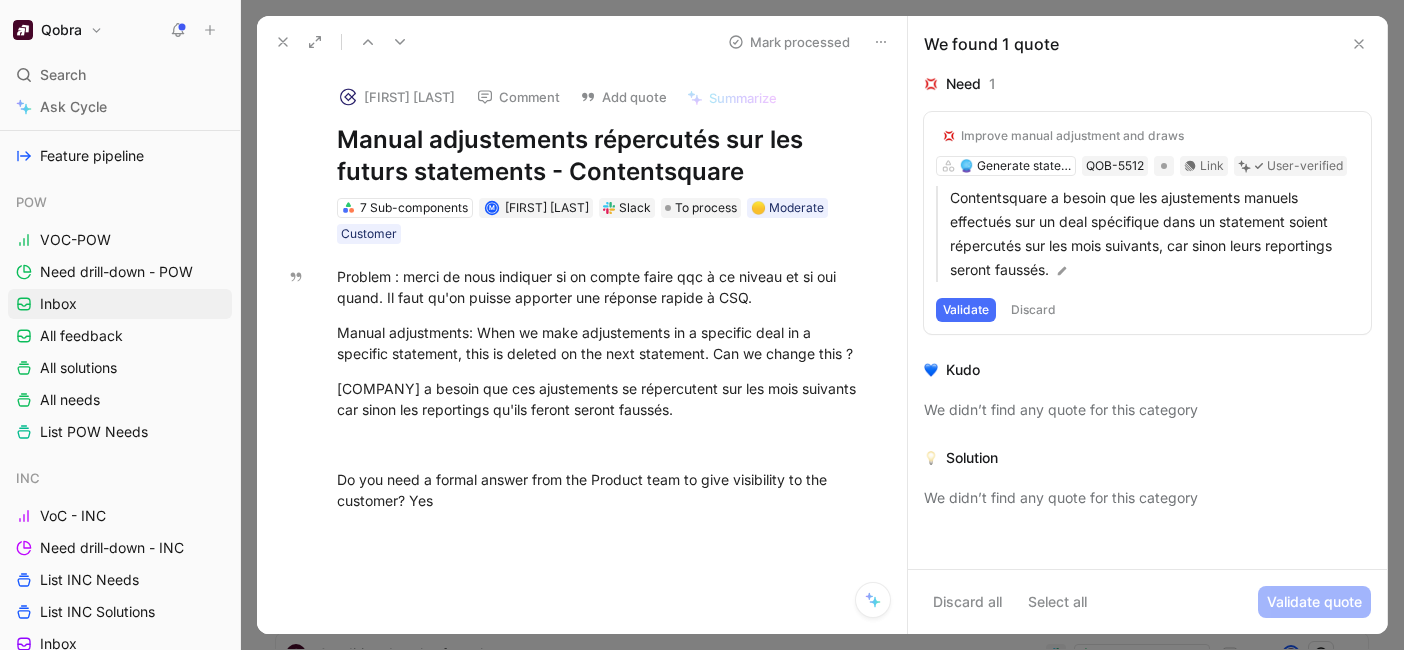 click on "Validate" at bounding box center [966, 310] 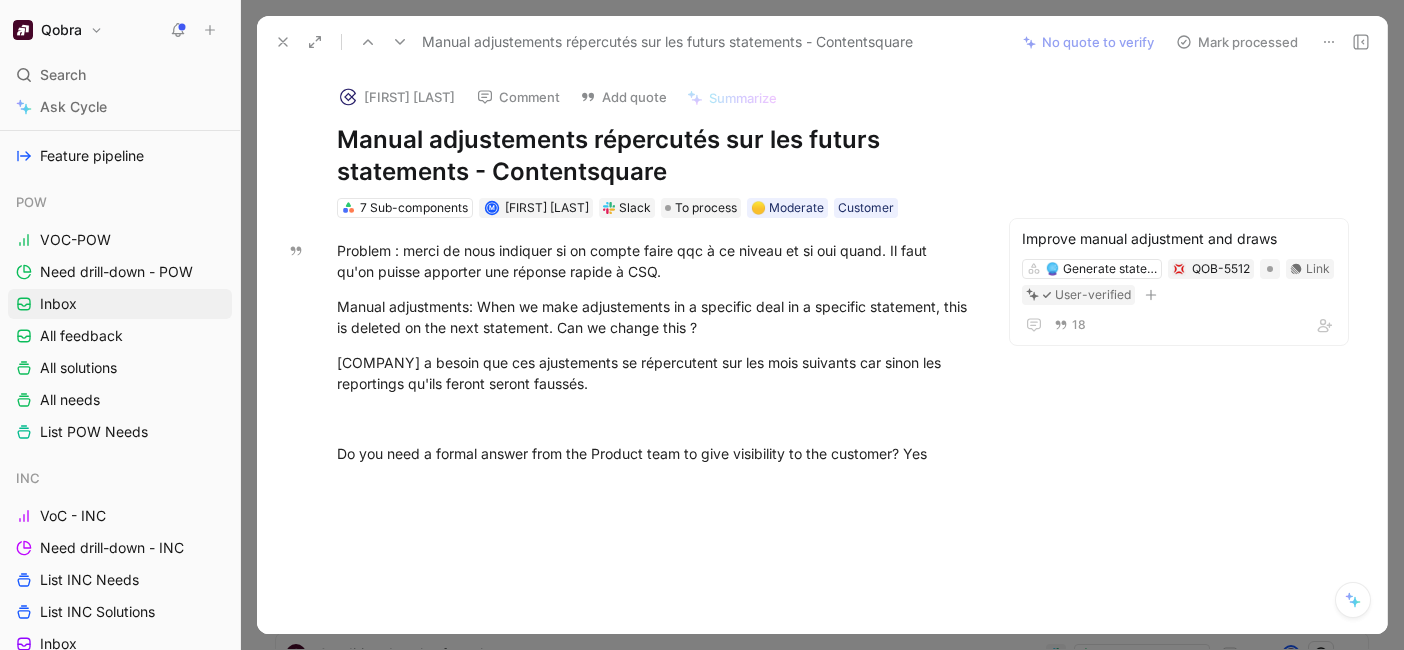 click on "Mark processed" at bounding box center [1237, 42] 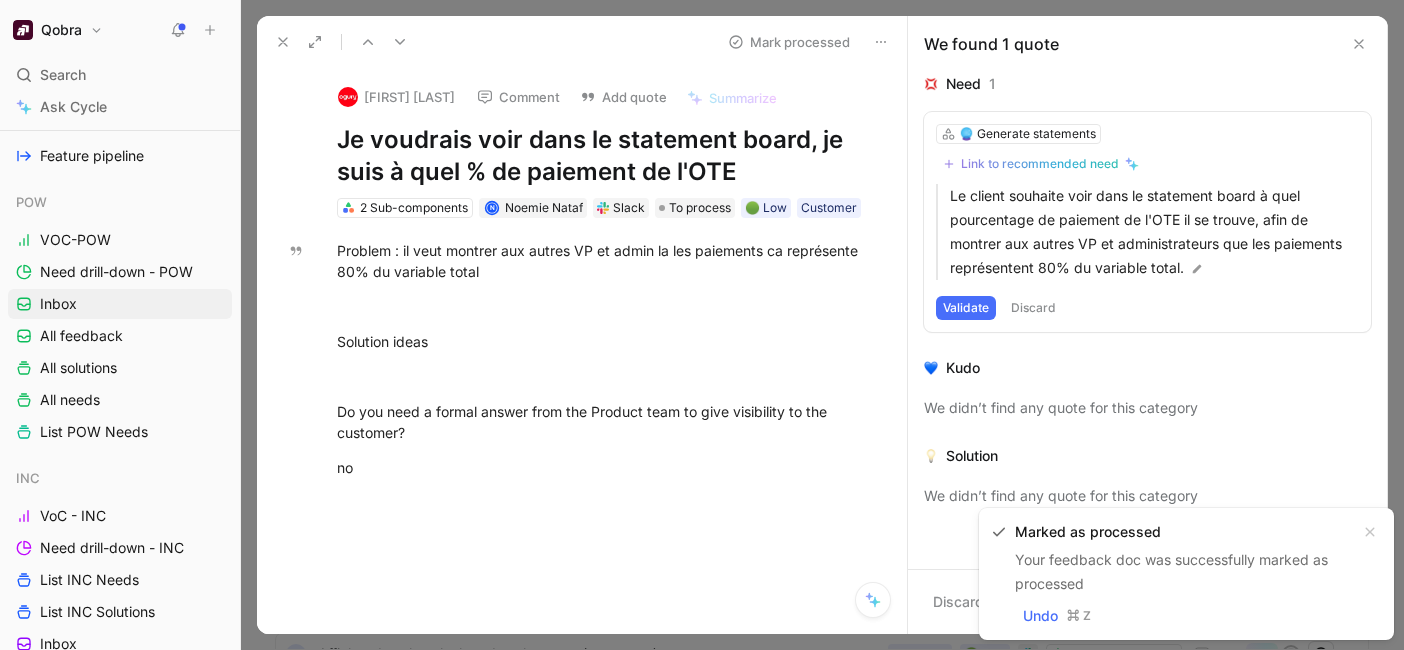 click 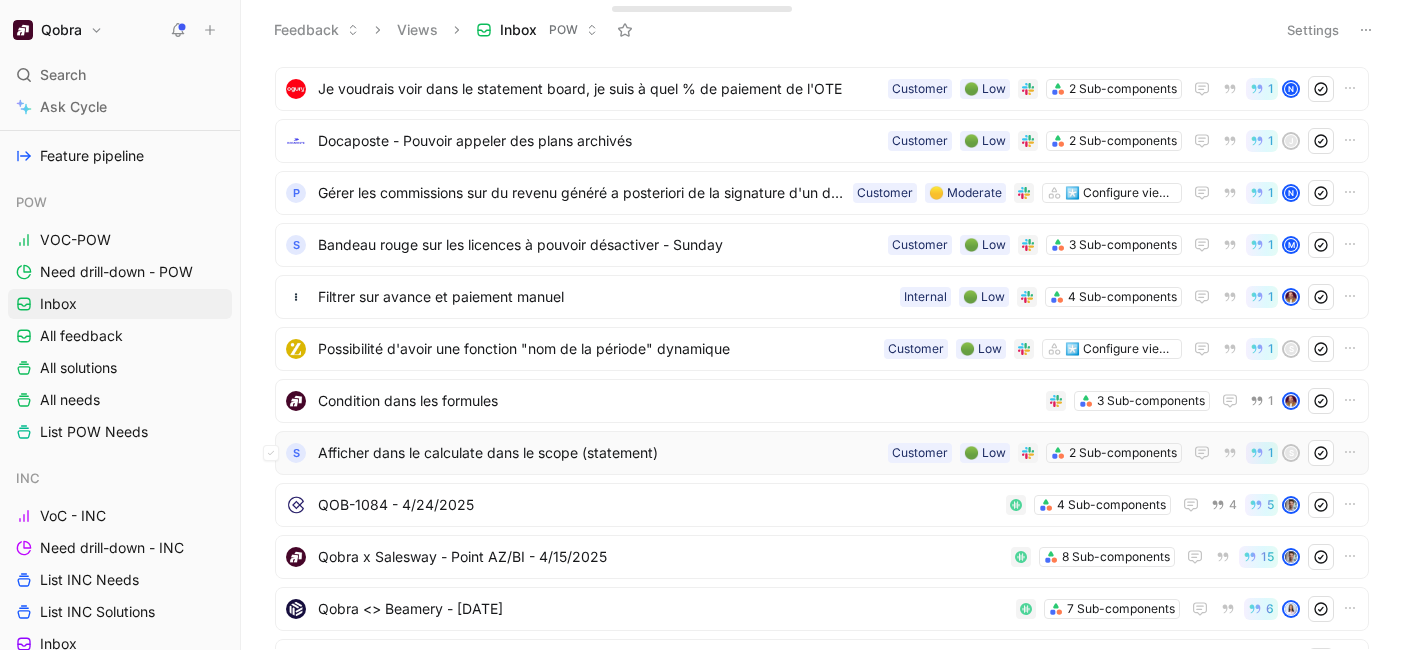 scroll, scrollTop: 0, scrollLeft: 0, axis: both 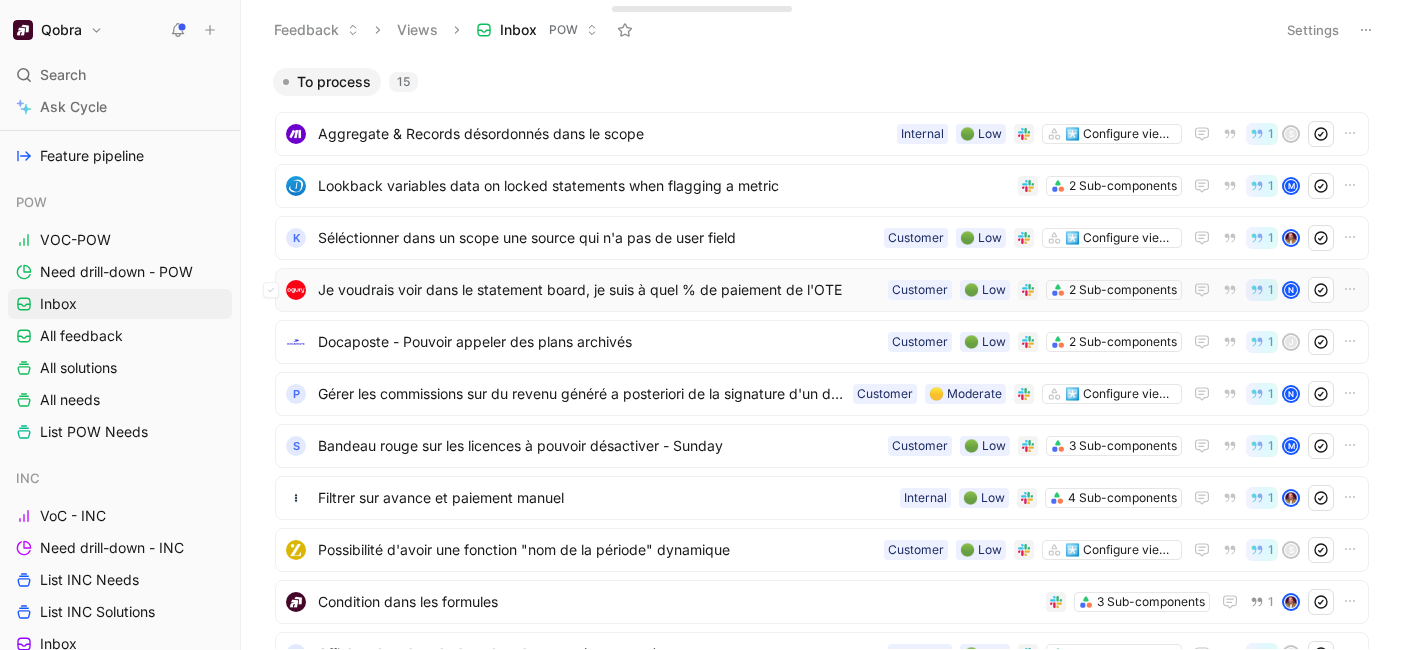 click on "Je voudrais voir dans le statement board, je suis à quel % de paiement de l'OTE" at bounding box center (599, 290) 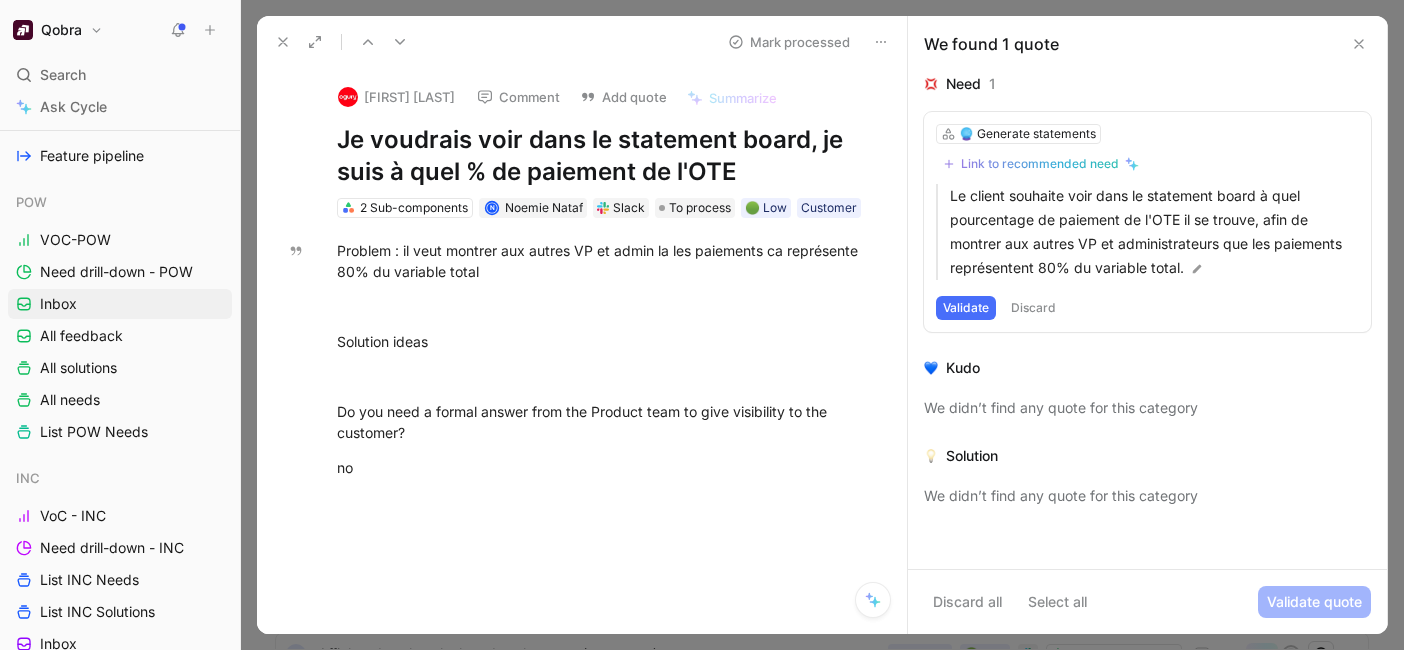 click on "Je voudrais voir dans le statement board, je suis à quel % de paiement de l'OTE [LAST_NAME] processed" at bounding box center (582, 42) 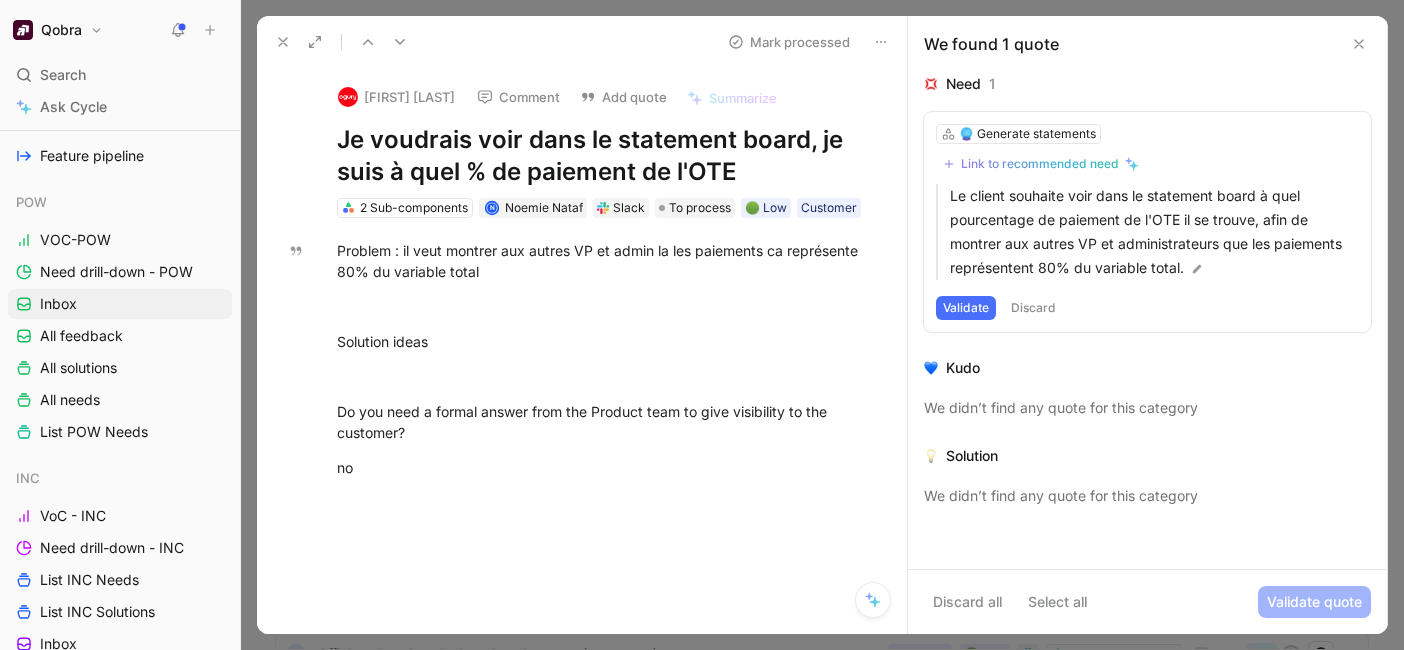 click 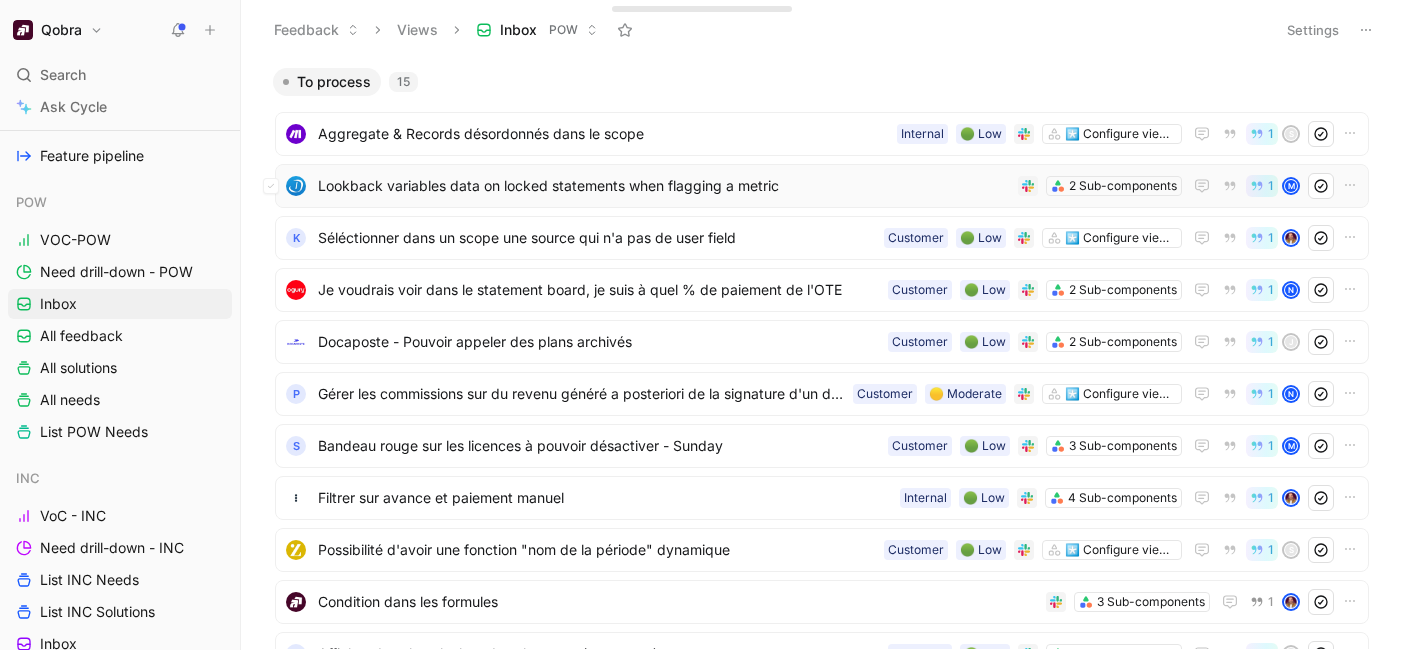 click on "Lookback variables data on locked statements when flagging a metric 2 Sub-components 1 M" at bounding box center (822, 186) 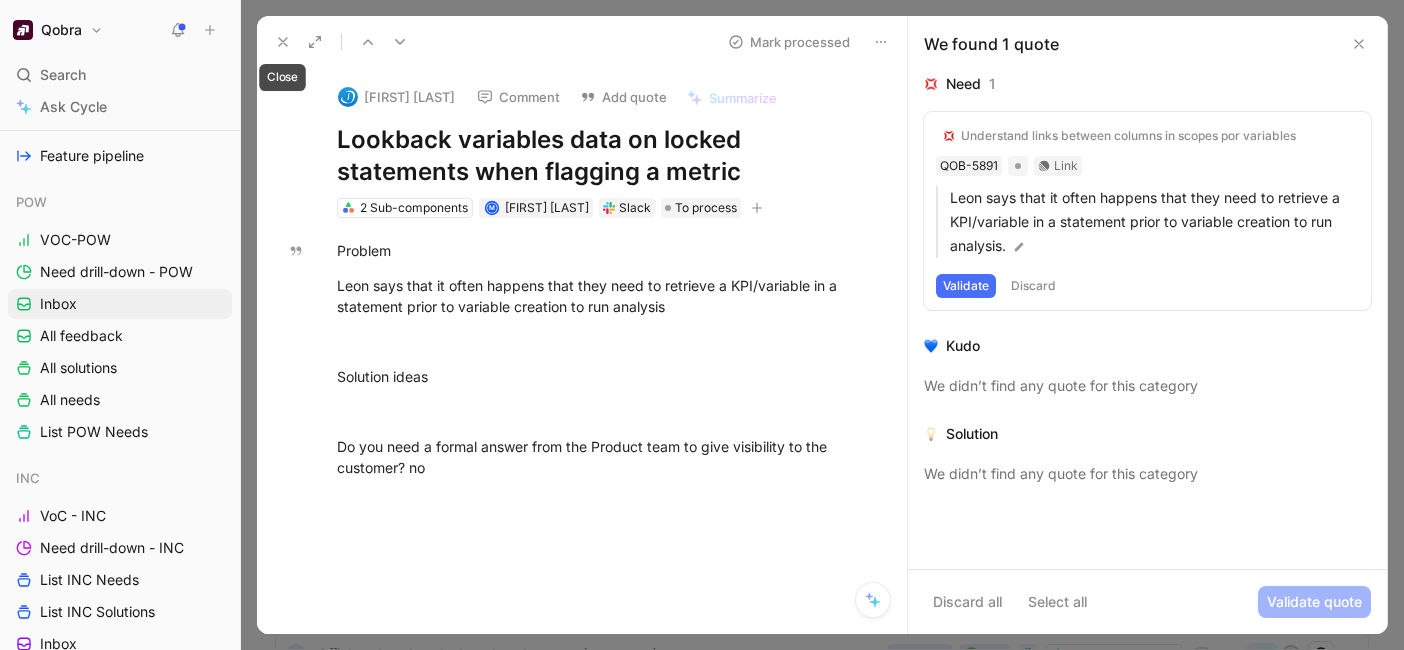click 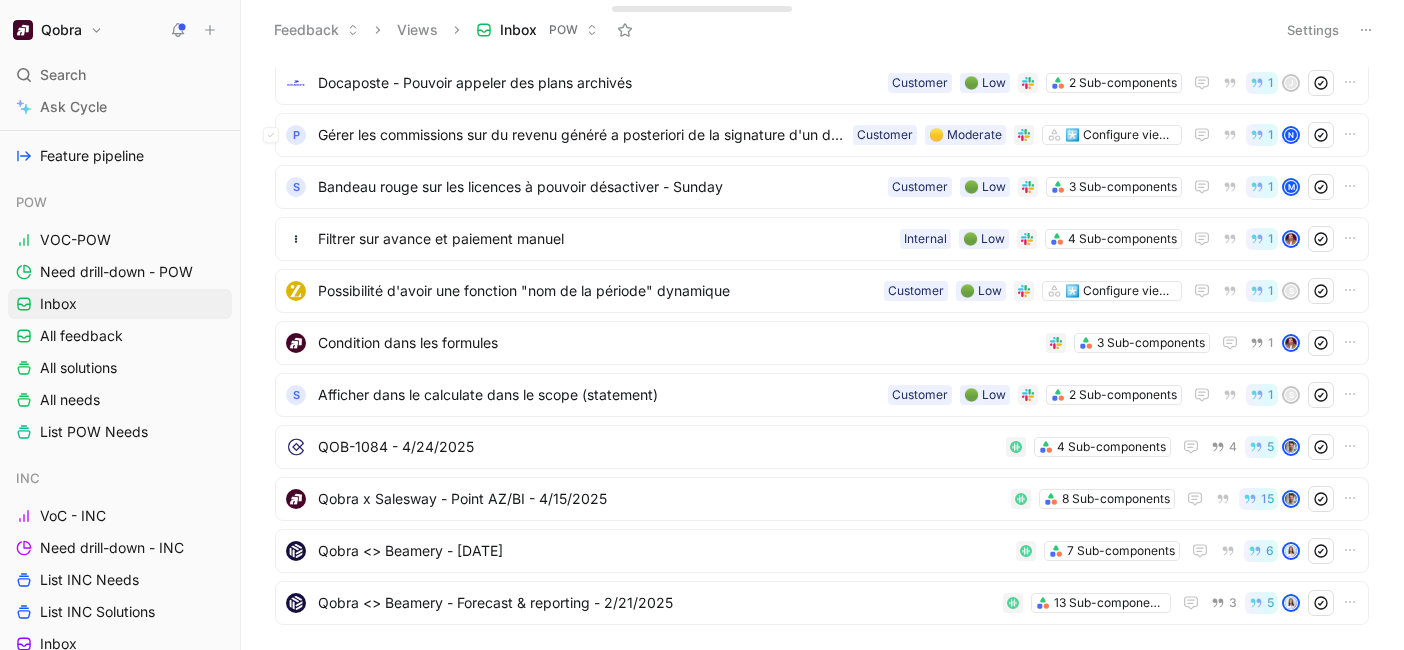 scroll, scrollTop: 208, scrollLeft: 0, axis: vertical 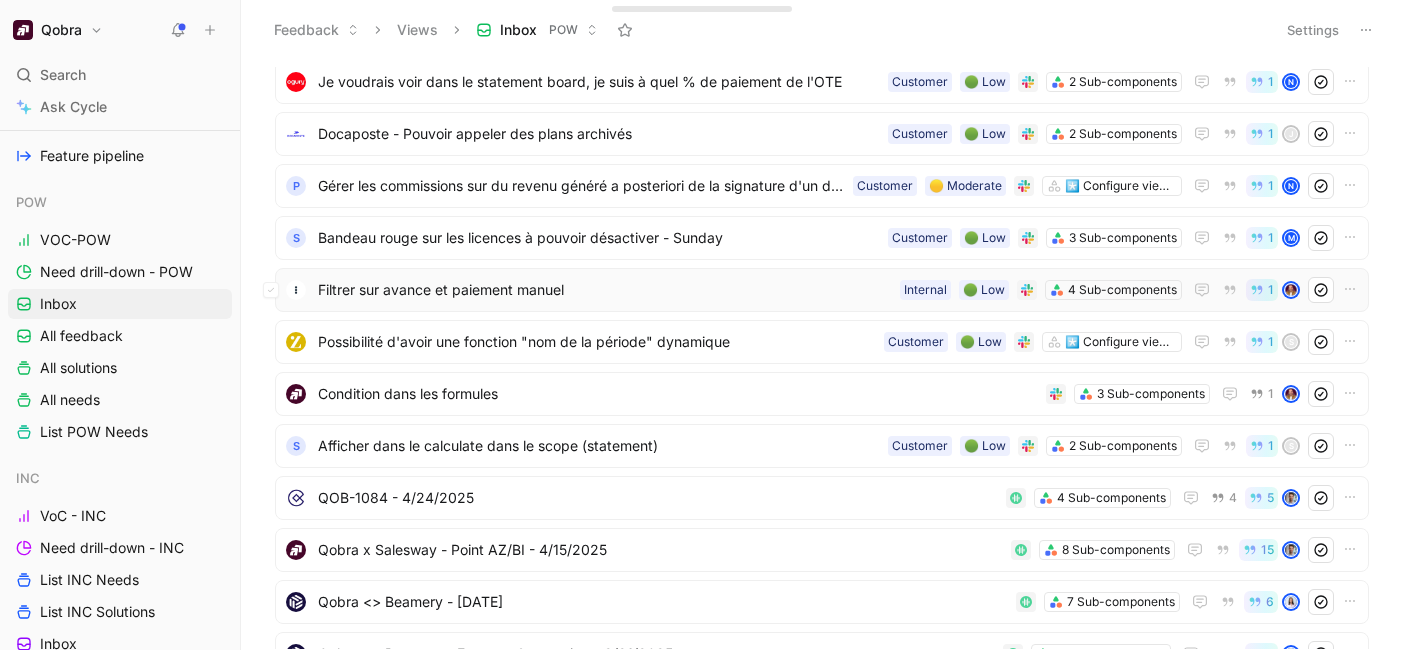 click on "Filtrer sur avance et paiement manuel" at bounding box center (605, 290) 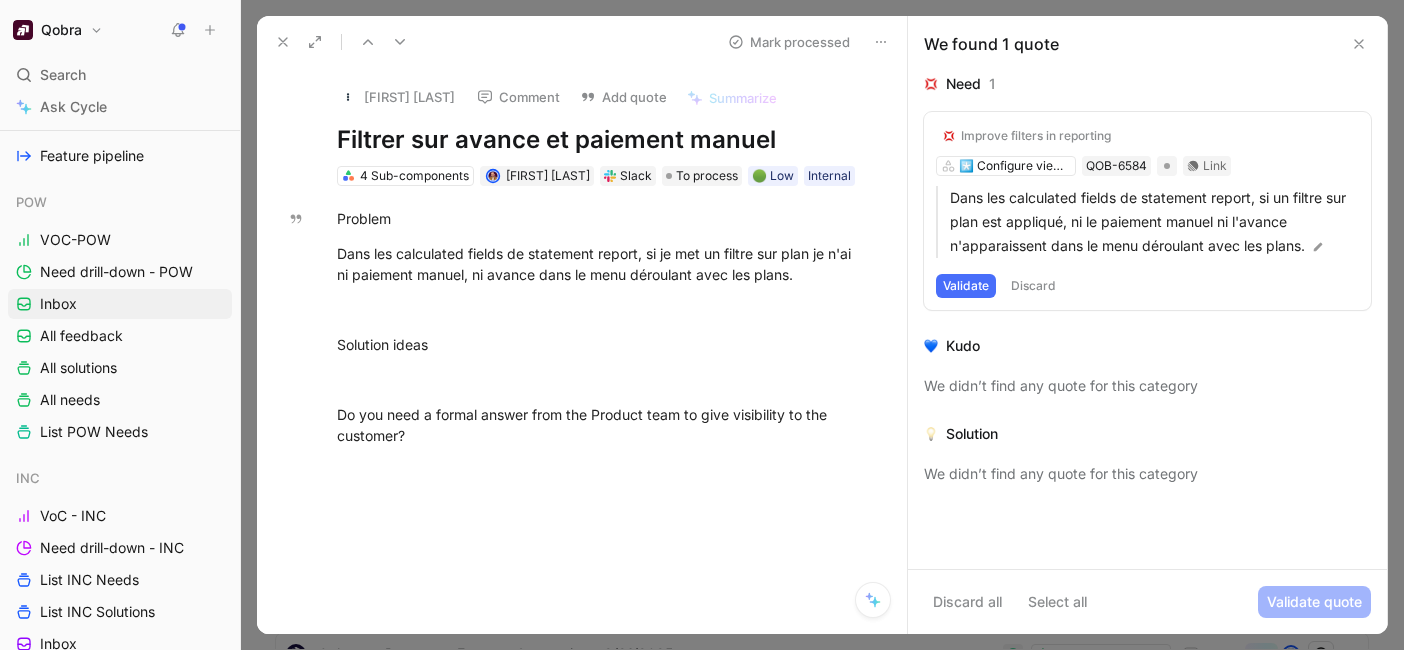 click on "Validate" at bounding box center [966, 286] 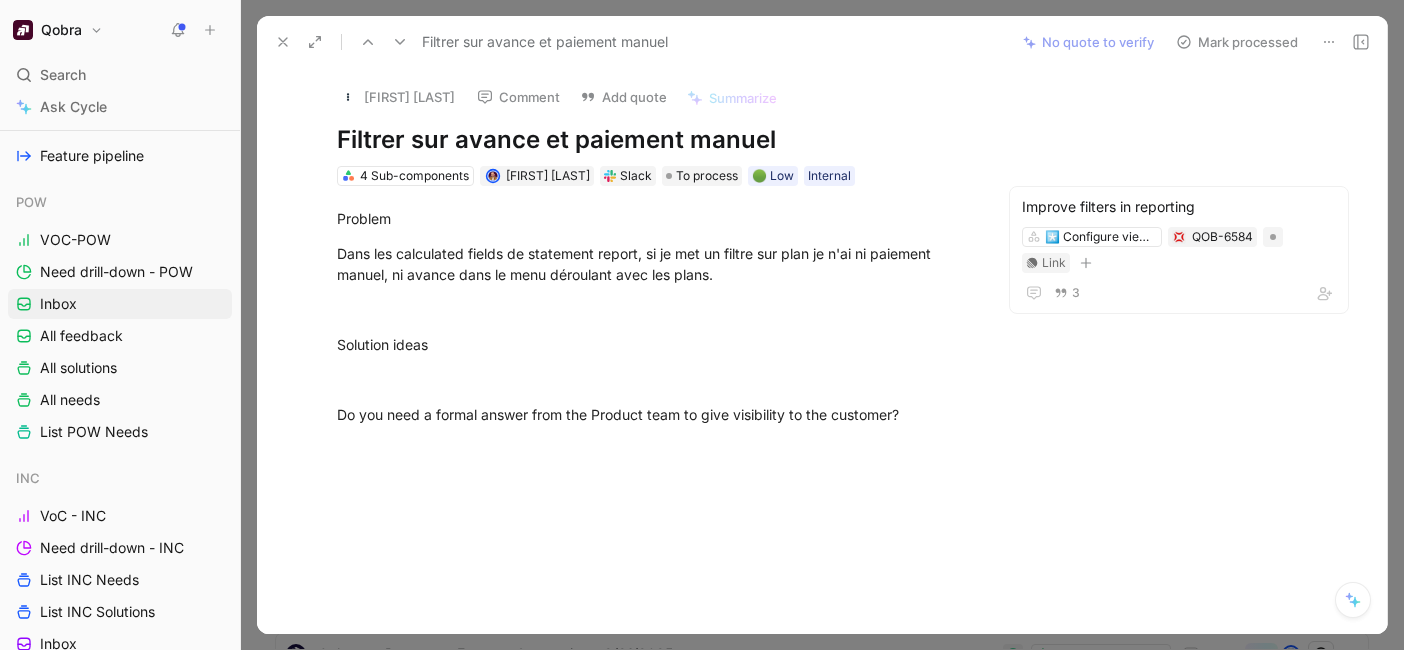 click on "Mark processed" at bounding box center [1237, 42] 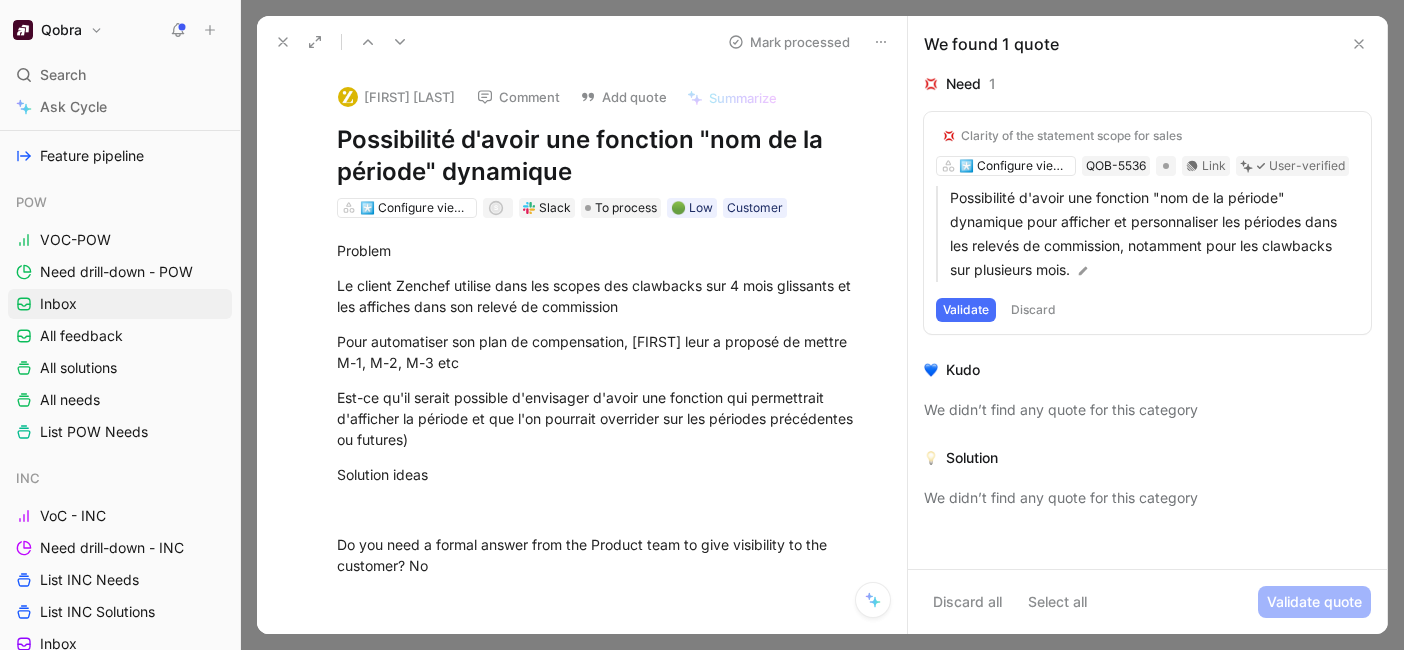 click at bounding box center [283, 42] 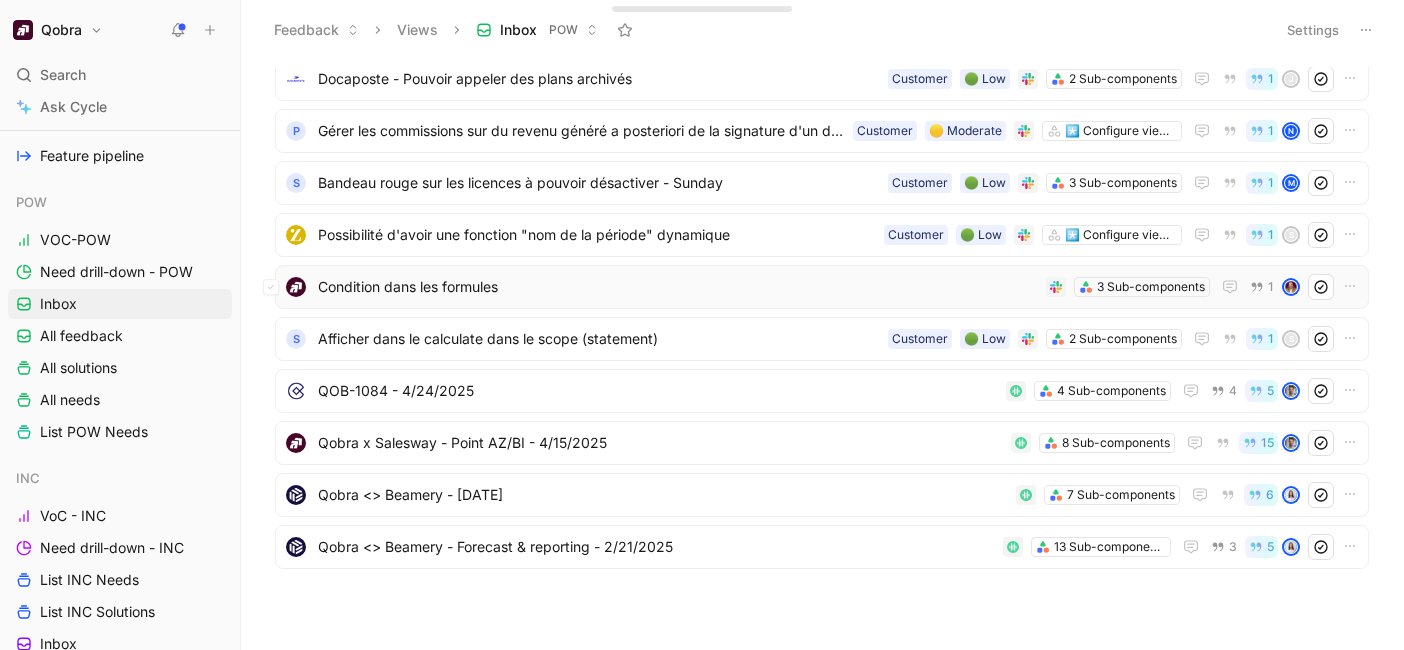 scroll, scrollTop: 271, scrollLeft: 0, axis: vertical 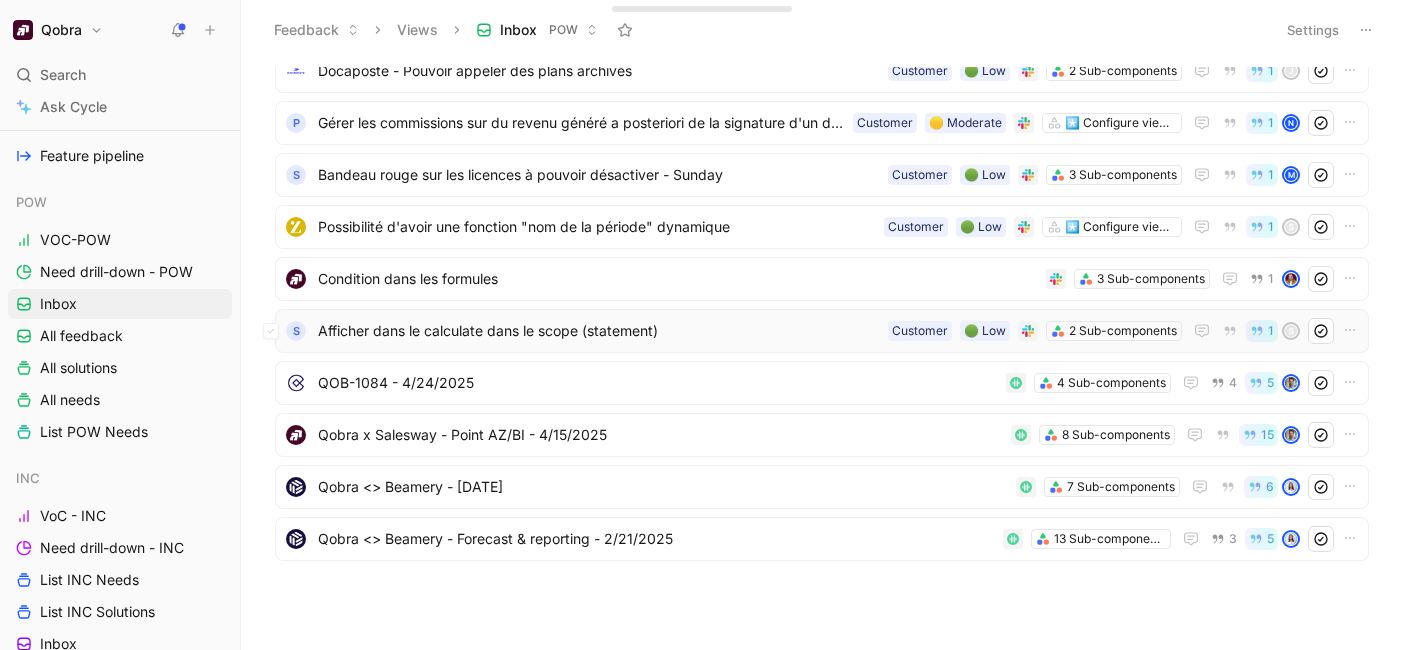 click on "Afficher dans le calculate dans le scope (statement)" at bounding box center (599, 331) 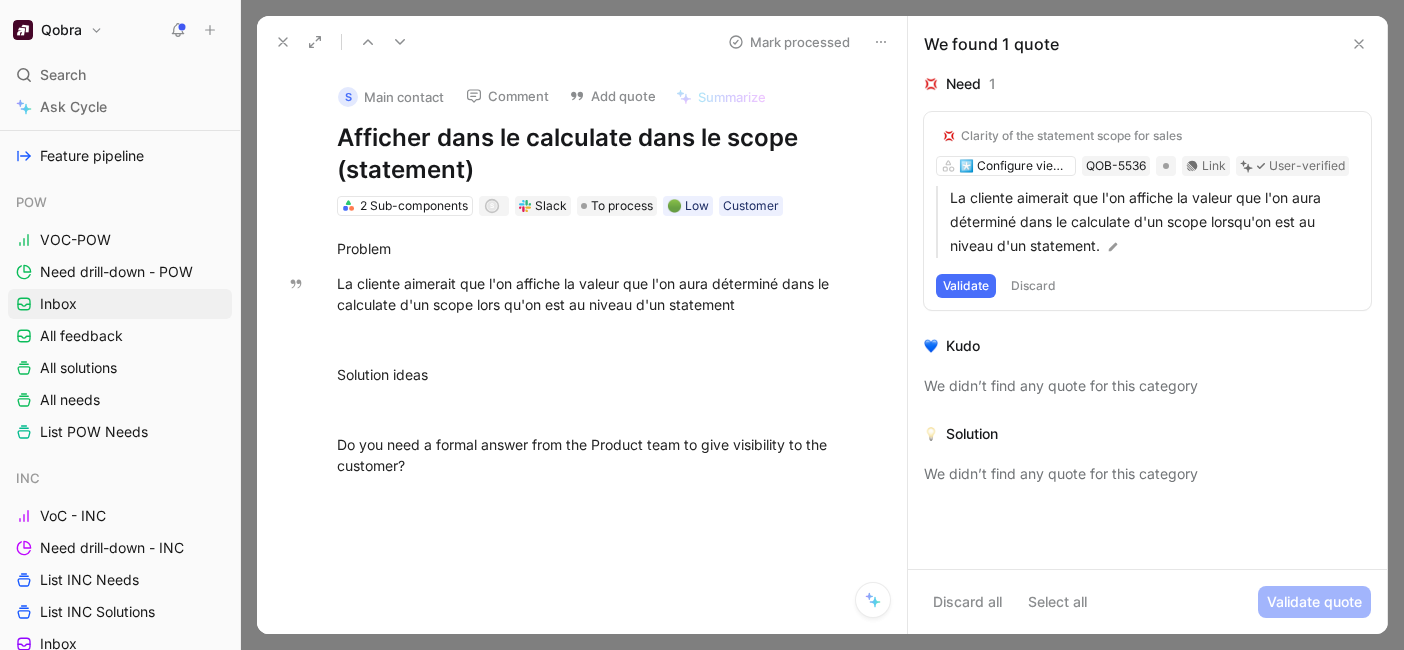 click 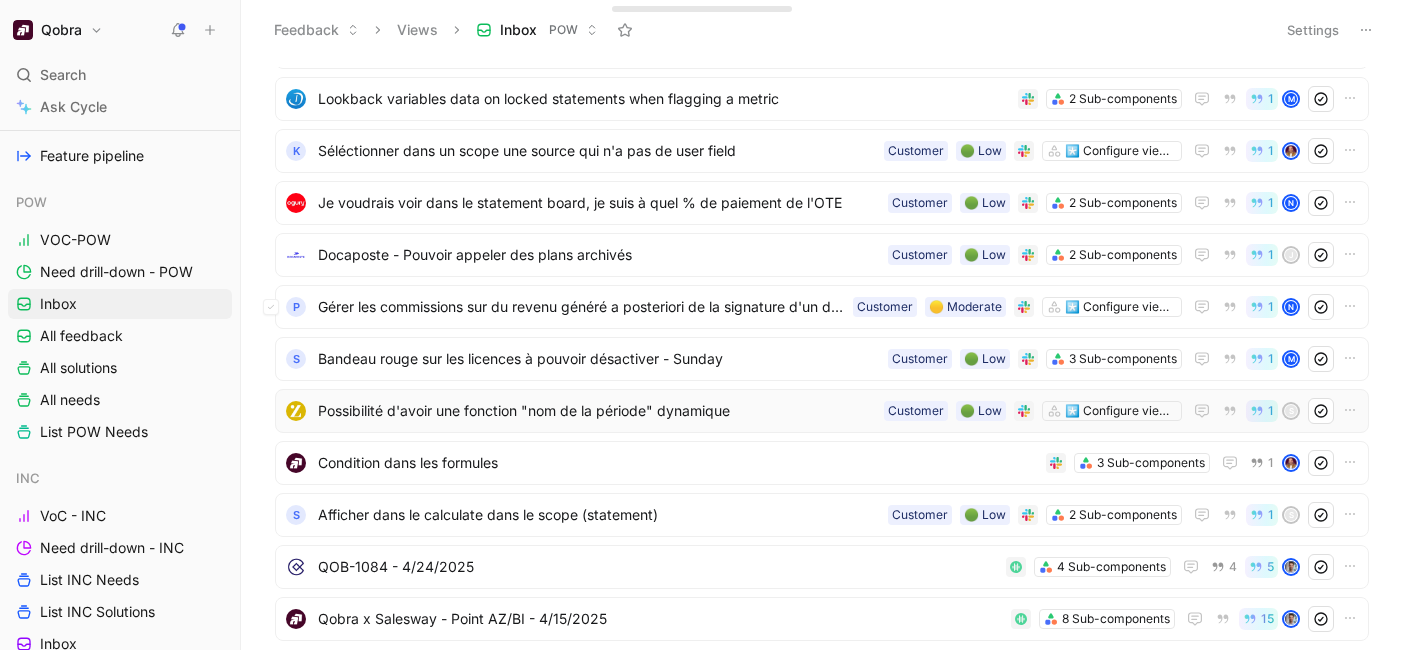 scroll, scrollTop: 85, scrollLeft: 0, axis: vertical 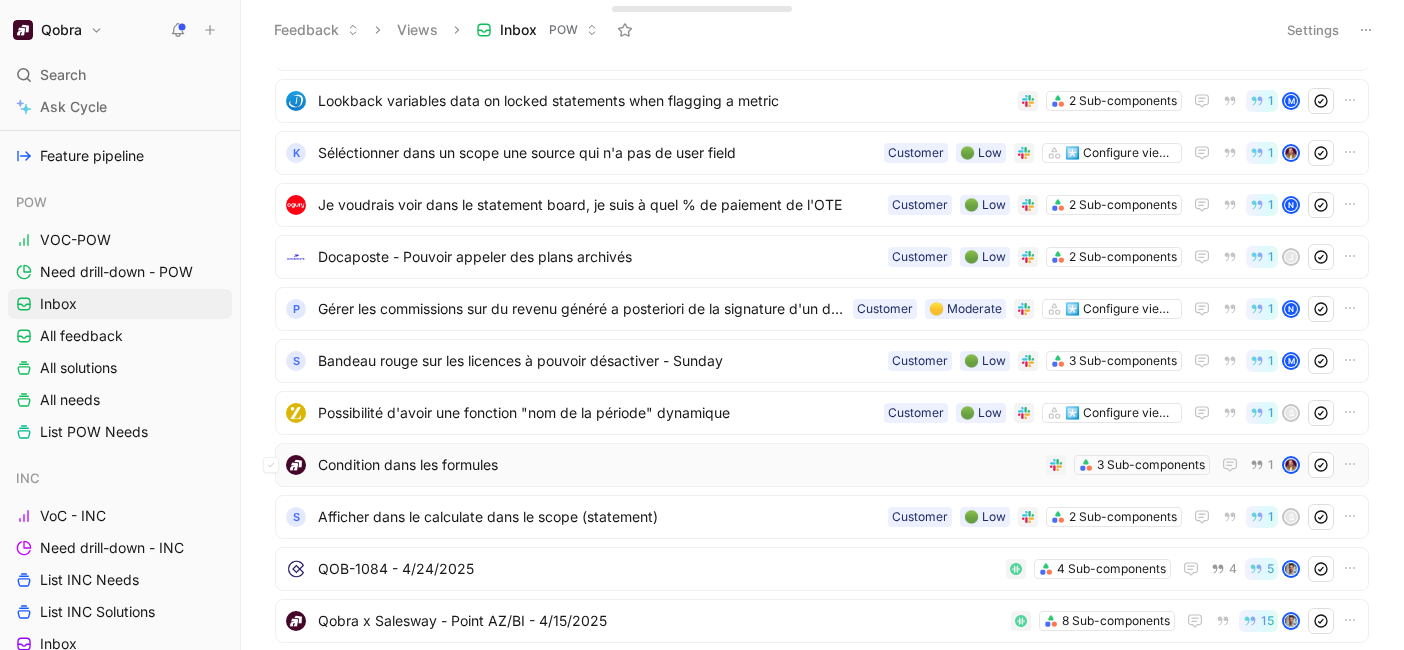 click on "Condition dans les formules" at bounding box center [678, 465] 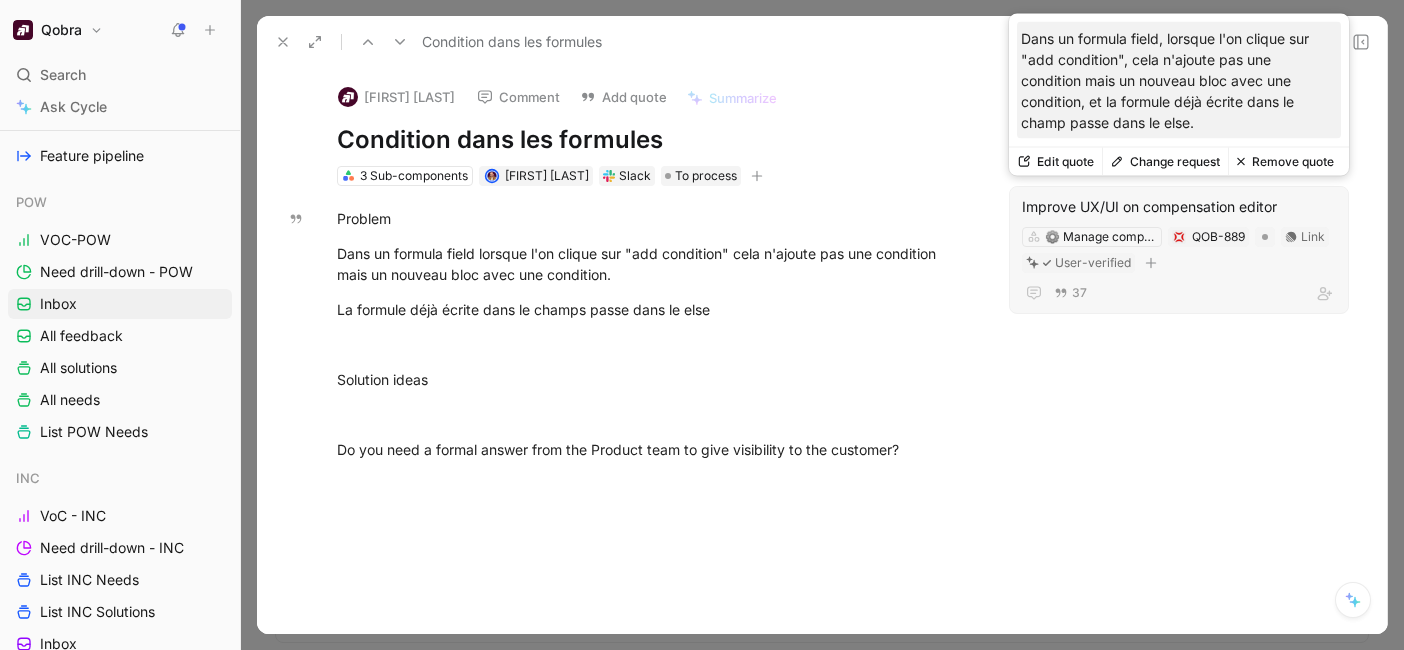 click on "Dans un formula field, lorsque l'on clique sur "add condition", cela n'ajoute pas une condition mais un nouveau bloc avec une condition, et la formule déjà écrite dans le champ passe dans le else." at bounding box center [1179, 80] 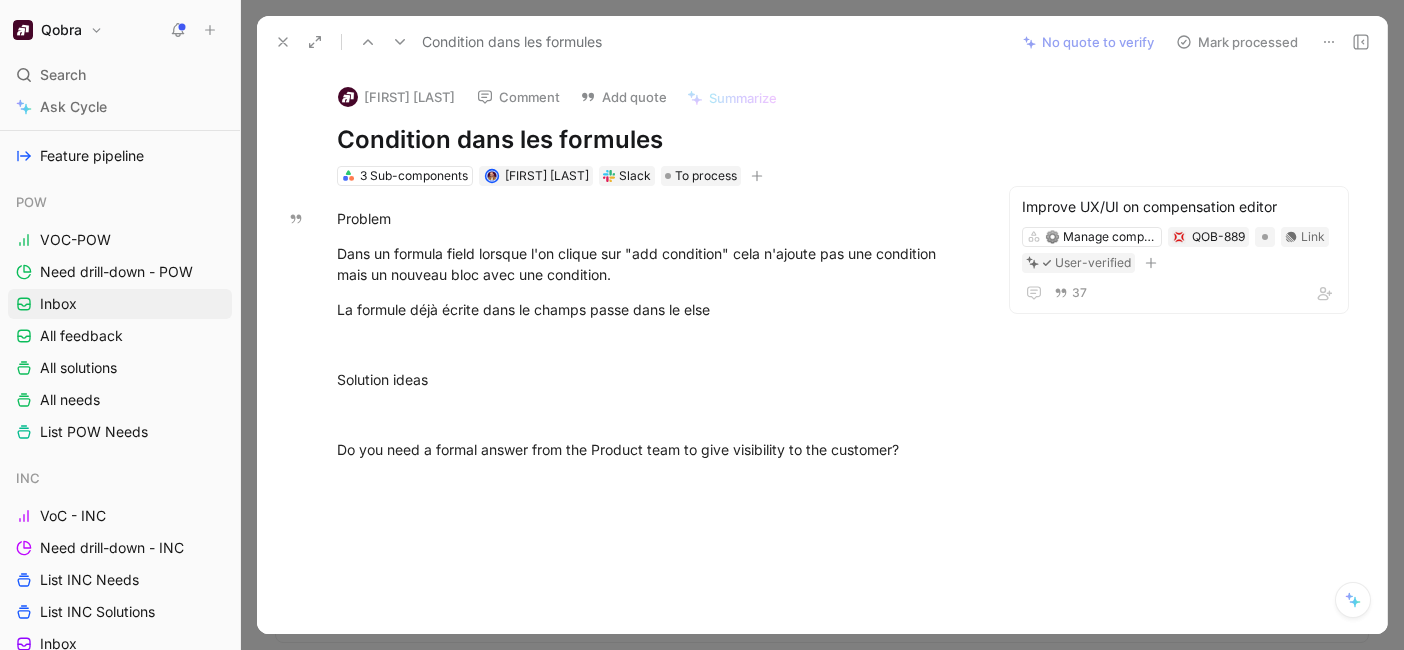 click on "Mark processed" at bounding box center (1237, 42) 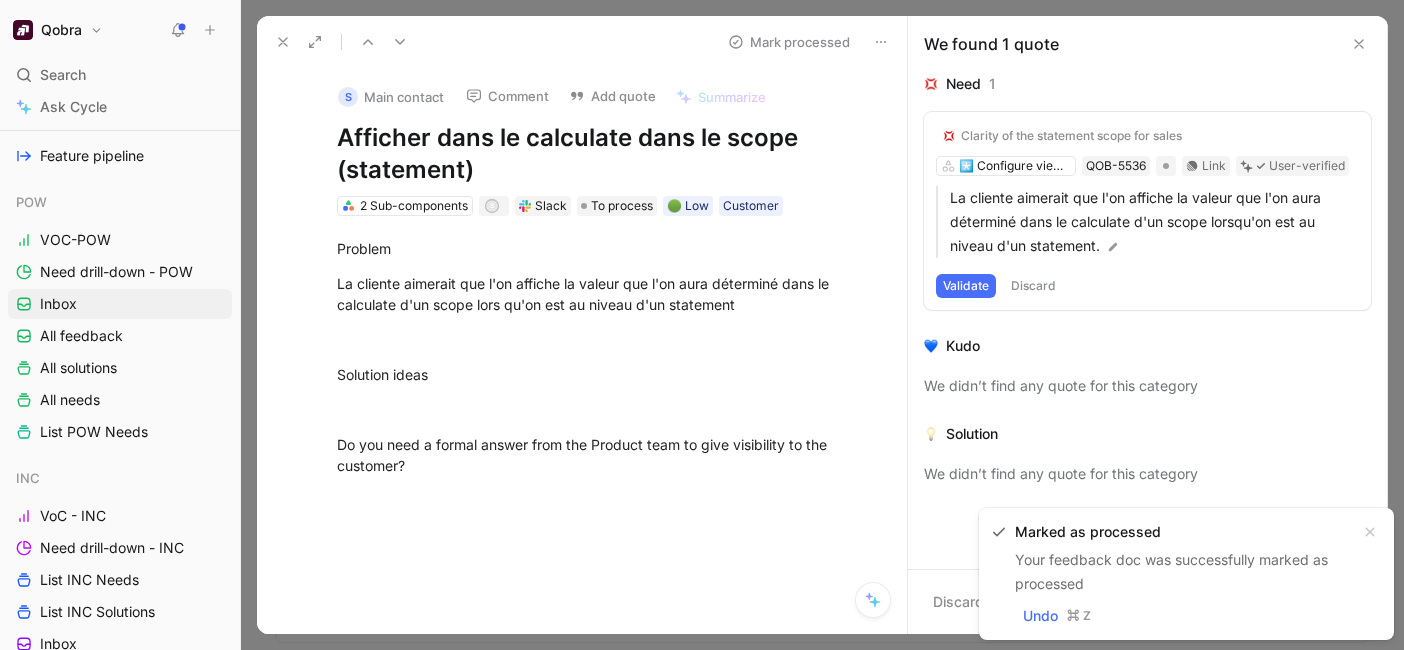 click 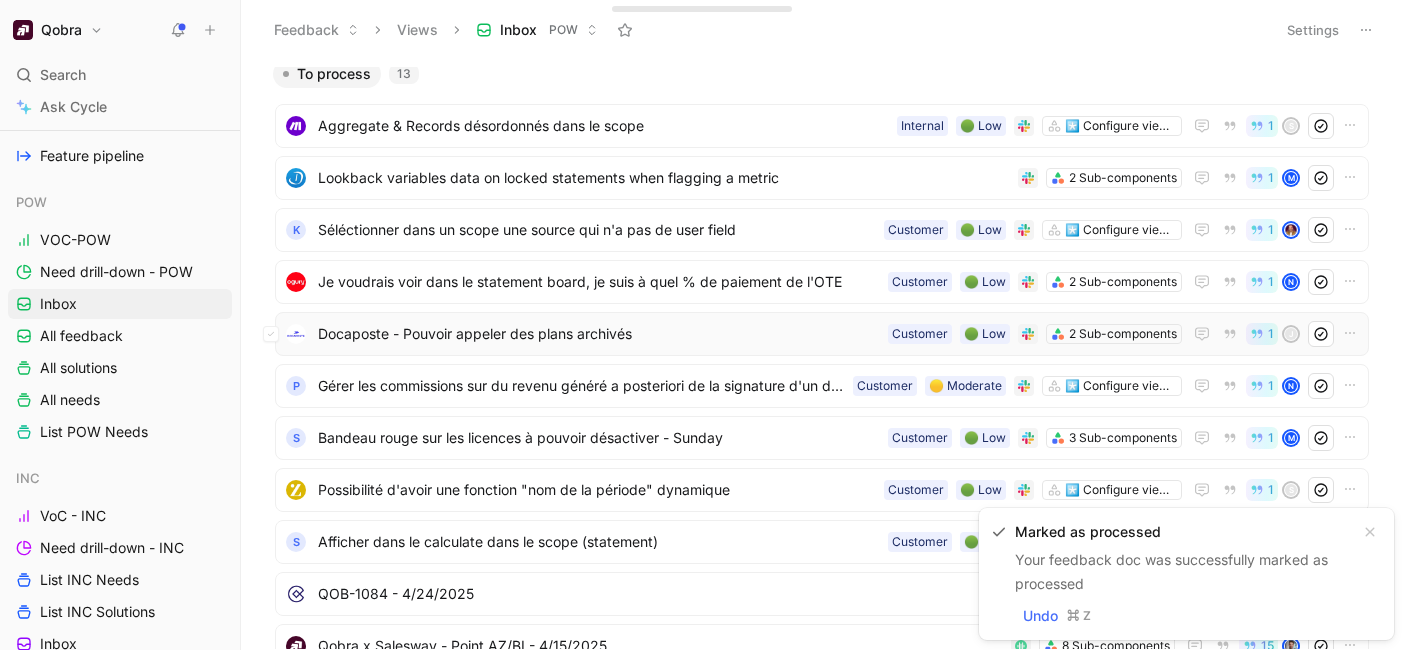 scroll, scrollTop: 0, scrollLeft: 0, axis: both 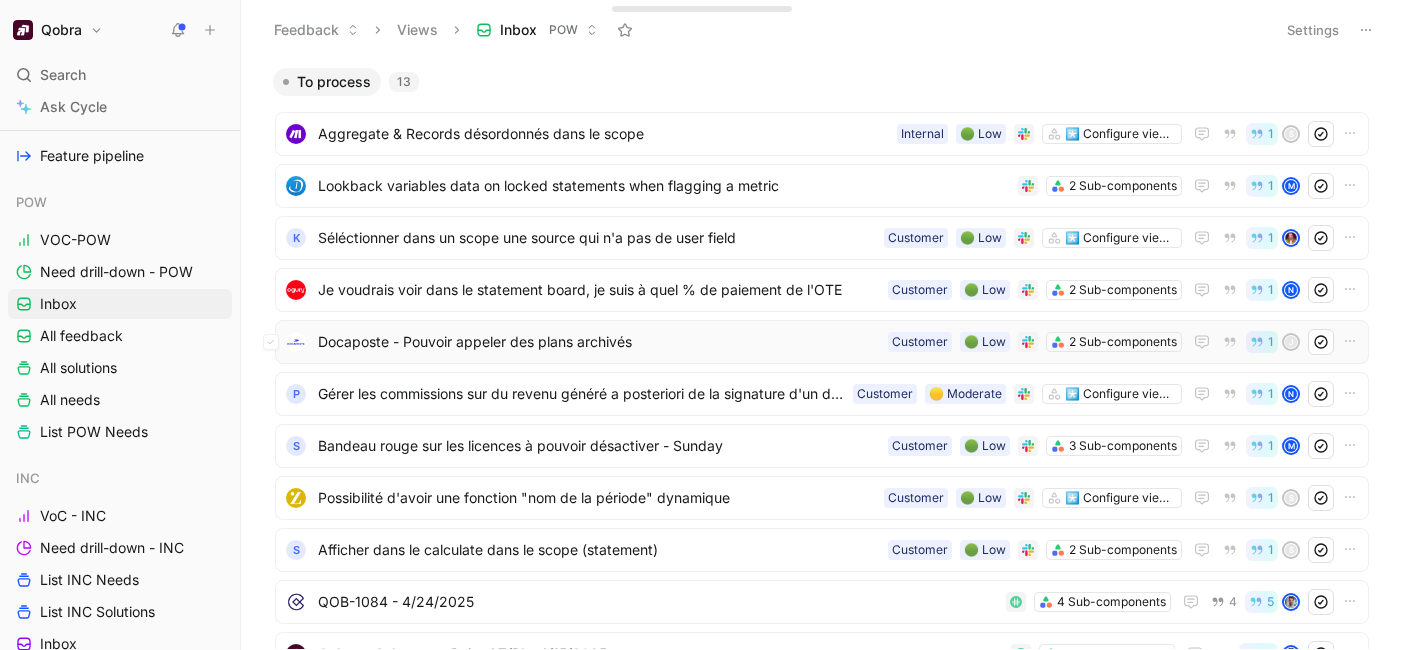 click on "Docaposte - Pouvoir appeler des plans archivés" at bounding box center (599, 342) 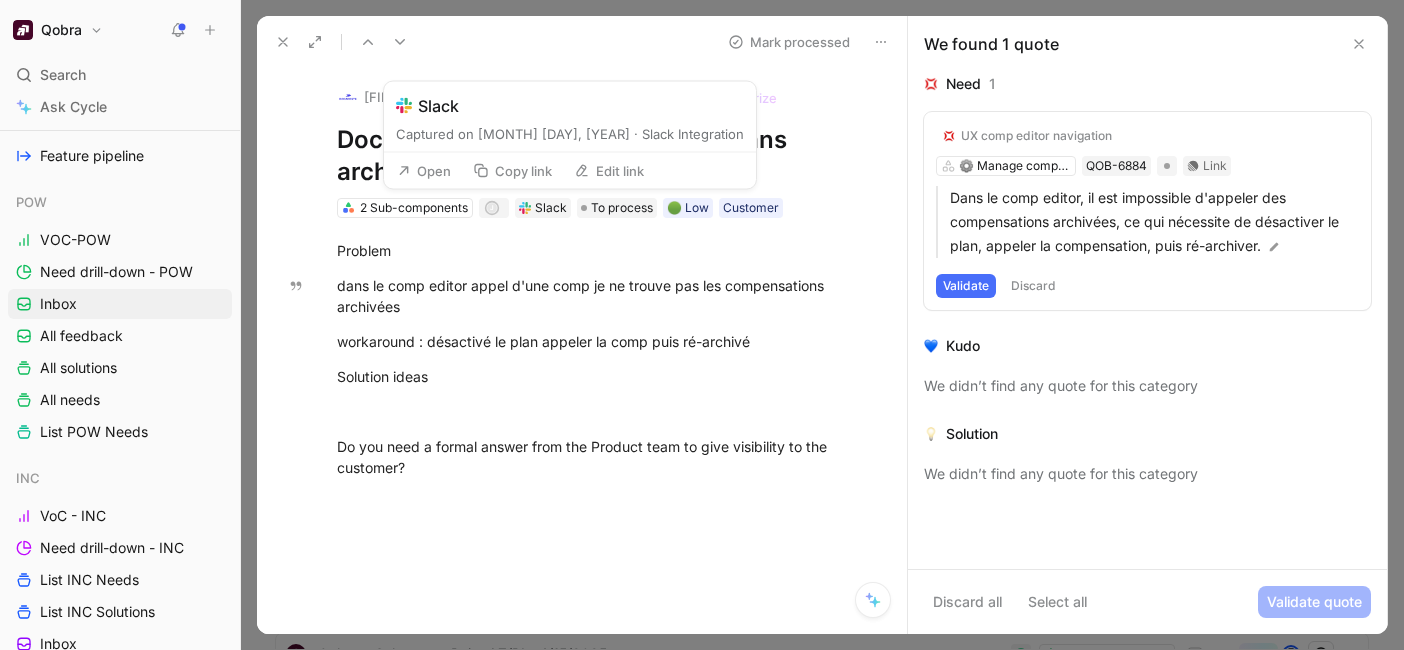 click on "Open" at bounding box center [424, 171] 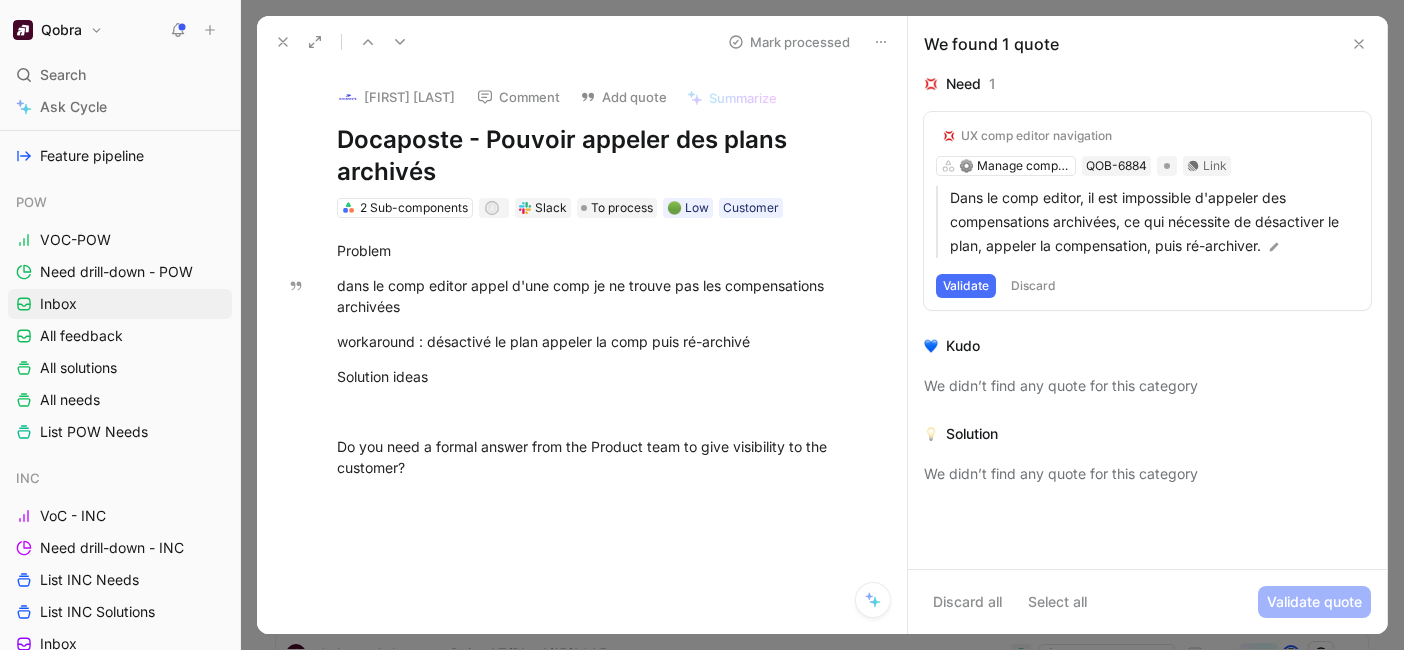 click 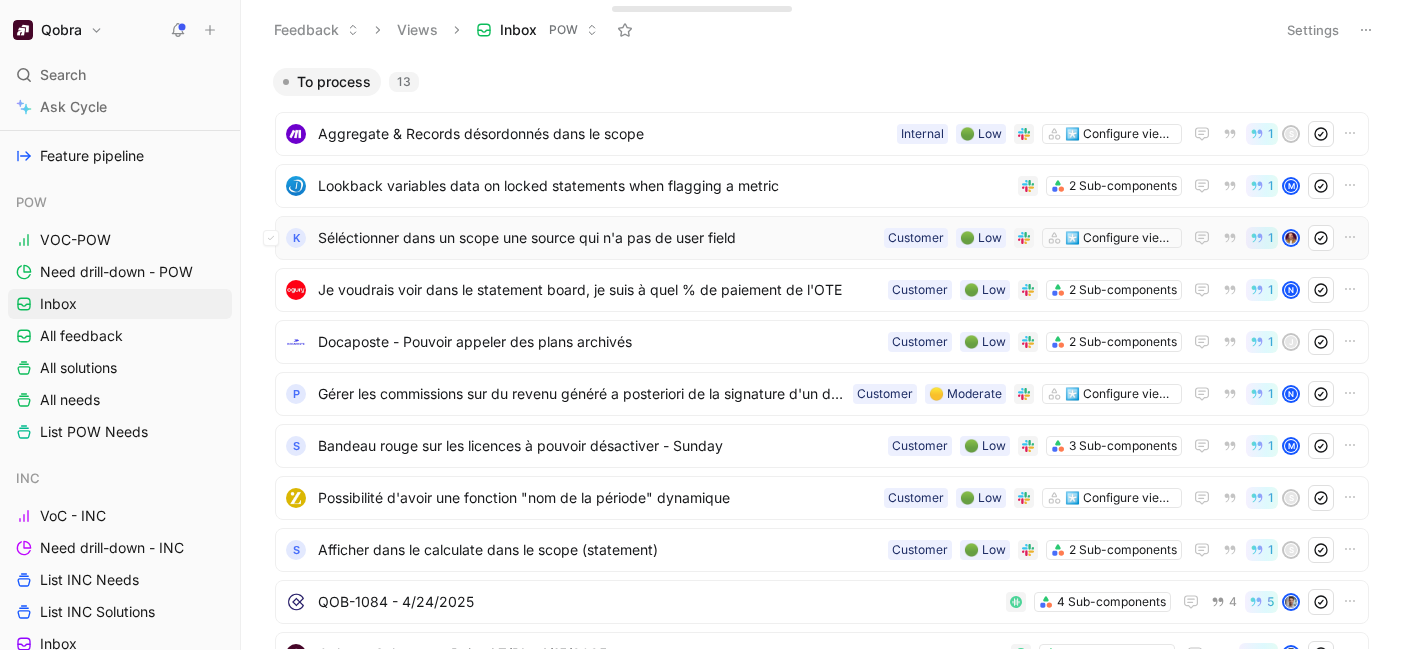 click on "K Séléctionner dans un scope une source qui n'a pas de user field *️⃣ Configure views / scopes 🟢 Low Customer 1" at bounding box center (822, 238) 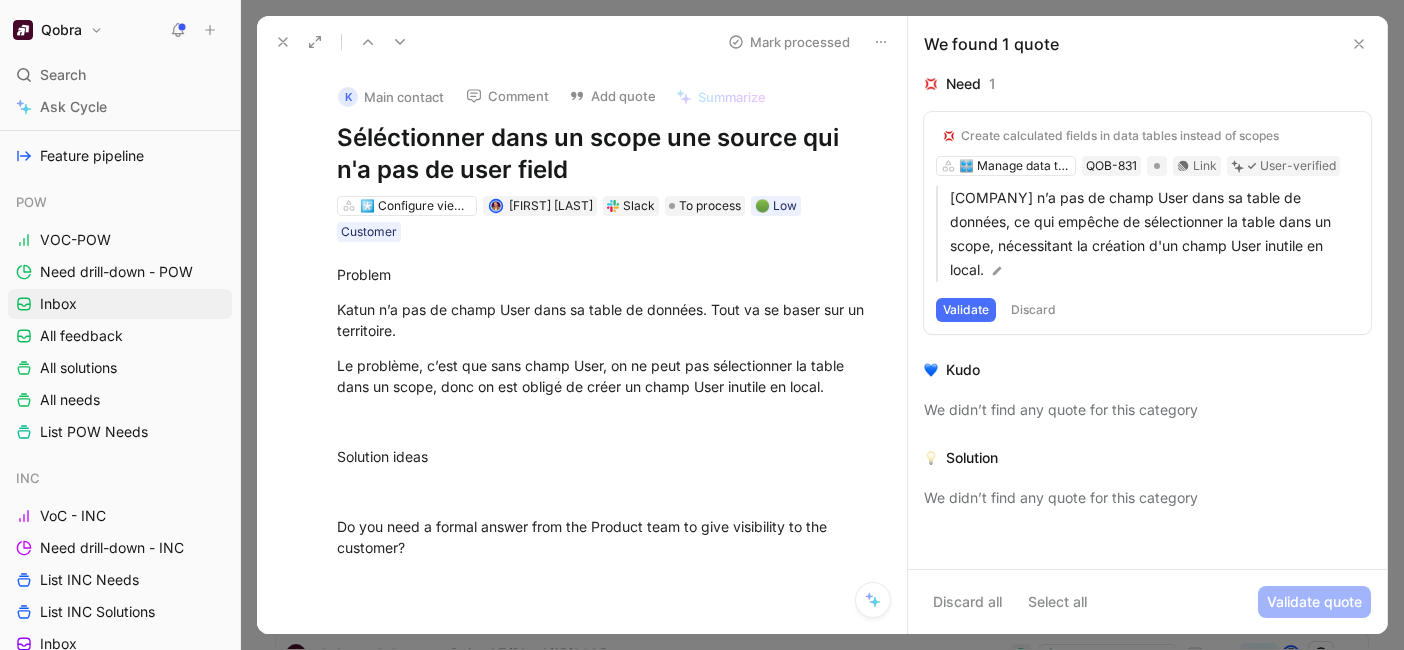 click at bounding box center (283, 42) 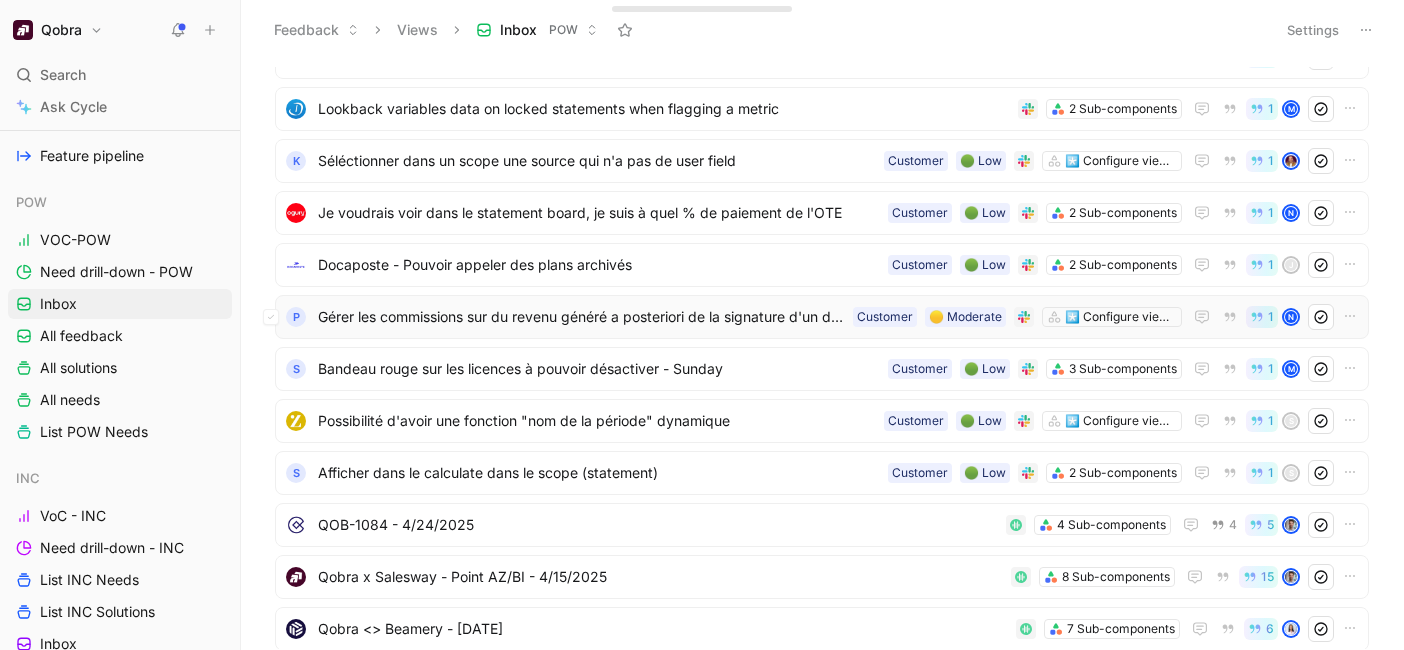 scroll, scrollTop: 69, scrollLeft: 0, axis: vertical 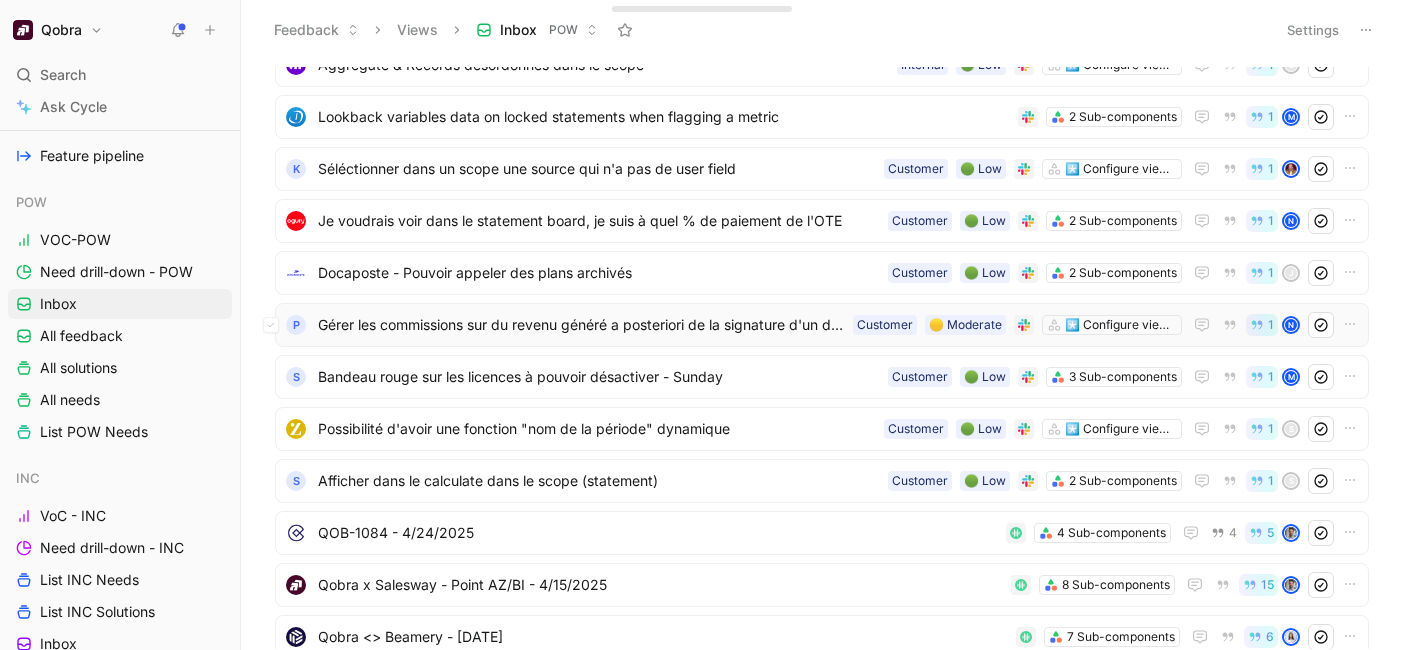 click on "Gérer les commissions sur du revenu généré a posteriori de la signature d'un deal" at bounding box center (581, 325) 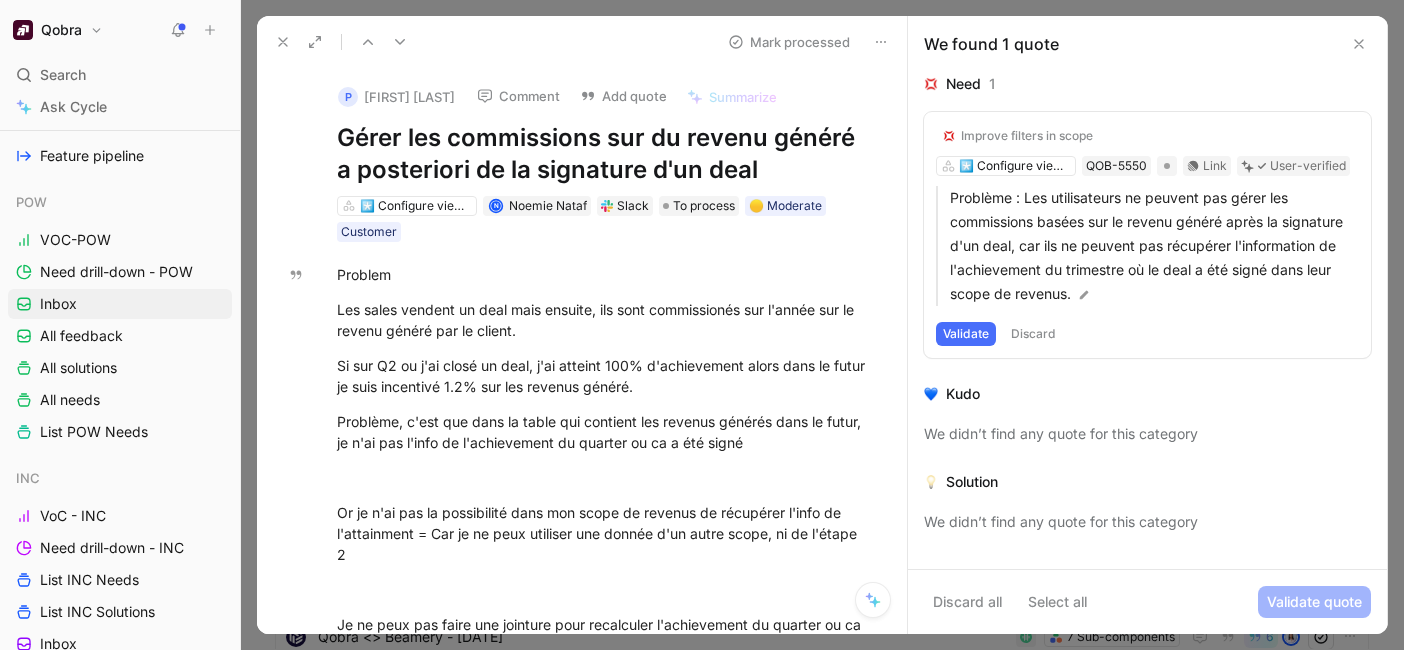 click 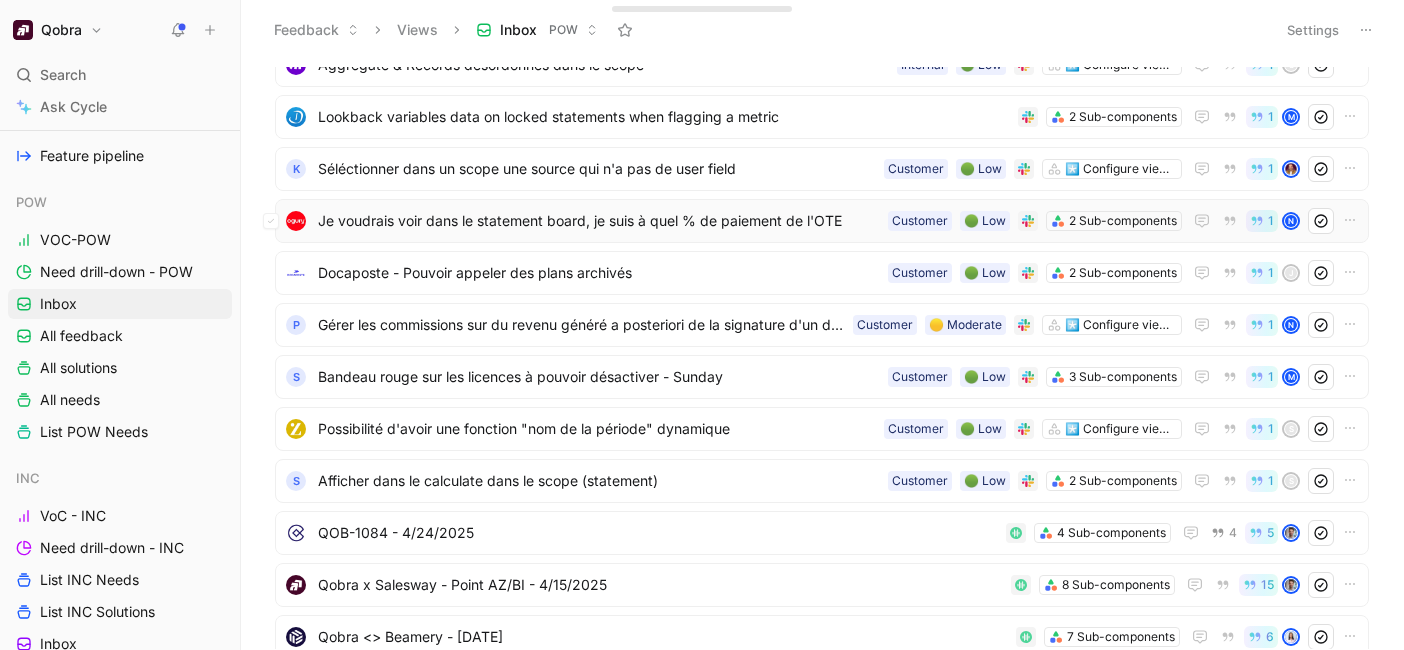 scroll, scrollTop: 0, scrollLeft: 0, axis: both 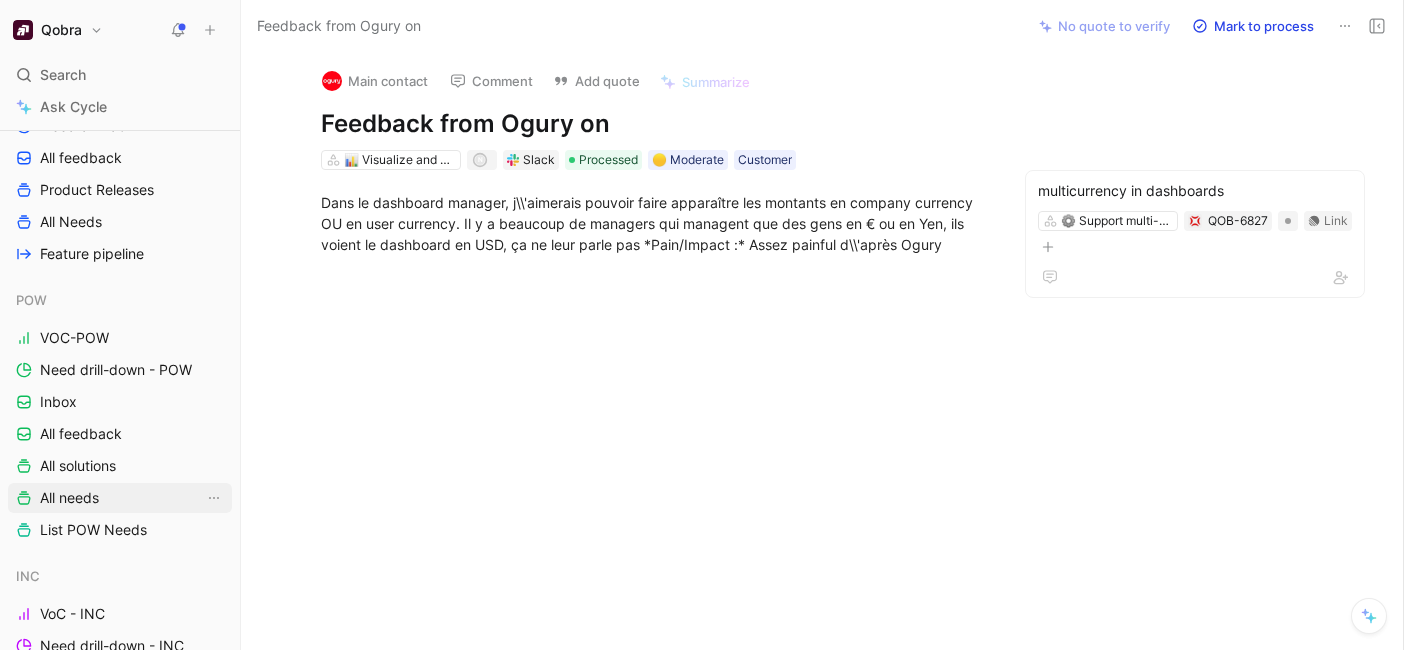 click on "All needs" at bounding box center (120, 498) 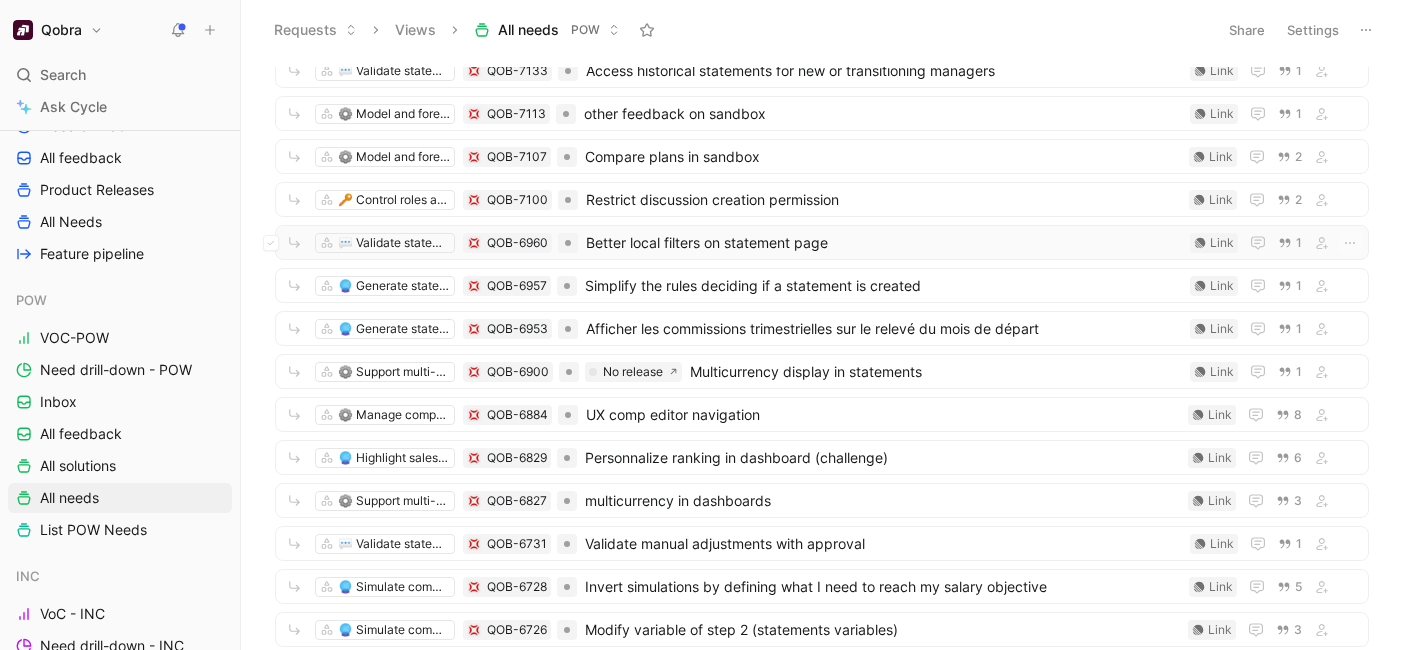 scroll, scrollTop: 0, scrollLeft: 0, axis: both 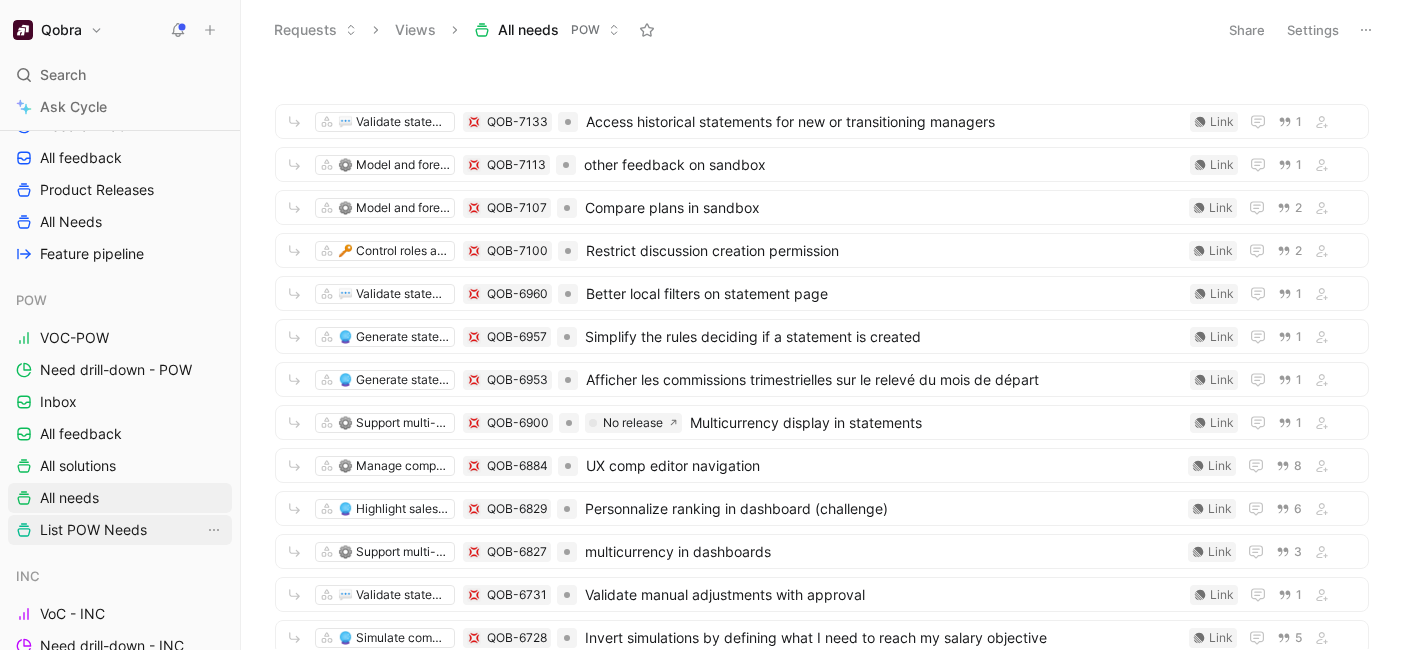 click on "List POW Needs" at bounding box center (93, 530) 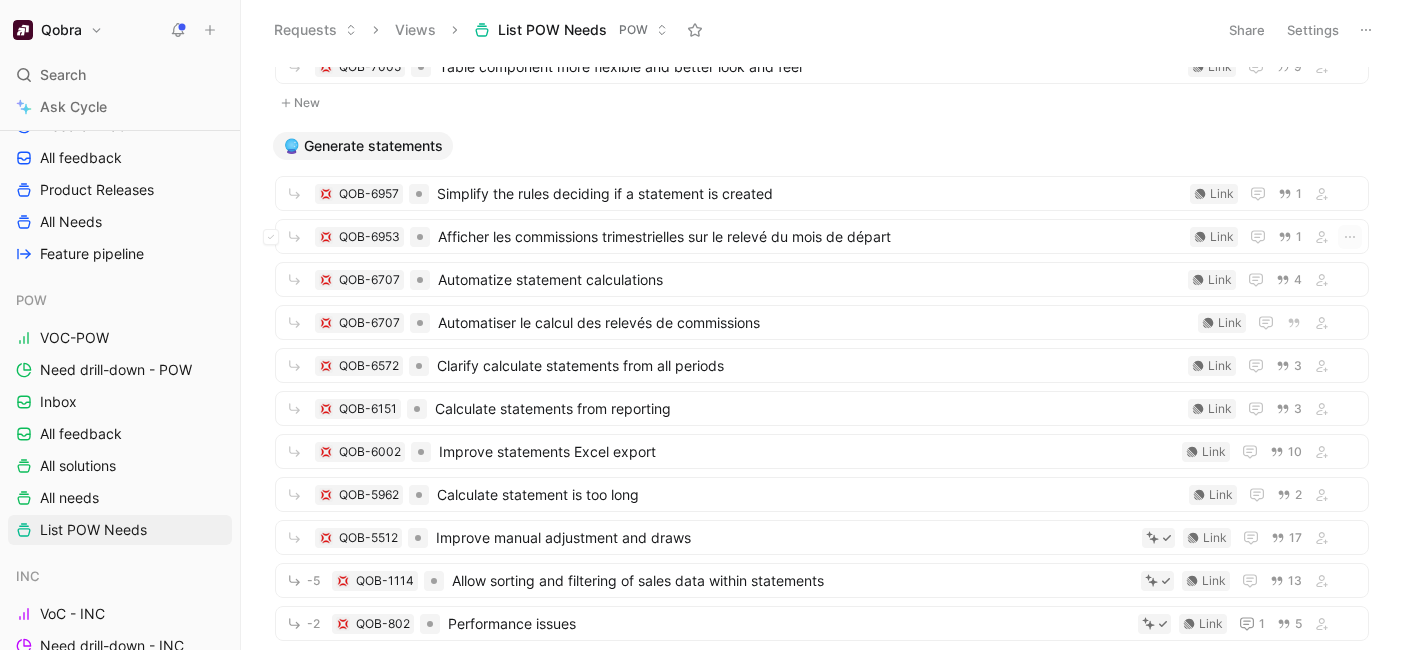 scroll, scrollTop: 1994, scrollLeft: 0, axis: vertical 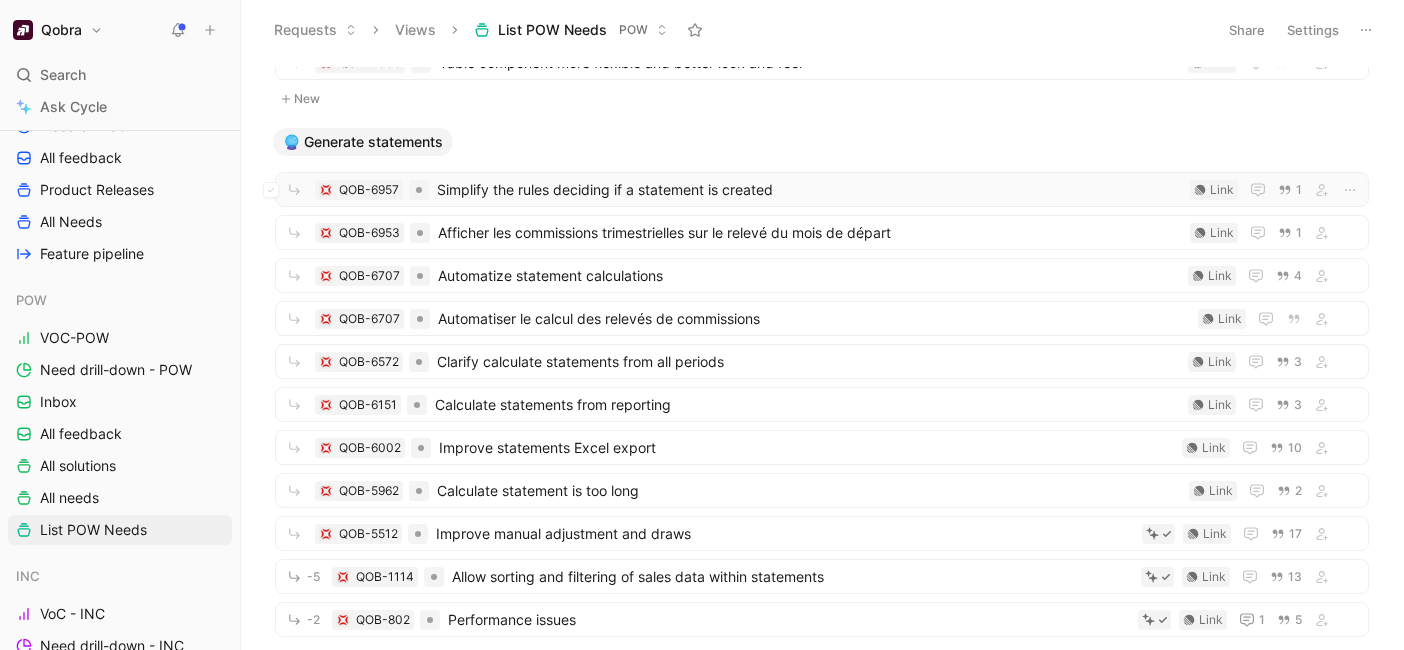 click on "QOB-6957 Simplify the rules deciding if a statement is created Link 1" at bounding box center (822, 189) 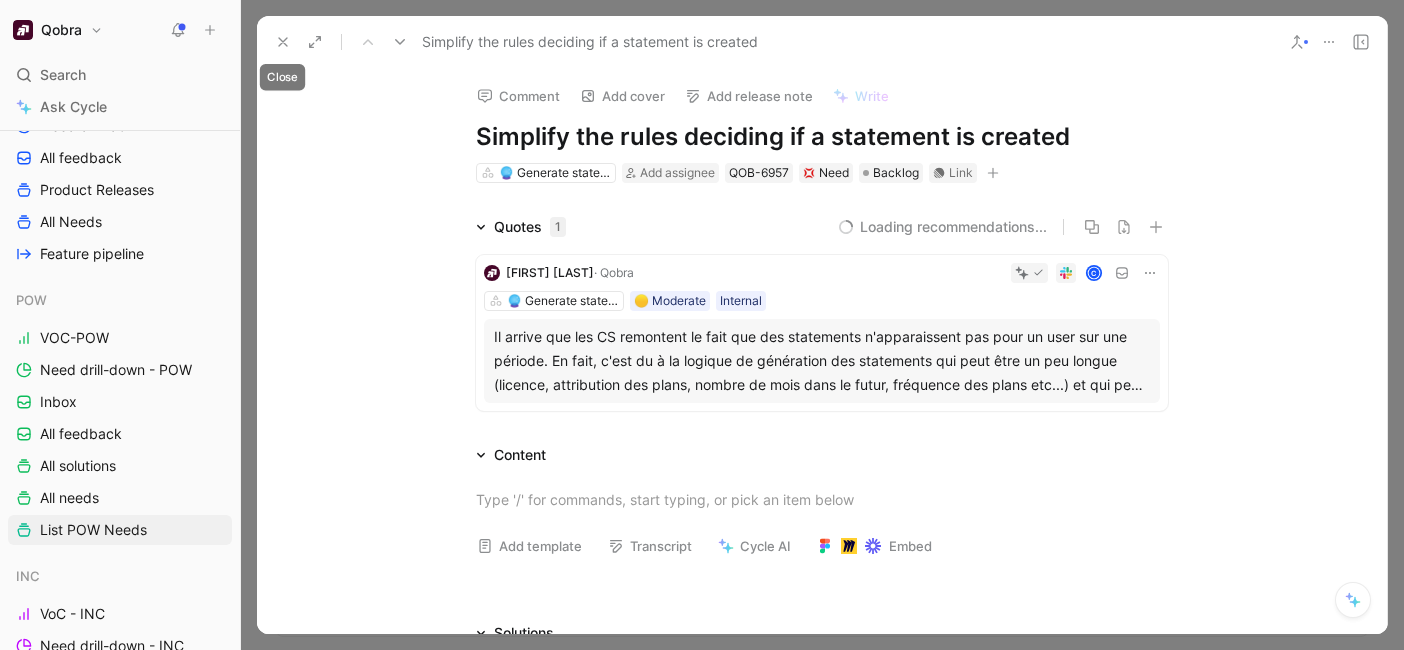 click at bounding box center (283, 42) 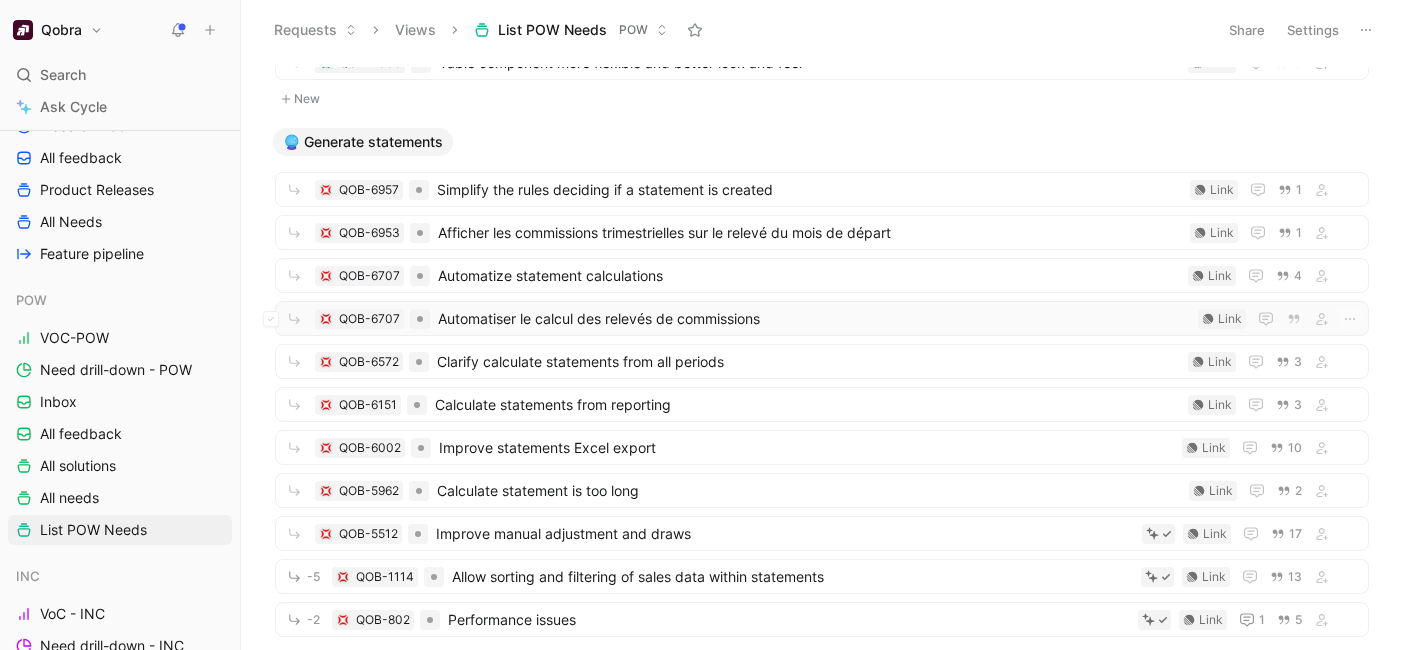 click on "Automatiser le calcul des relevés de commissions" at bounding box center [814, 319] 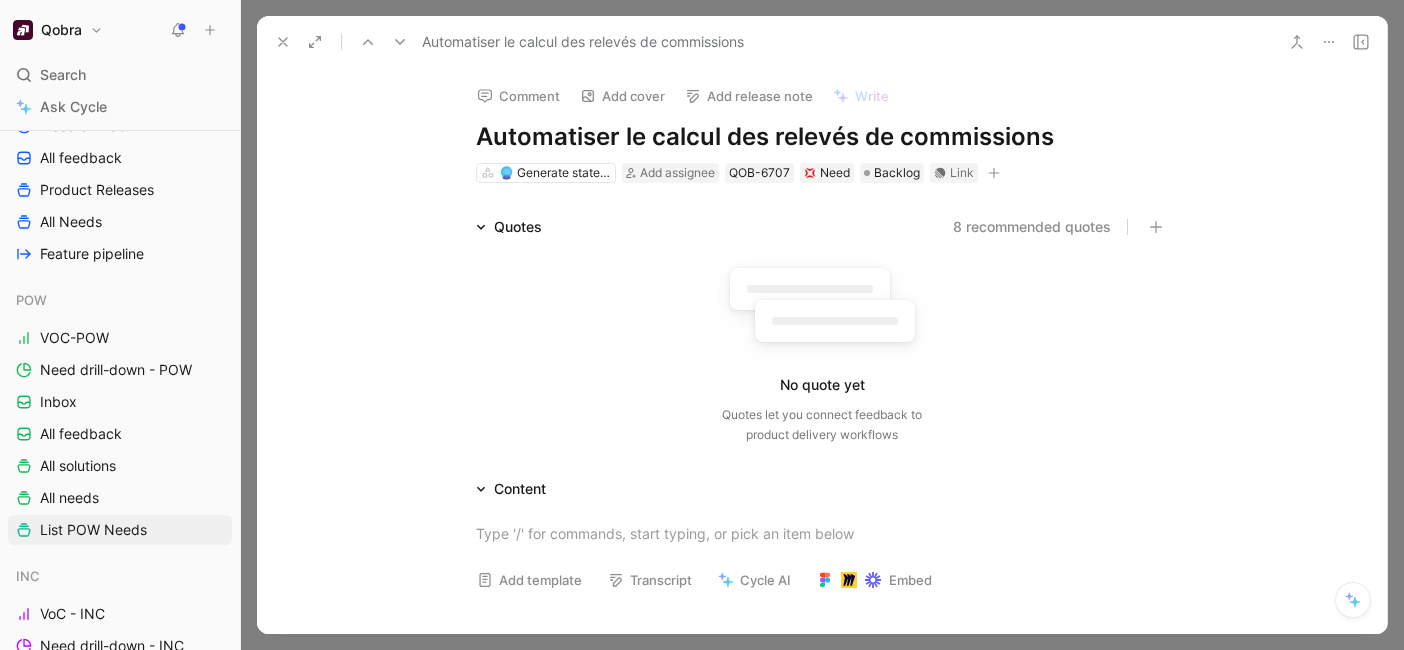 click 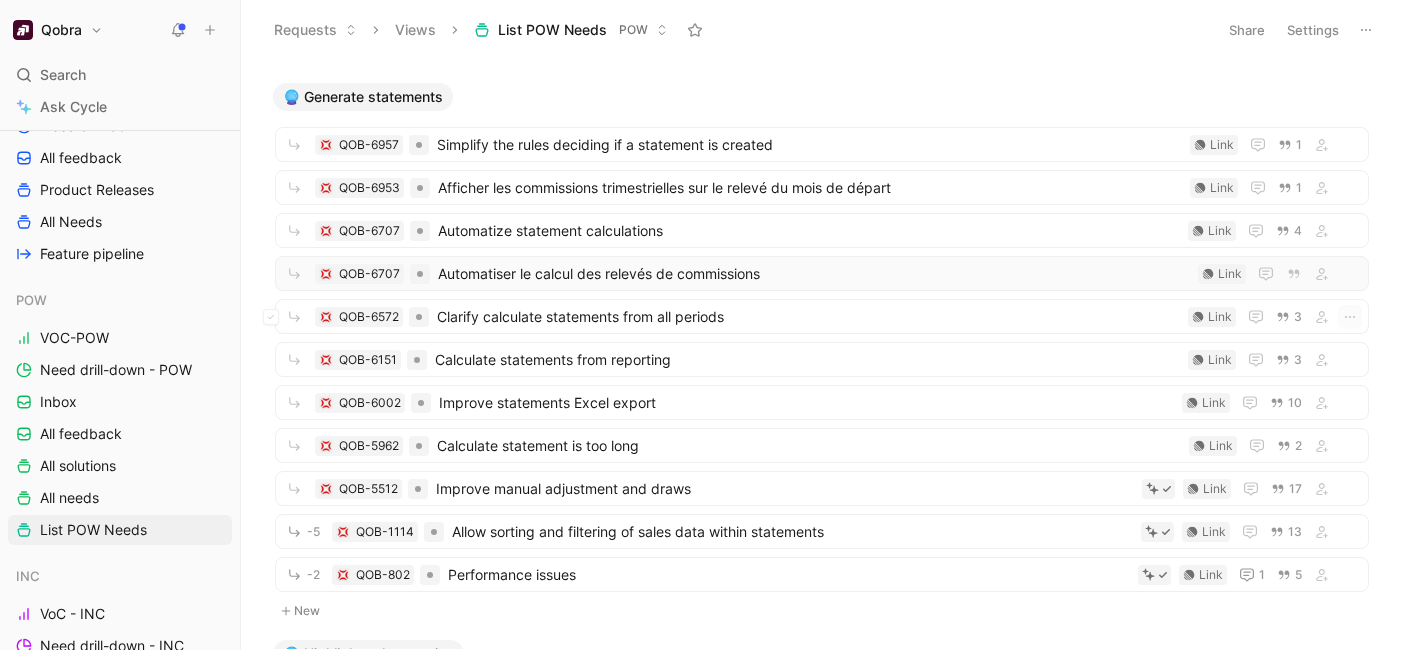 scroll, scrollTop: 2042, scrollLeft: 0, axis: vertical 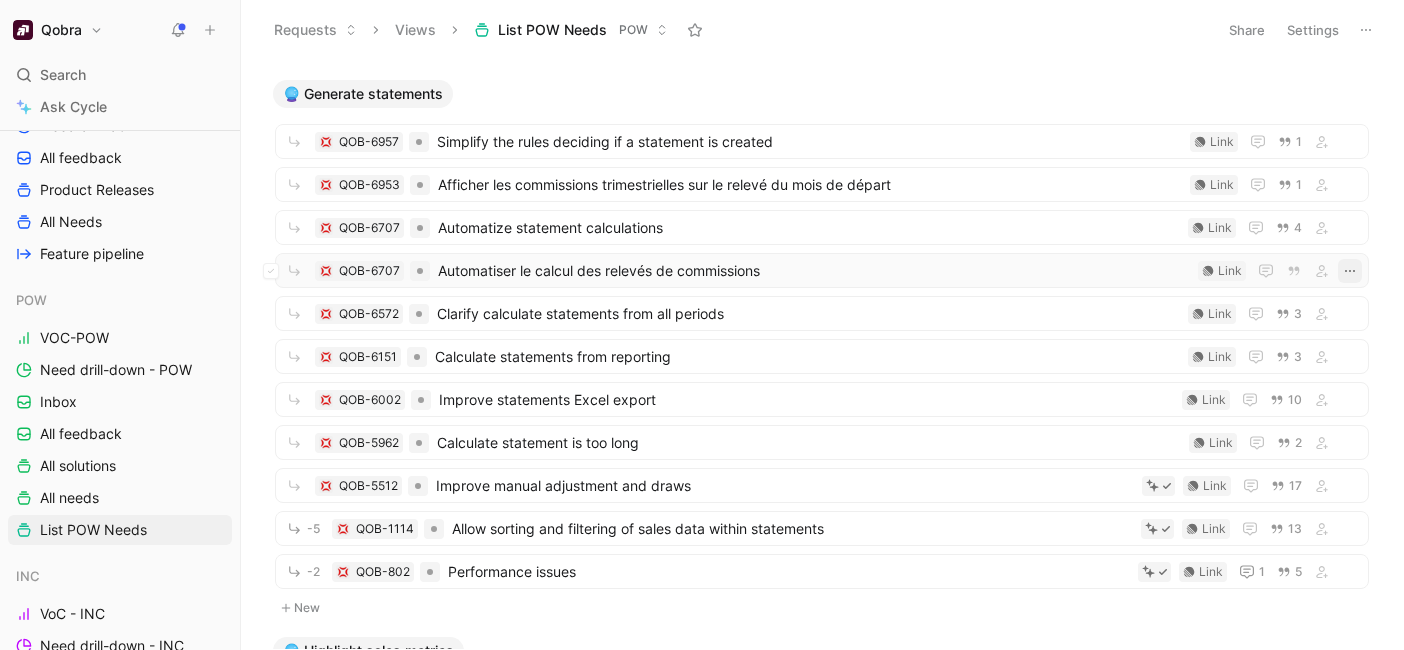 click 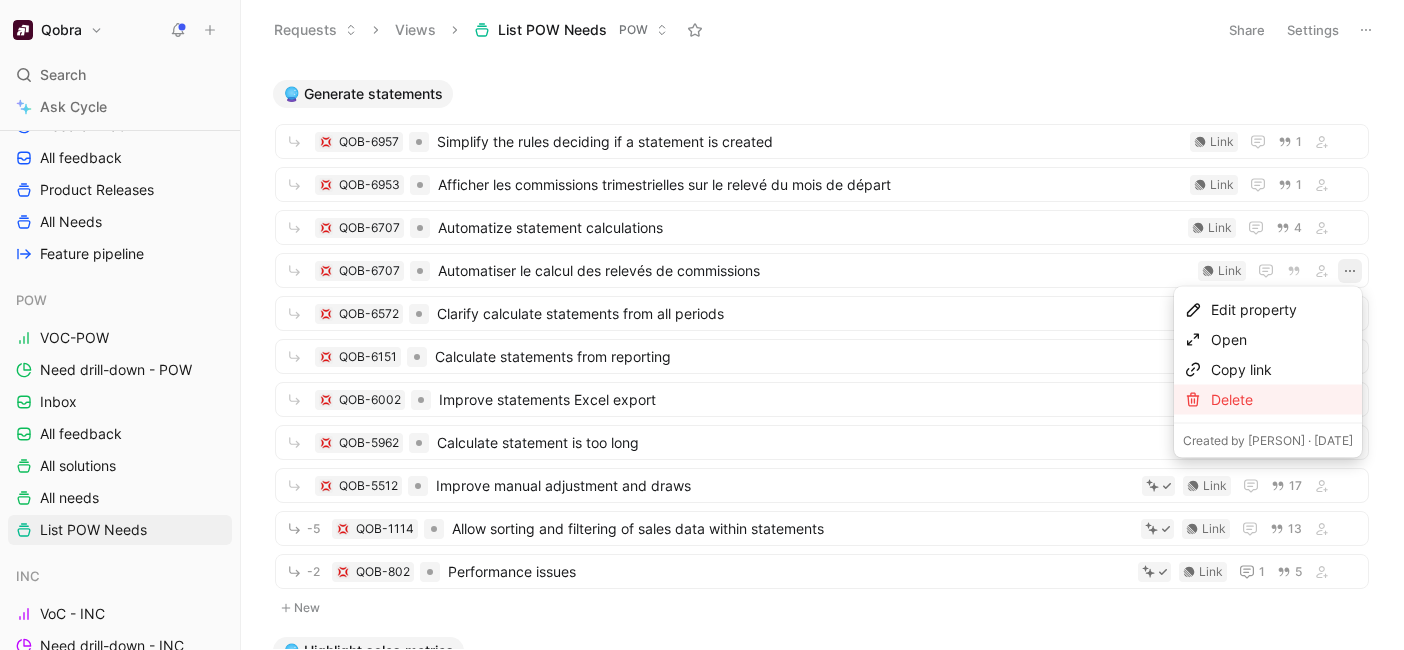 click on "Delete" at bounding box center [1282, 400] 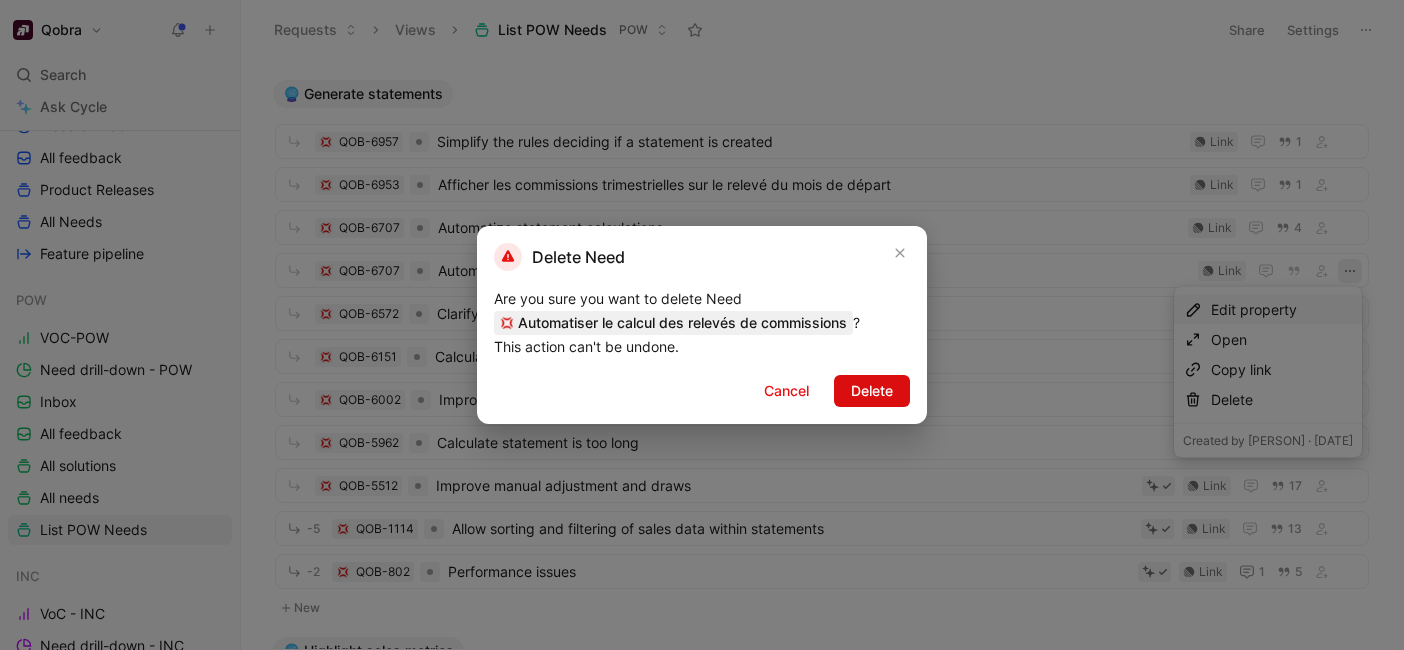 click on "Delete" at bounding box center (872, 391) 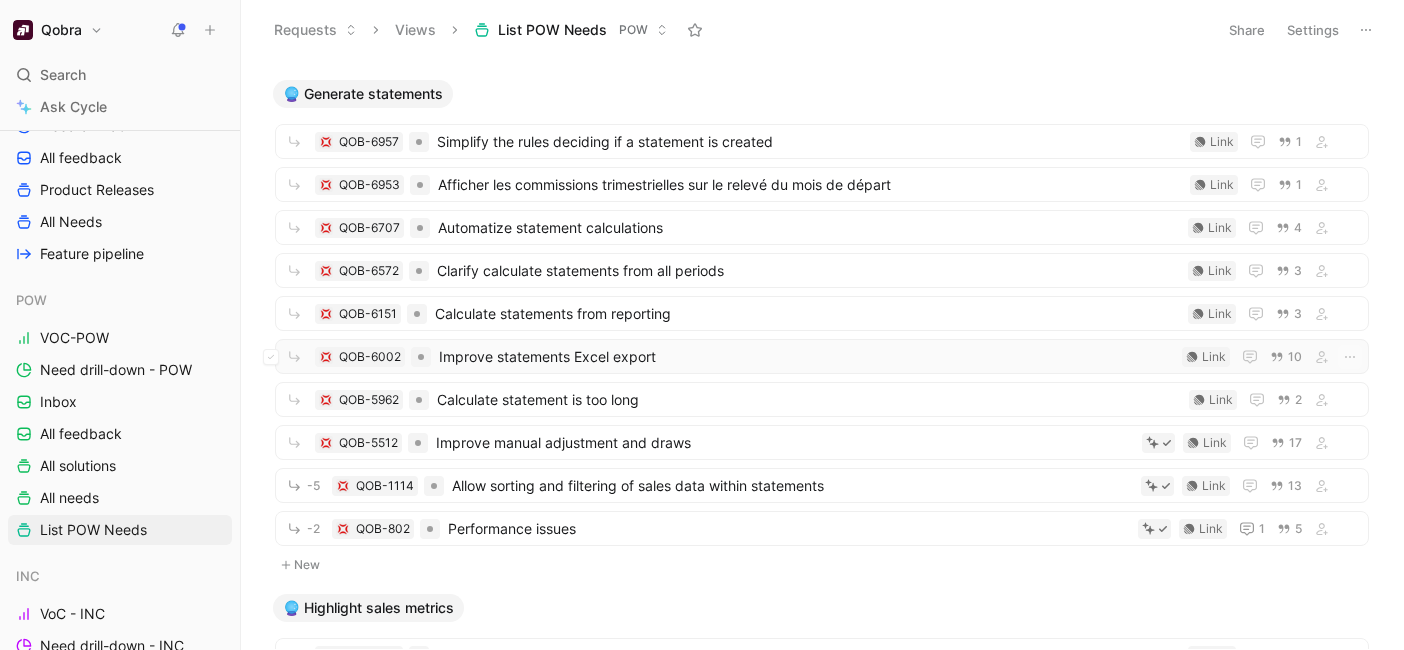 click on "Improve statements Excel export" at bounding box center (806, 357) 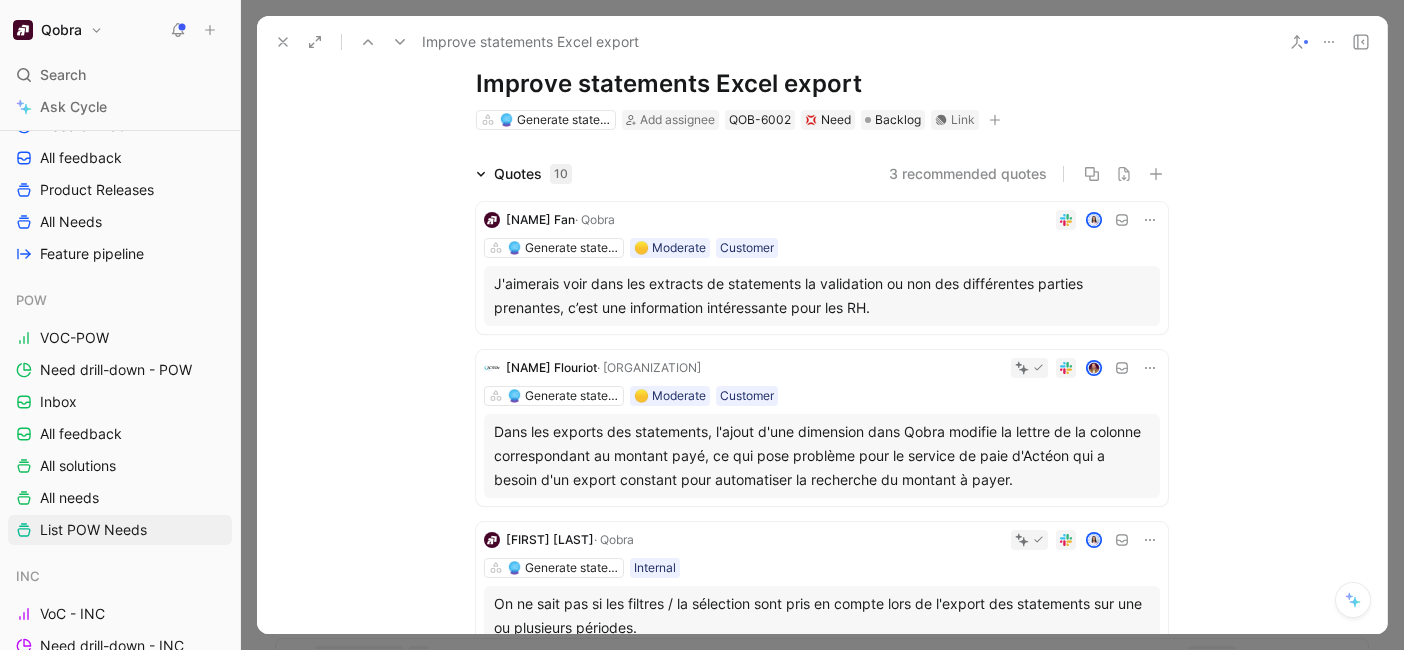 scroll, scrollTop: 56, scrollLeft: 0, axis: vertical 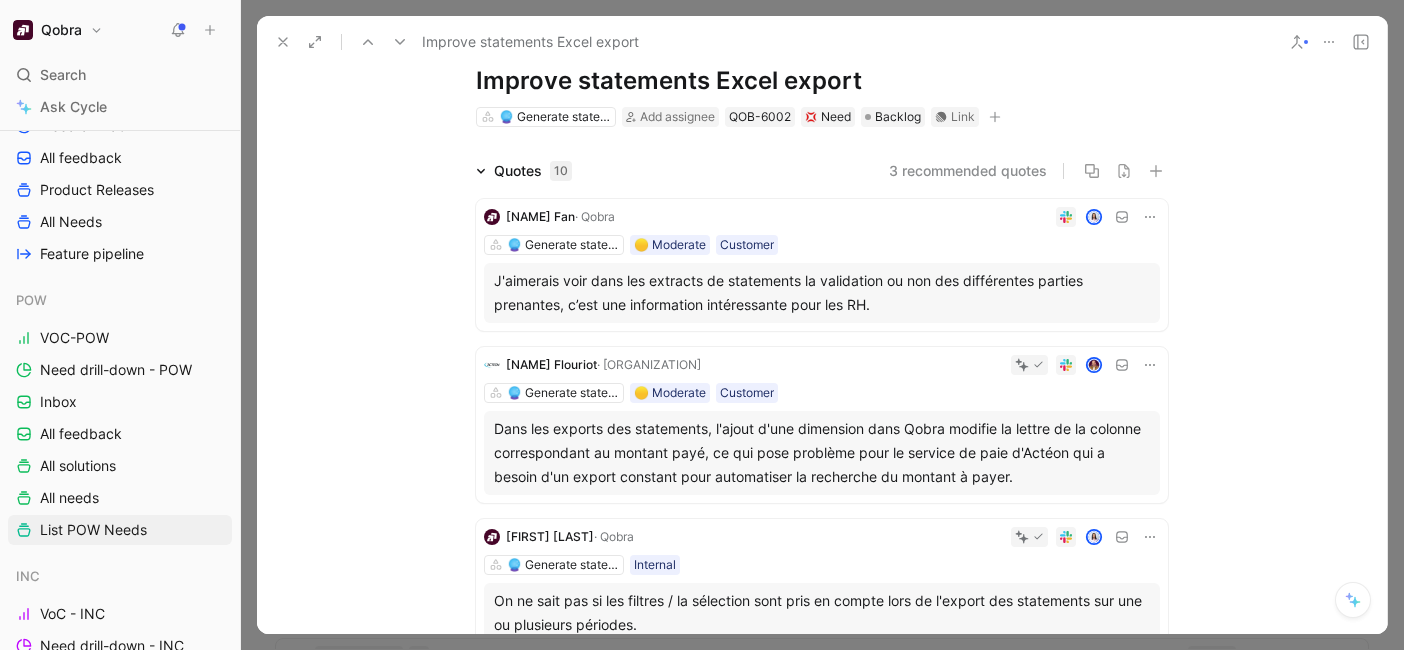 click at bounding box center (283, 42) 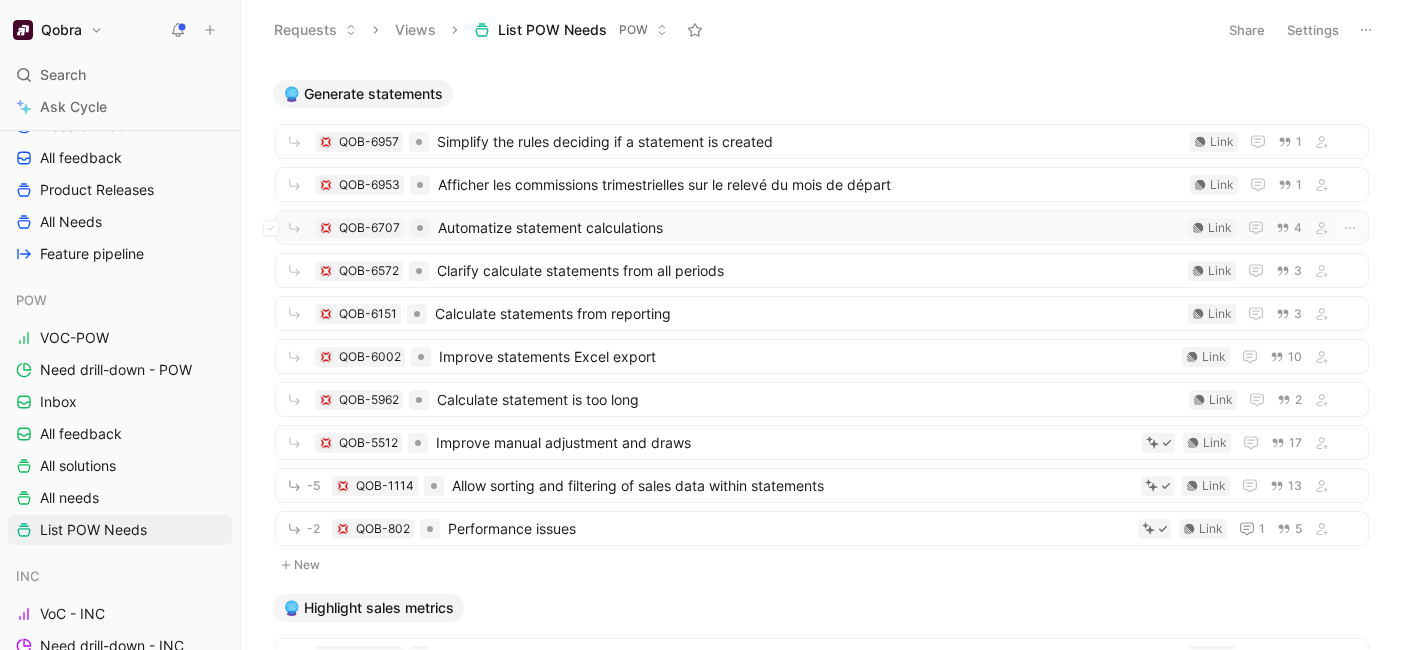click on "Automatize statement calculations" at bounding box center (809, 228) 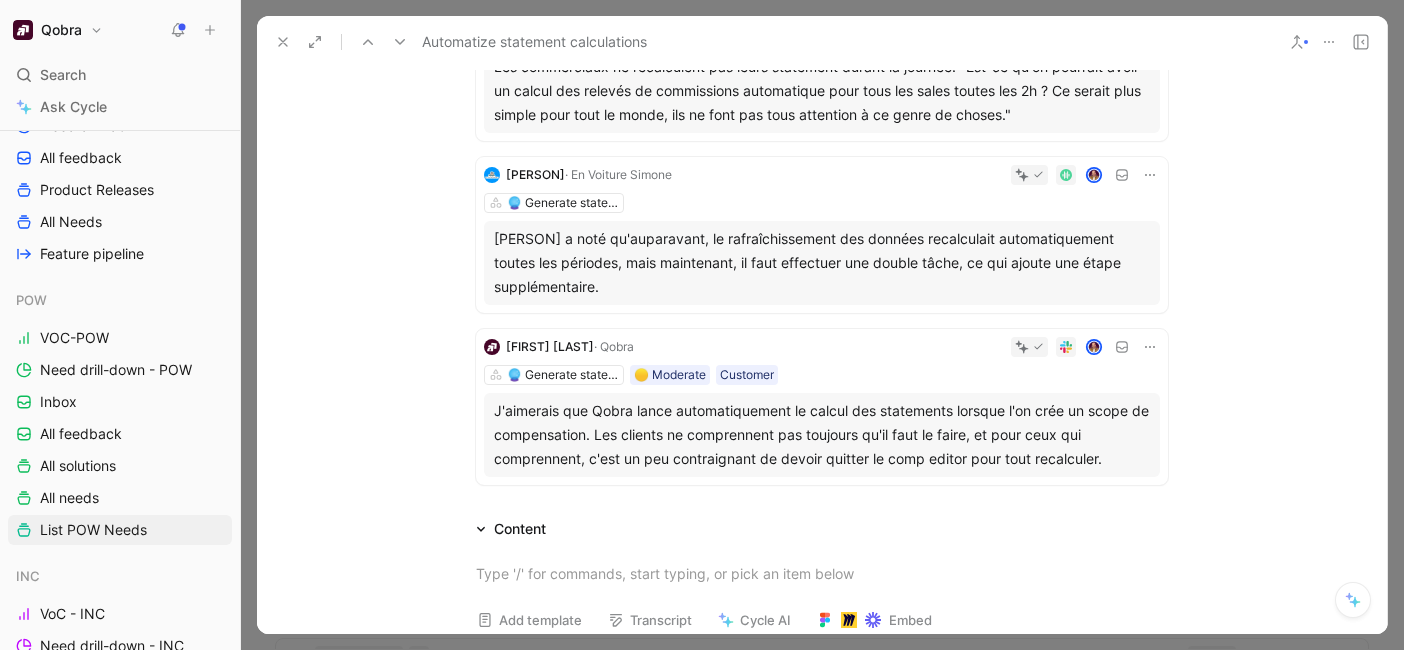 scroll, scrollTop: 460, scrollLeft: 0, axis: vertical 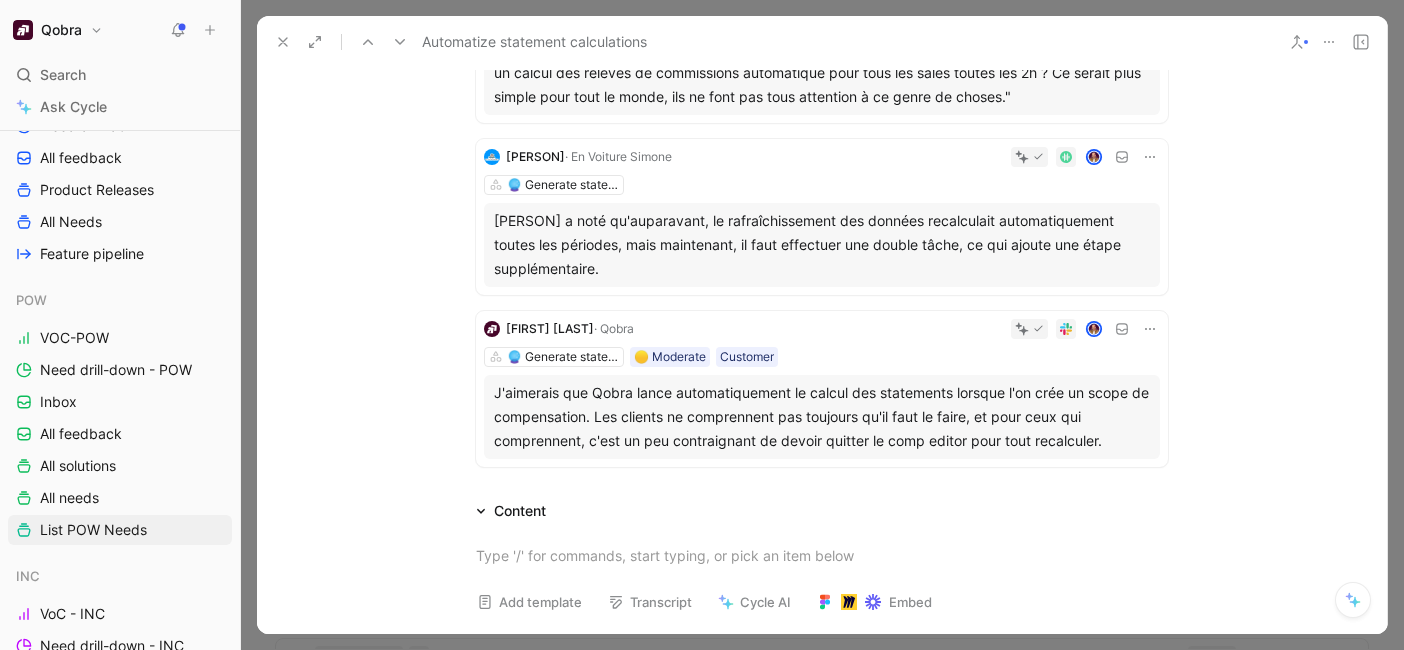 click at bounding box center (283, 42) 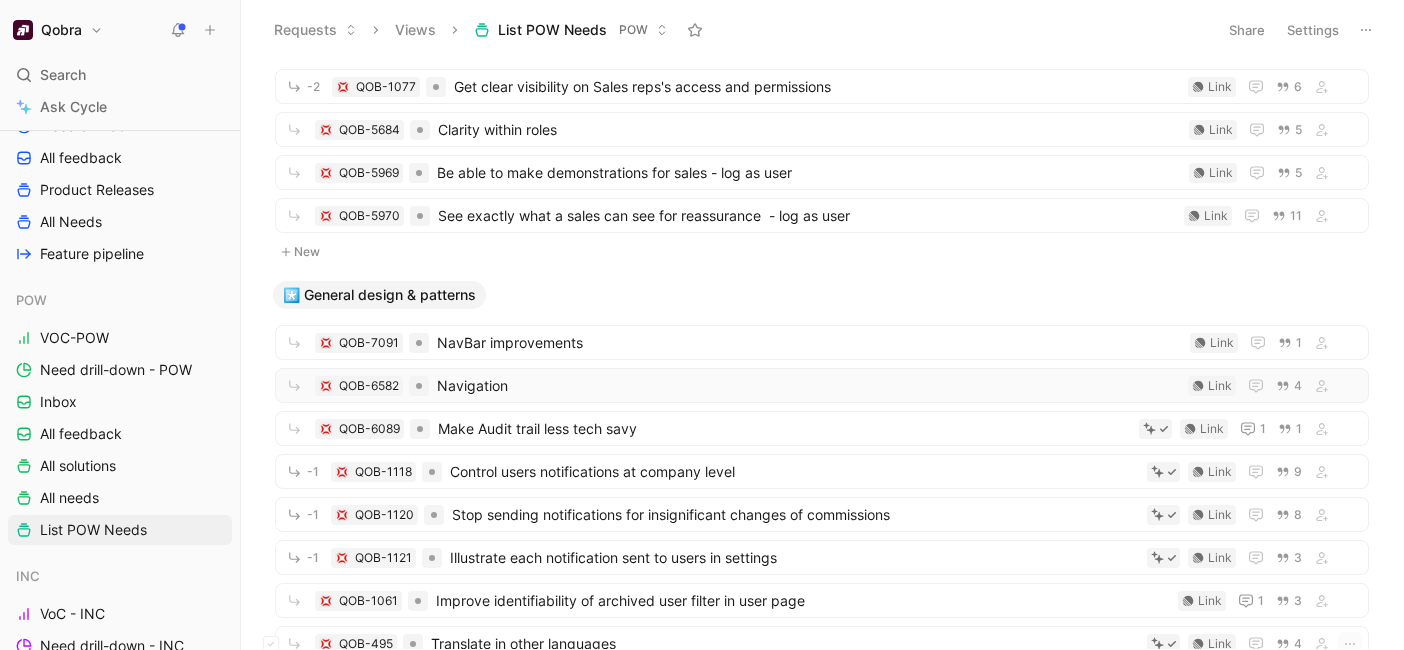 scroll, scrollTop: 1931, scrollLeft: 0, axis: vertical 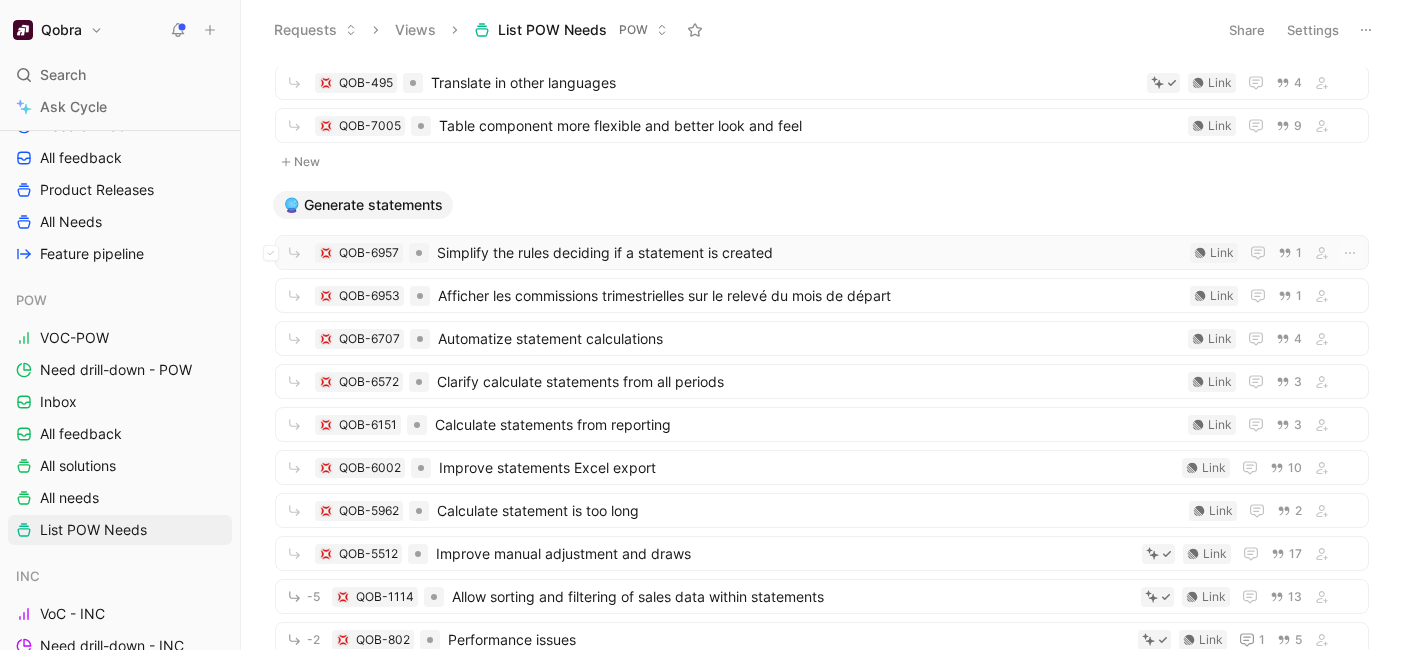 click on "Simplify the rules deciding if a statement is created" at bounding box center (809, 253) 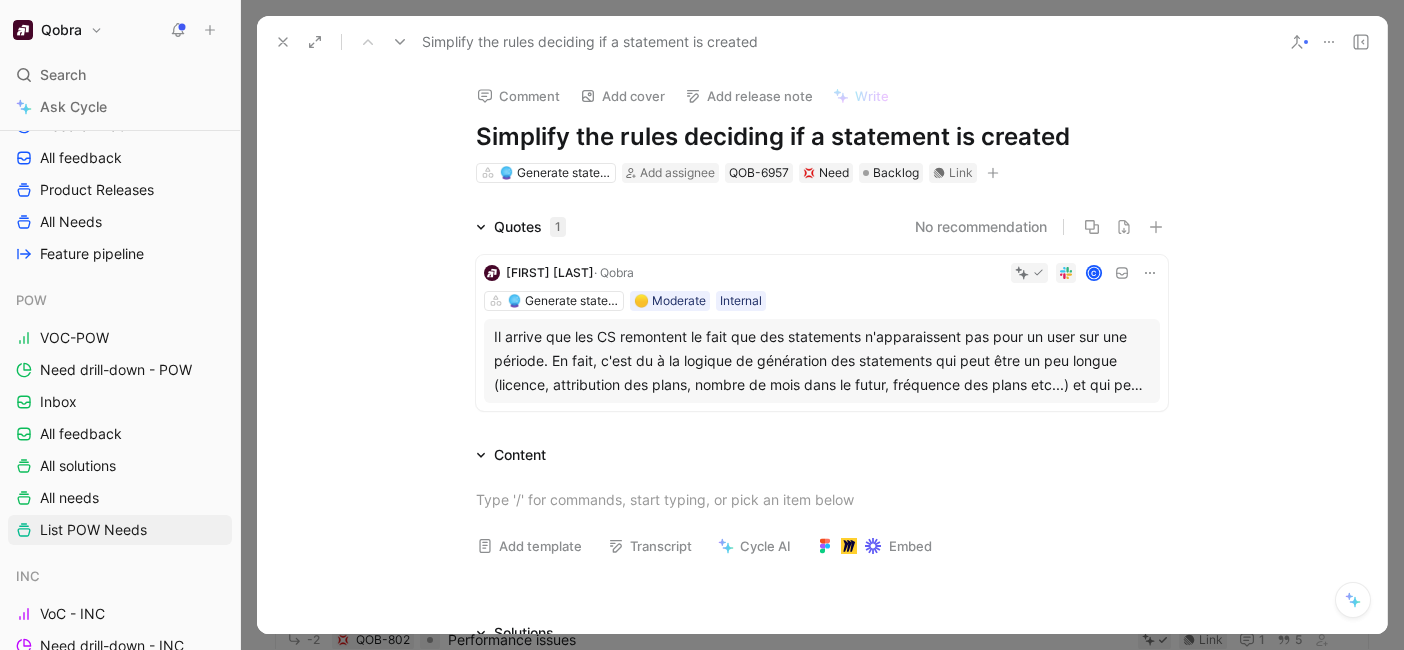 click 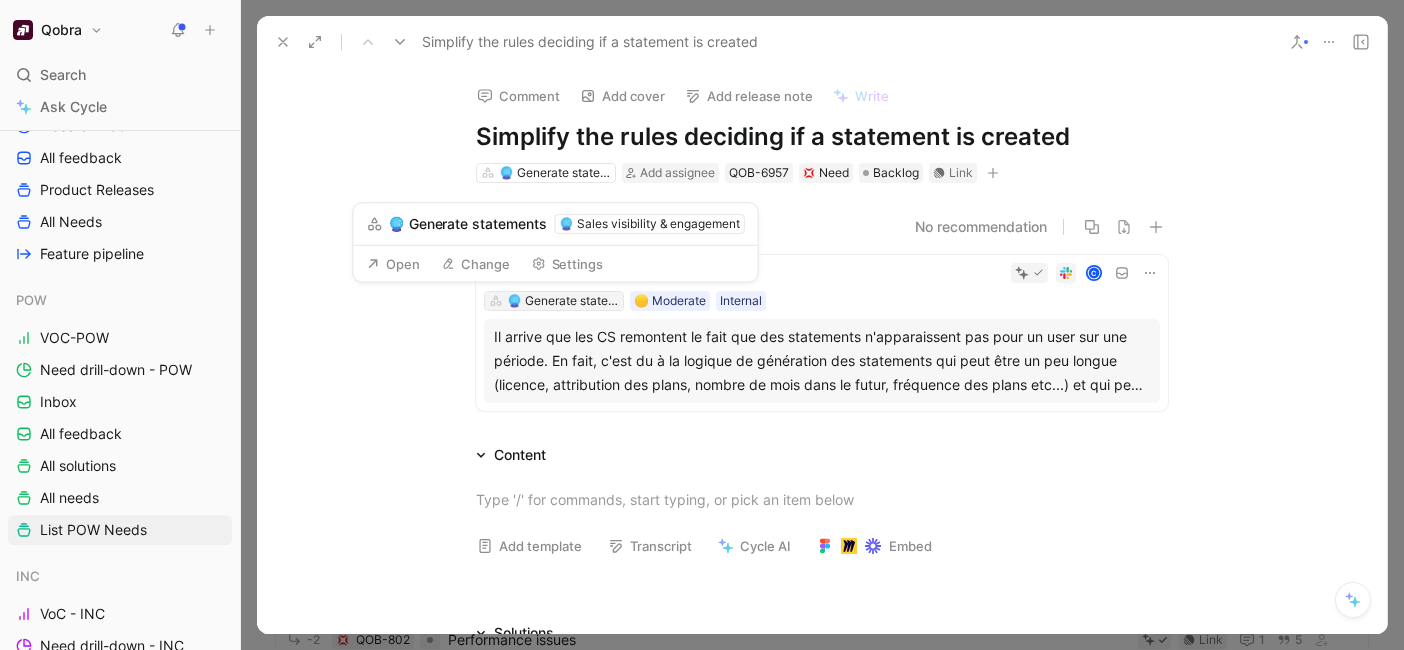click on "🔮 Generate statements" at bounding box center (563, 301) 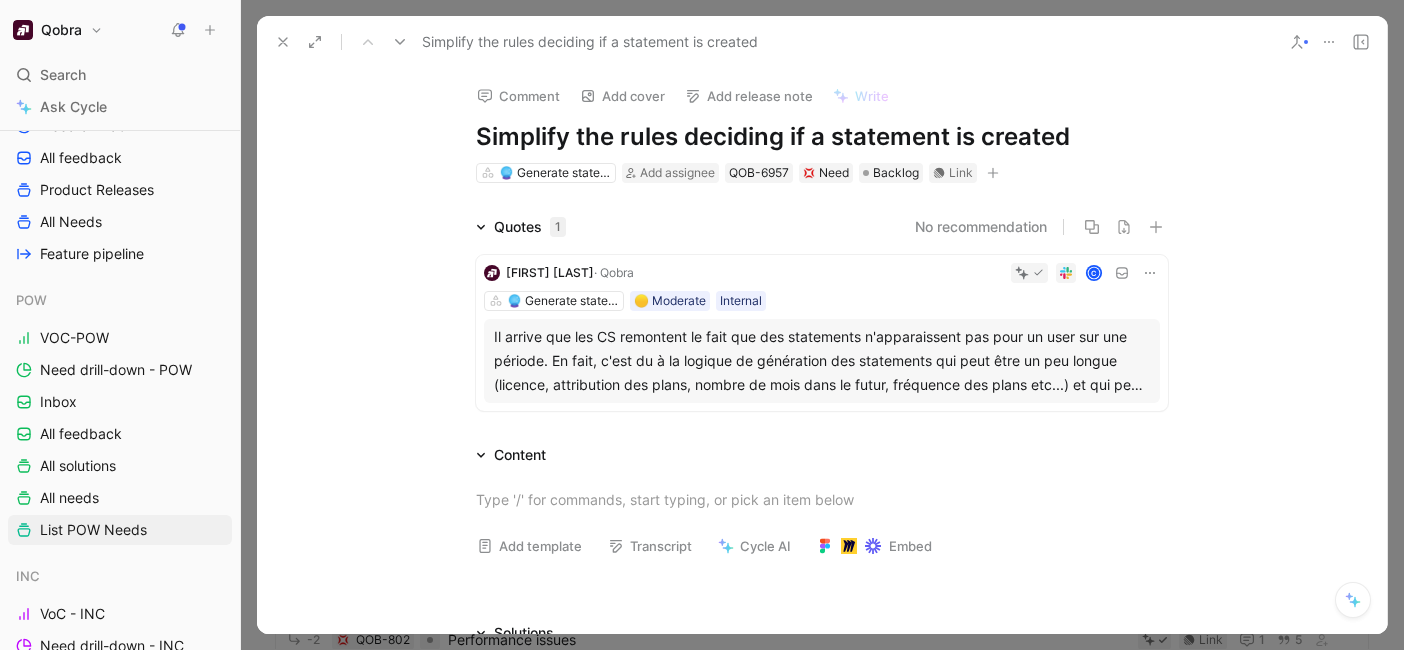 click 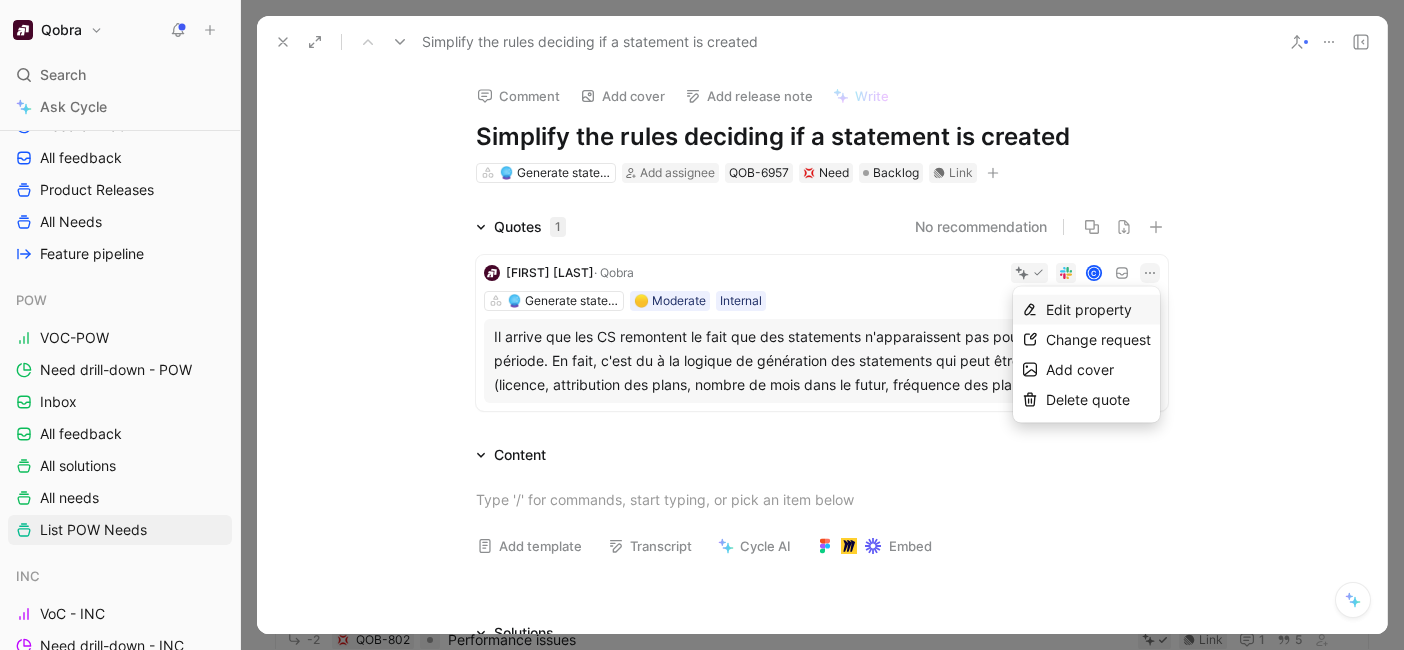 click on "Edit property" at bounding box center (1098, 310) 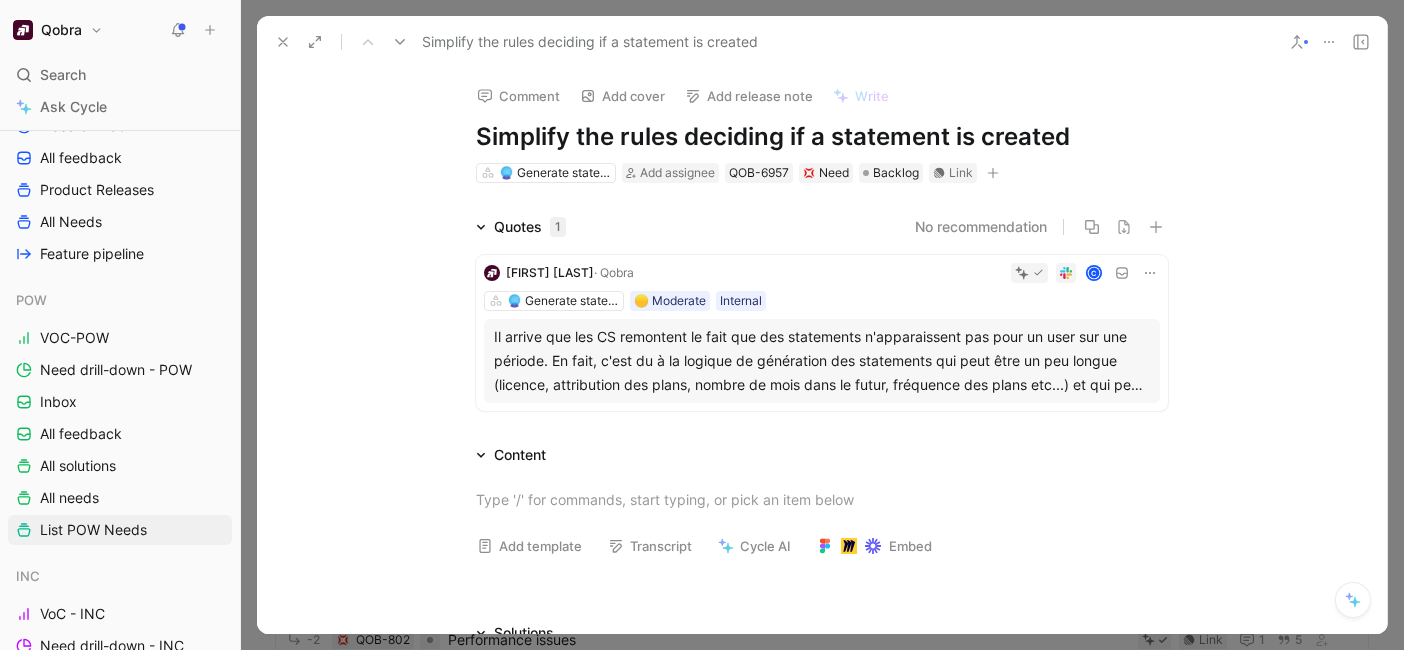 click on "🔮 Generate statements 🟡 Moderate Internal" at bounding box center (822, 301) 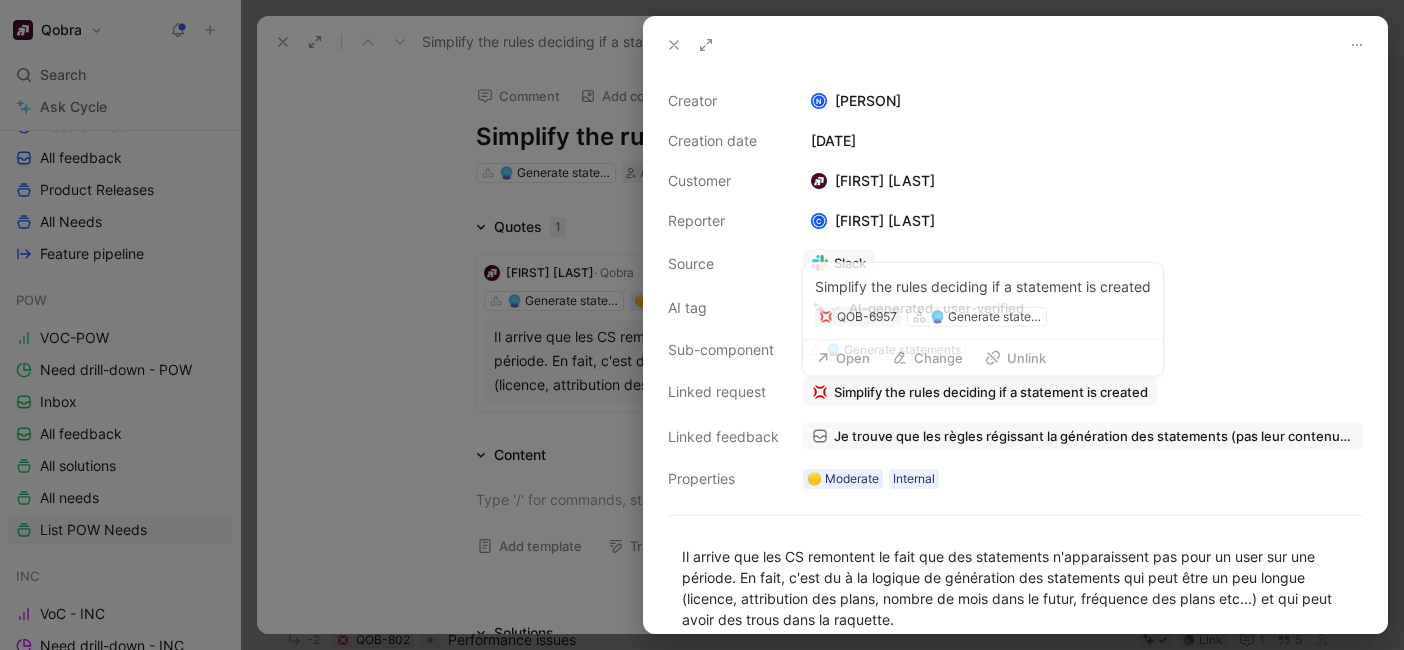 click on "Simplify the rules deciding if a statement is created" at bounding box center [991, 392] 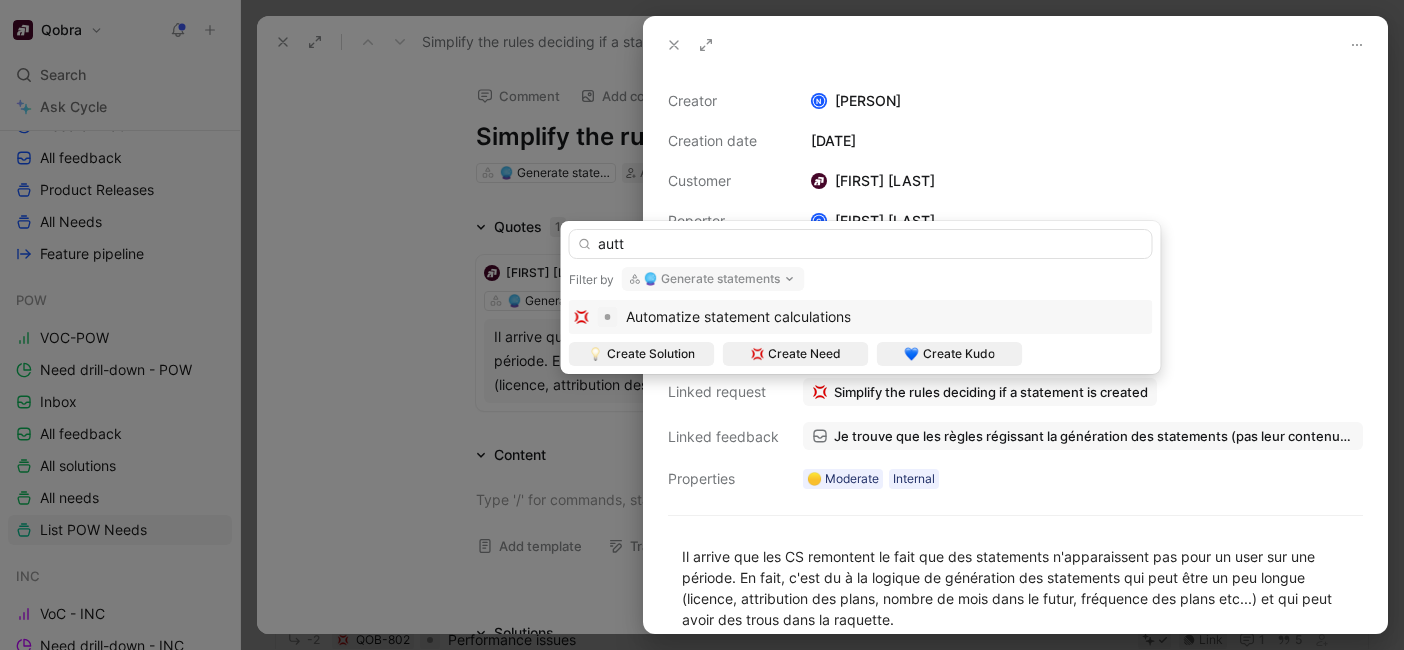type on "autt" 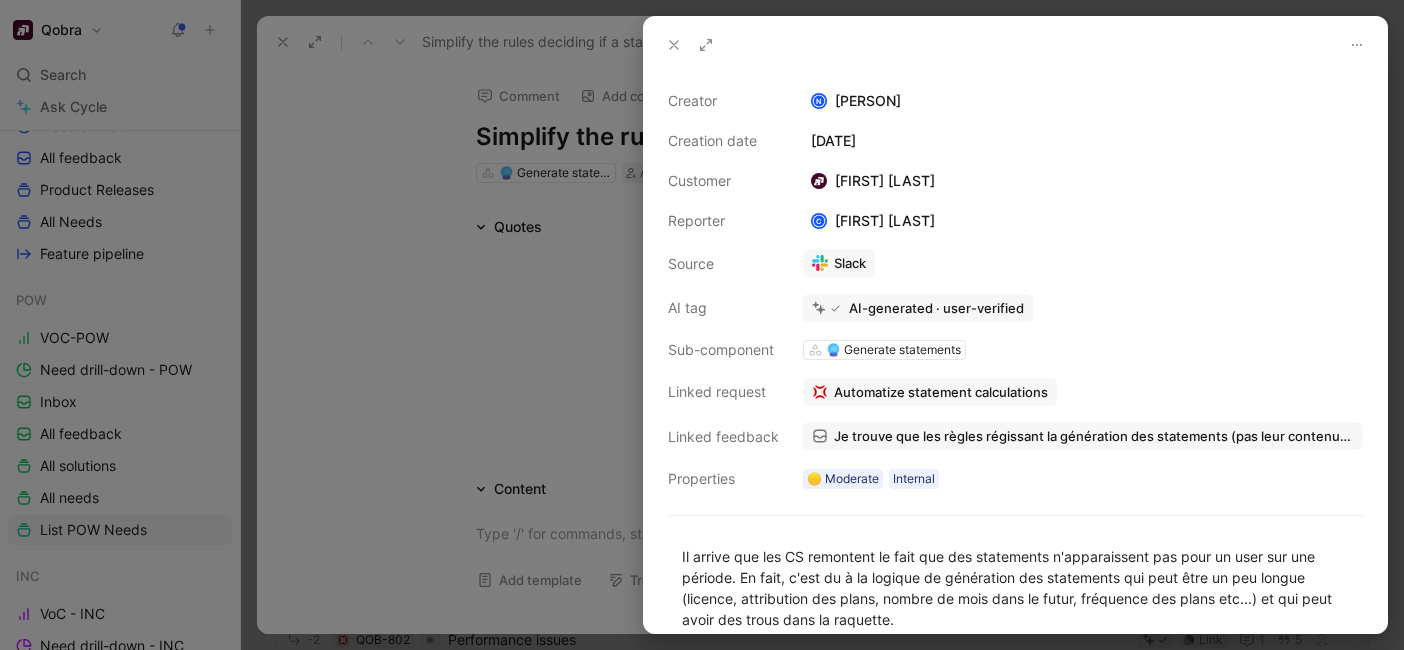 click at bounding box center (702, 325) 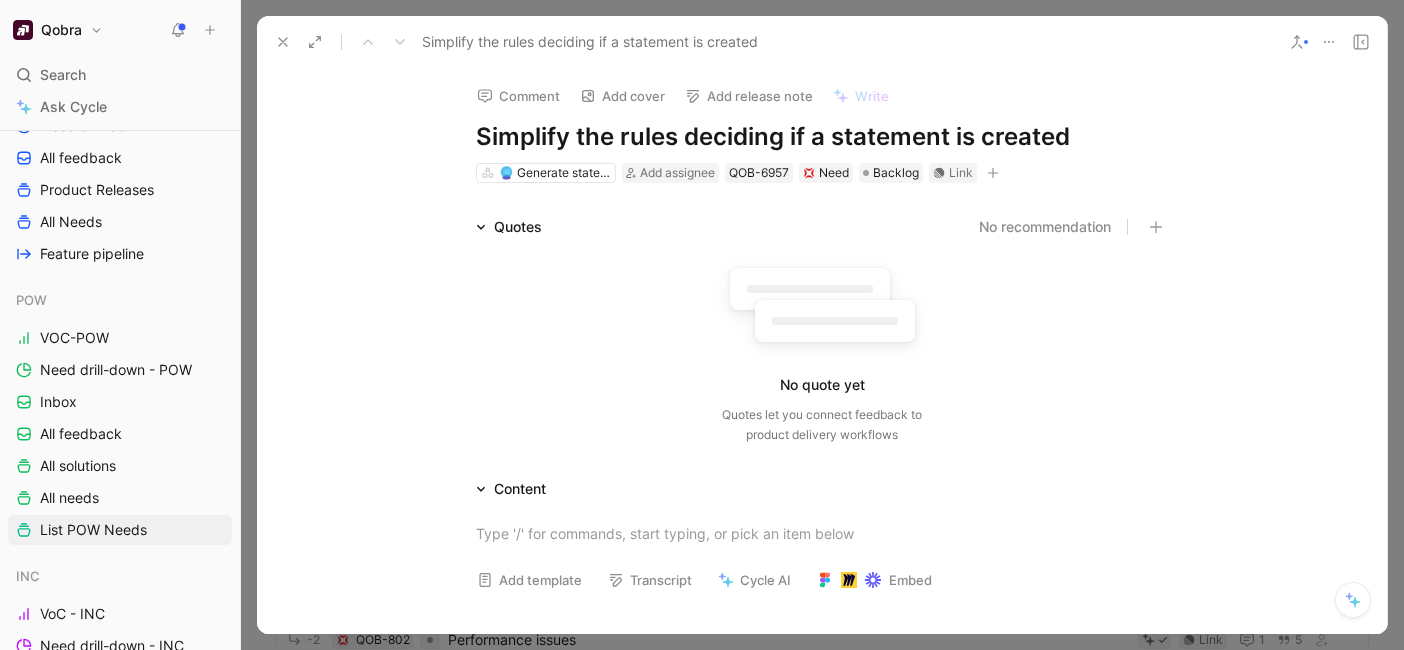 click at bounding box center (1329, 42) 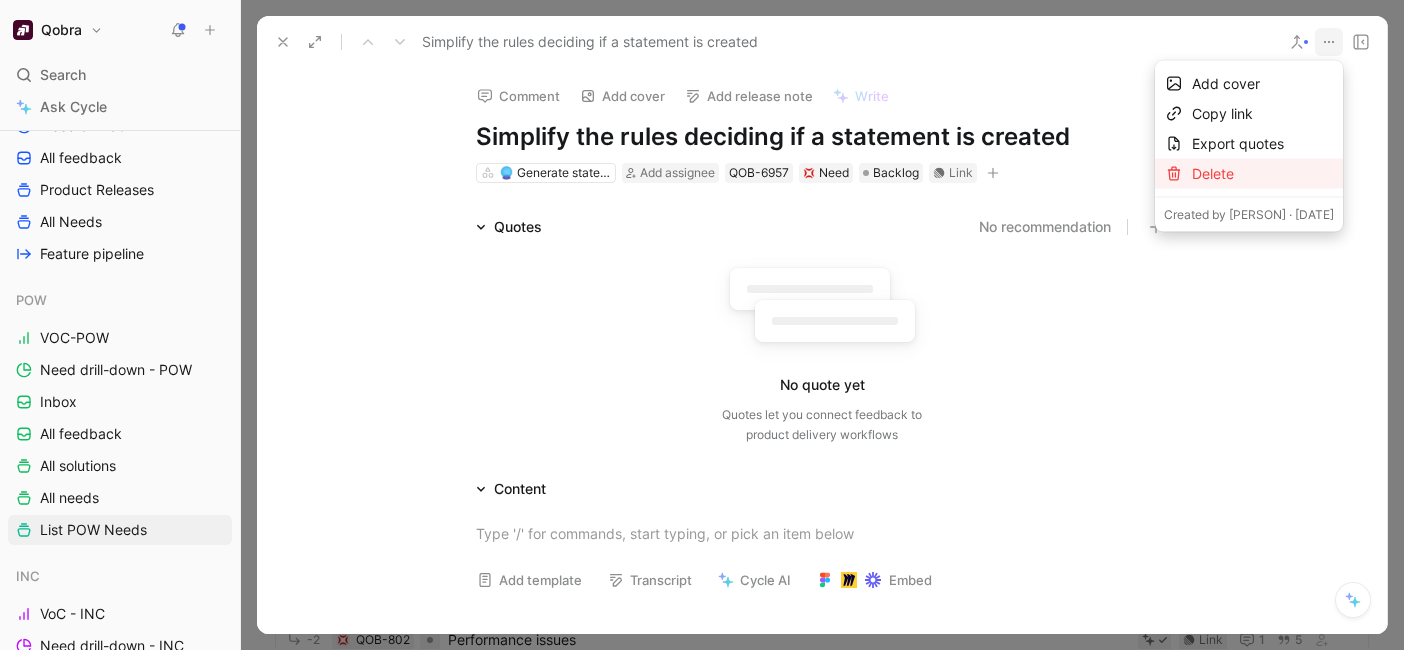 click on "Delete" at bounding box center [1263, 174] 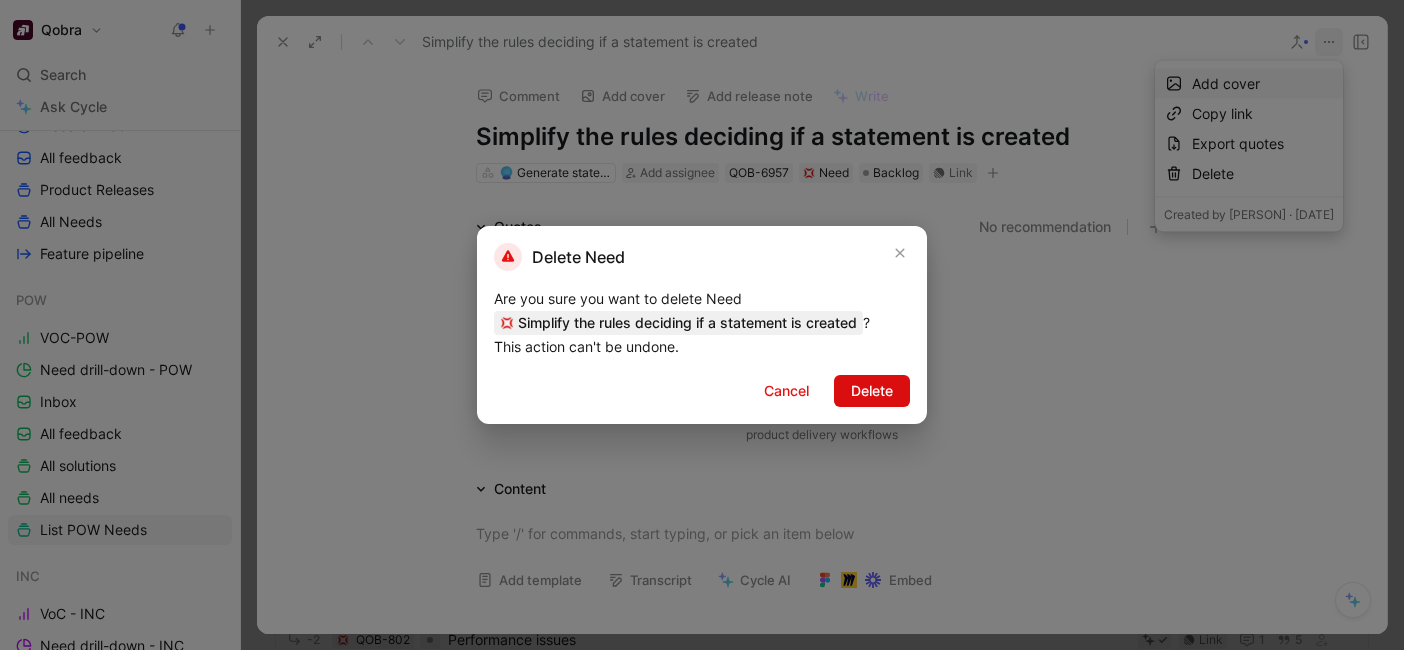 click on "Delete" at bounding box center [872, 391] 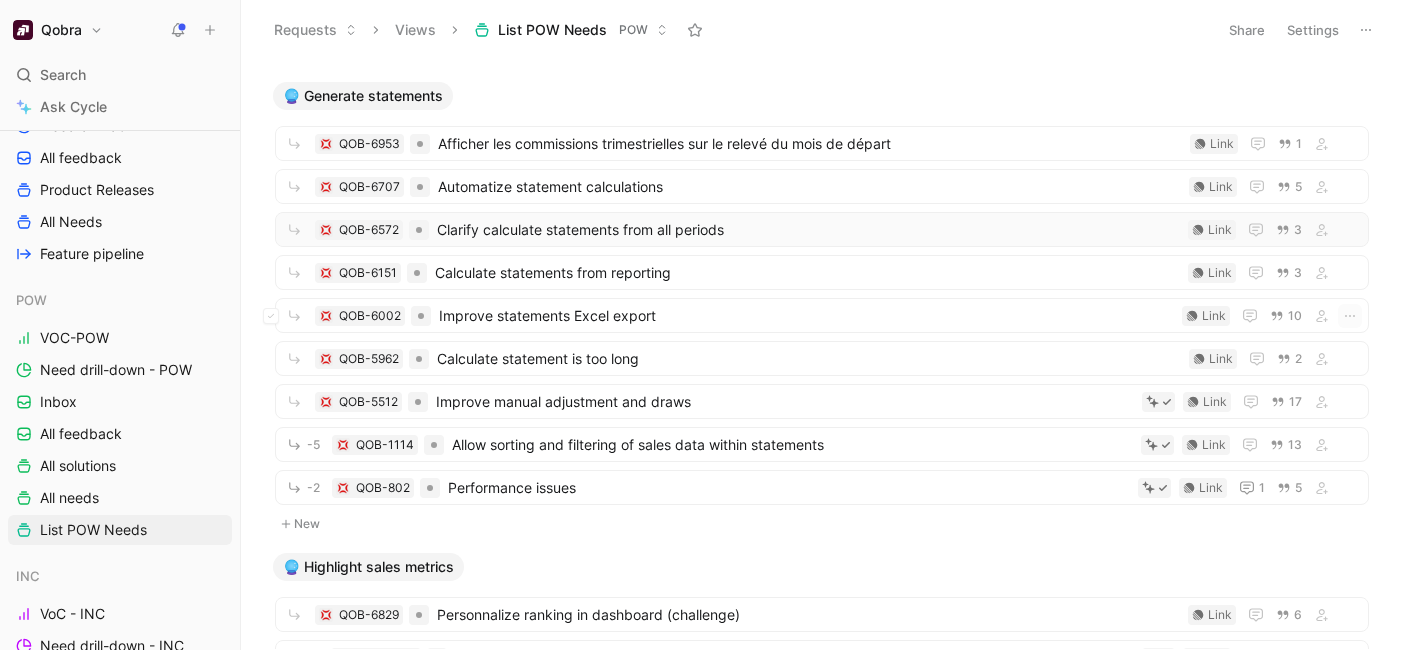 scroll, scrollTop: 2043, scrollLeft: 0, axis: vertical 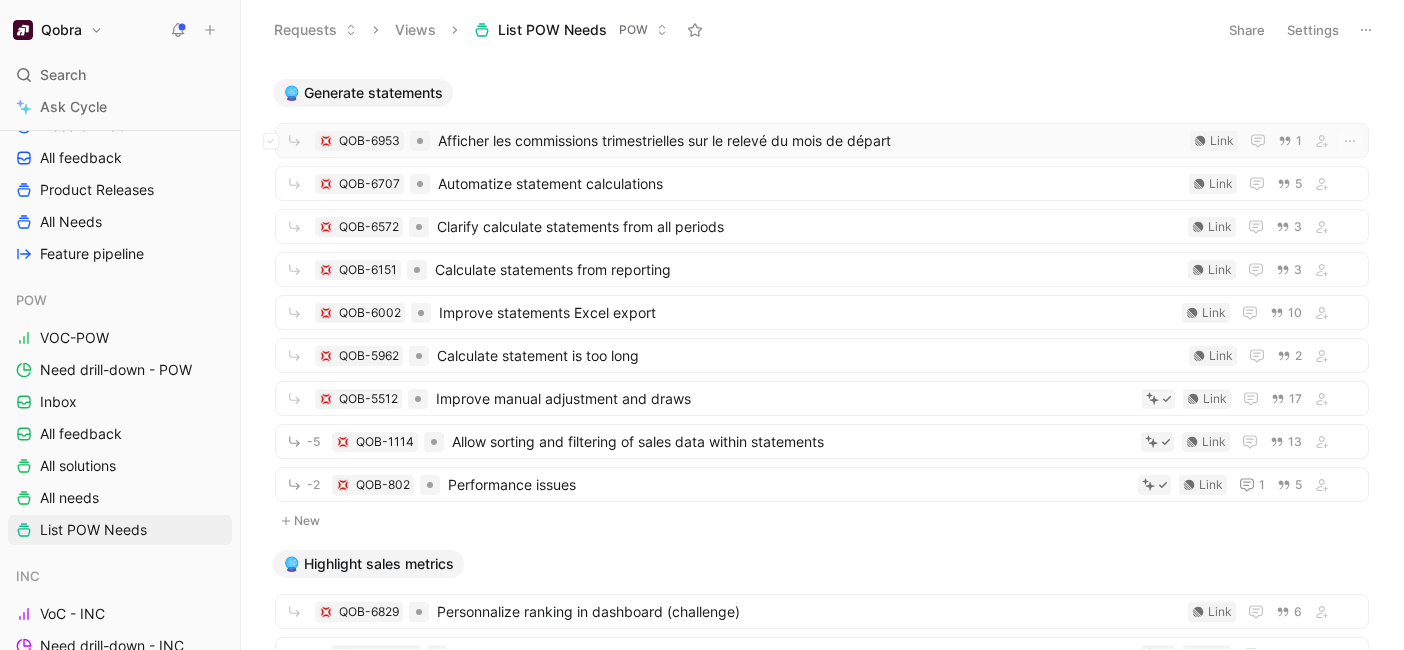click on "Afficher les commissions trimestrielles sur le relevé du mois de départ" at bounding box center (810, 141) 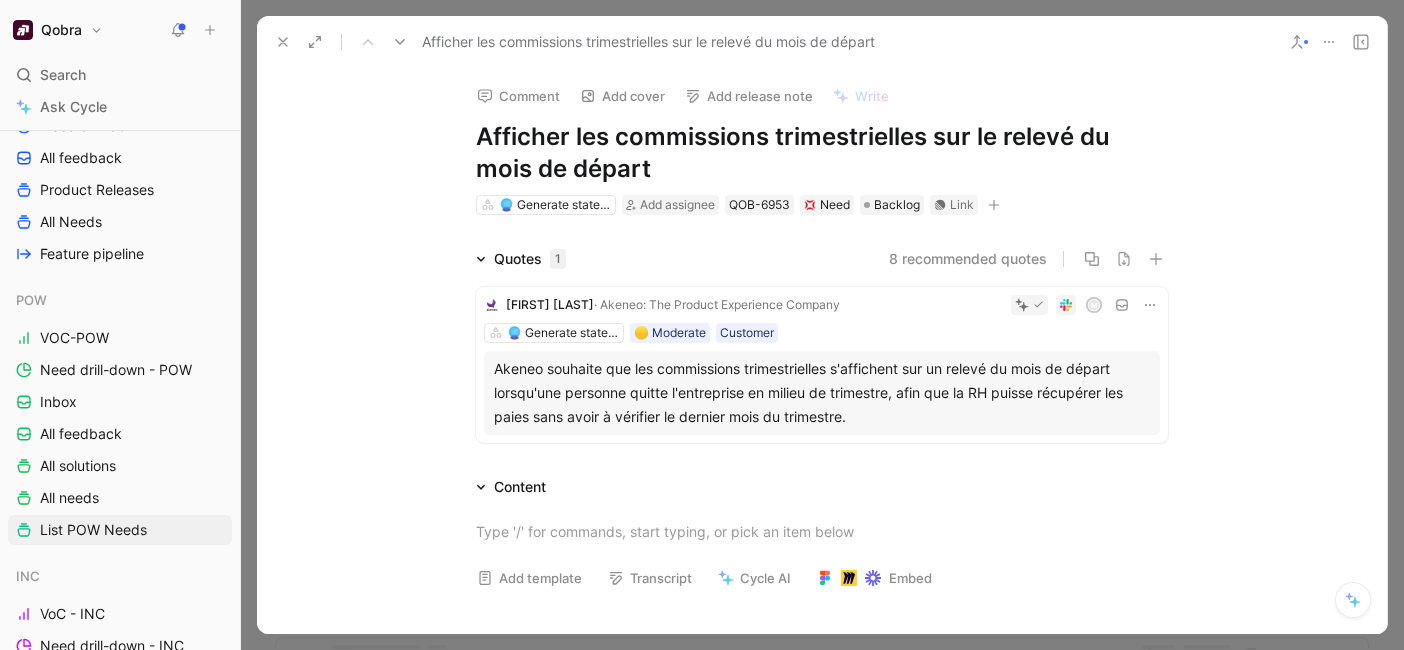 click at bounding box center [283, 42] 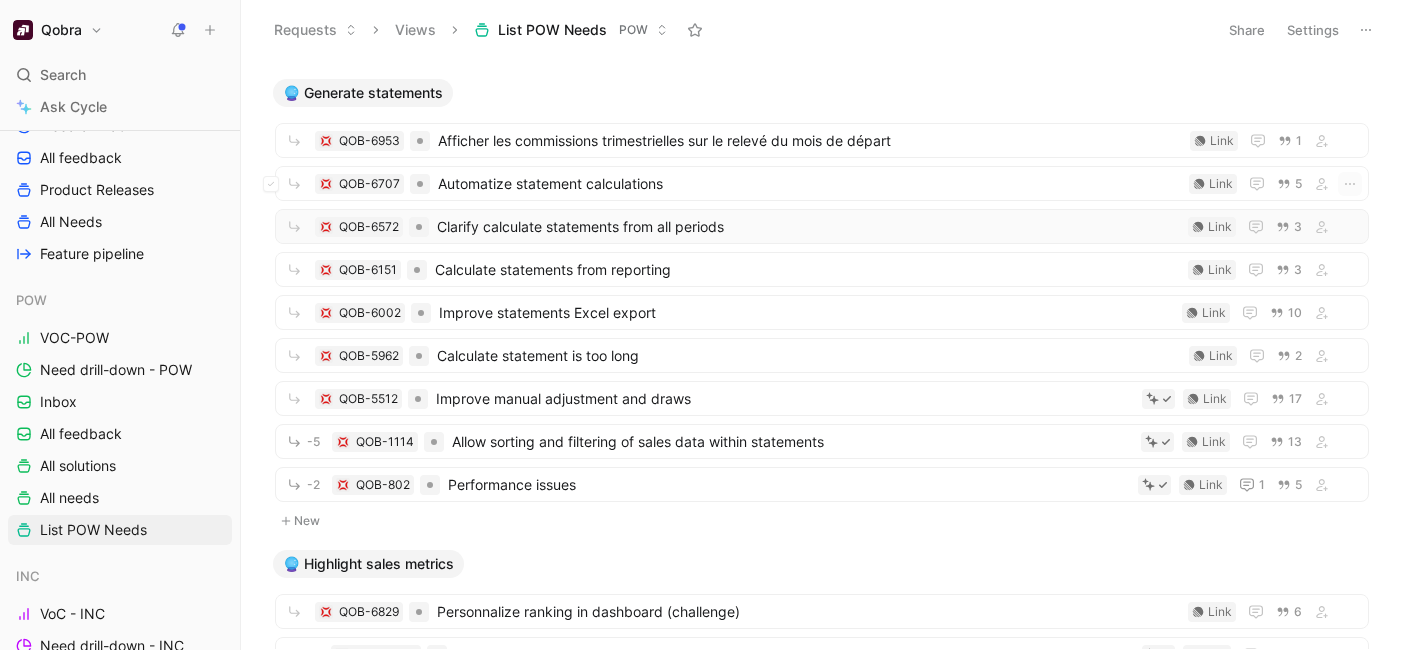 scroll, scrollTop: 1979, scrollLeft: 0, axis: vertical 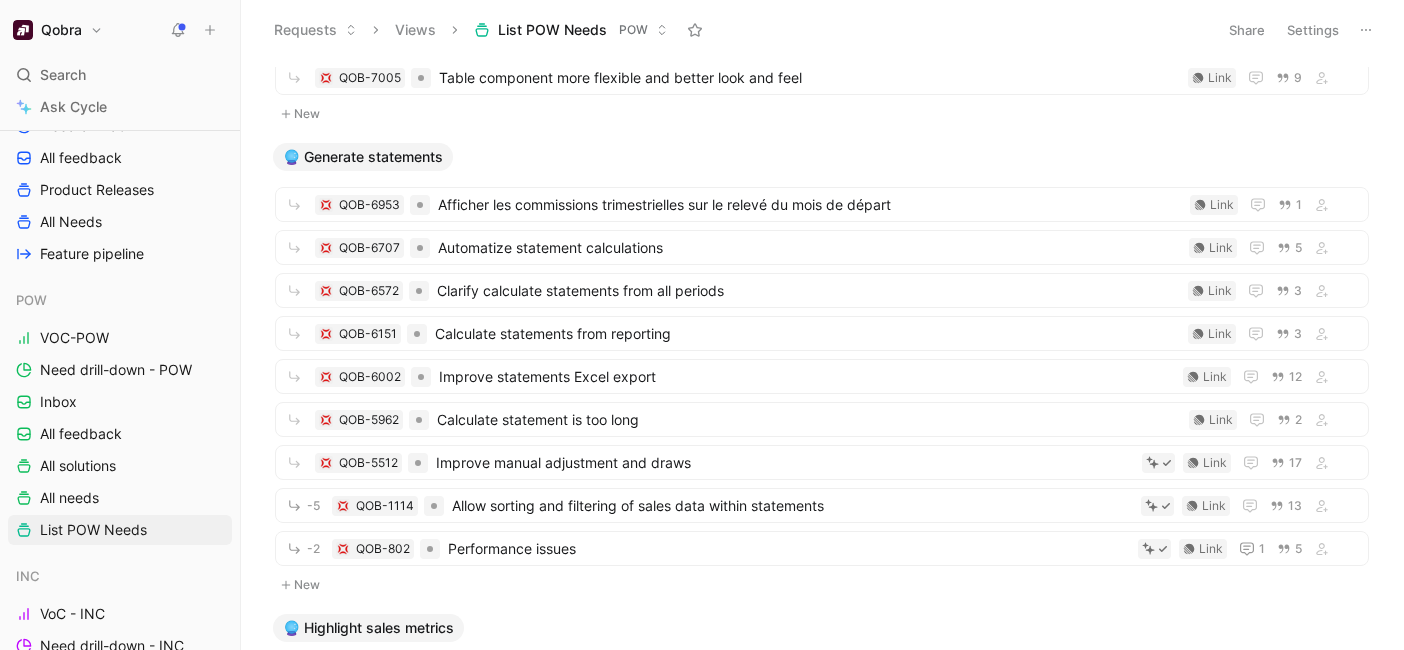 click on "Qobra Search ⌘ K Ask Cycle Workspace All Squads Voice-of-customer Need drill-down All feedback Product Releases All Needs Feature pipeline POW VOC-POW Need drill-down - POW Inbox All feedback All solutions All needs List POW Needs INC VoC - INC Need drill-down - INC List INC Needs List INC Solutions Inbox All feedback All needs DATA VoC - DATA Need drill-down - DATA Inbox List DATA All feedback Shared Other all quotes Feedback sample Design feedbacks Design needs/solutions Quotes without sub components Noémie - Quote (POW) AI-generated features AI-linked quotes
To pick up a draggable item, press the space bar.
While dragging, use the arrow keys to move the item.
Press space again to drop the item in its new position, or press escape to cancel.
Help center Invite member Requests Views List POW Needs POW Share Settings *️⃣ Access on mobile New ⚙️ Configure calculation rules New *️⃣ Configure views / scopes New 🔑 Control roles and sharing New QOB-7091 Link 1 QOB-6582" at bounding box center [702, 325] 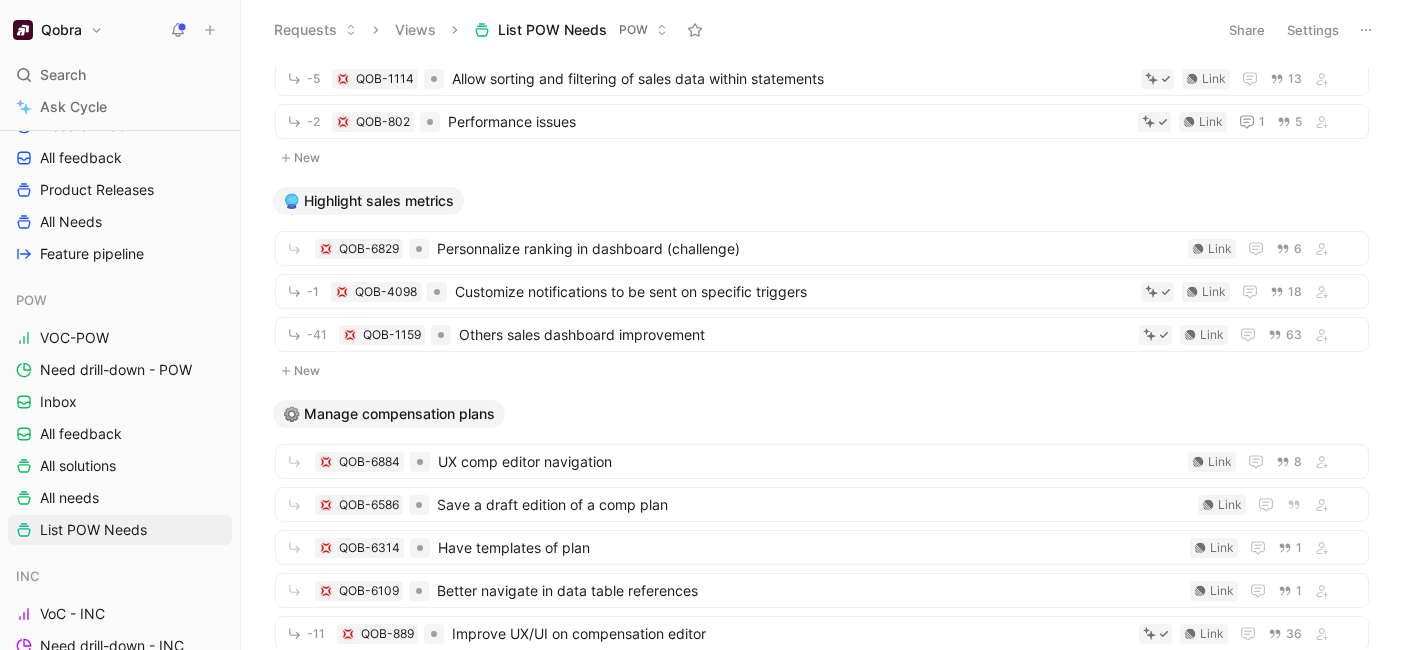 scroll, scrollTop: 2588, scrollLeft: 0, axis: vertical 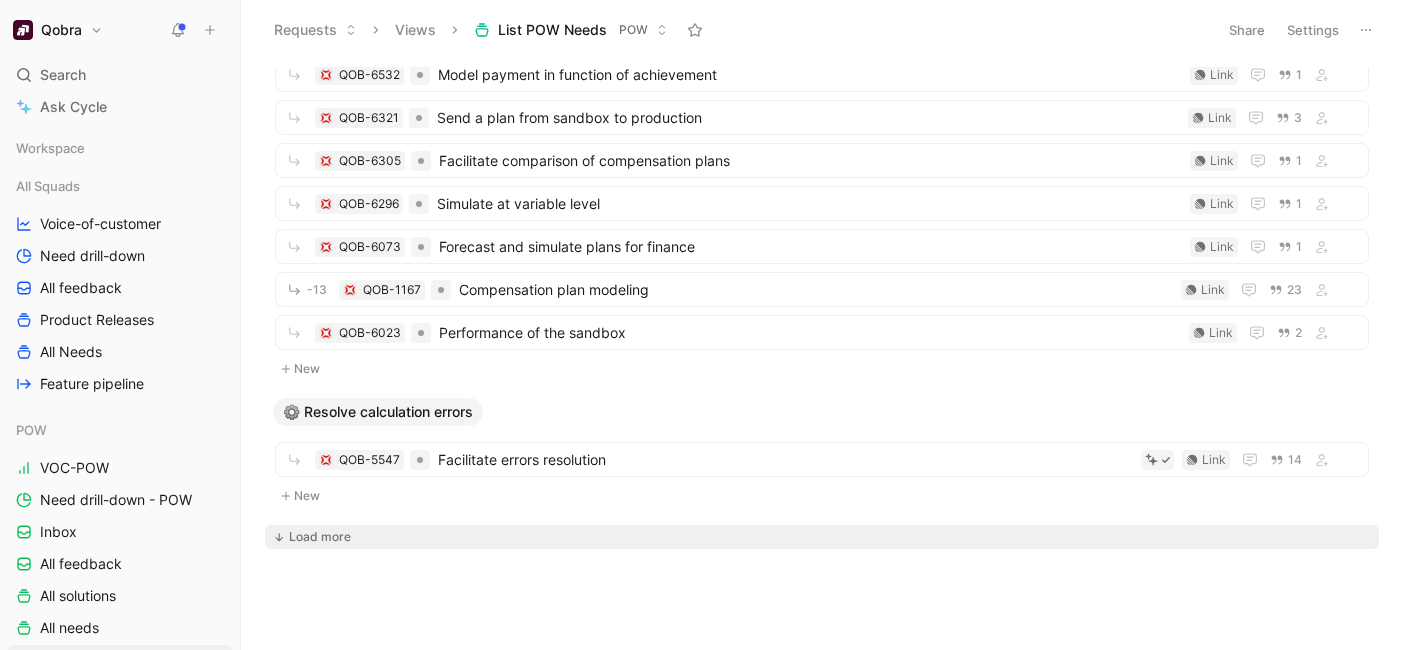 click on "Load more" at bounding box center (320, 537) 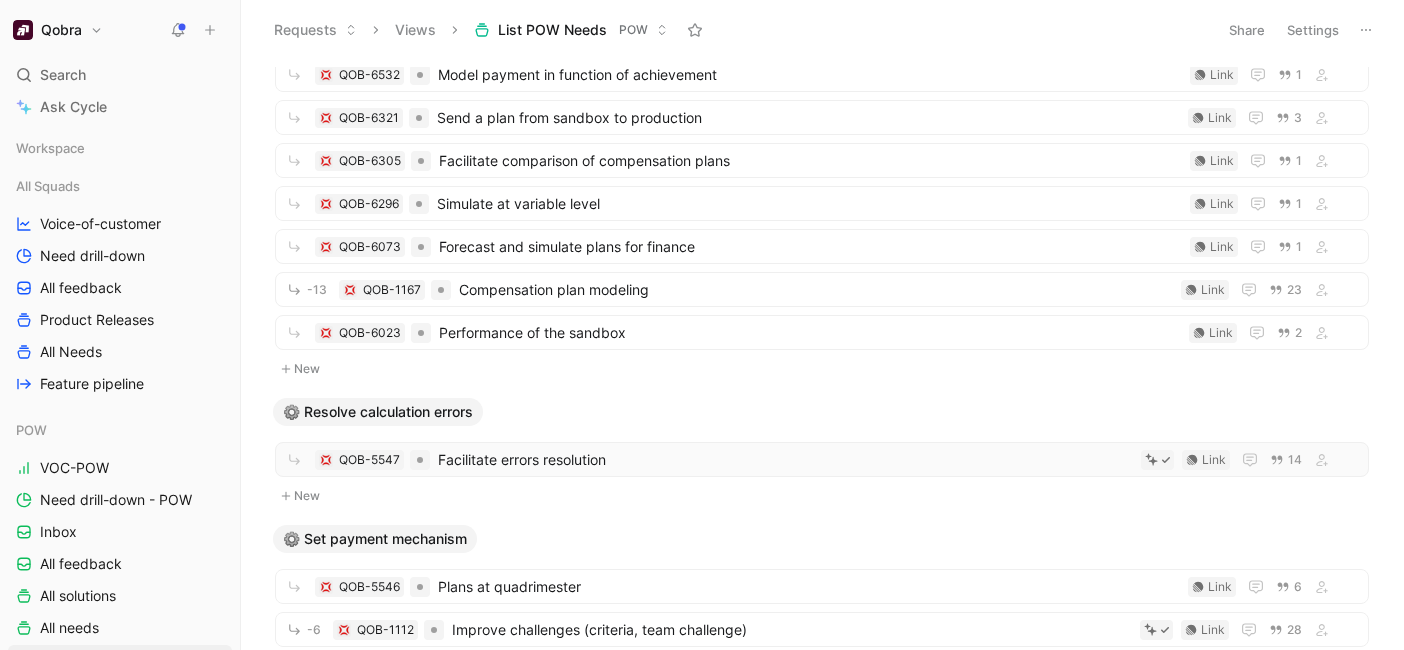 scroll, scrollTop: 4804, scrollLeft: 0, axis: vertical 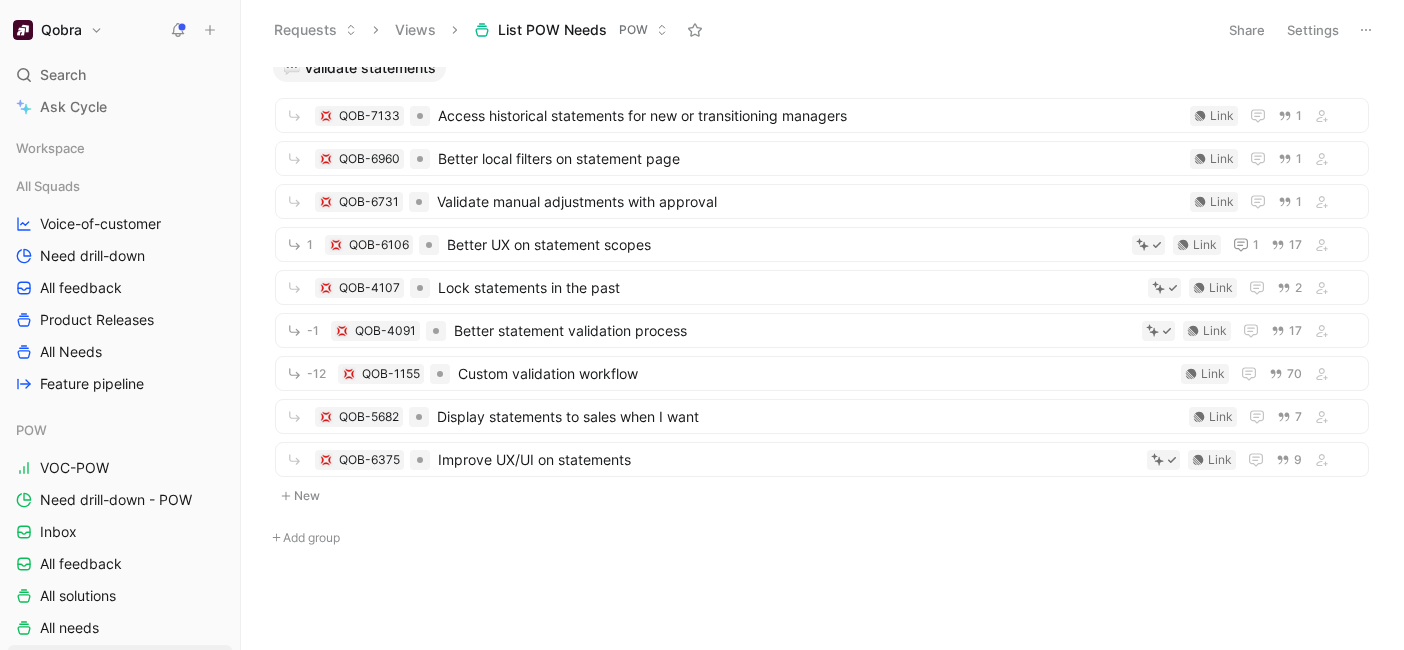 click on "Add group" at bounding box center (822, 538) 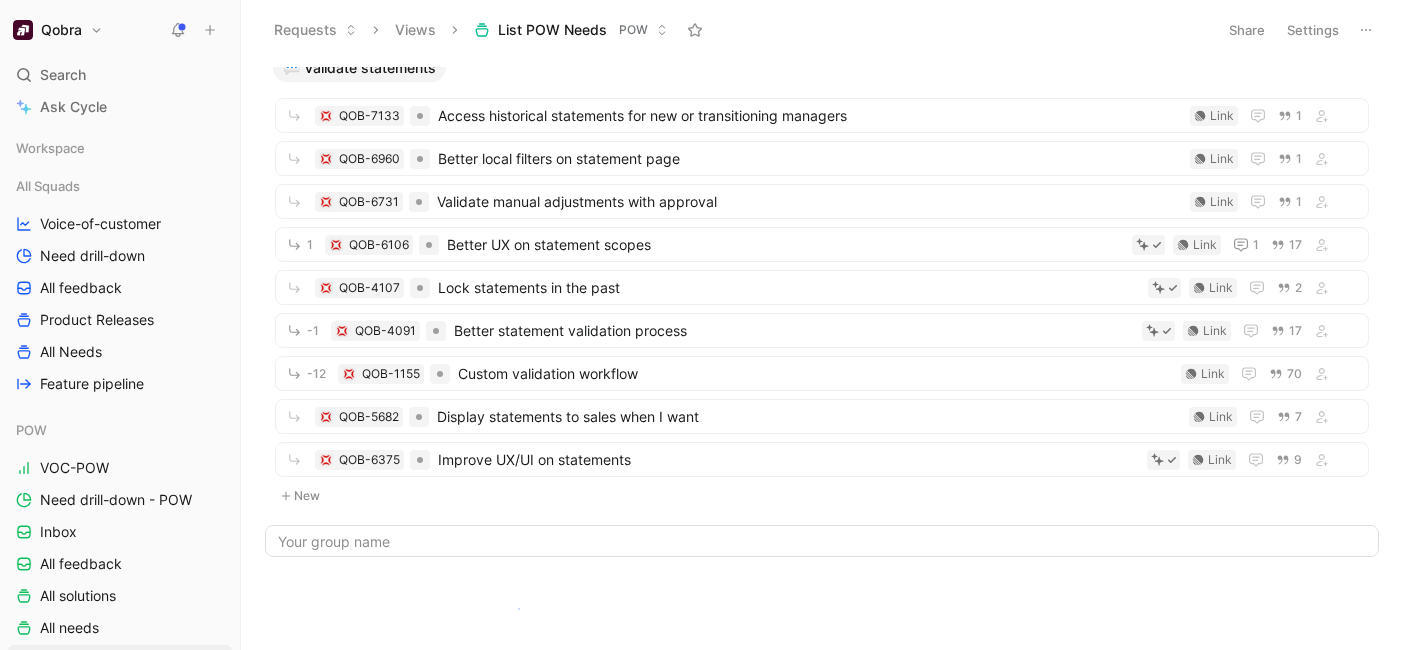 click on "Qobra Search ⌘ K Ask Cycle Workspace All Squads Voice-of-customer Need drill-down All feedback Product Releases All Needs Feature pipeline POW VOC-POW Need drill-down - POW Inbox All feedback All solutions All needs List POW Needs INC VoC - INC Need drill-down - INC List INC Needs List INC Solutions Inbox All feedback All needs DATA VoC - DATA Need drill-down - DATA Inbox List DATA All feedback Shared Other all quotes Feedback sample Design feedbacks Design needs/solutions Quotes without sub components Noémie - Quote (POW) AI-generated features AI-linked quotes
To pick up a draggable item, press the space bar.
While dragging, use the arrow keys to move the item.
Press space again to drop the item in its new position, or press escape to cancel.
Help center Invite member Requests Views List POW Needs POW Share Settings *️⃣ Access on mobile New ⚙️ Configure calculation rules New *️⃣ Configure views / scopes New 🔑 Control roles and sharing New New New New New New New" at bounding box center [702, 325] 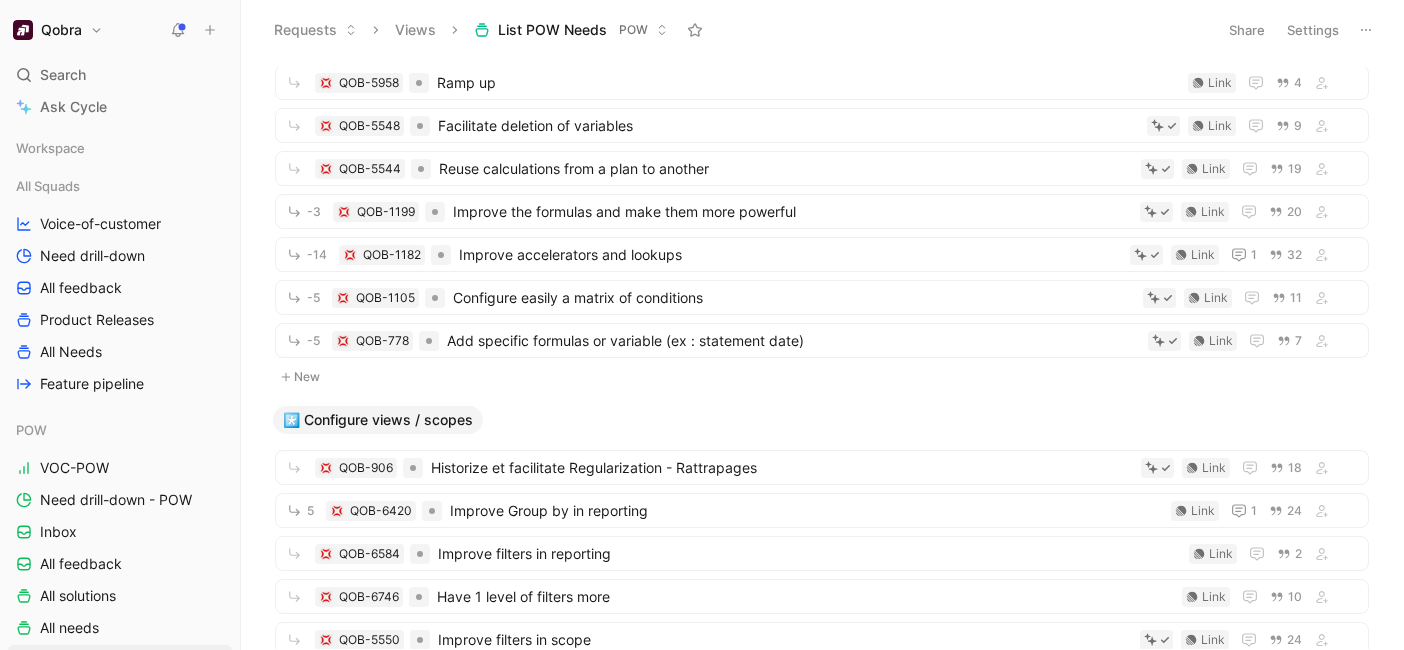 scroll, scrollTop: 0, scrollLeft: 0, axis: both 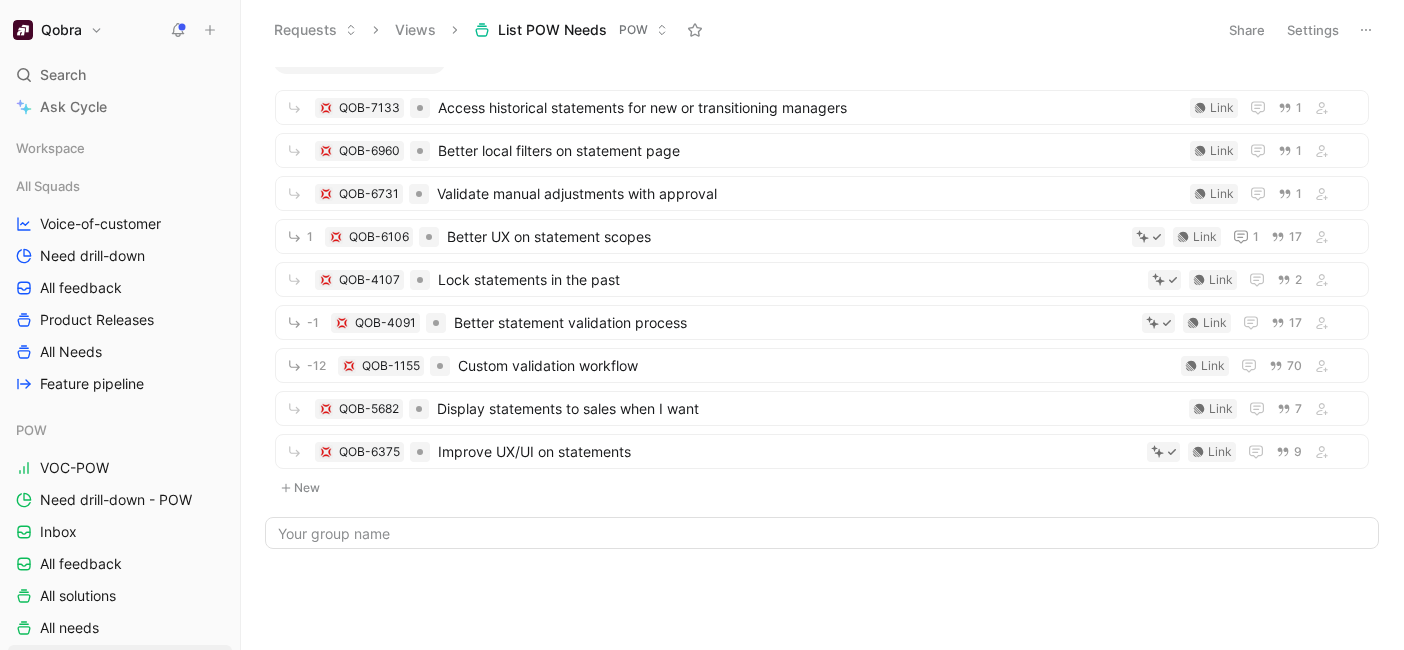 click on "Settings" at bounding box center [1313, 30] 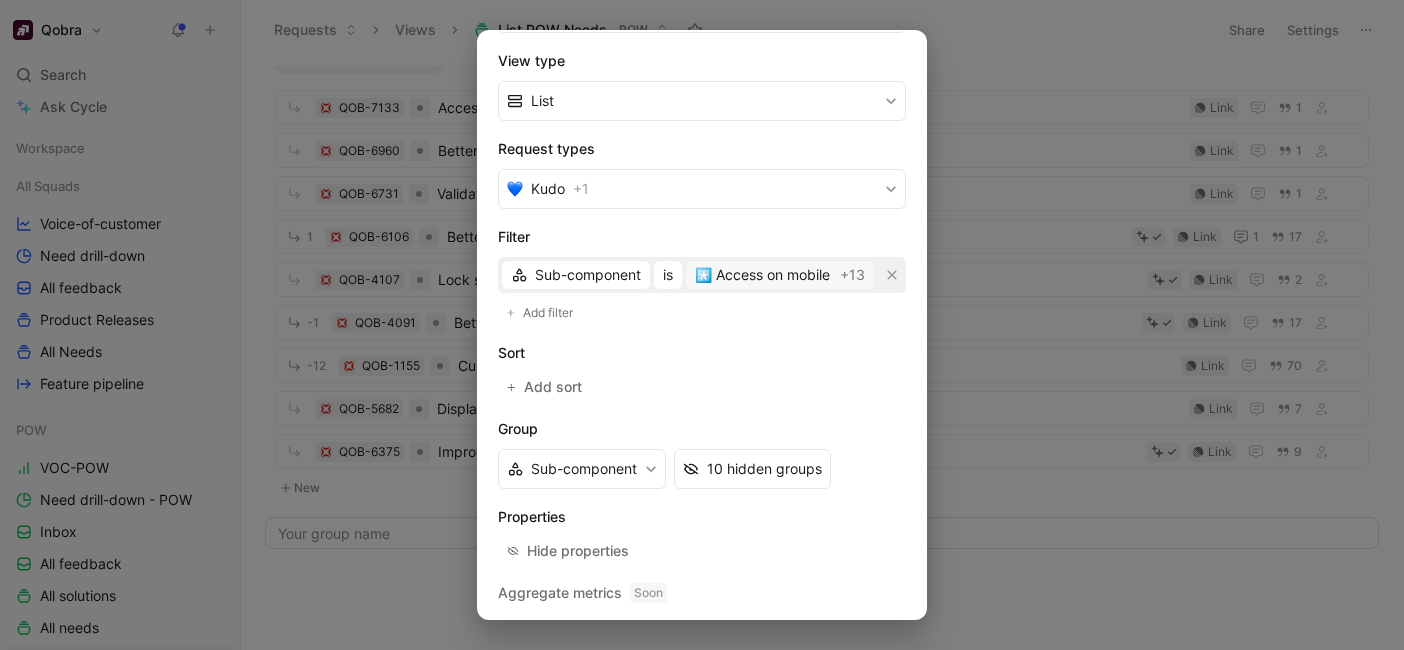 scroll, scrollTop: 354, scrollLeft: 0, axis: vertical 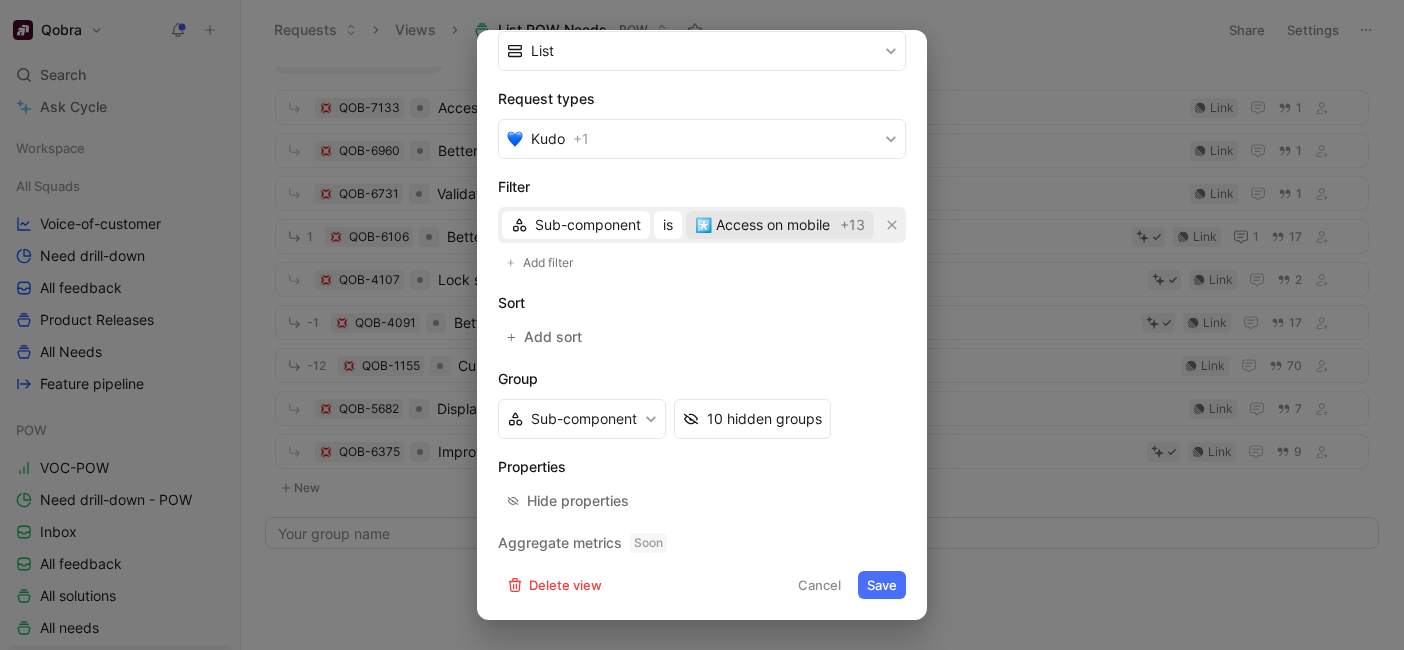 click on "*️⃣ Access on mobile" at bounding box center (762, 225) 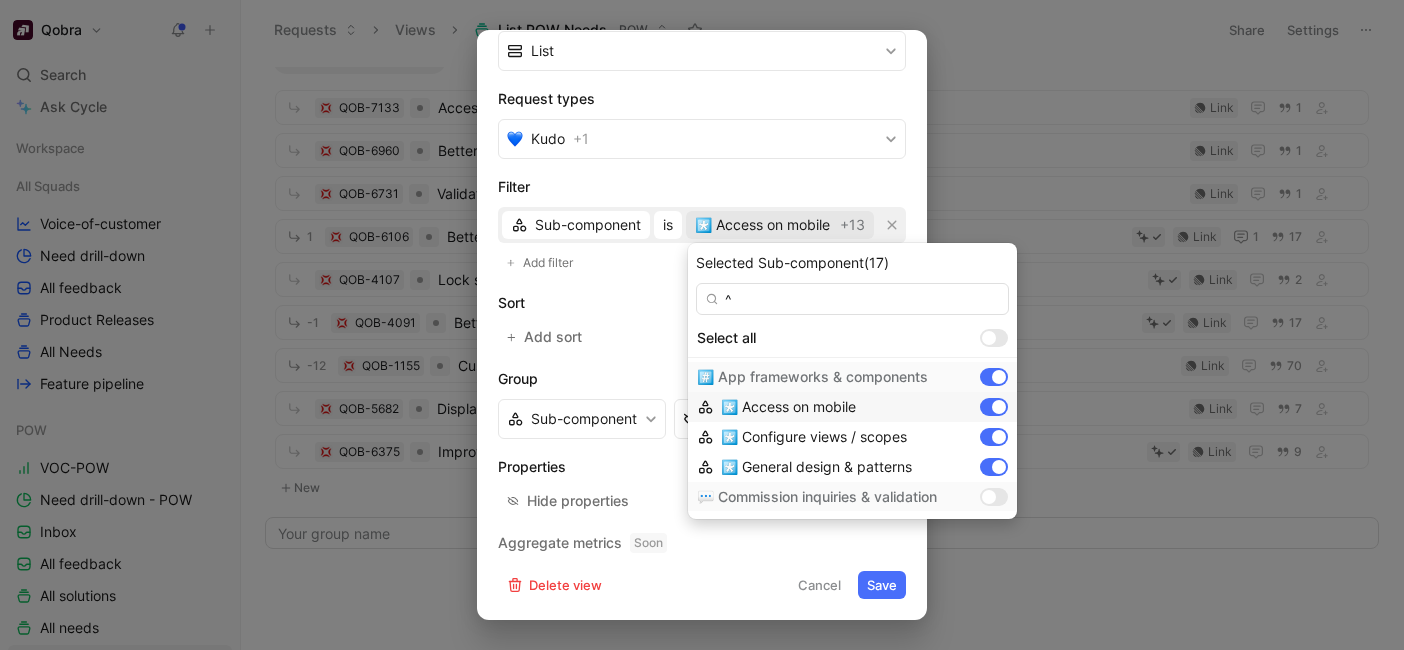 type on "â" 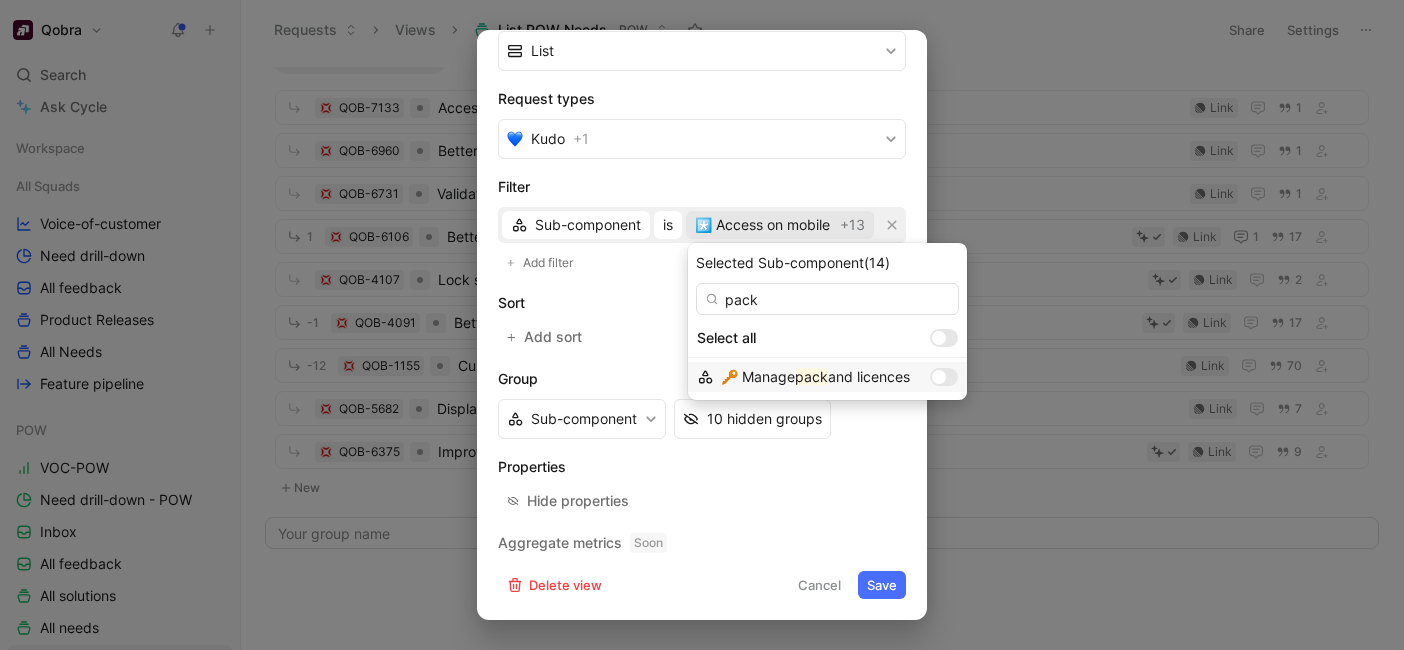 type on "pack" 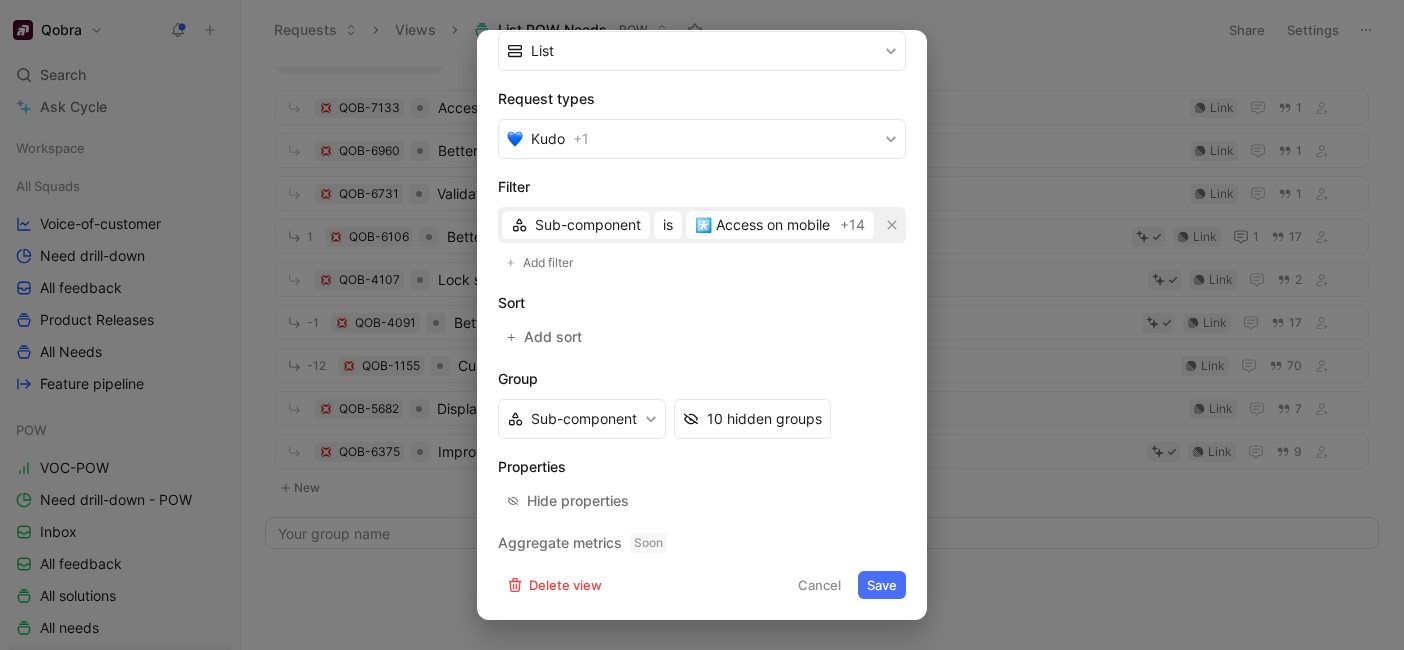 click on "Save" at bounding box center [882, 585] 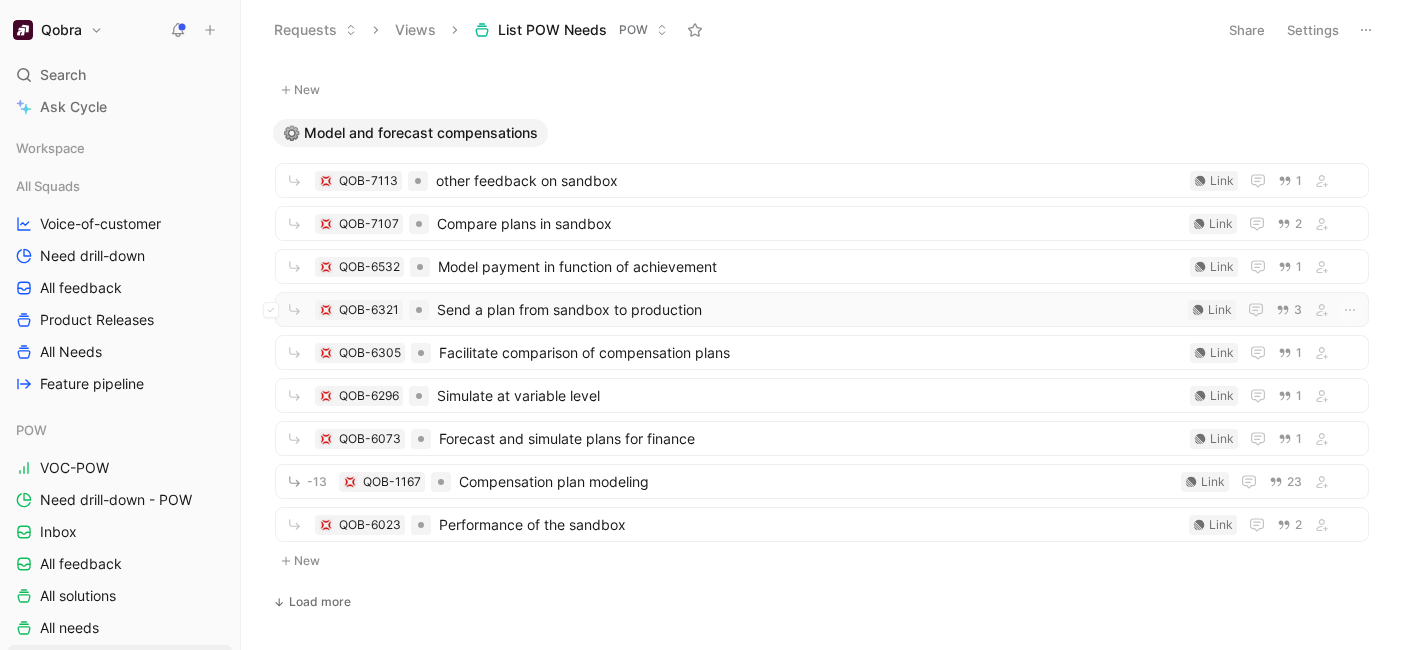 scroll, scrollTop: 3156, scrollLeft: 0, axis: vertical 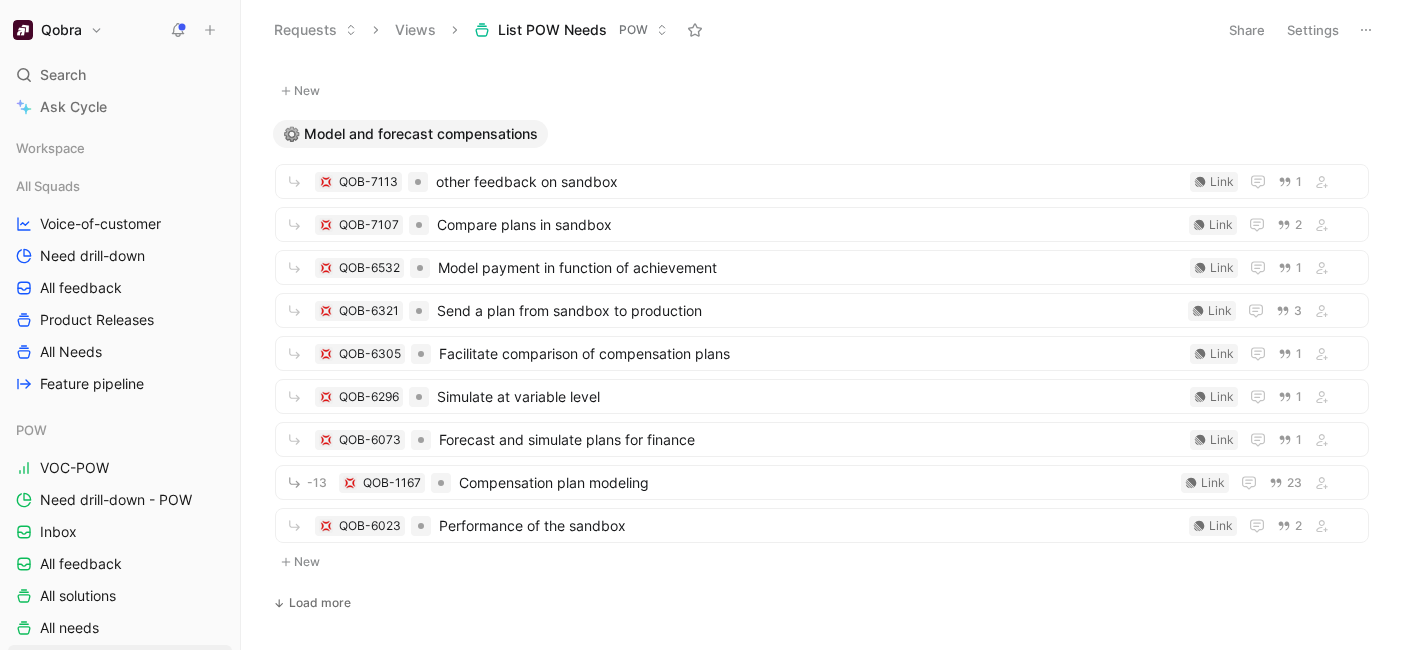 click on "⚙️ Model and forecast compensations" at bounding box center [822, 134] 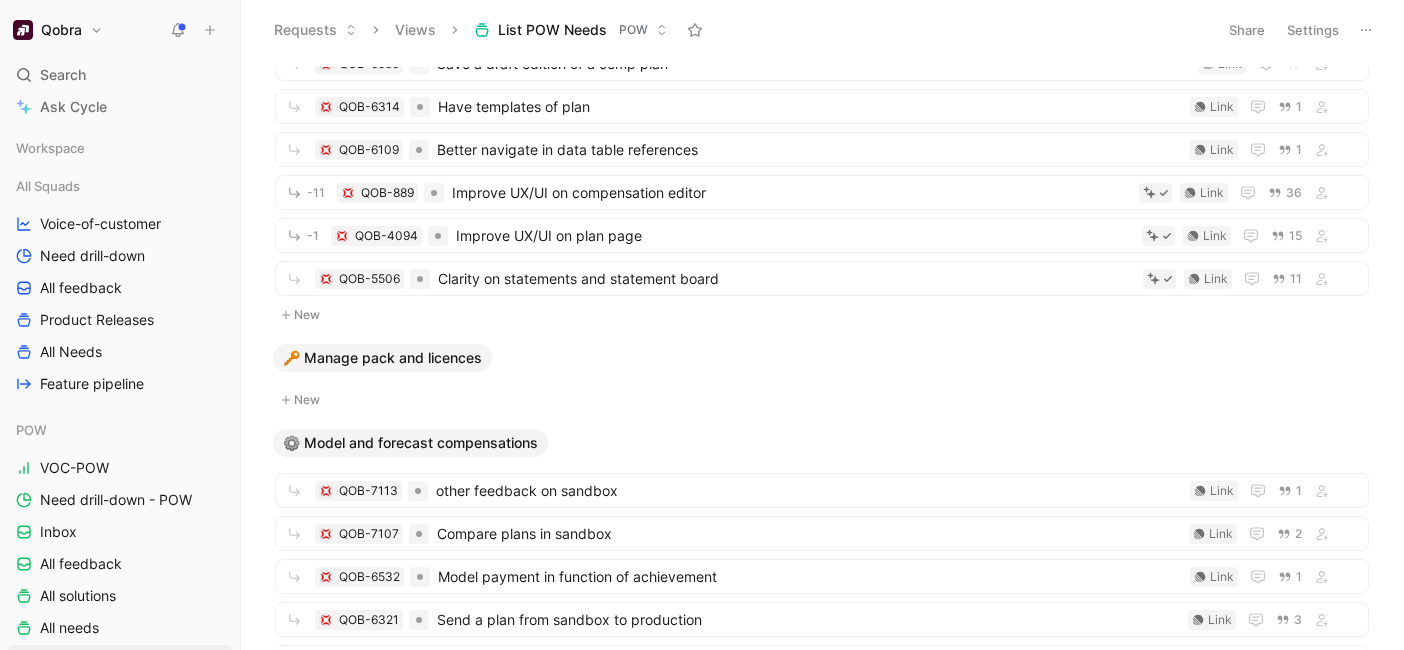 click on "🔑 Manage pack and licences" at bounding box center [382, 358] 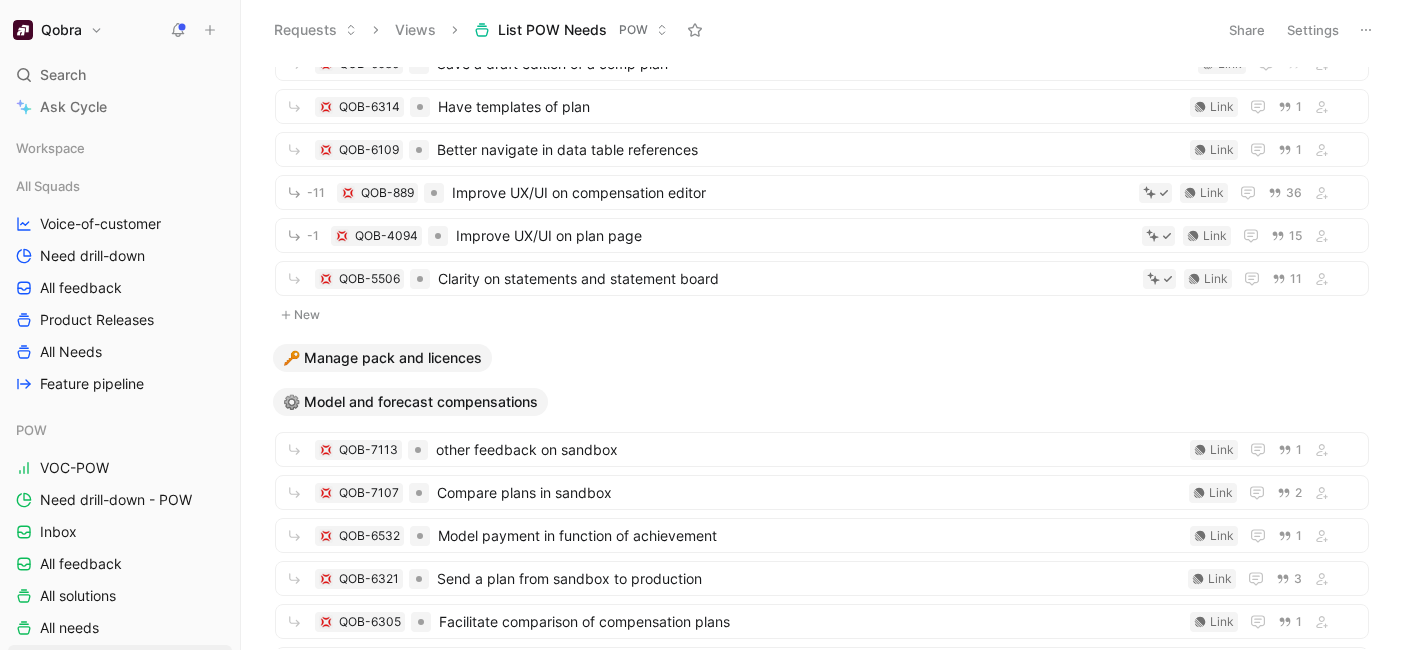 click on "🔑 Manage pack and licences" at bounding box center [382, 358] 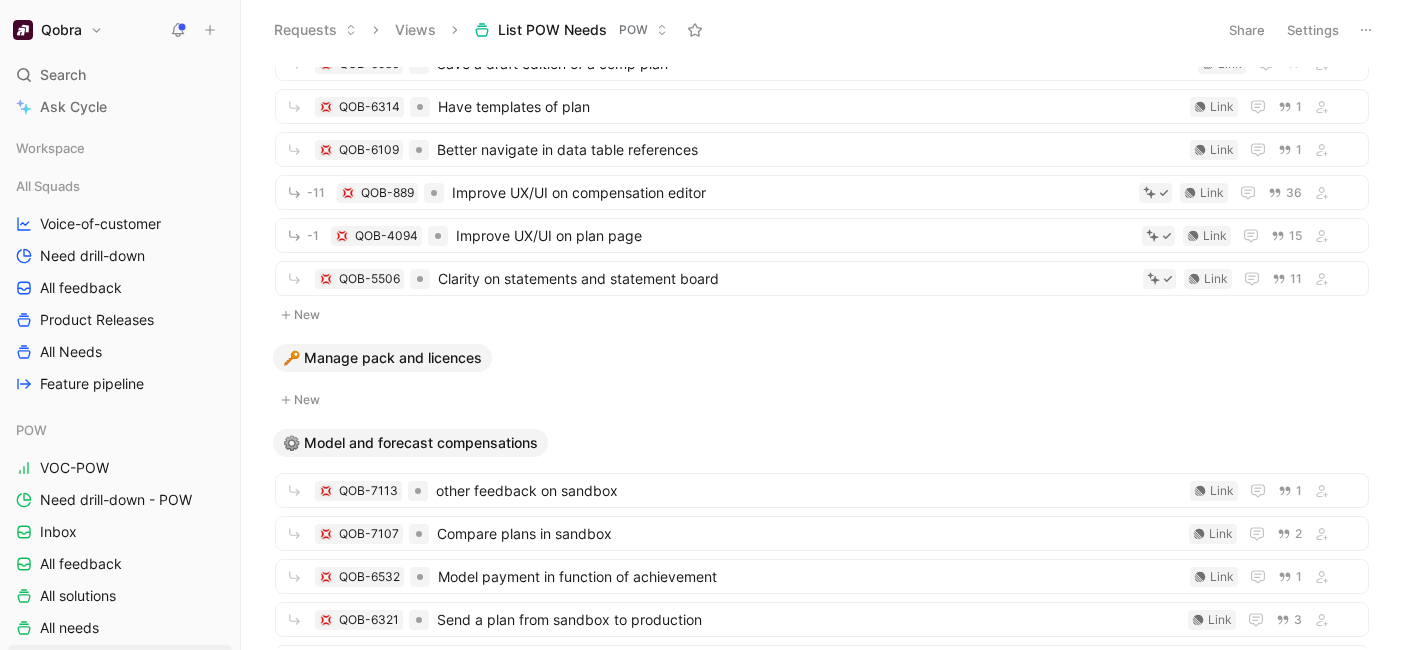 click on "🔑 Manage pack and licences" at bounding box center [822, 358] 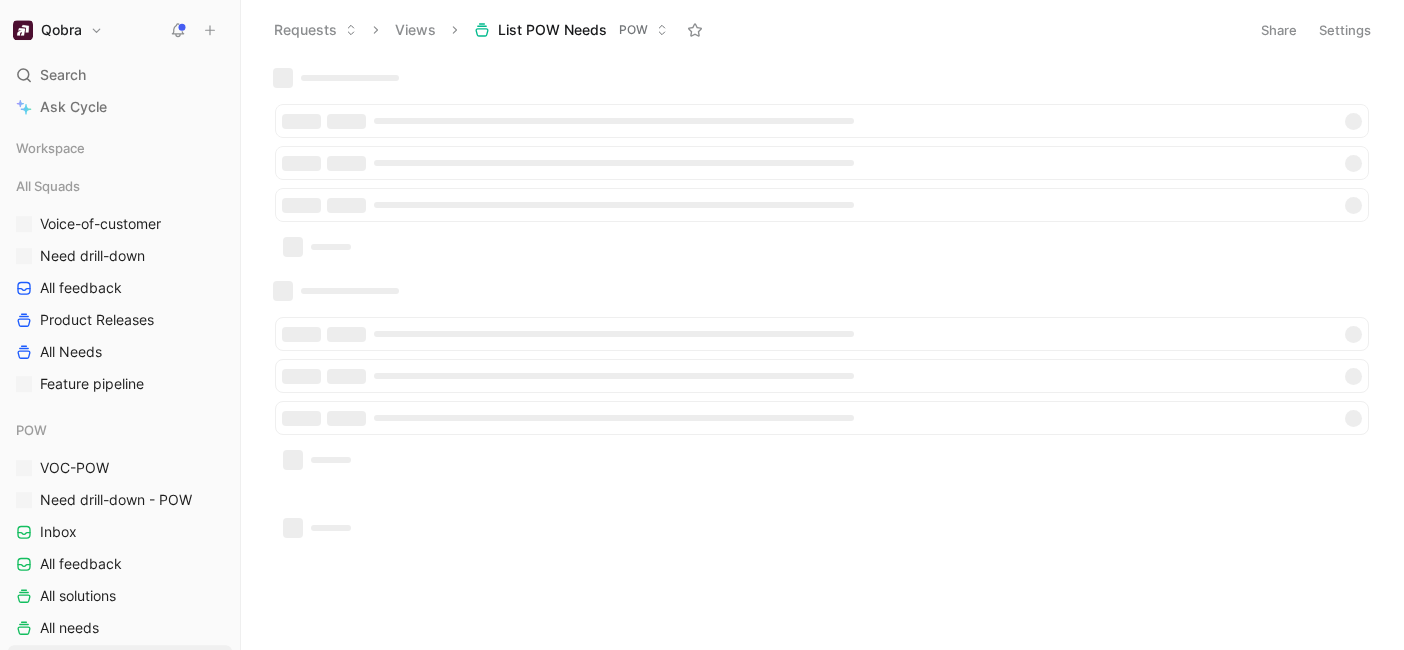 scroll, scrollTop: 0, scrollLeft: 0, axis: both 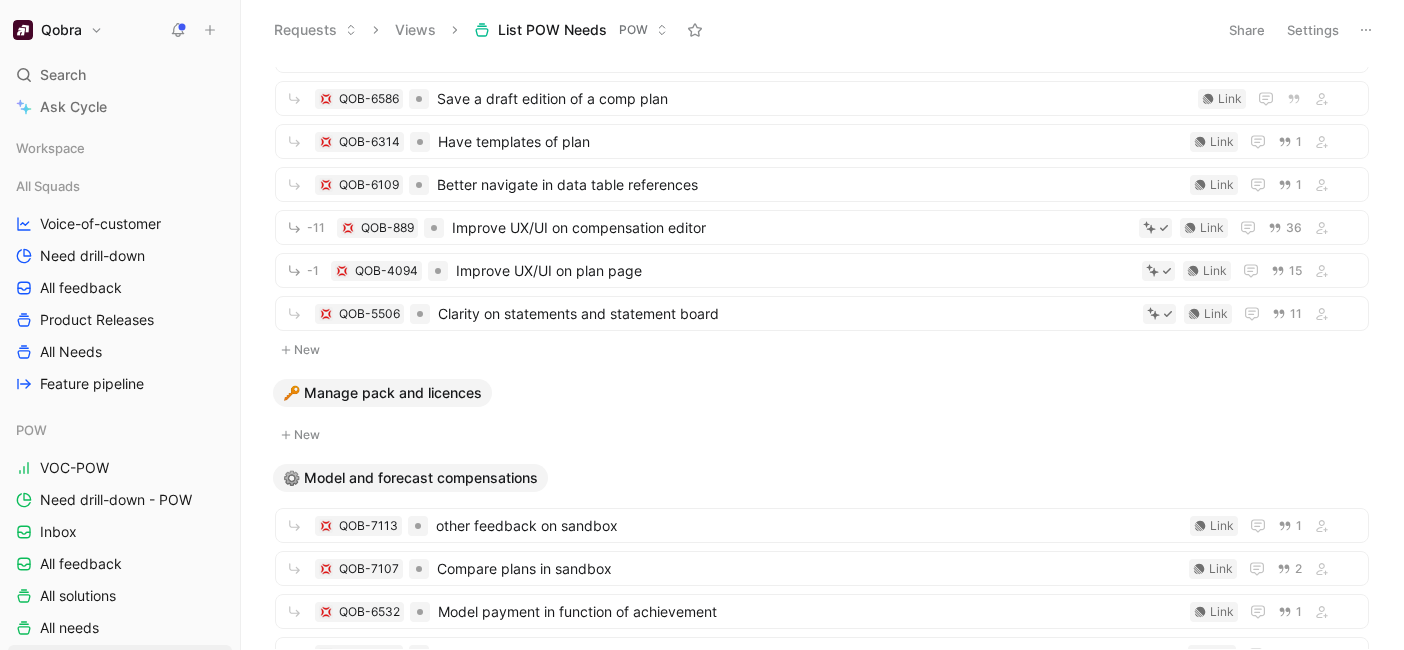 click on "New" at bounding box center [822, 435] 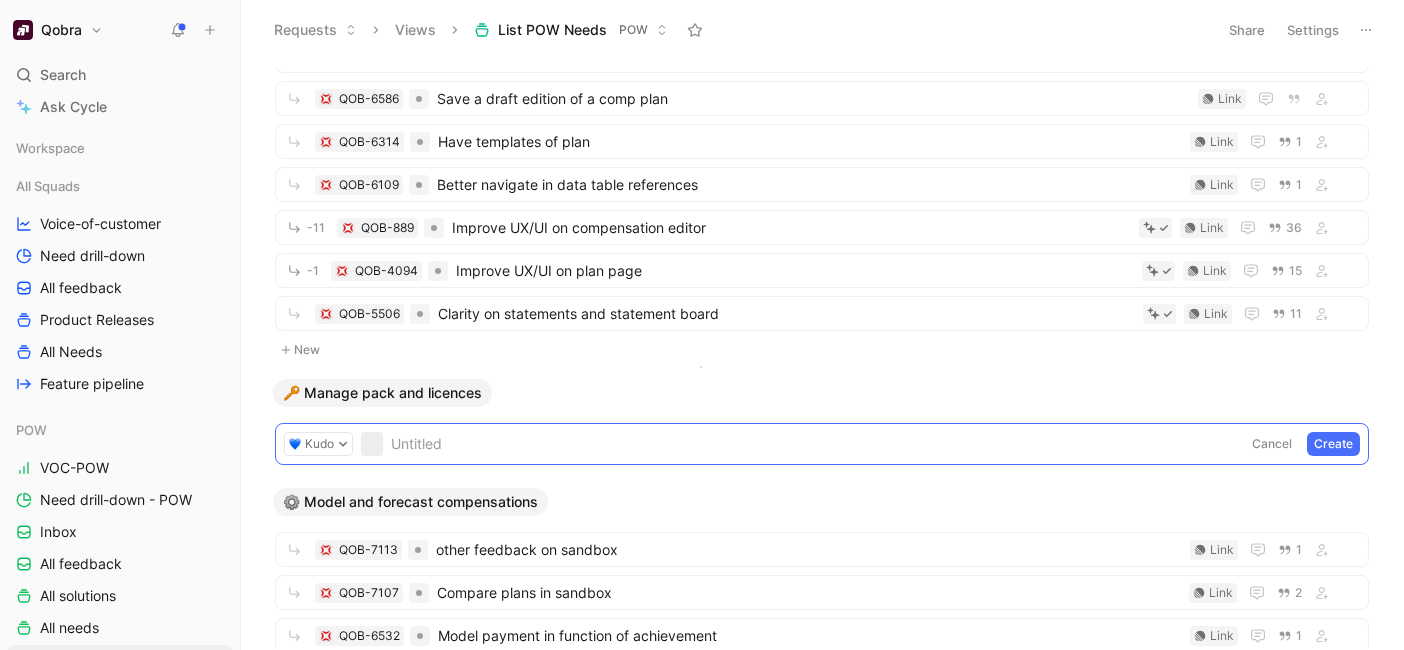 click on "Qobra Search ⌘ K Ask Cycle Workspace All Squads Voice-of-customer Need drill-down All feedback Product Releases All Needs Feature pipeline POW VOC-POW Need drill-down - POW Inbox All feedback All solutions All needs List POW Needs INC VoC - INC Need drill-down - INC List INC Needs List INC Solutions Inbox All feedback All needs DATA VoC - DATA Need drill-down - DATA Inbox List DATA All feedback Shared Other all quotes Feedback sample Design feedbacks Design needs/solutions Quotes without sub components Noémie - Quote (POW) AI-generated features AI-linked quotes
To pick up a draggable item, press the space bar.
While dragging, use the arrow keys to move the item.
Press space again to drop the item in its new position, or press escape to cancel.
Help center Invite member Requests Views List POW Needs POW Share Settings *️⃣ Access on mobile New ⚙️ Configure calculation rules New *️⃣ Configure views / scopes New 🔑 Control roles and sharing New New -5 QOB-1114 Link 13" at bounding box center [702, 325] 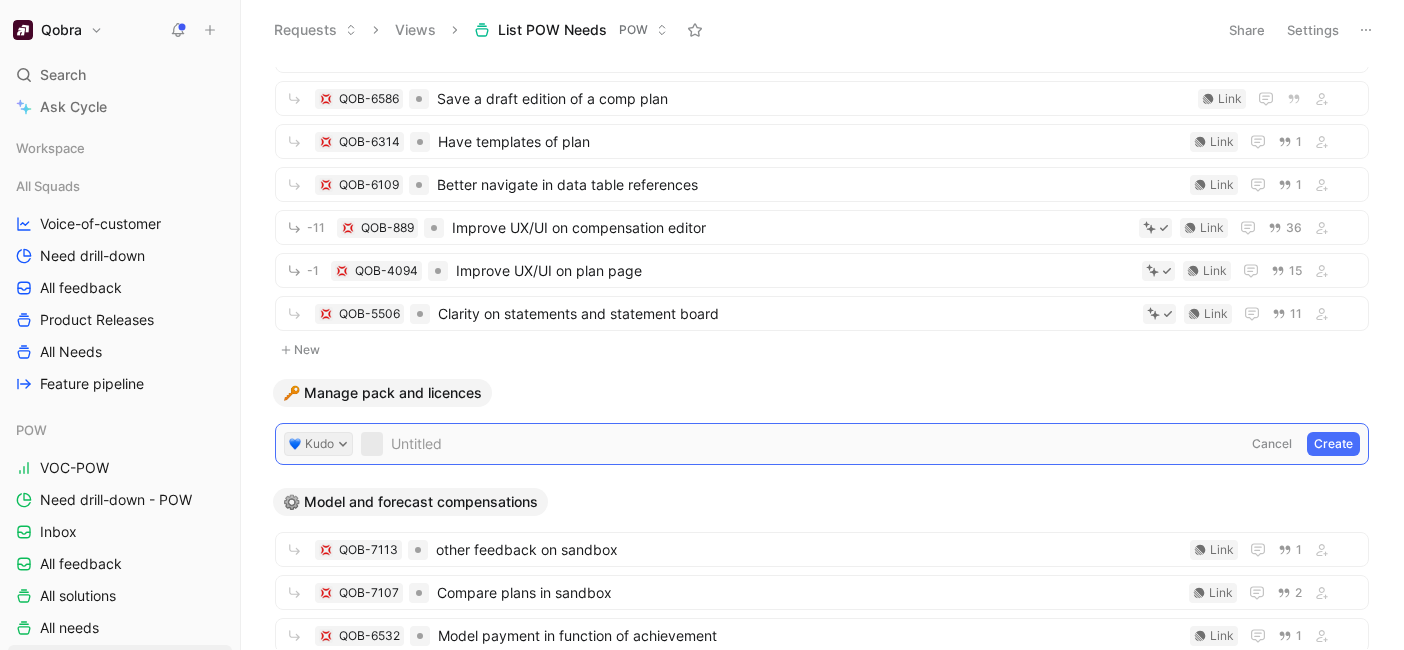 click on "Kudo" at bounding box center (318, 444) 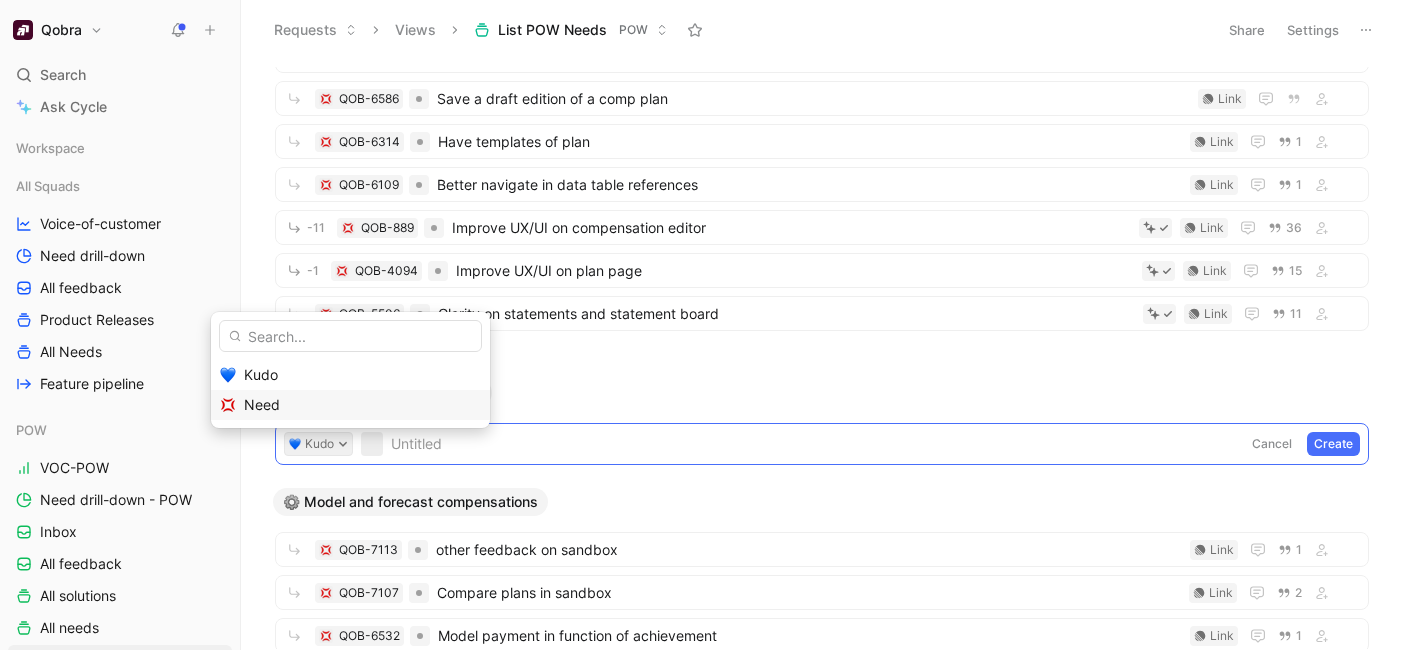 click on "Need" at bounding box center [362, 405] 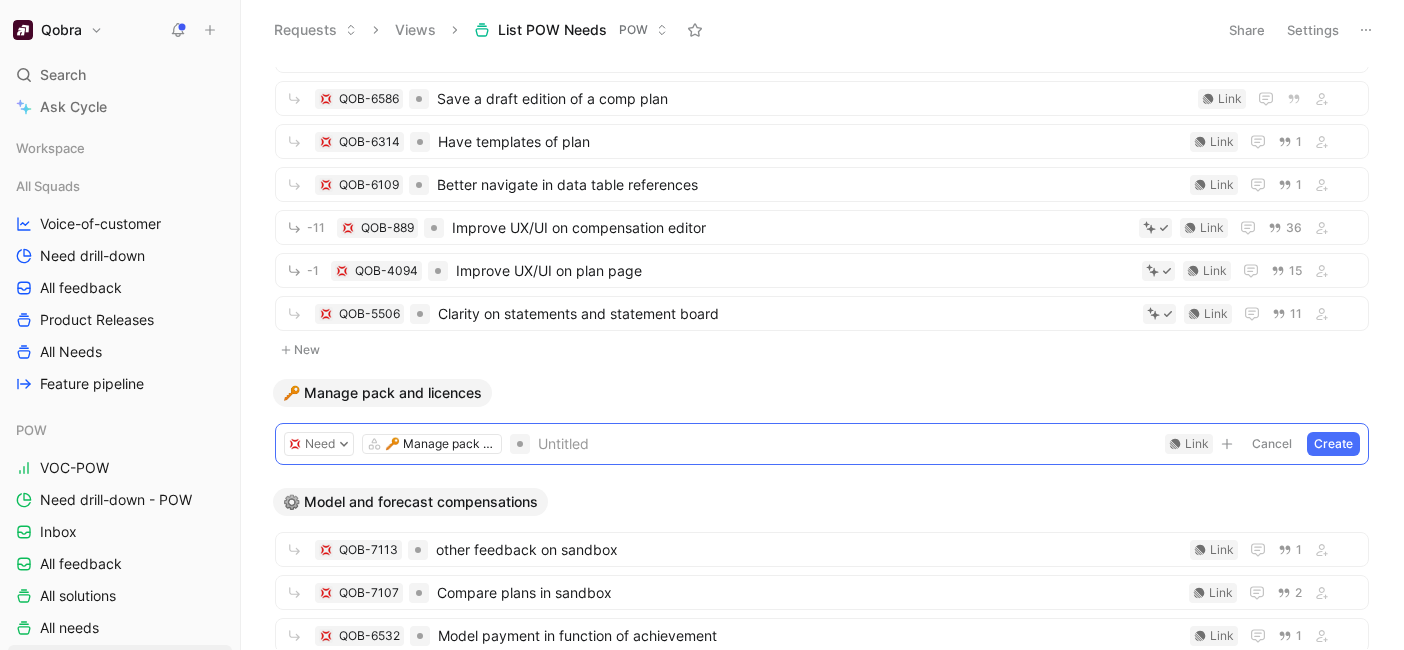 click on "🔑 Manage pack and licences" at bounding box center [822, 393] 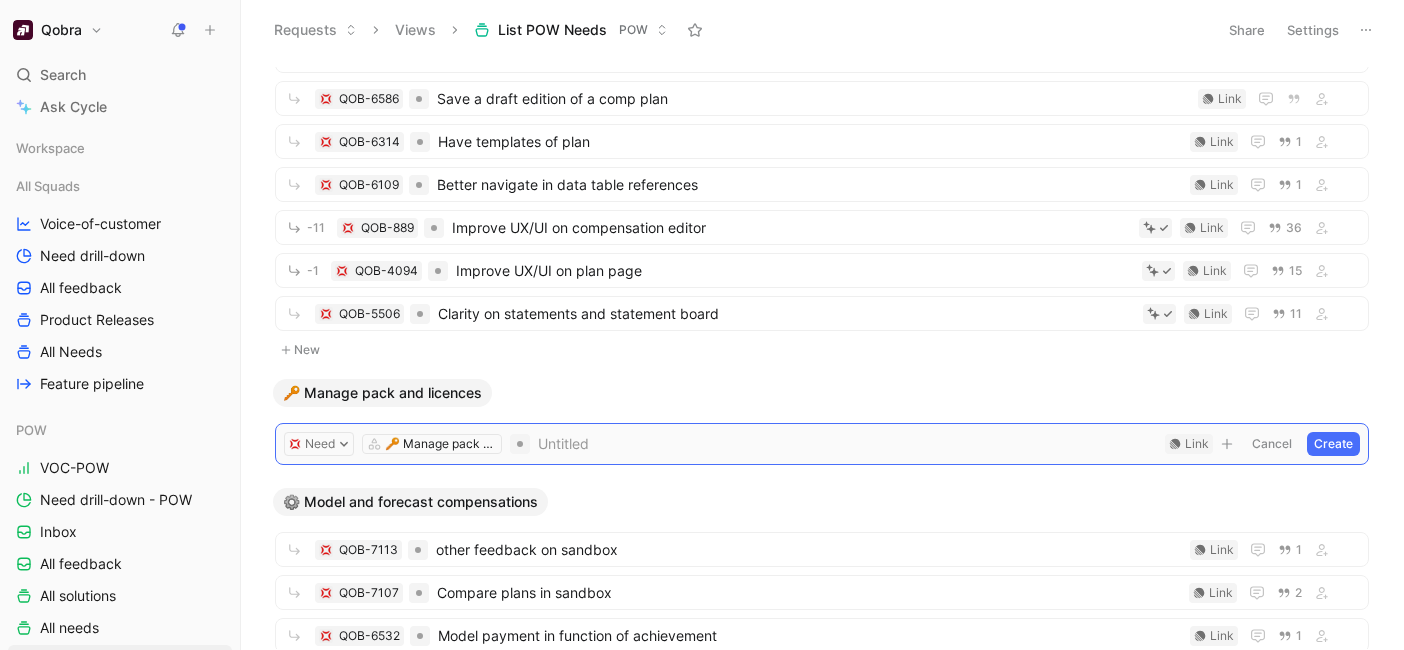 click on "Cancel" at bounding box center (1272, 444) 